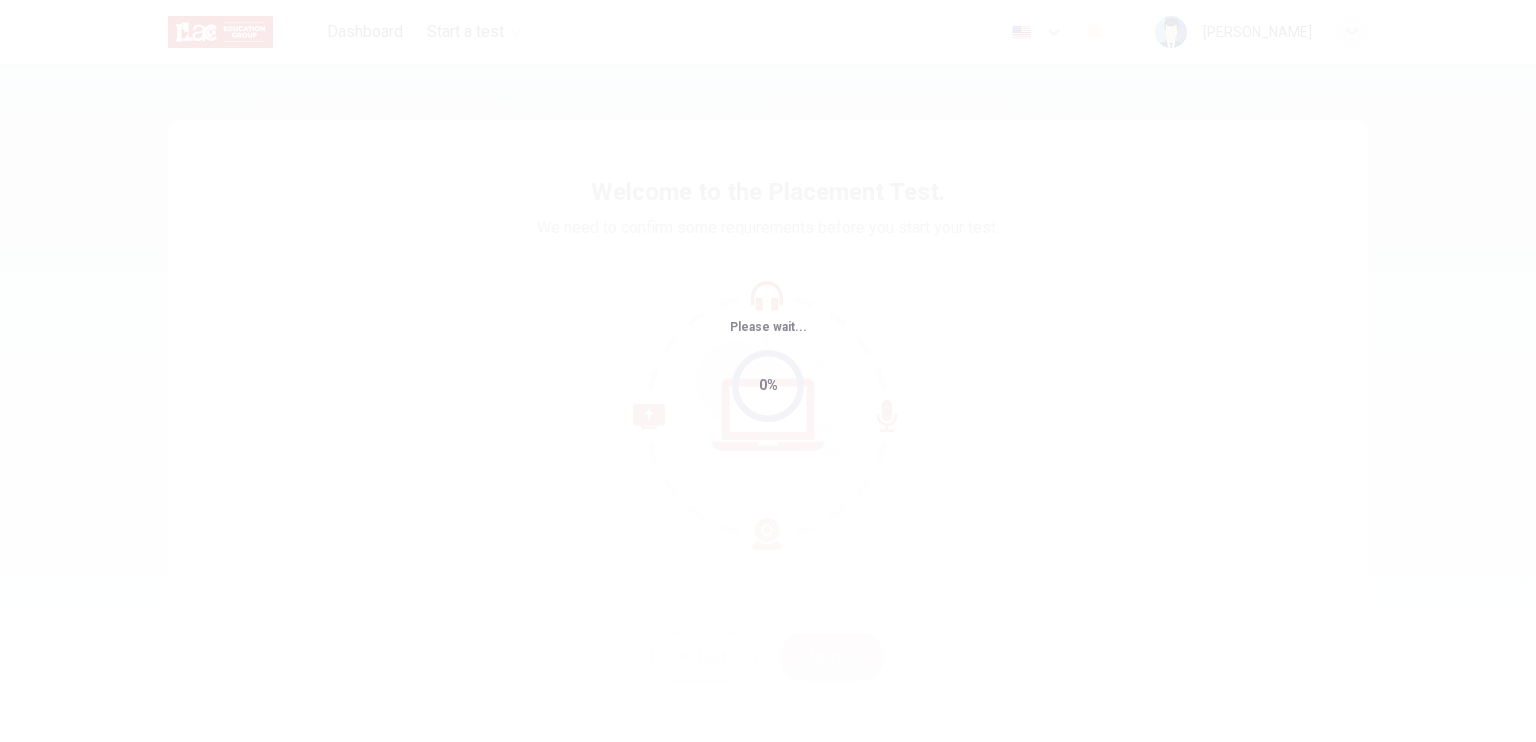 scroll, scrollTop: 0, scrollLeft: 0, axis: both 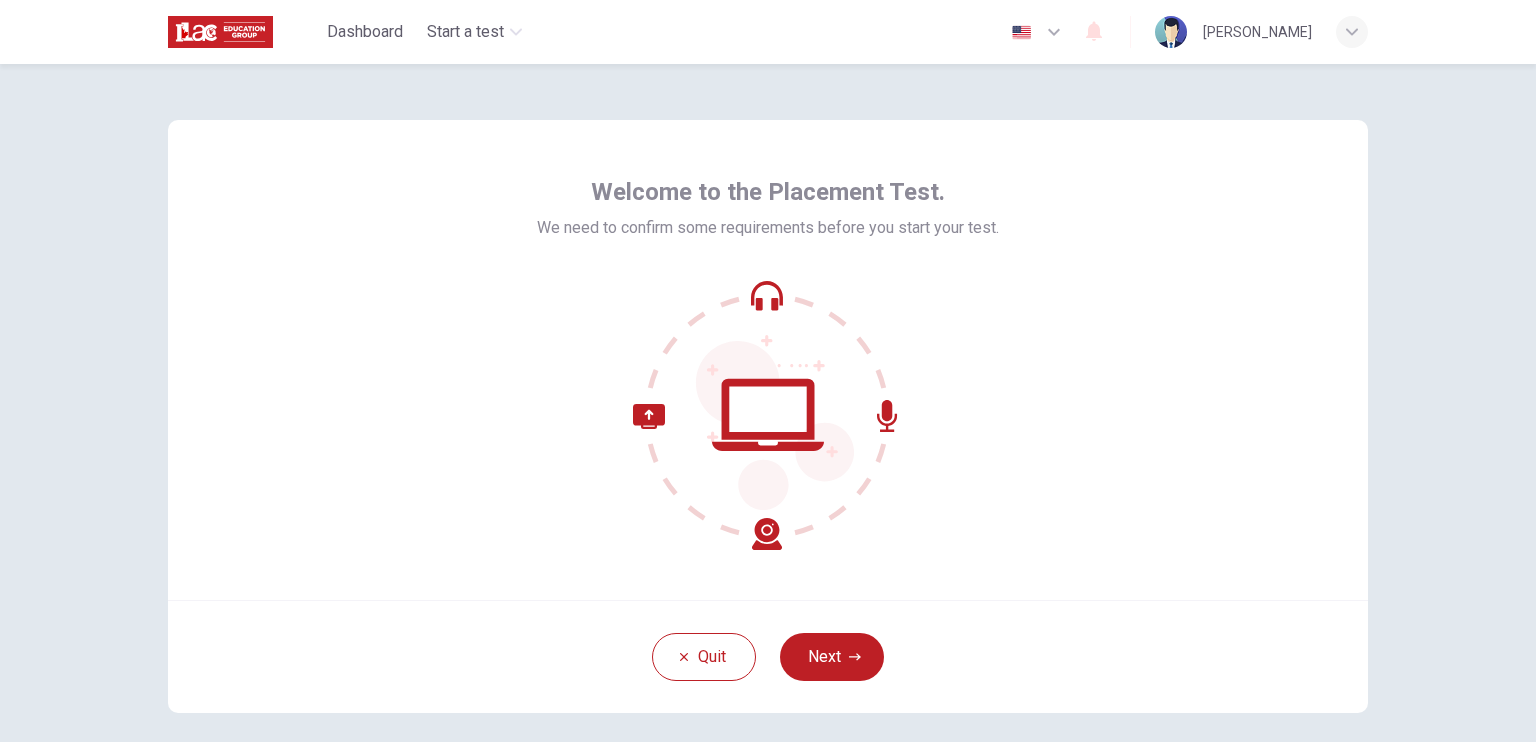 click on "Welcome to the Placement Test. We need to confirm some requirements before you start your test." at bounding box center (768, 360) 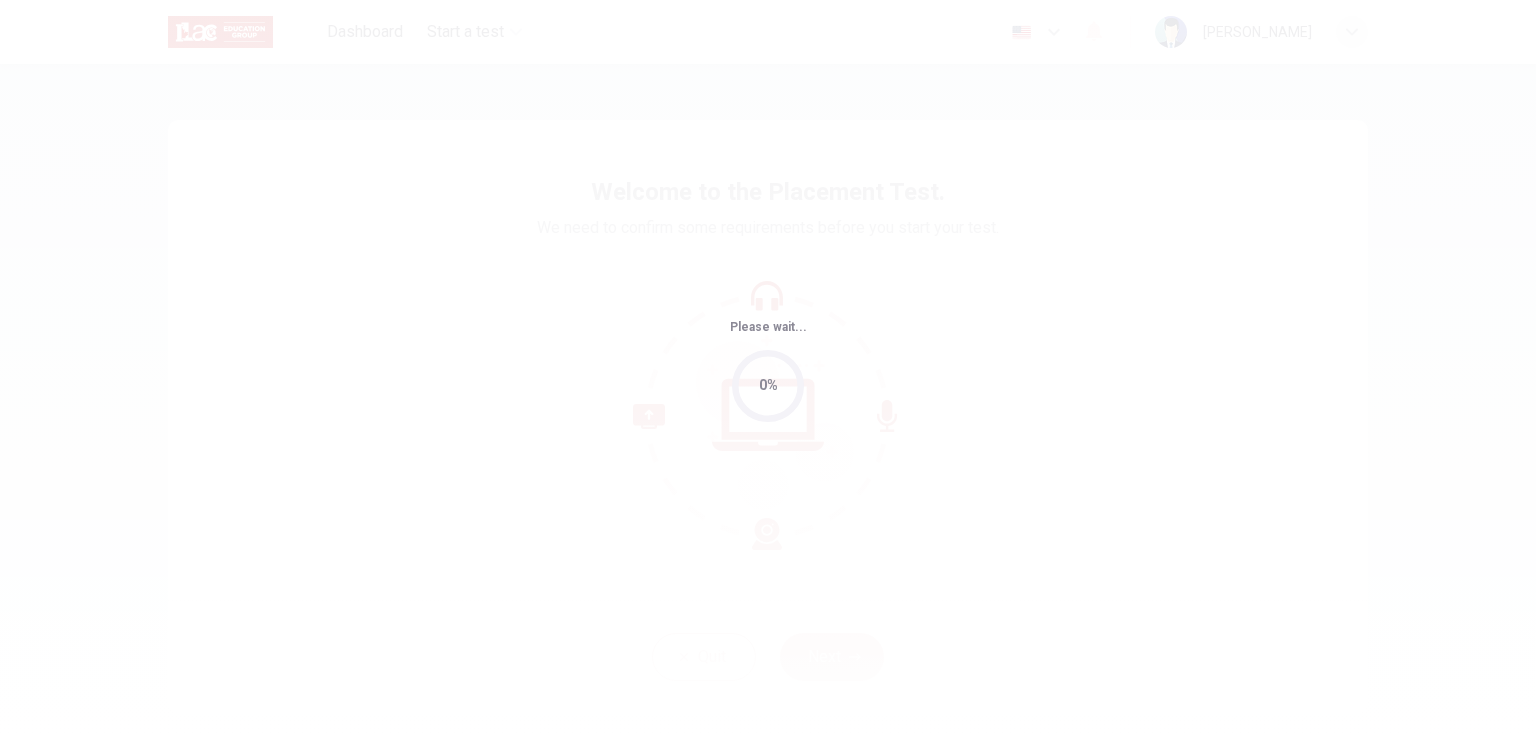 scroll, scrollTop: 0, scrollLeft: 0, axis: both 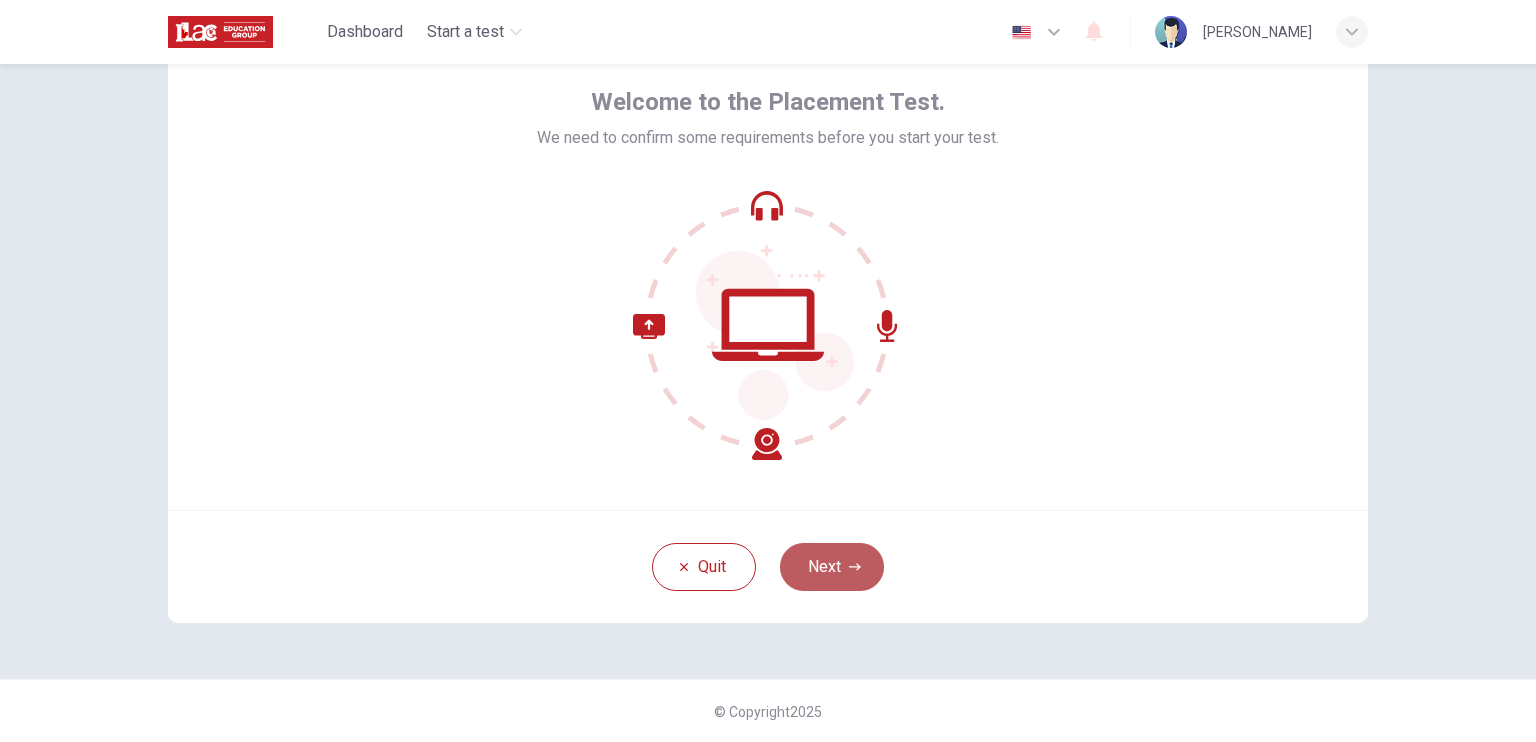 click 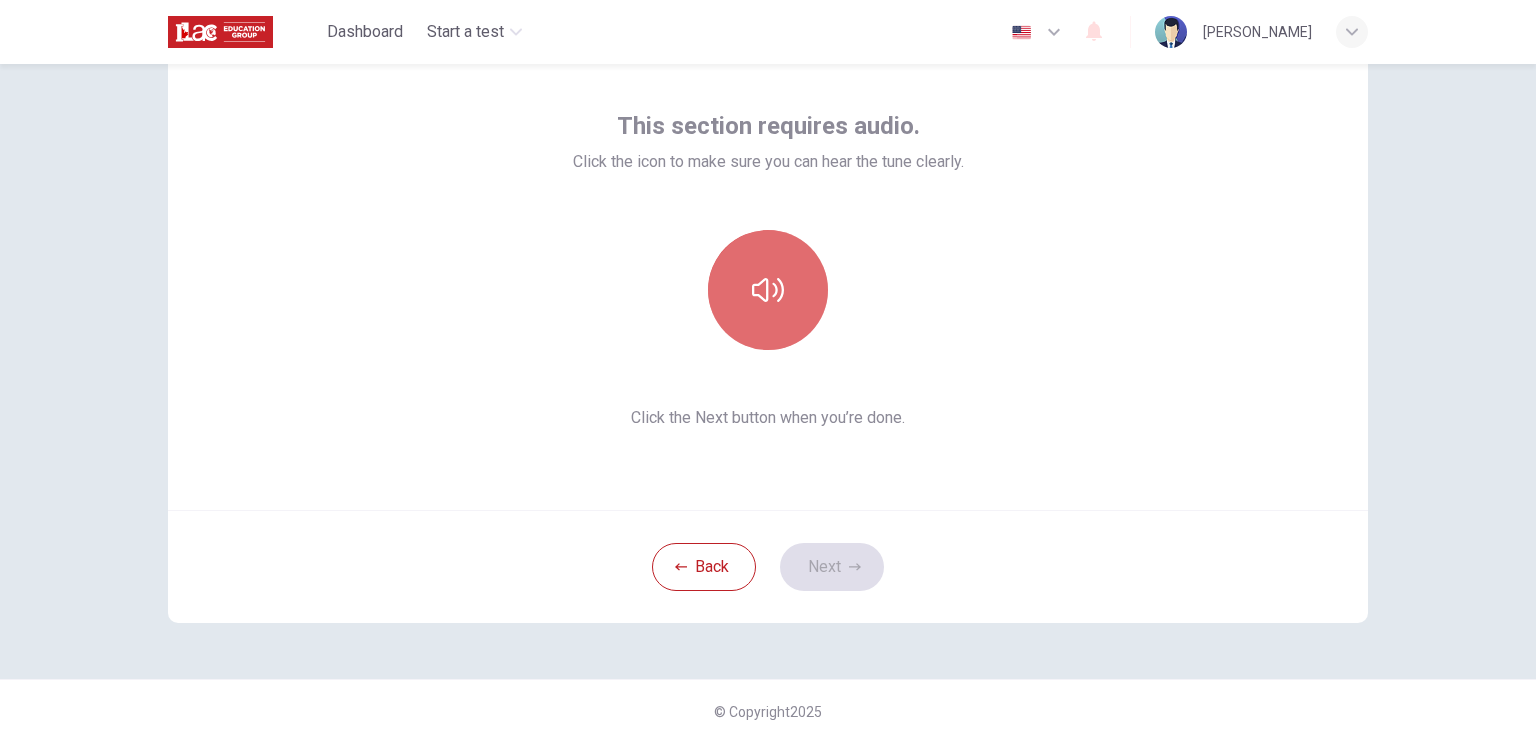click at bounding box center (768, 290) 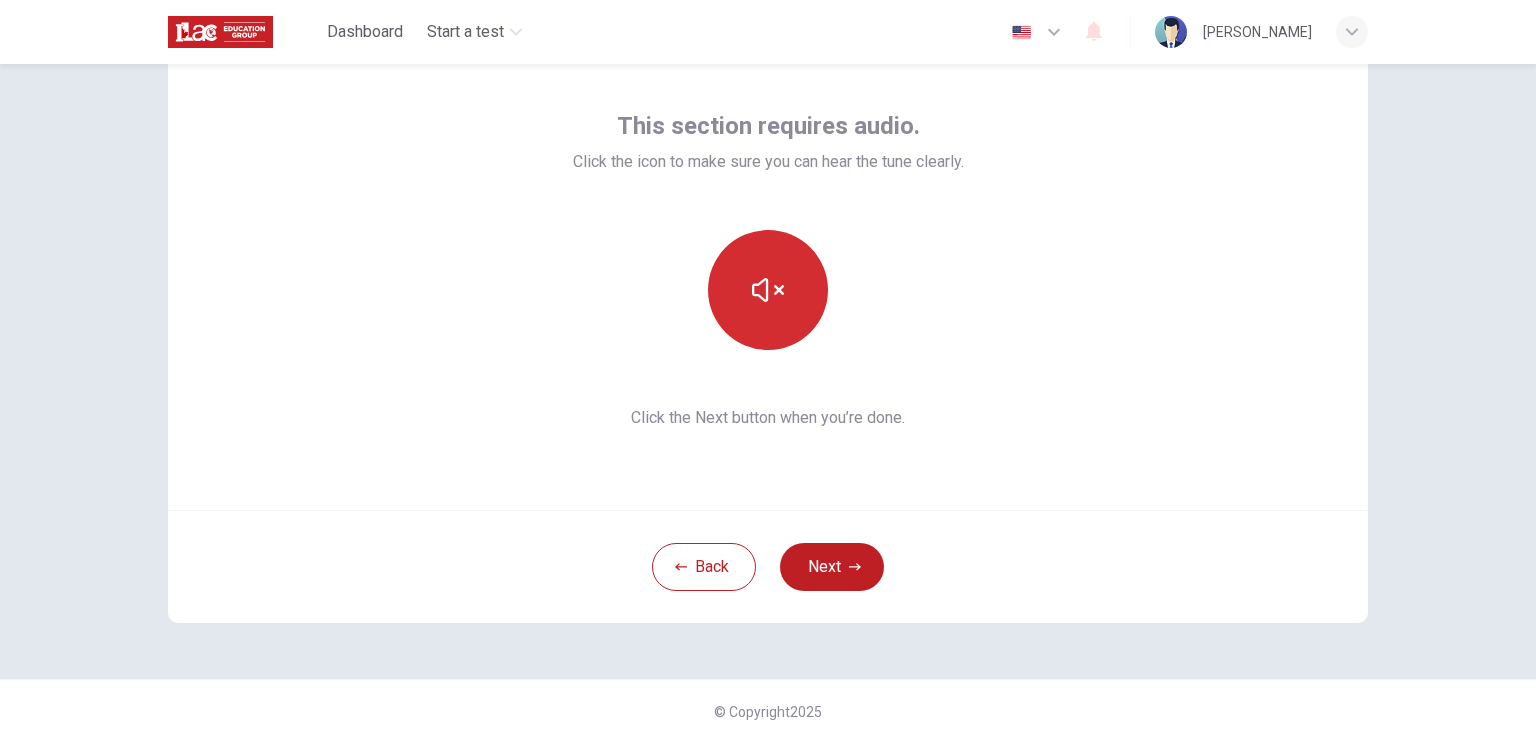 type 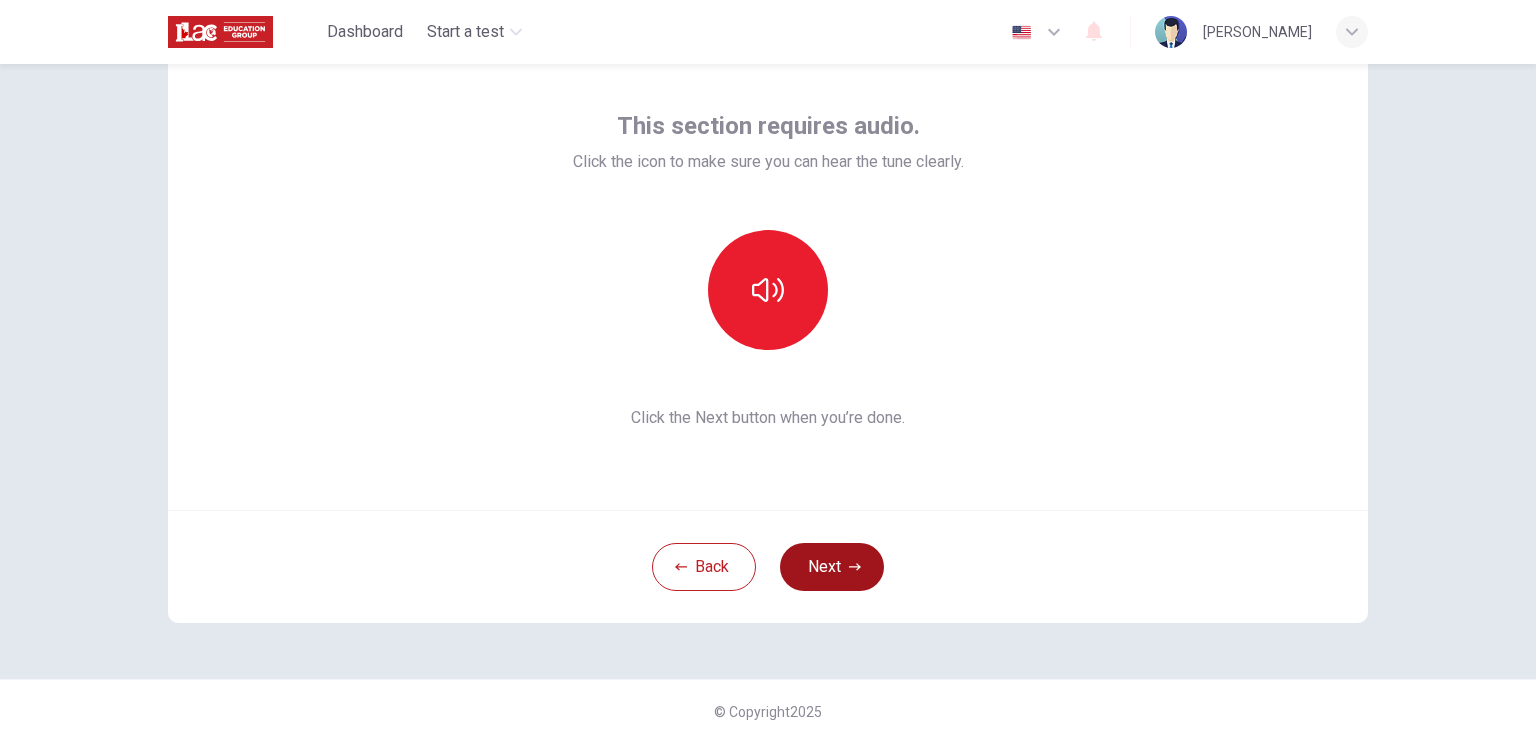 click on "Next" at bounding box center [832, 567] 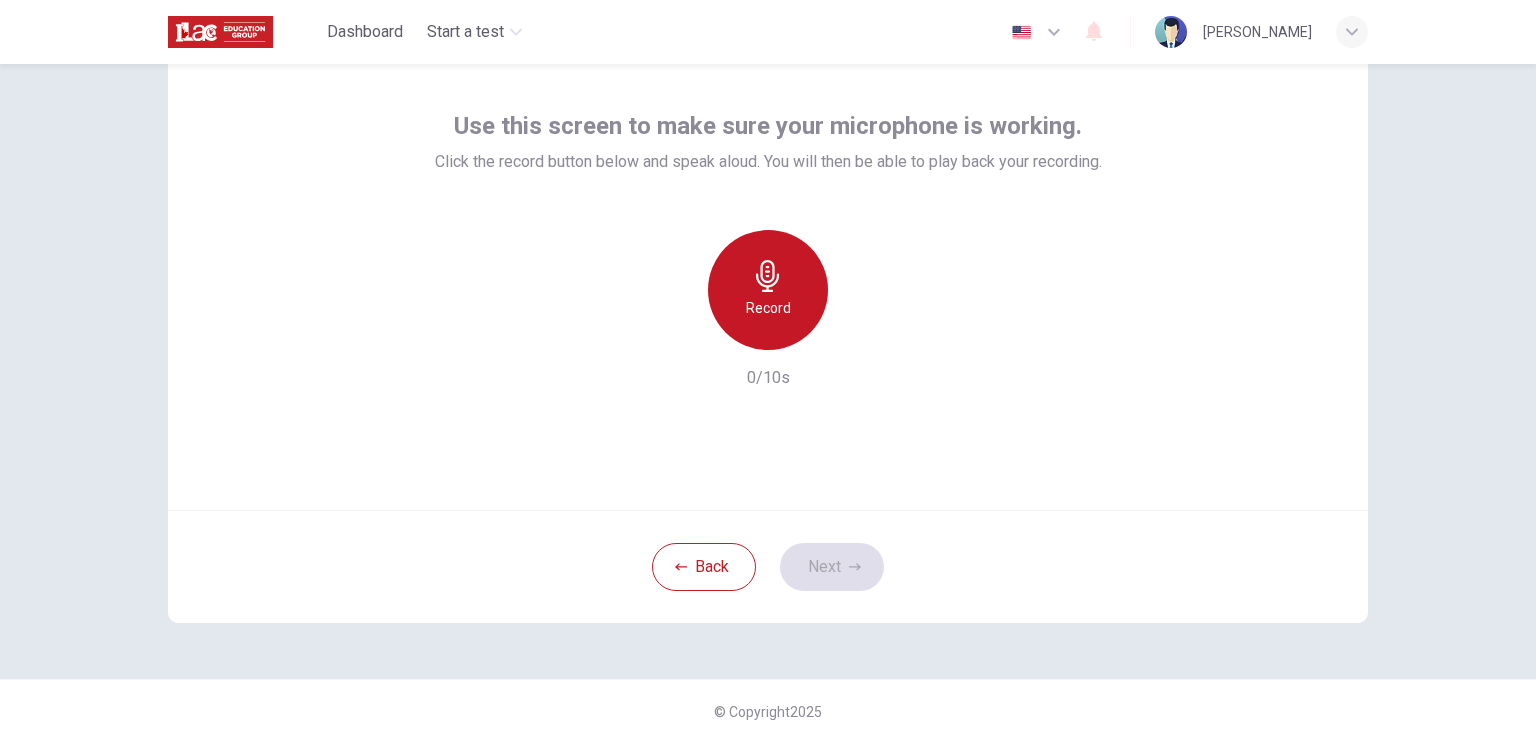 click on "Record" at bounding box center (768, 290) 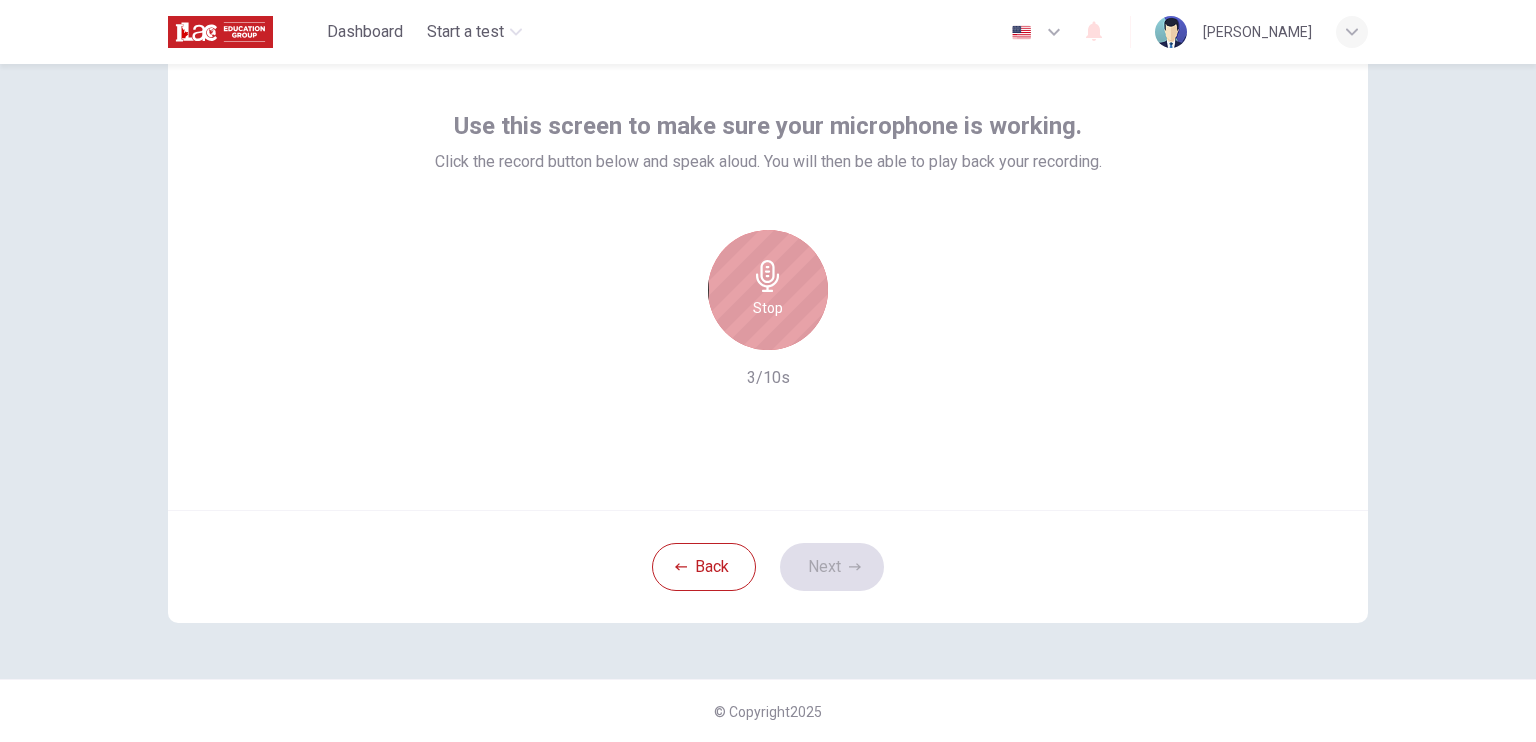 click on "Stop" at bounding box center [768, 308] 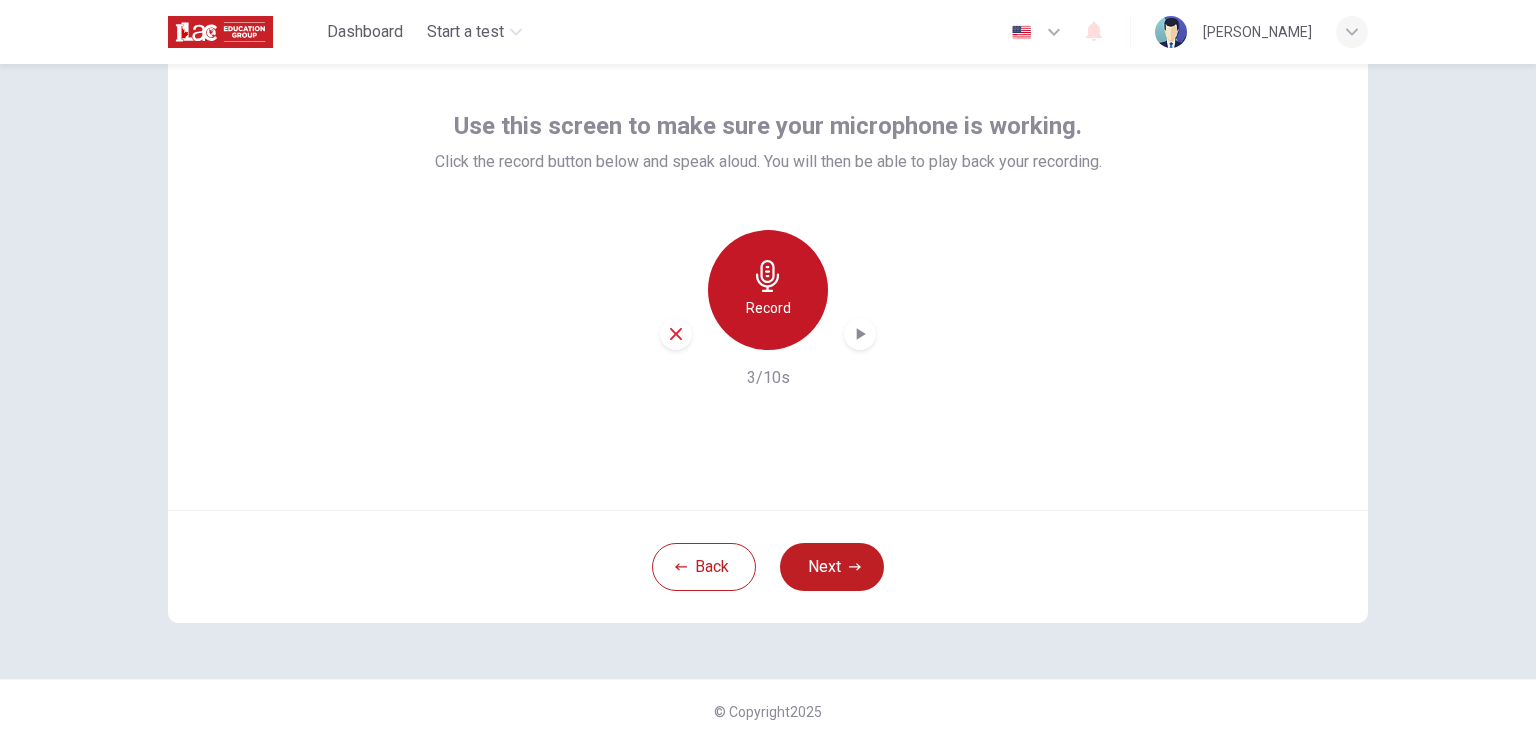 click on "Record" at bounding box center (768, 308) 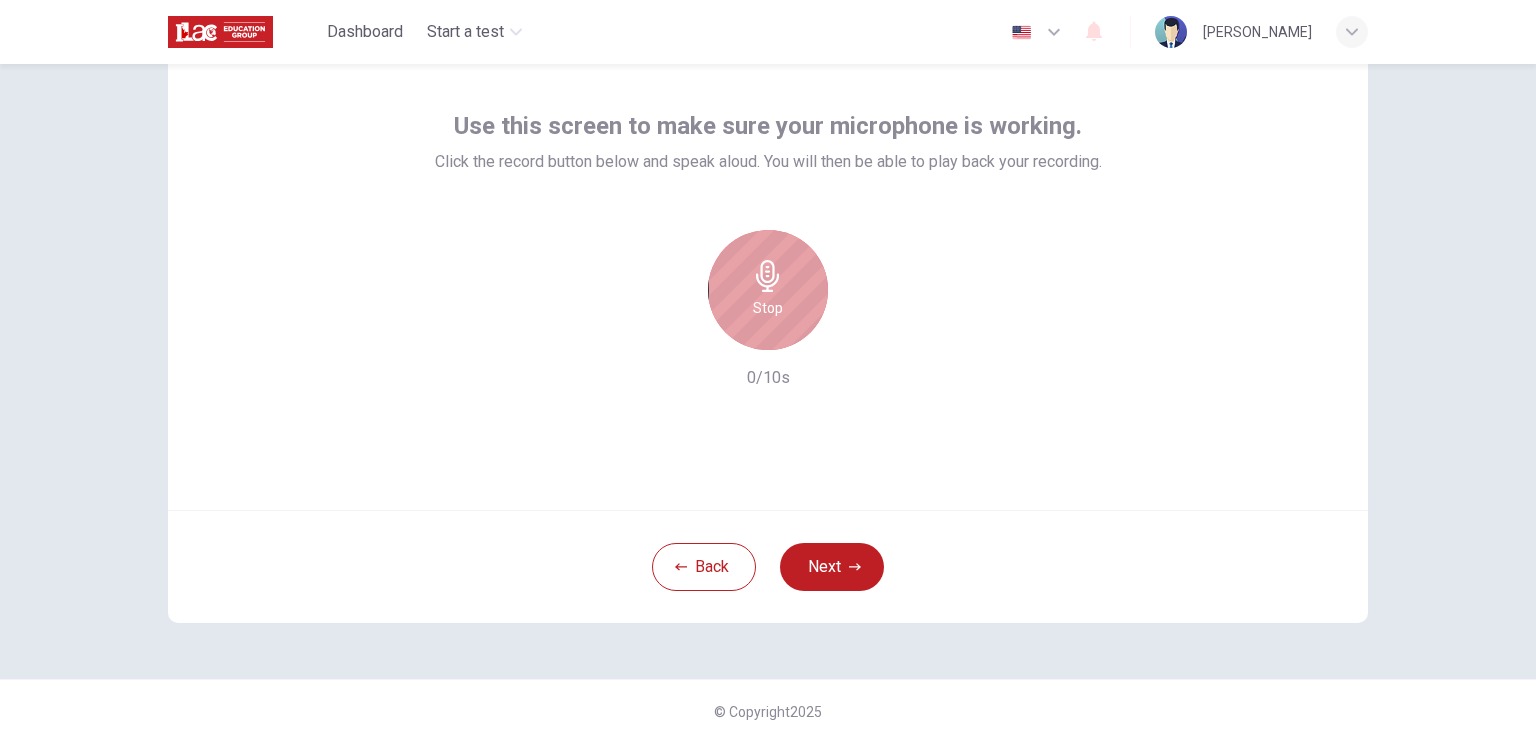 click on "Stop" at bounding box center [768, 308] 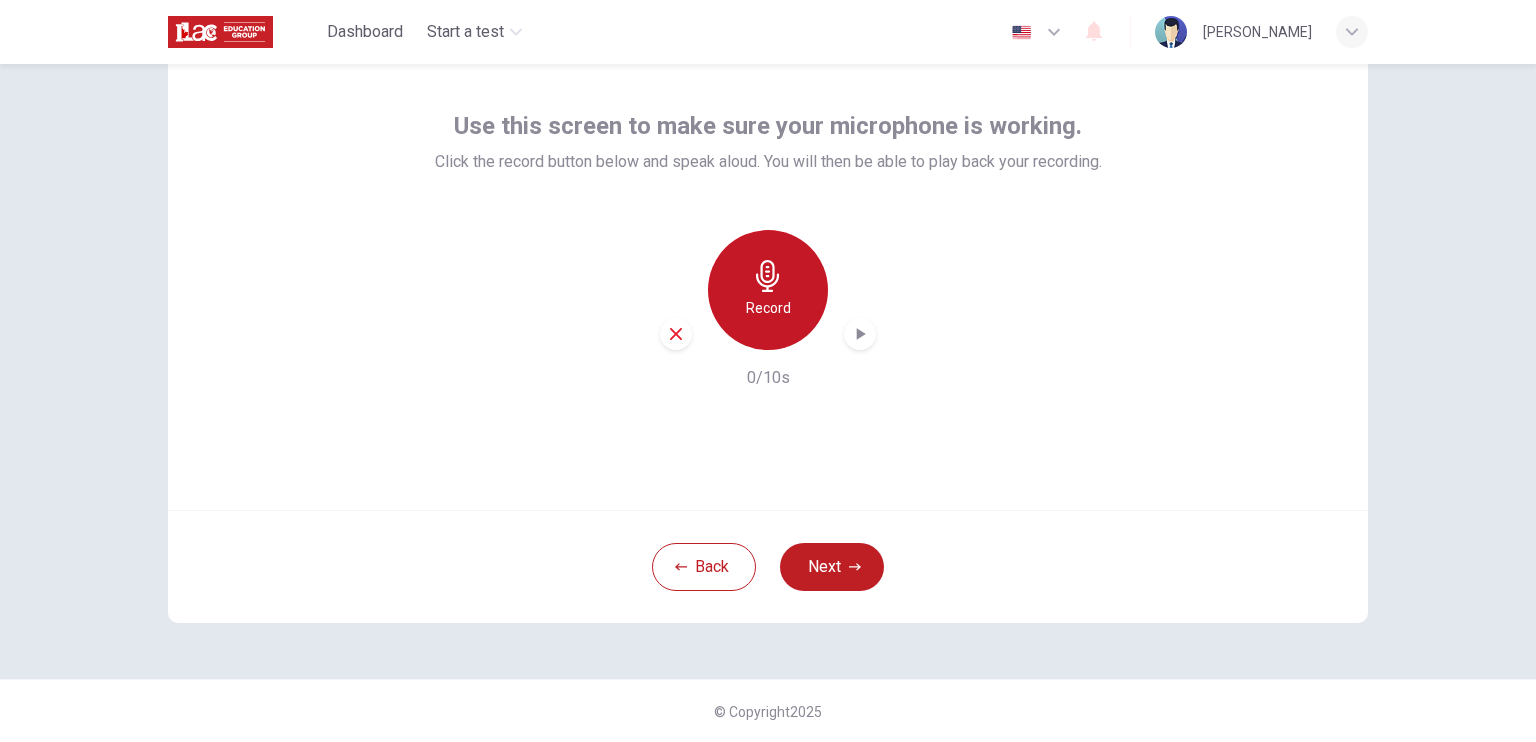 click 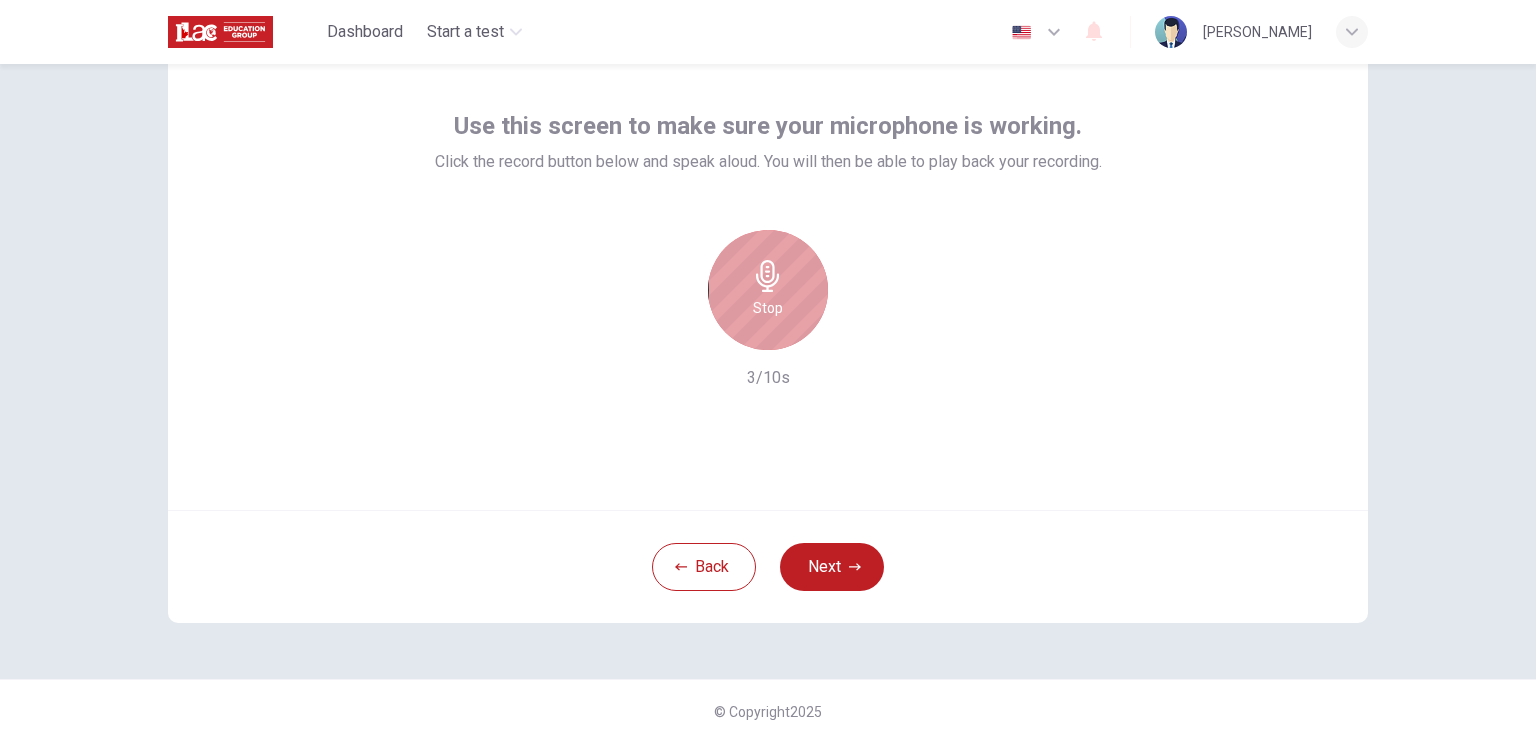 click on "Stop" at bounding box center (768, 290) 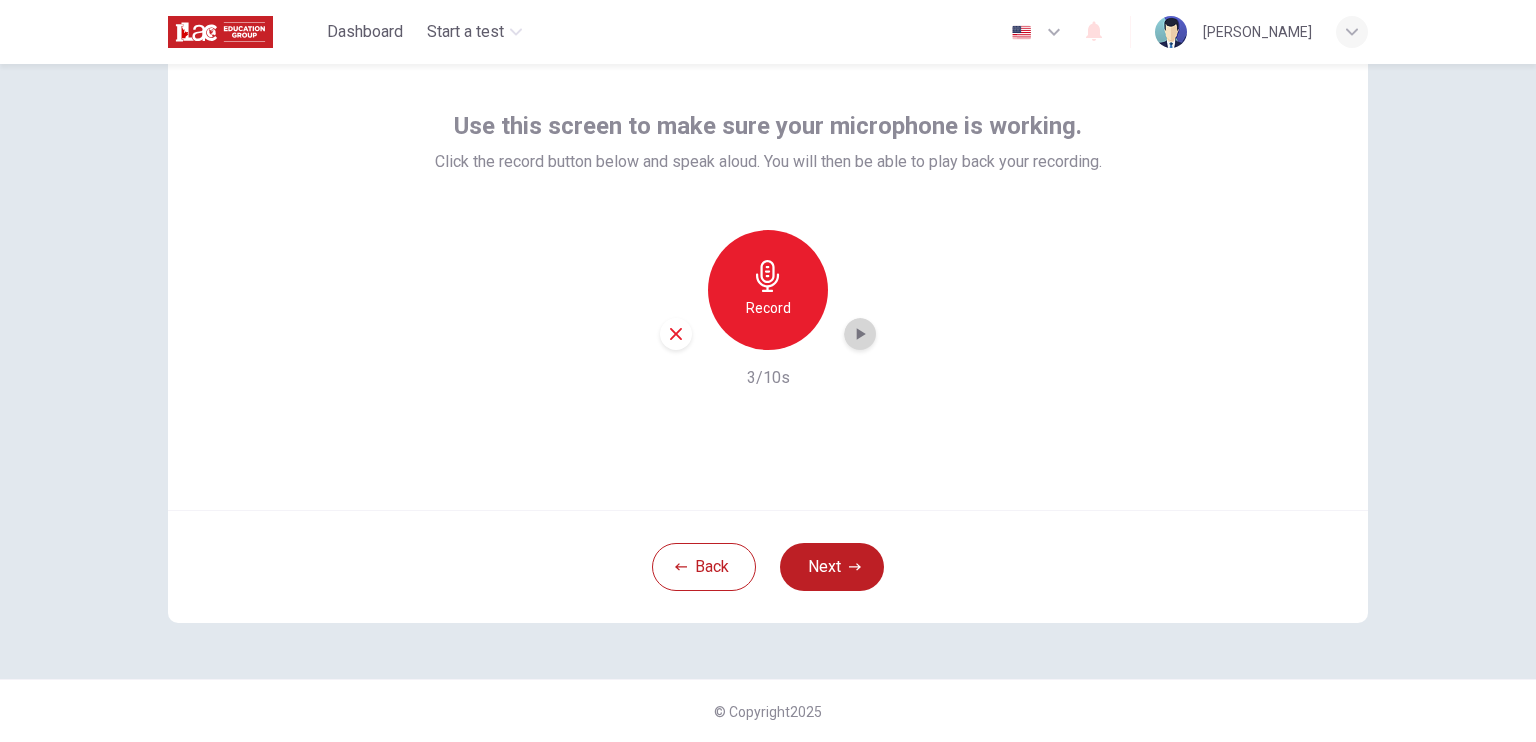 click at bounding box center (860, 334) 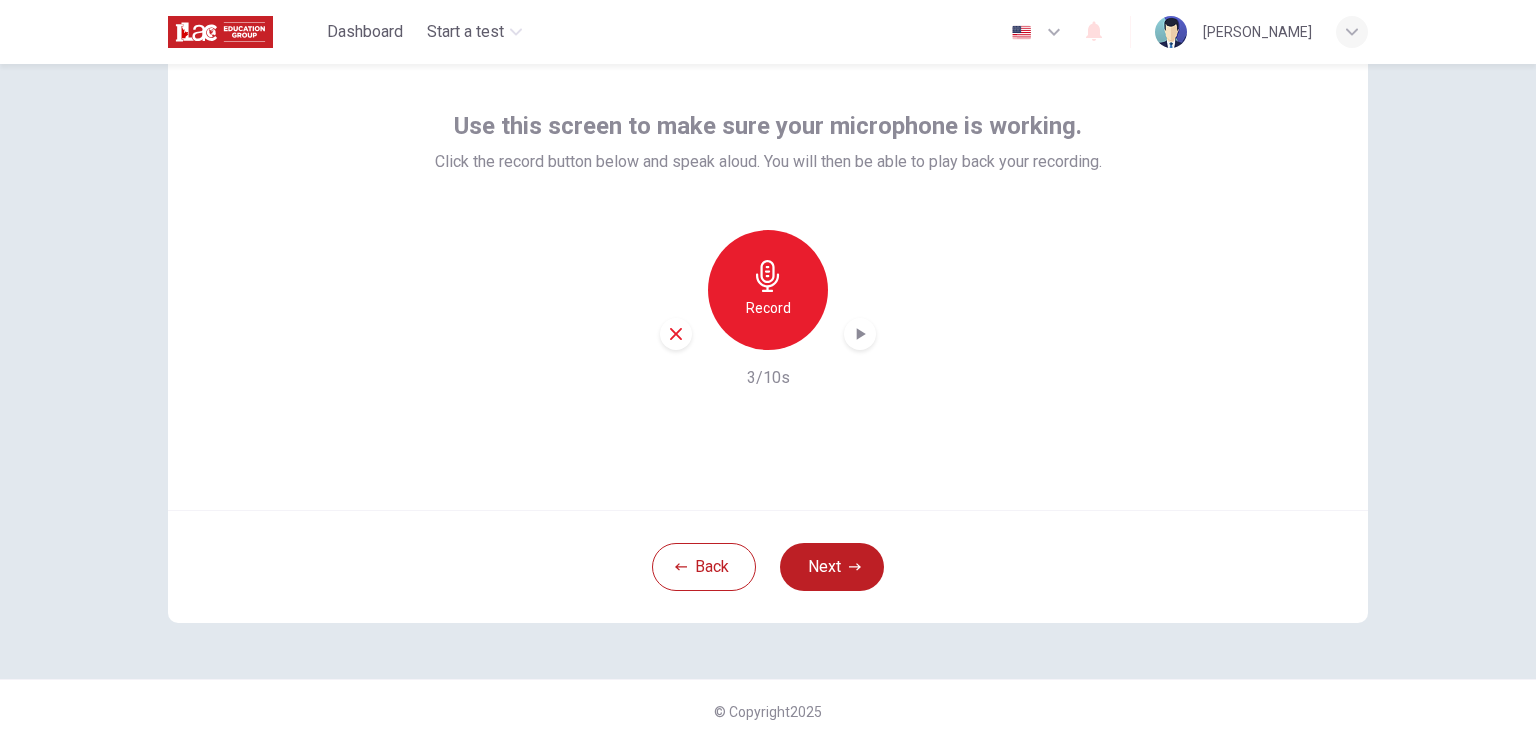 click on "Record 3/10s" at bounding box center [768, 310] 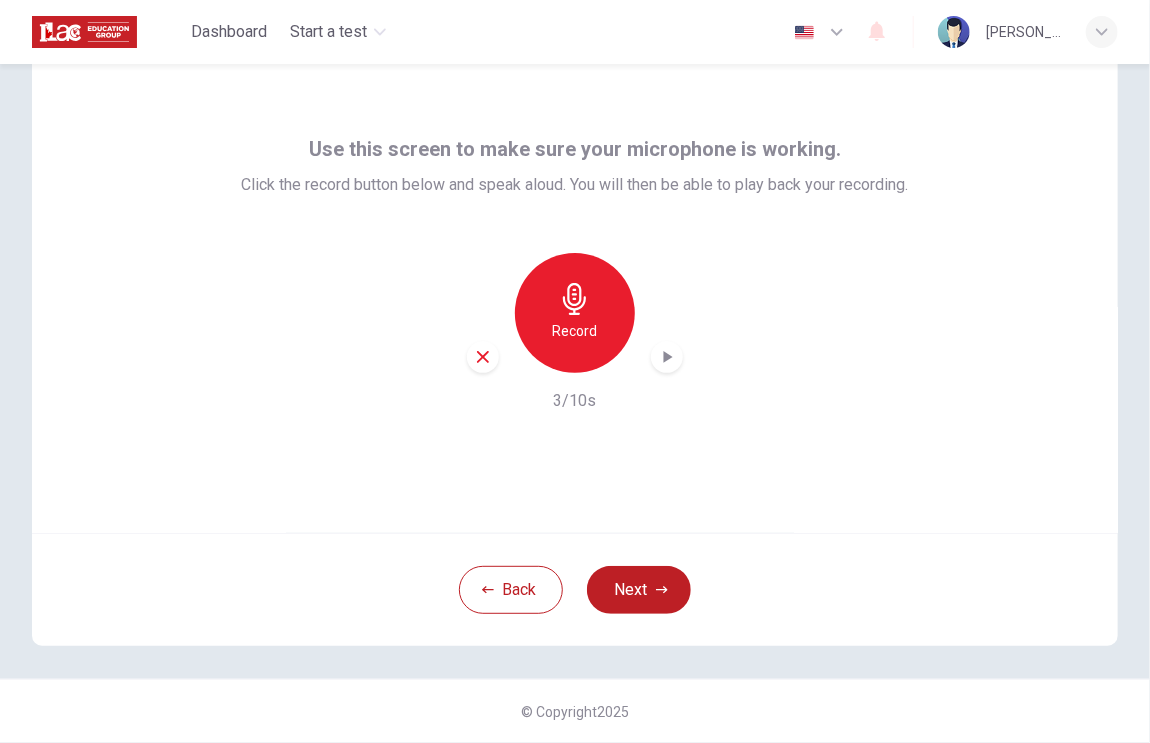 scroll, scrollTop: 50, scrollLeft: 0, axis: vertical 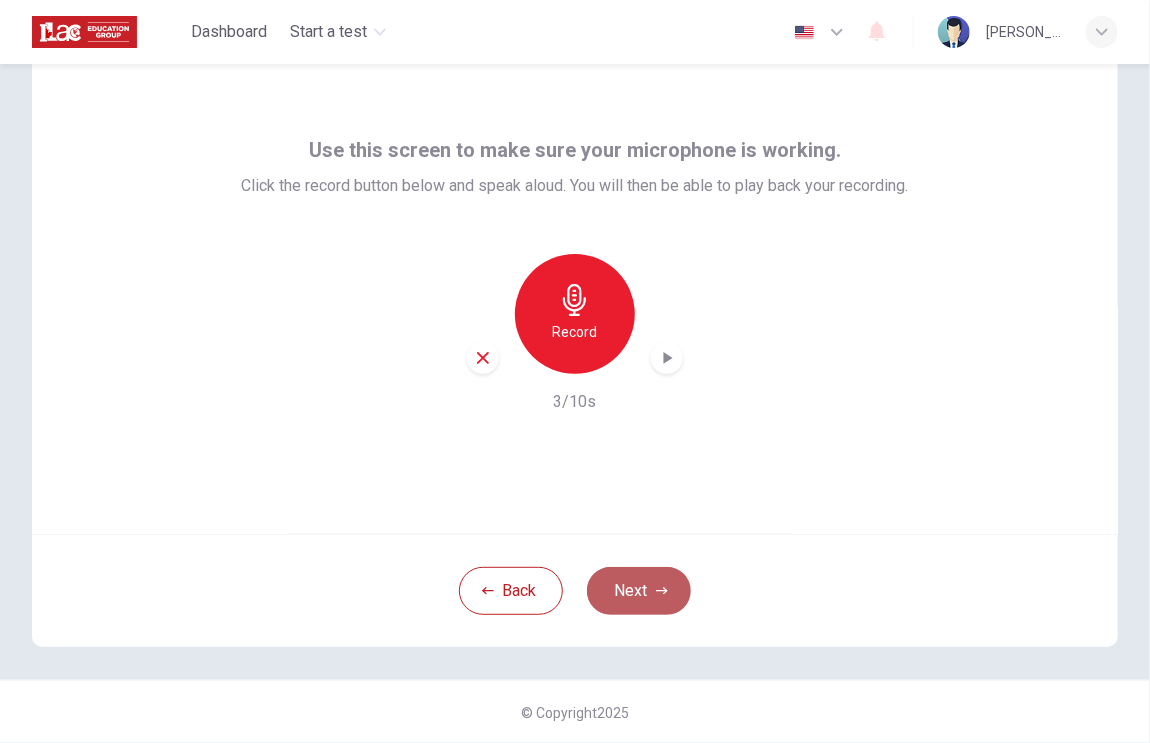 click on "Next" at bounding box center [639, 591] 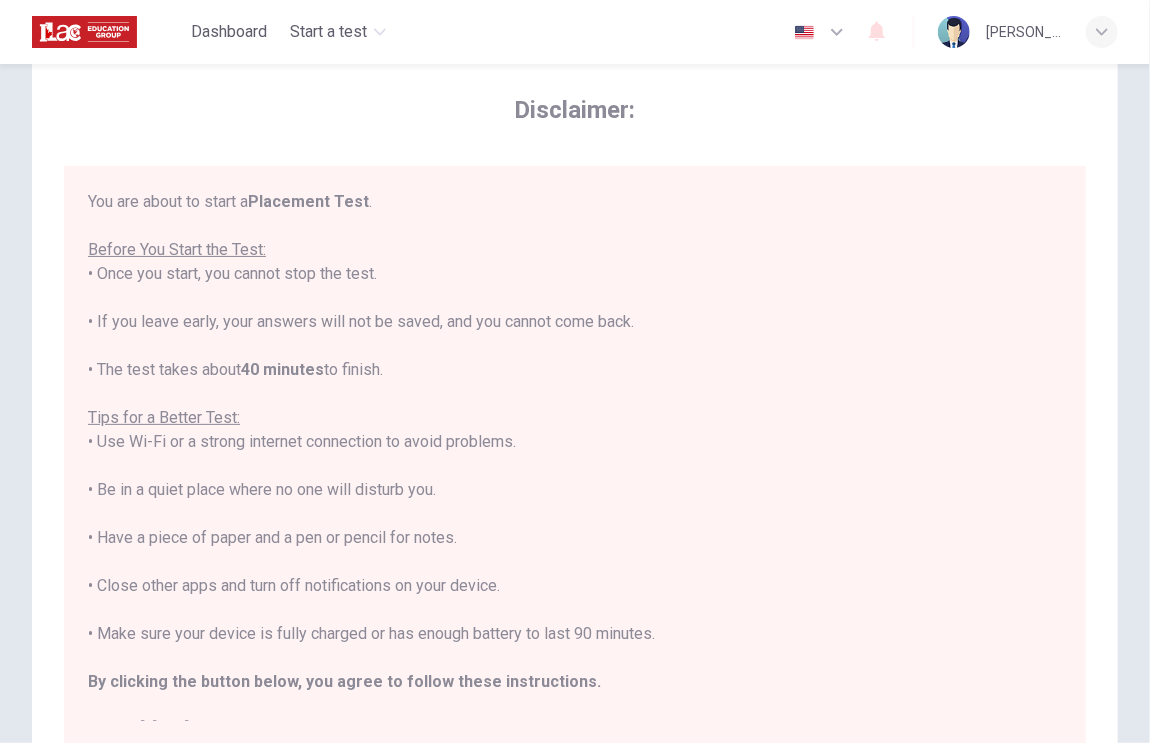 scroll, scrollTop: 23, scrollLeft: 0, axis: vertical 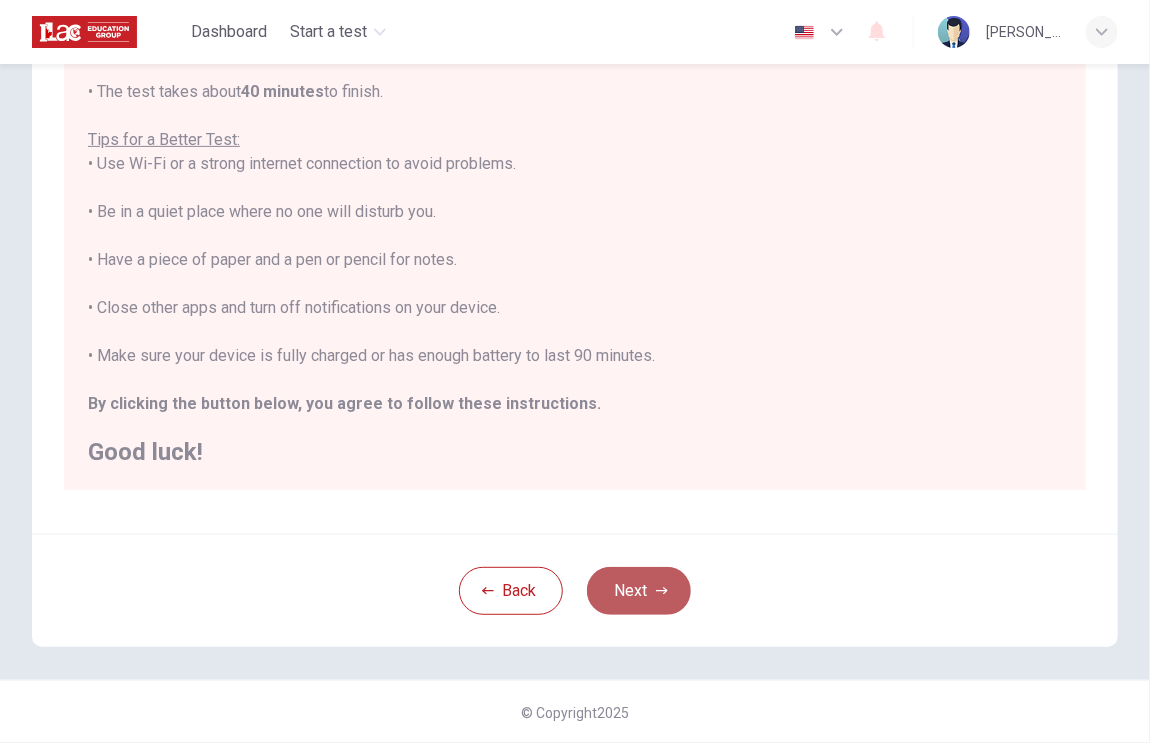 click on "Next" at bounding box center [639, 591] 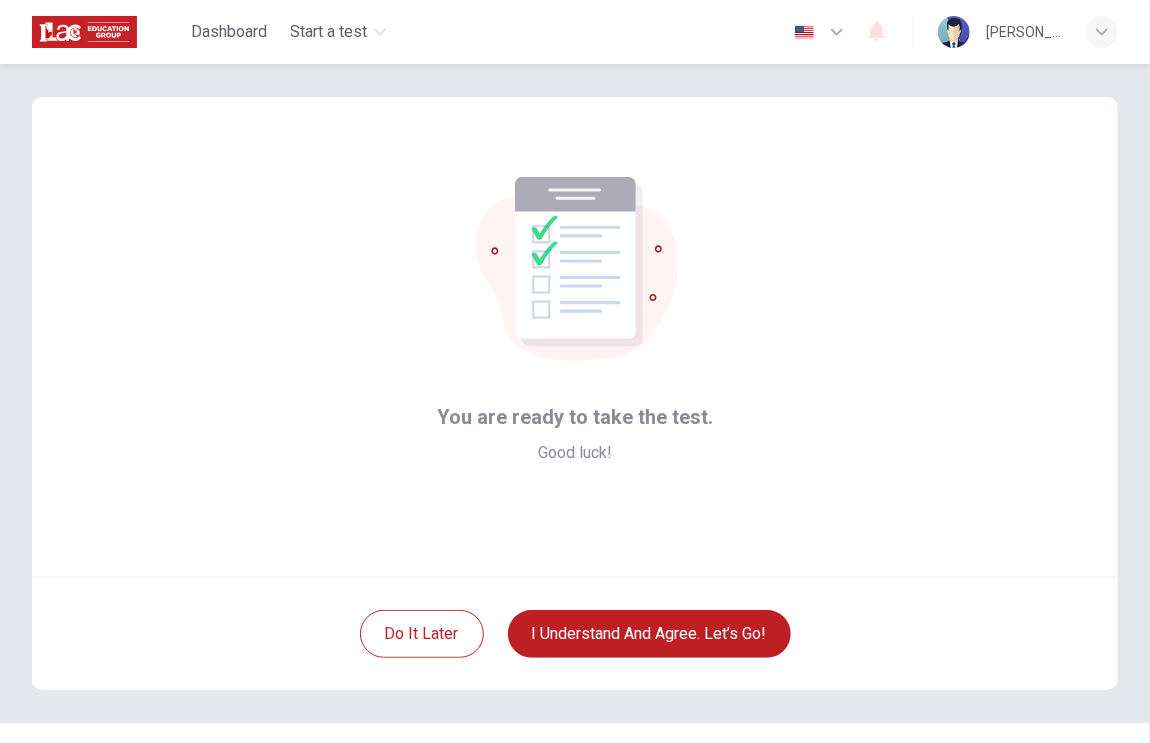scroll, scrollTop: 50, scrollLeft: 0, axis: vertical 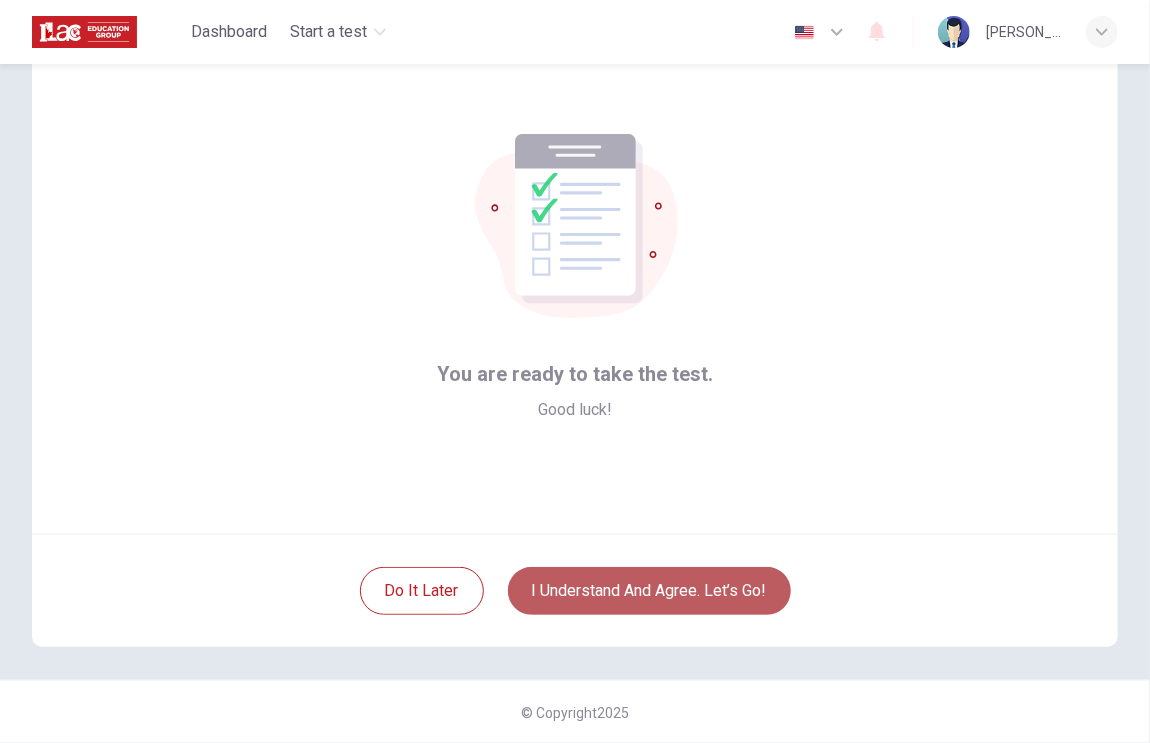 click on "I understand and agree. Let’s go!" at bounding box center (649, 591) 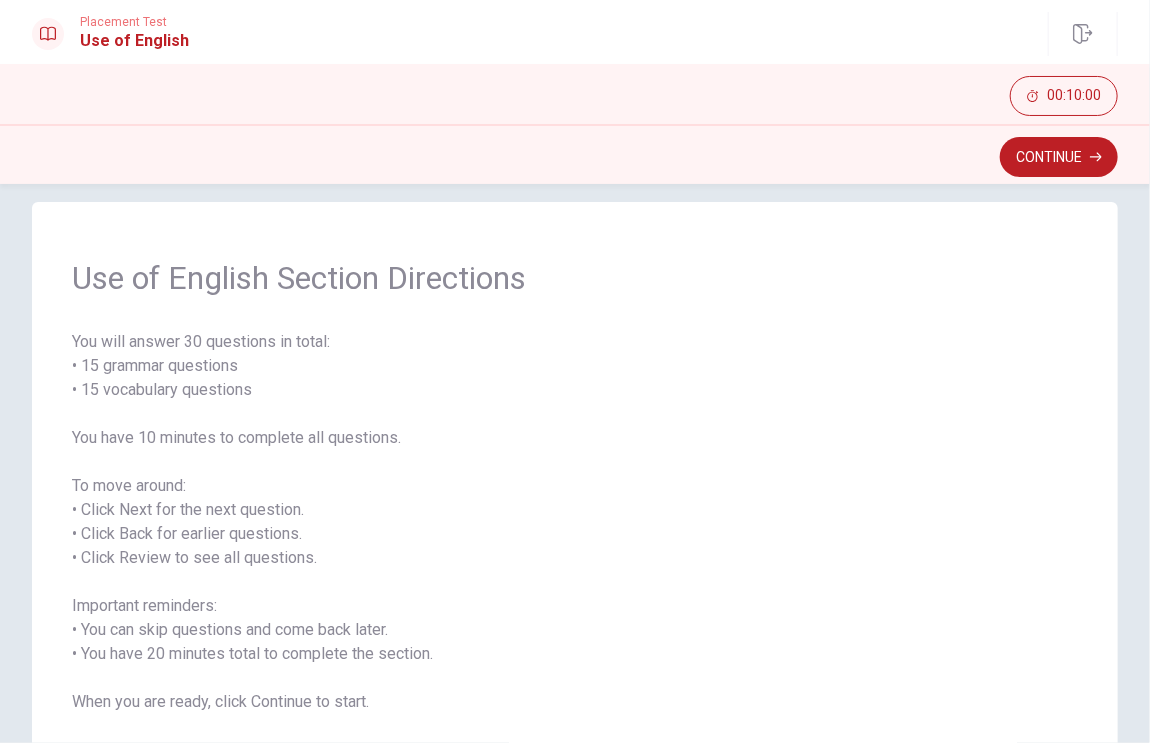 scroll, scrollTop: 152, scrollLeft: 0, axis: vertical 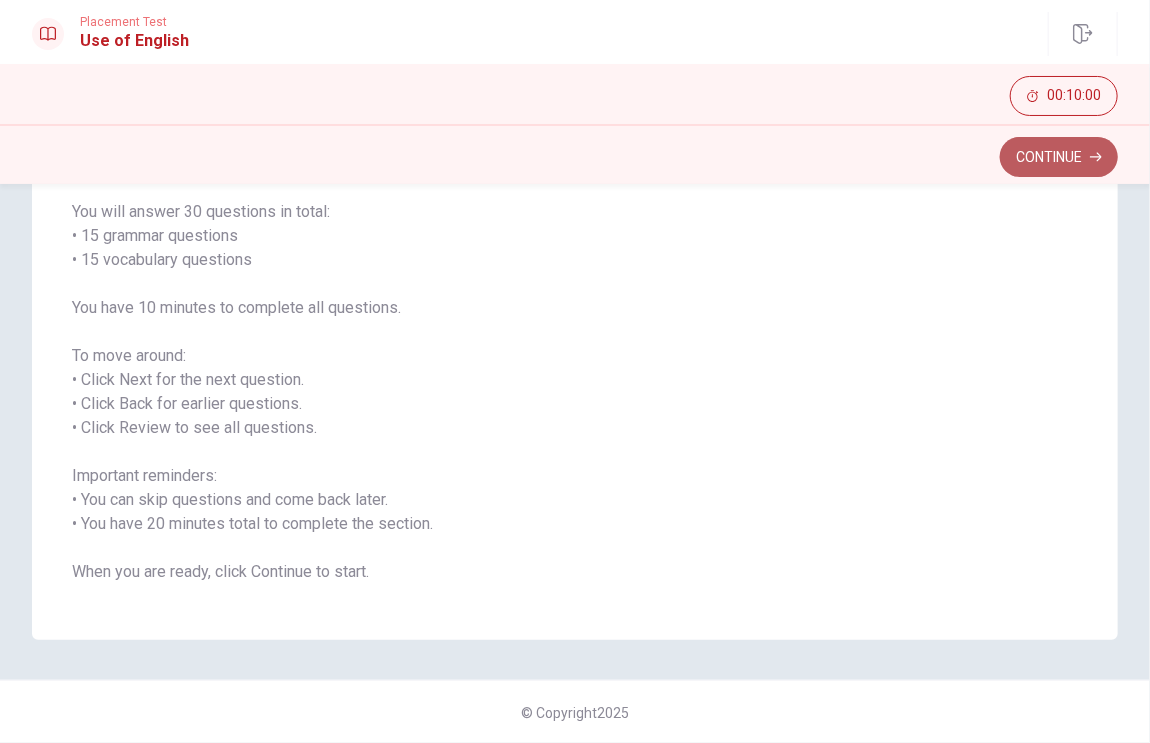 click on "Continue" at bounding box center [1059, 157] 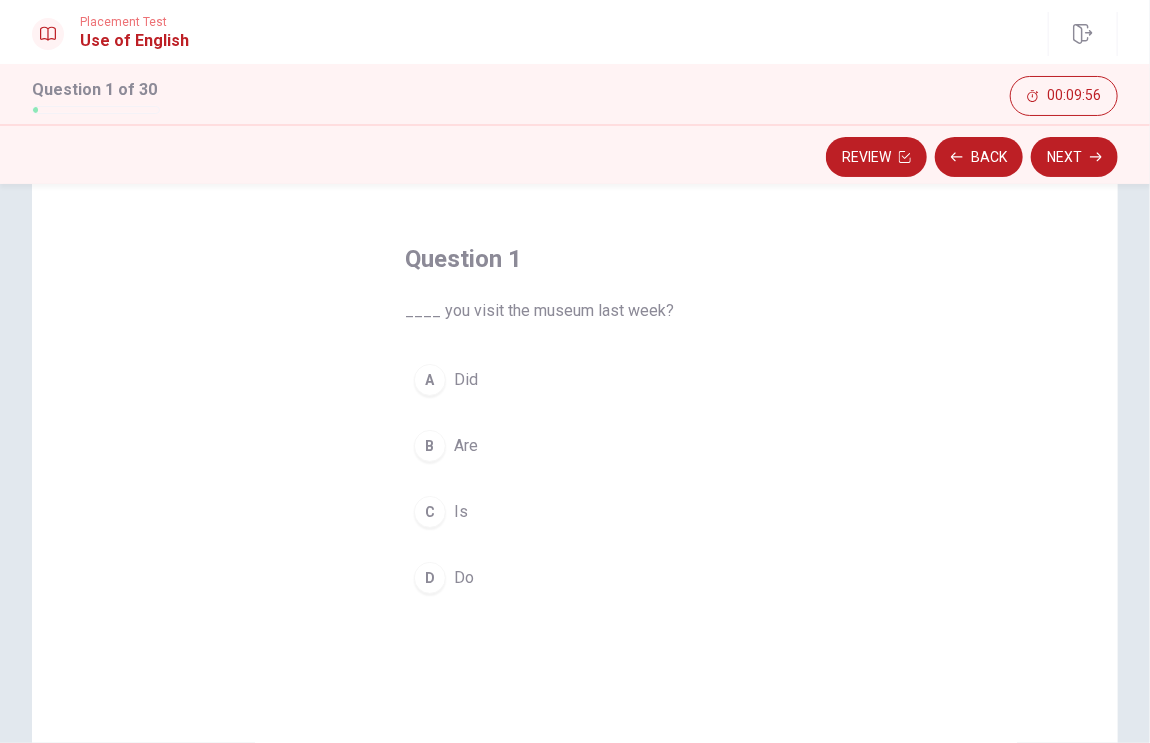 scroll, scrollTop: 64, scrollLeft: 0, axis: vertical 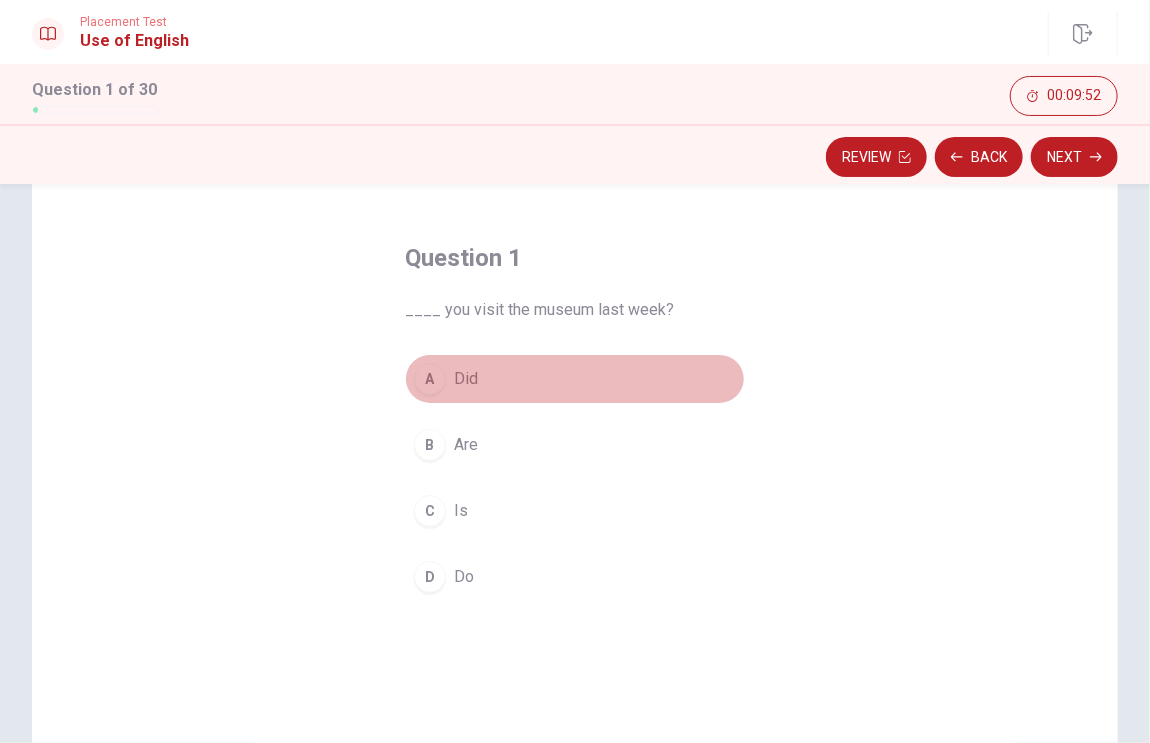 click on "A" at bounding box center [430, 379] 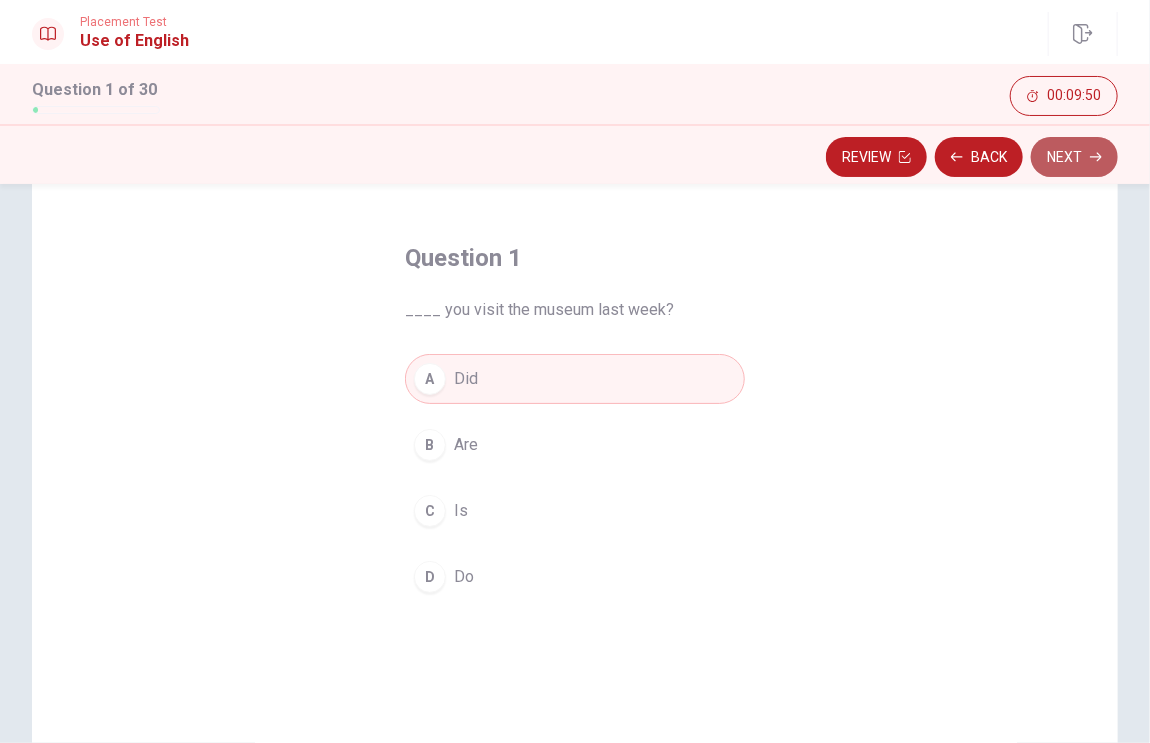 click on "Next" at bounding box center [1074, 157] 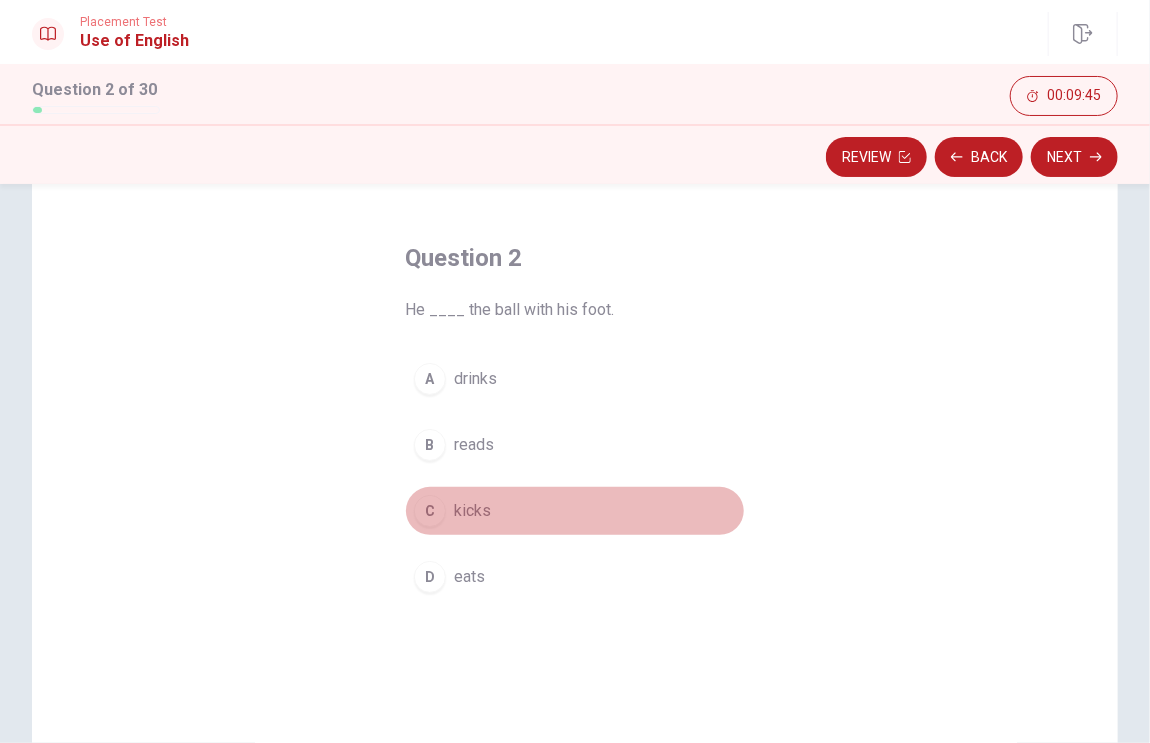 click on "C" at bounding box center [430, 511] 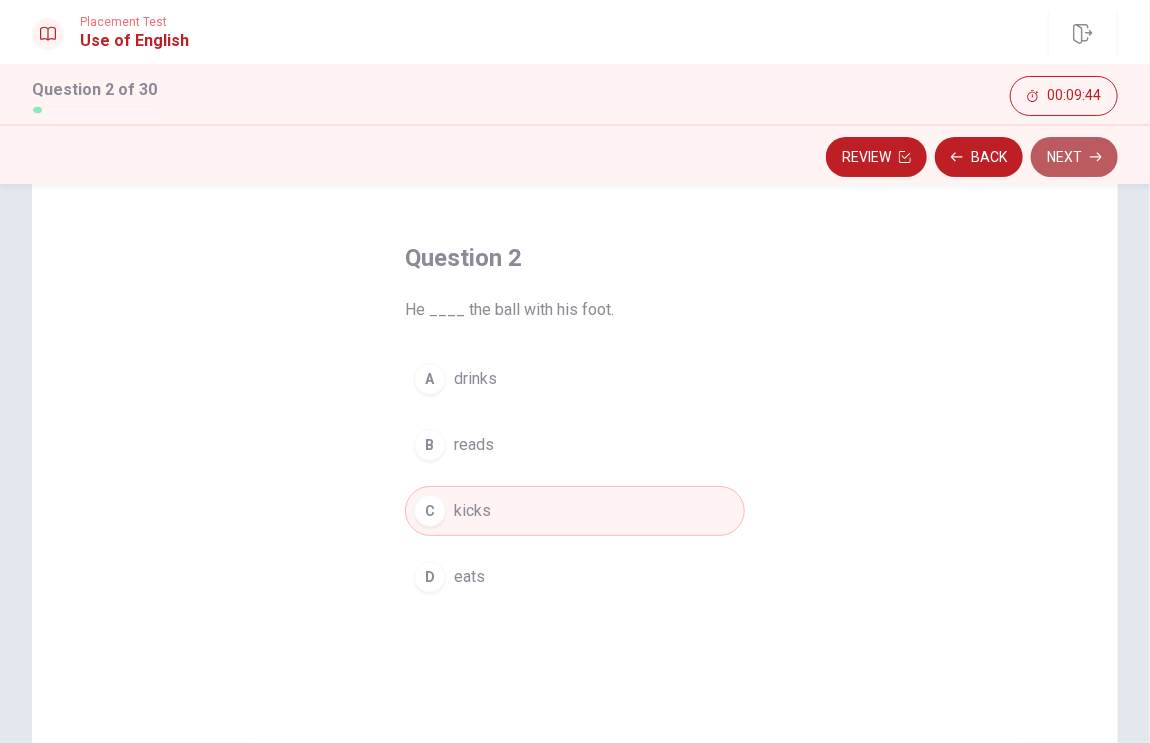 click on "Next" at bounding box center [1074, 157] 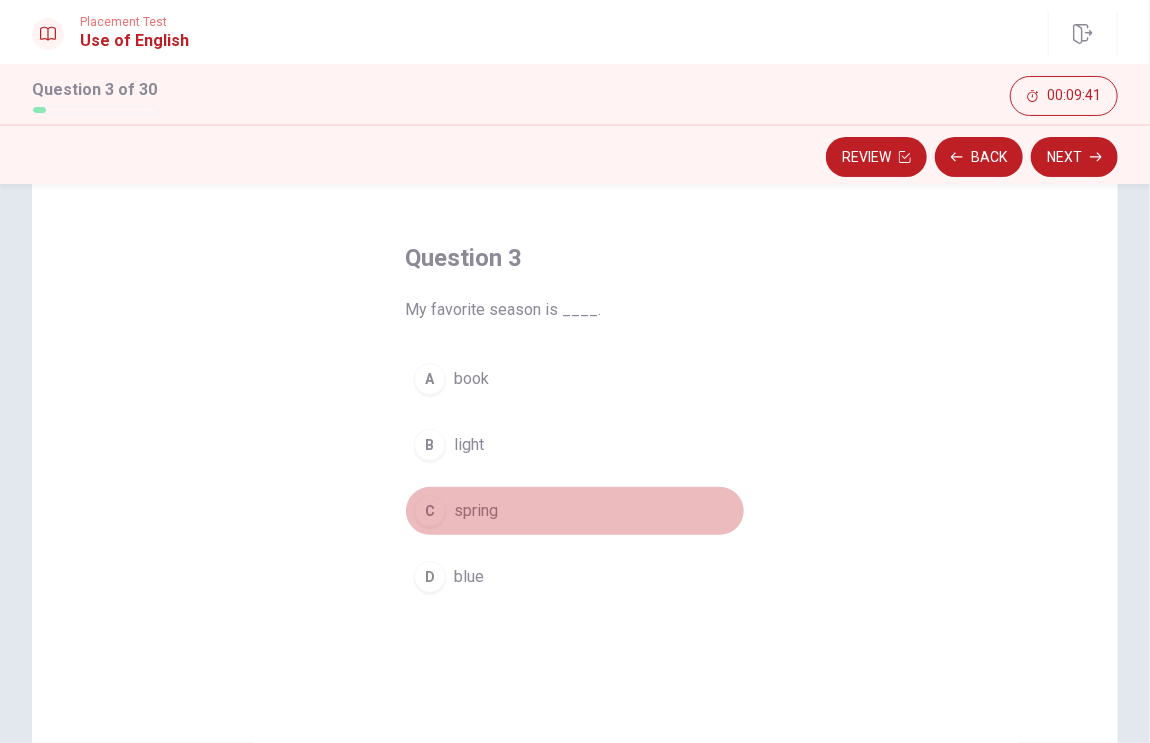 click on "spring" at bounding box center (476, 511) 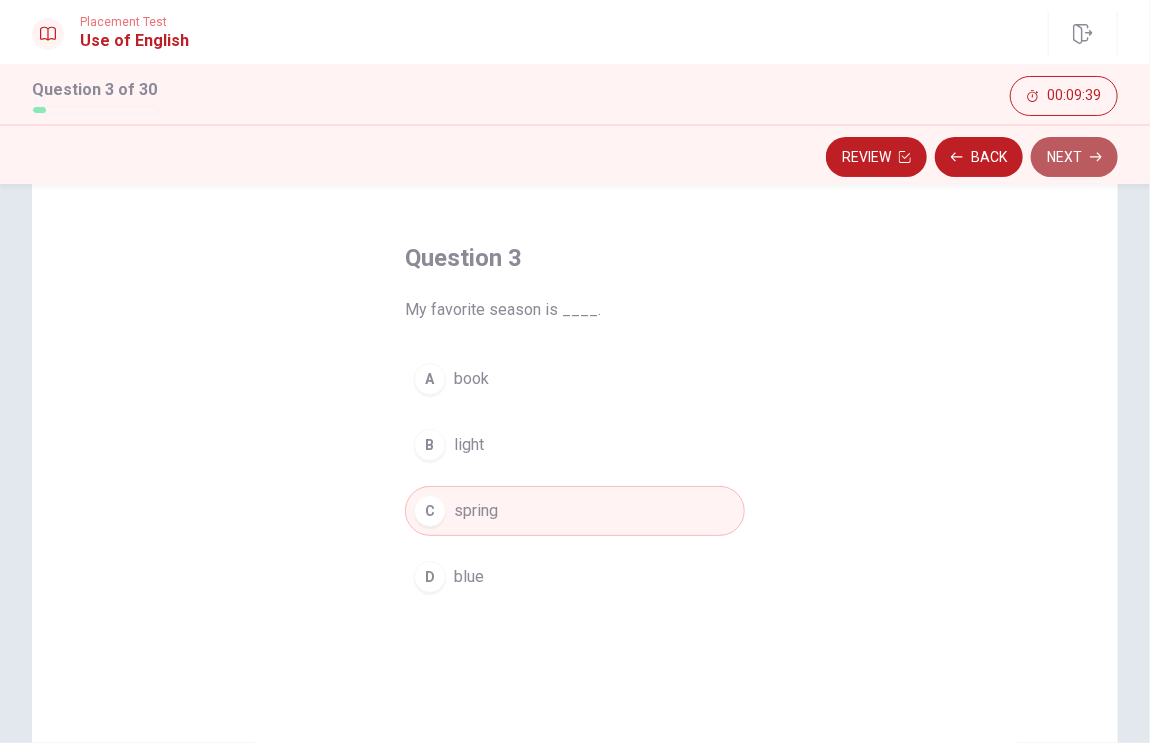 click on "Next" at bounding box center (1074, 157) 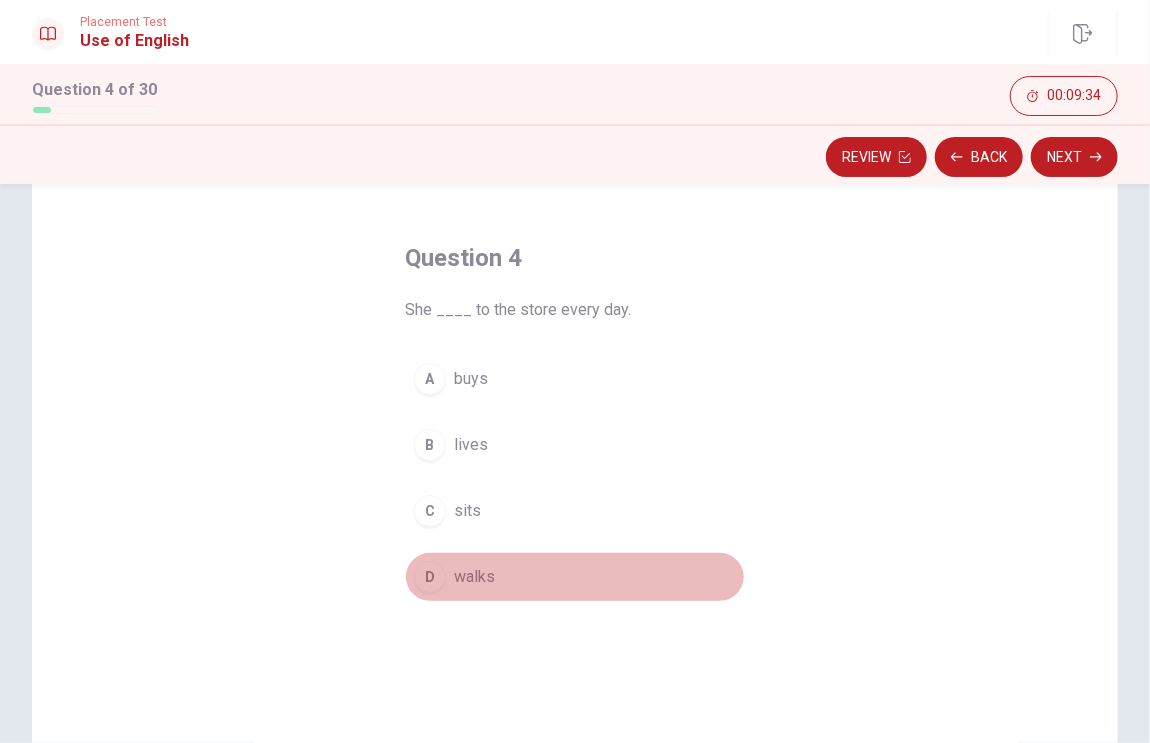 click on "walks" at bounding box center [474, 577] 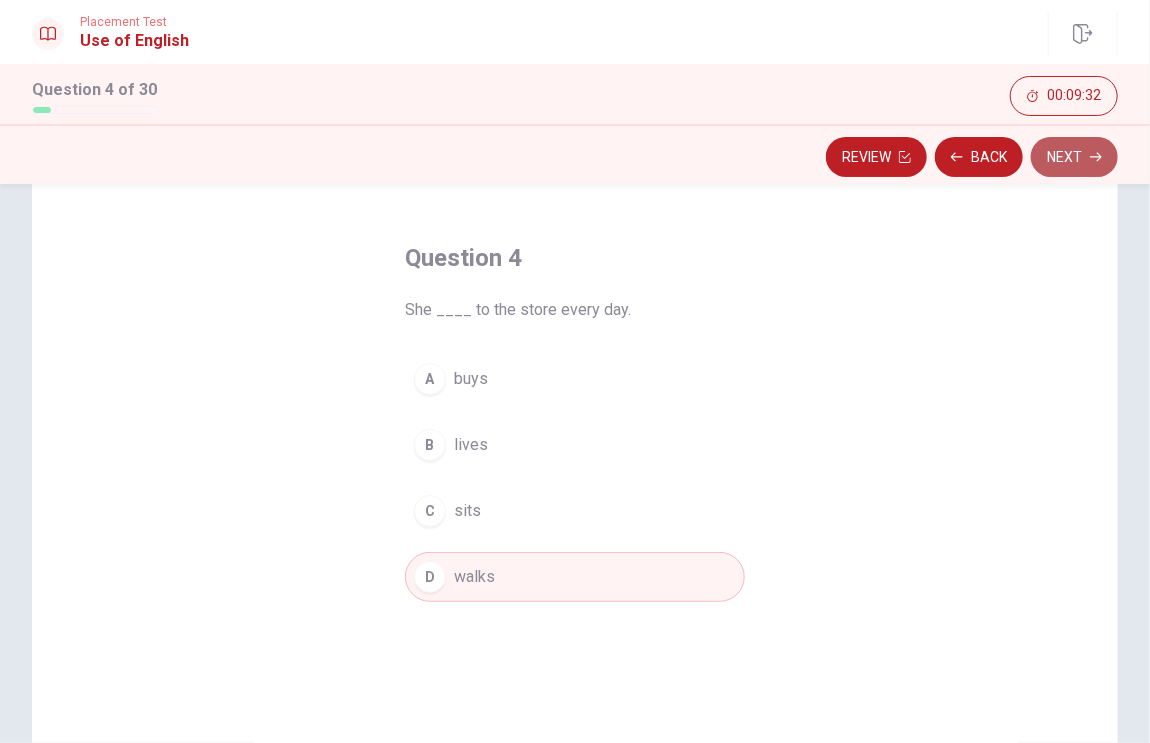 click on "Next" at bounding box center [1074, 157] 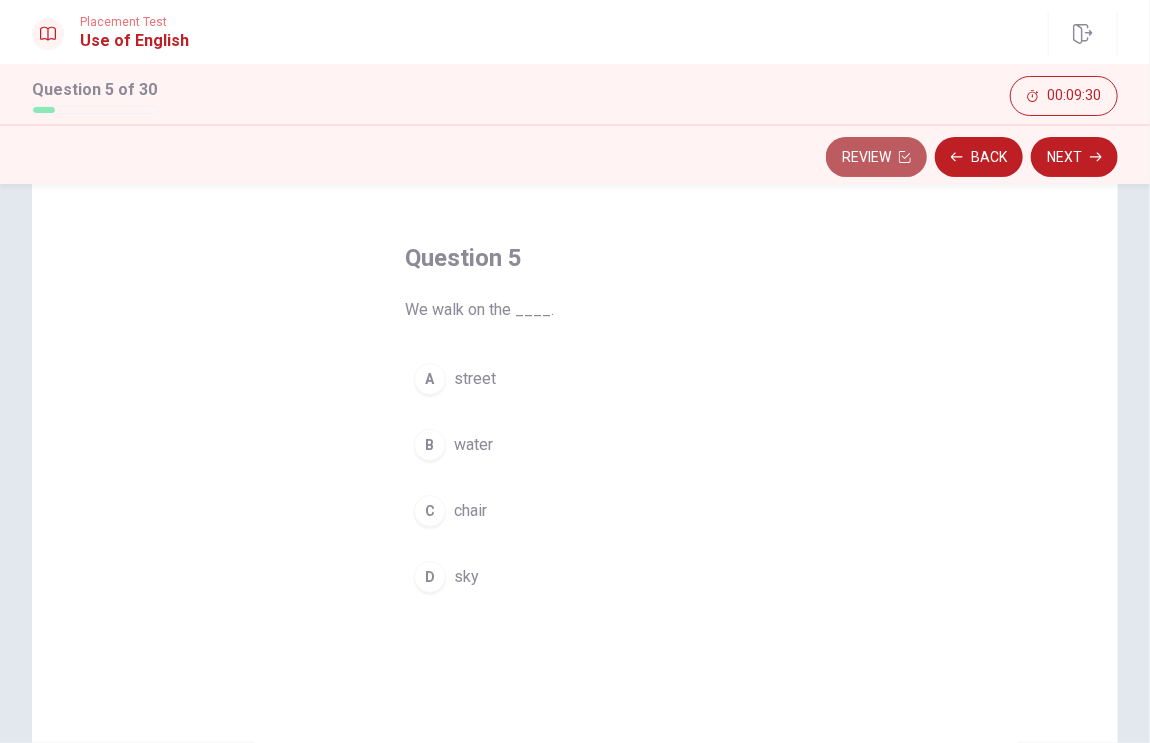 click on "Review" at bounding box center (876, 157) 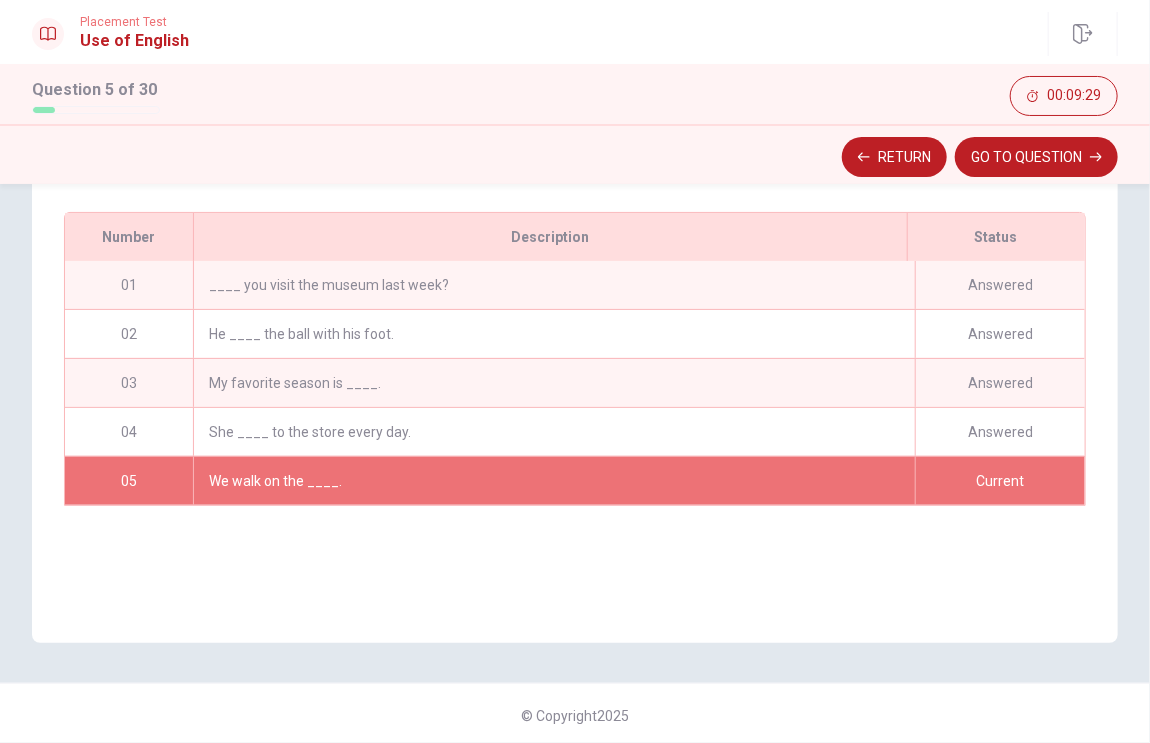 scroll, scrollTop: 280, scrollLeft: 0, axis: vertical 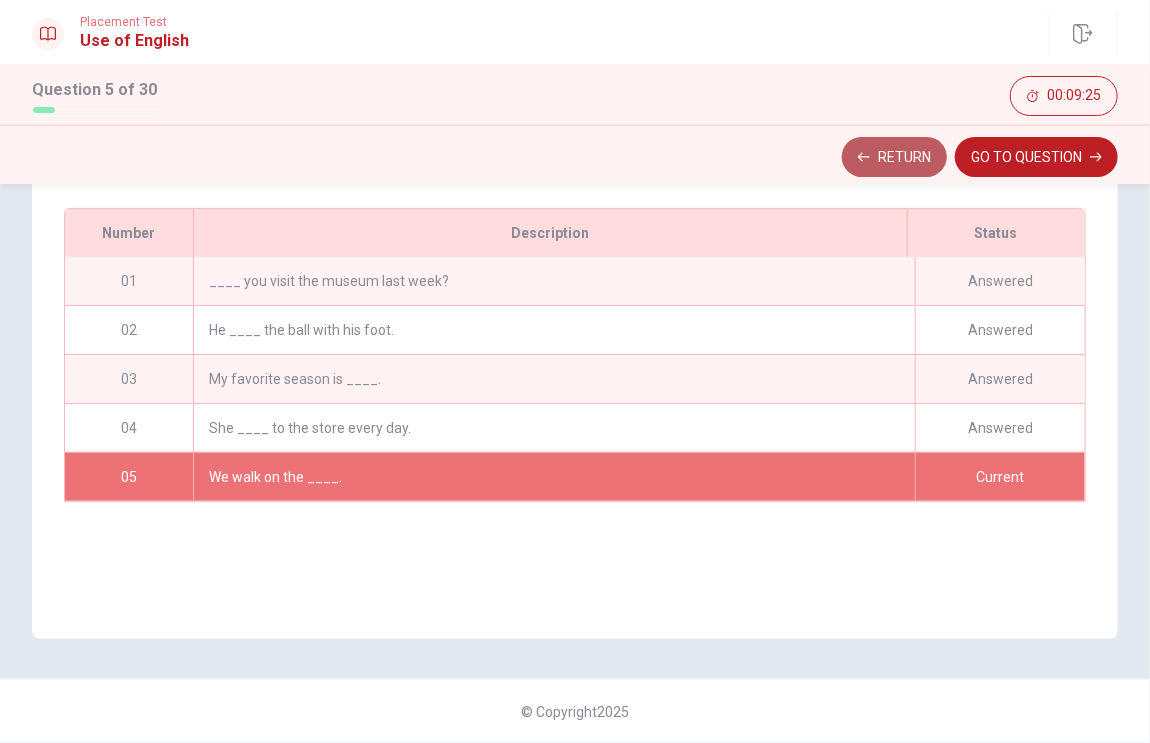 click on "Return" at bounding box center [894, 157] 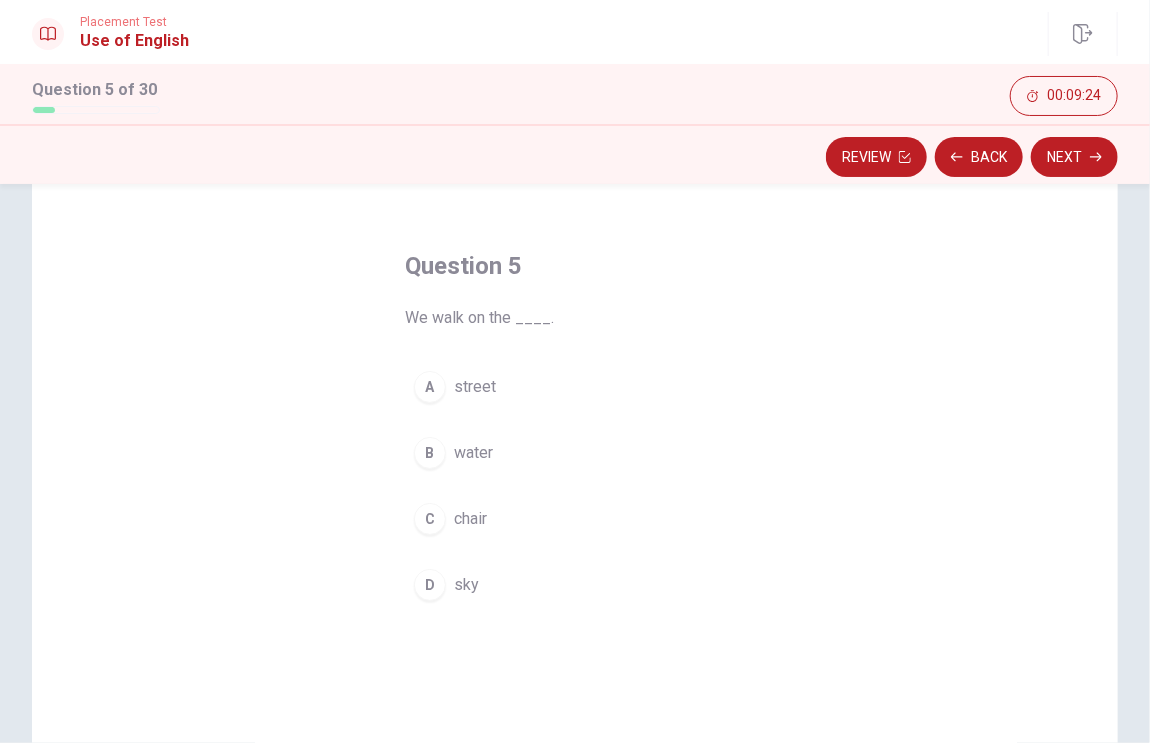 scroll, scrollTop: 16, scrollLeft: 0, axis: vertical 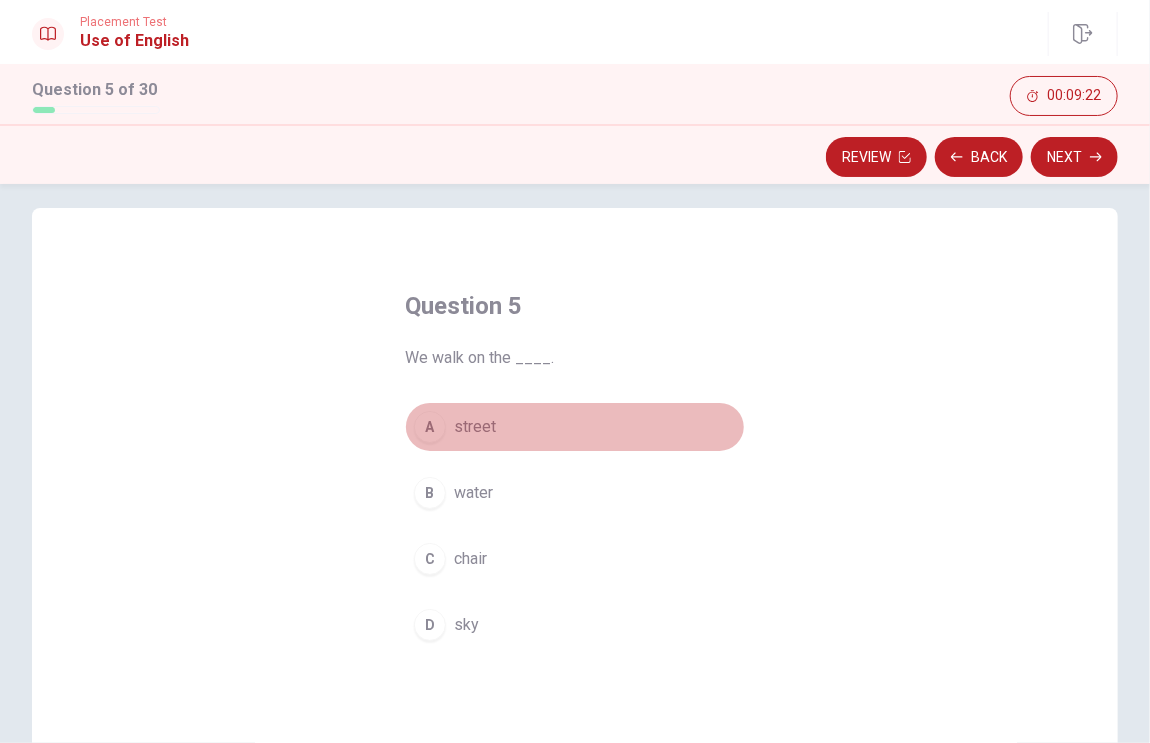 click on "A street" at bounding box center (575, 427) 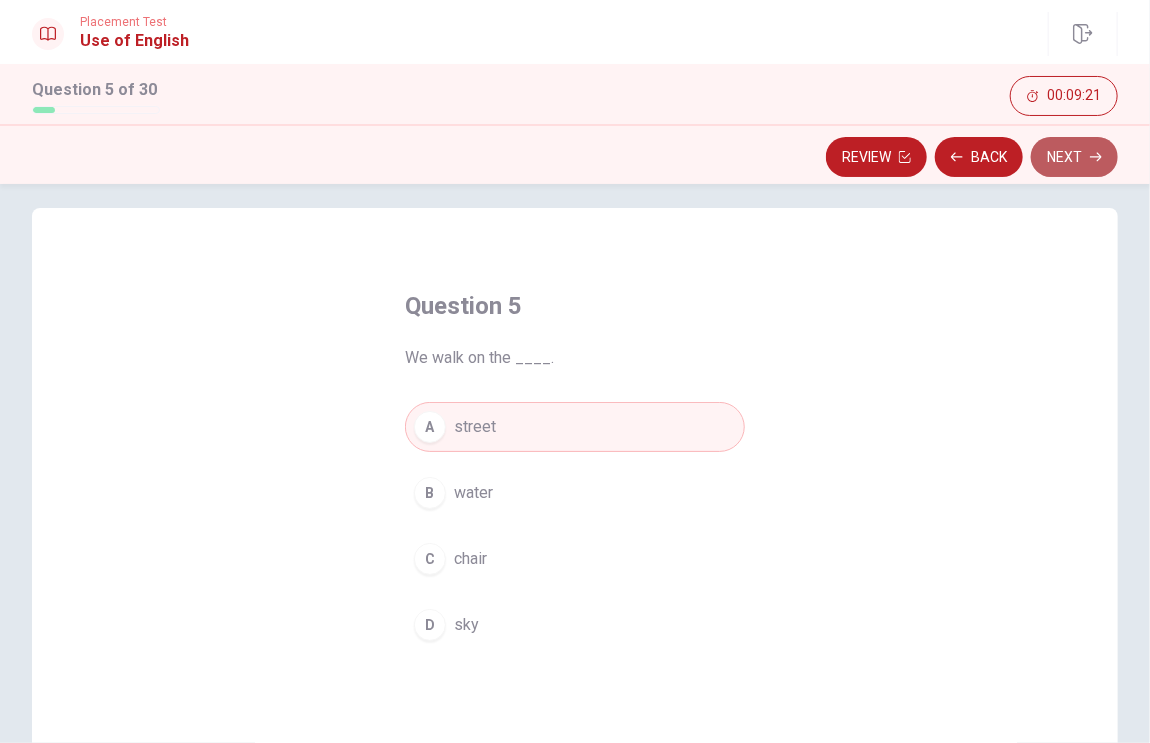 click on "Next" at bounding box center (1074, 157) 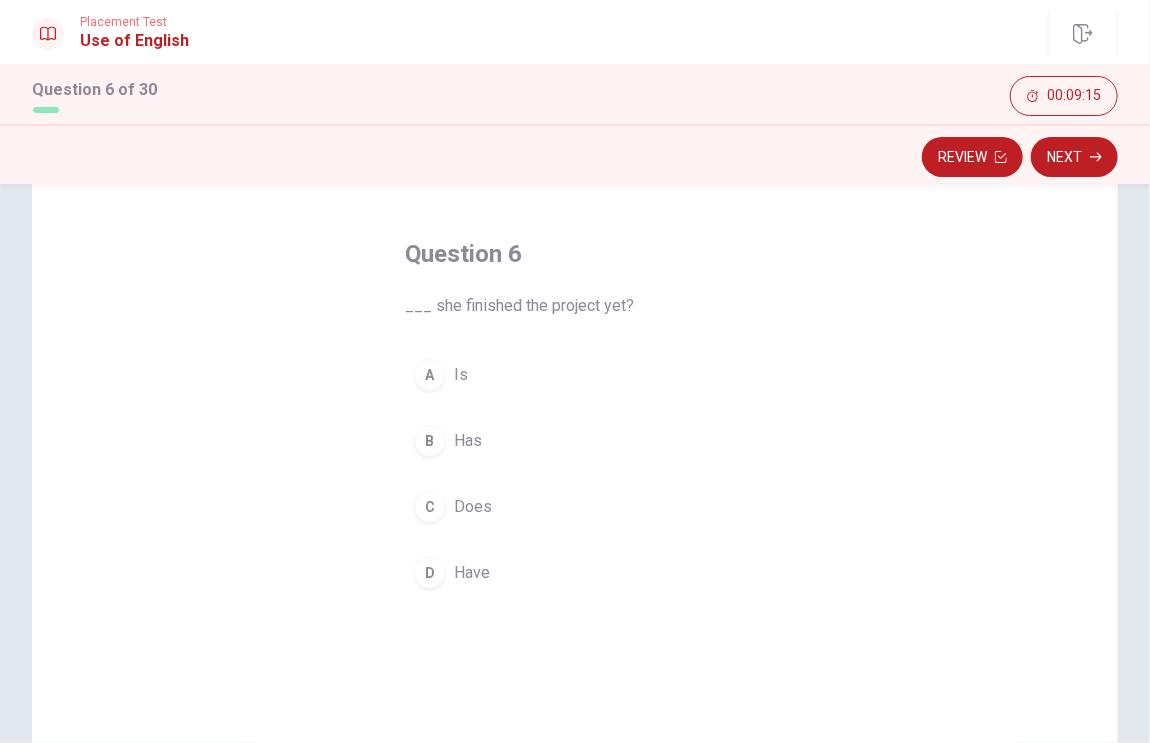 scroll, scrollTop: 78, scrollLeft: 0, axis: vertical 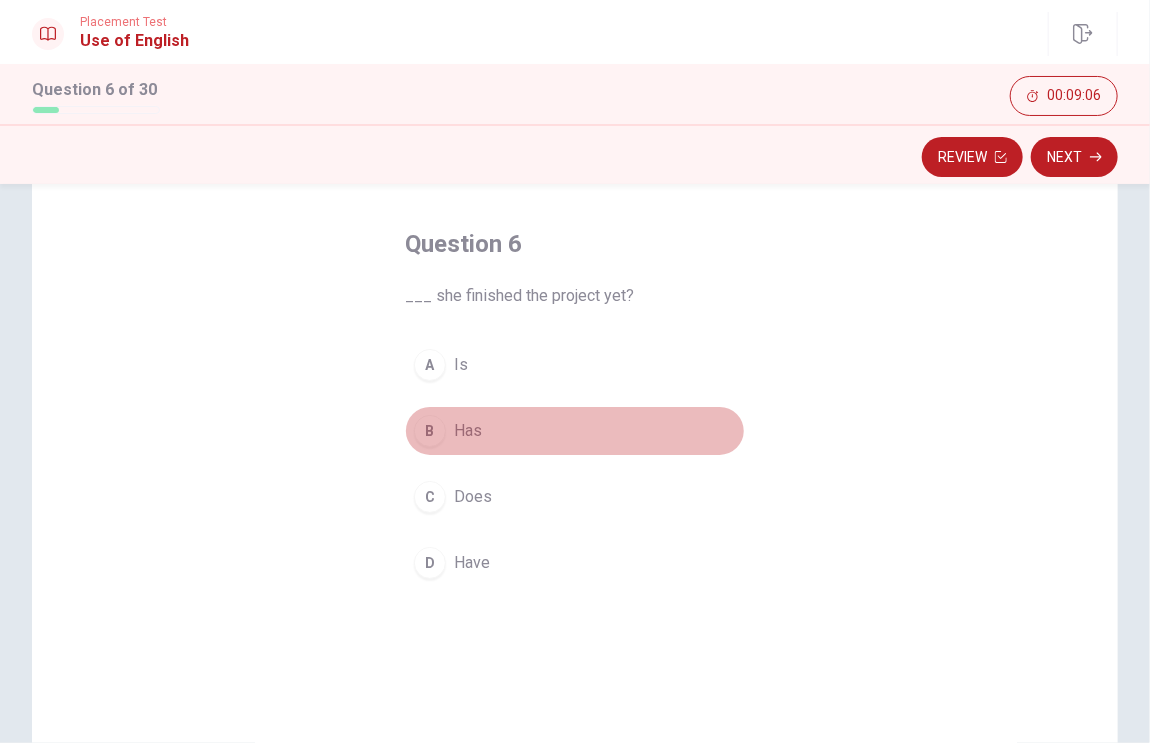click on "B" at bounding box center [430, 431] 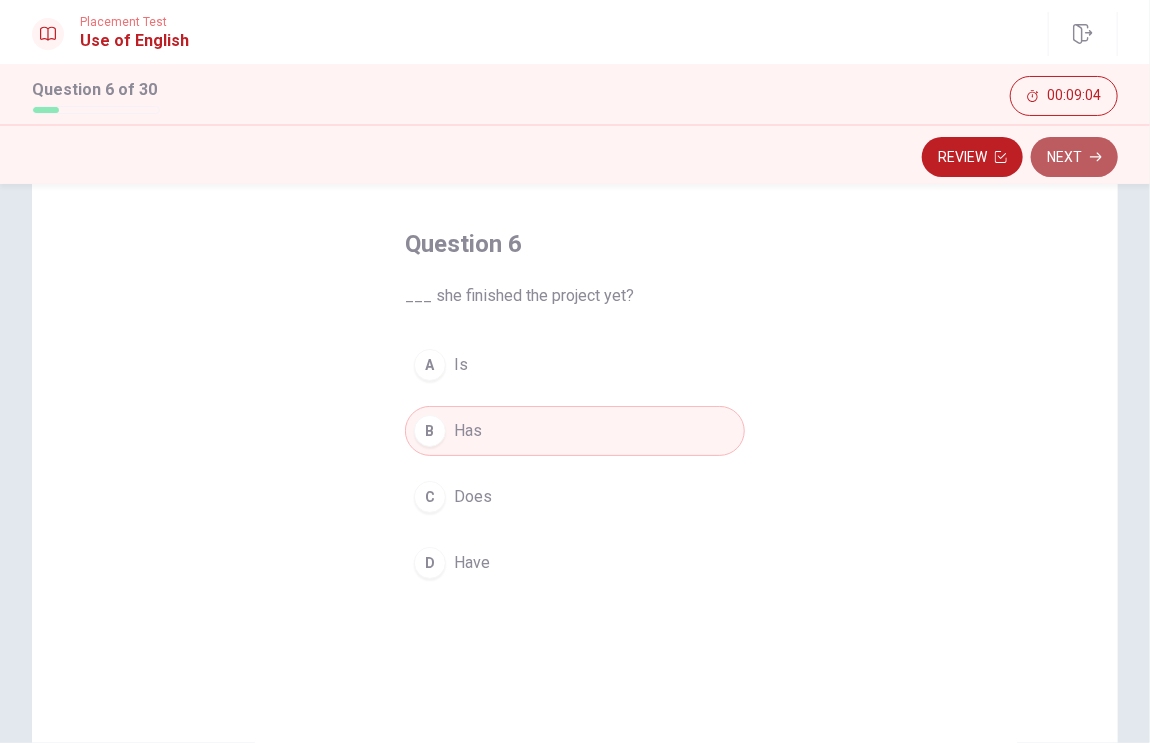 click on "Next" at bounding box center (1074, 157) 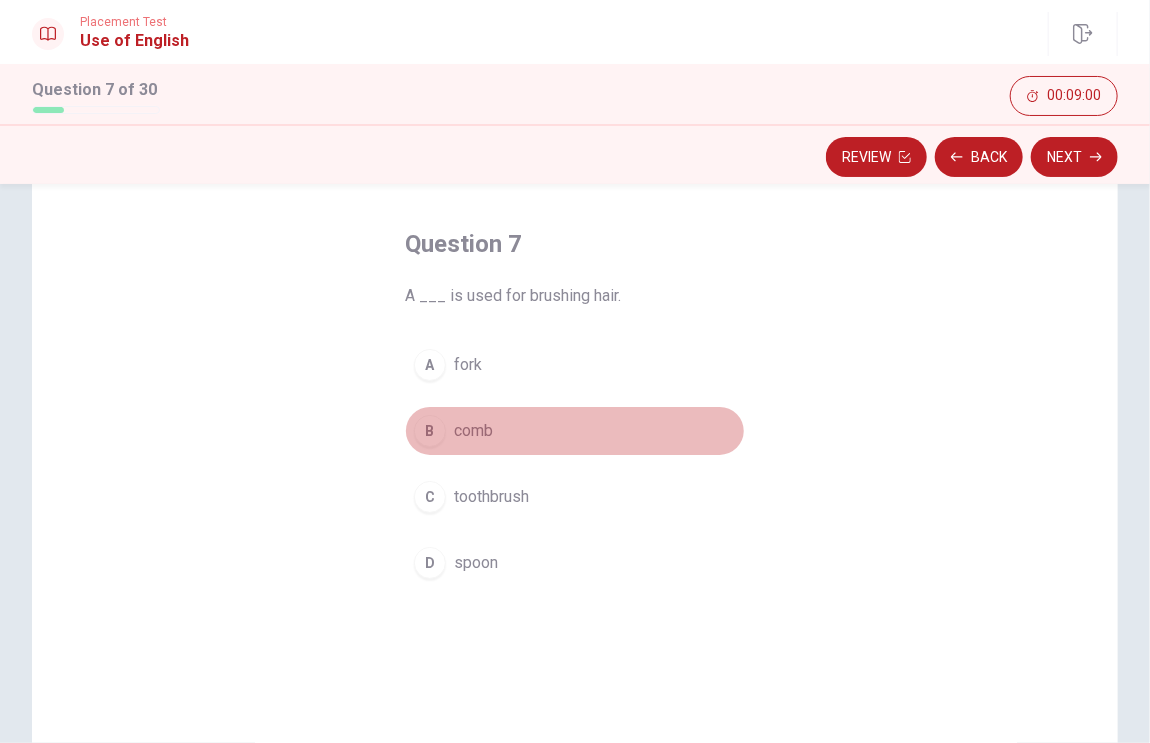 click on "comb" at bounding box center [473, 431] 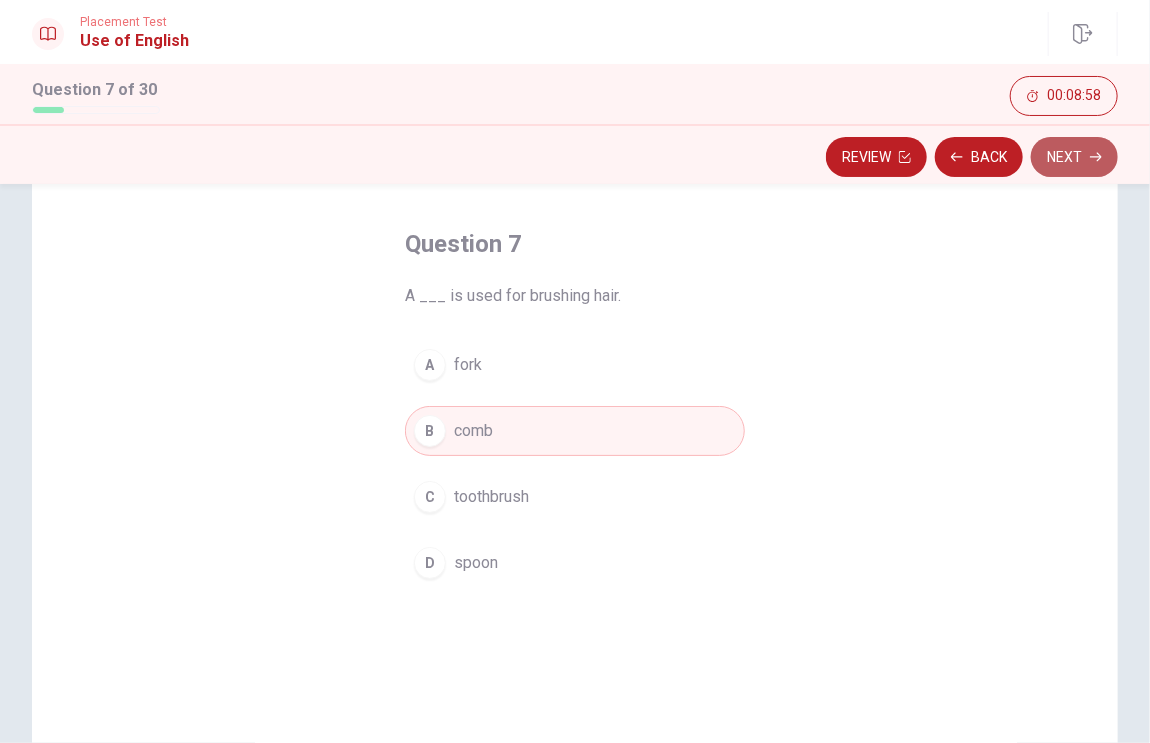 click on "Next" at bounding box center (1074, 157) 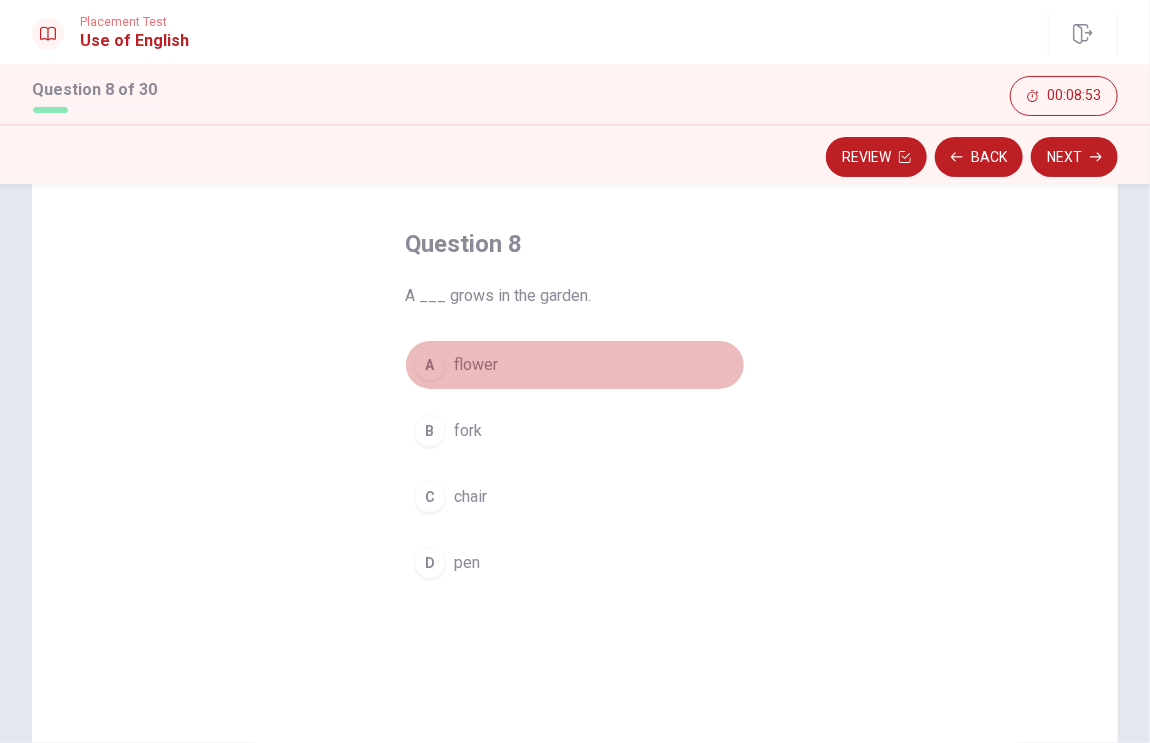 click on "flower" at bounding box center [476, 365] 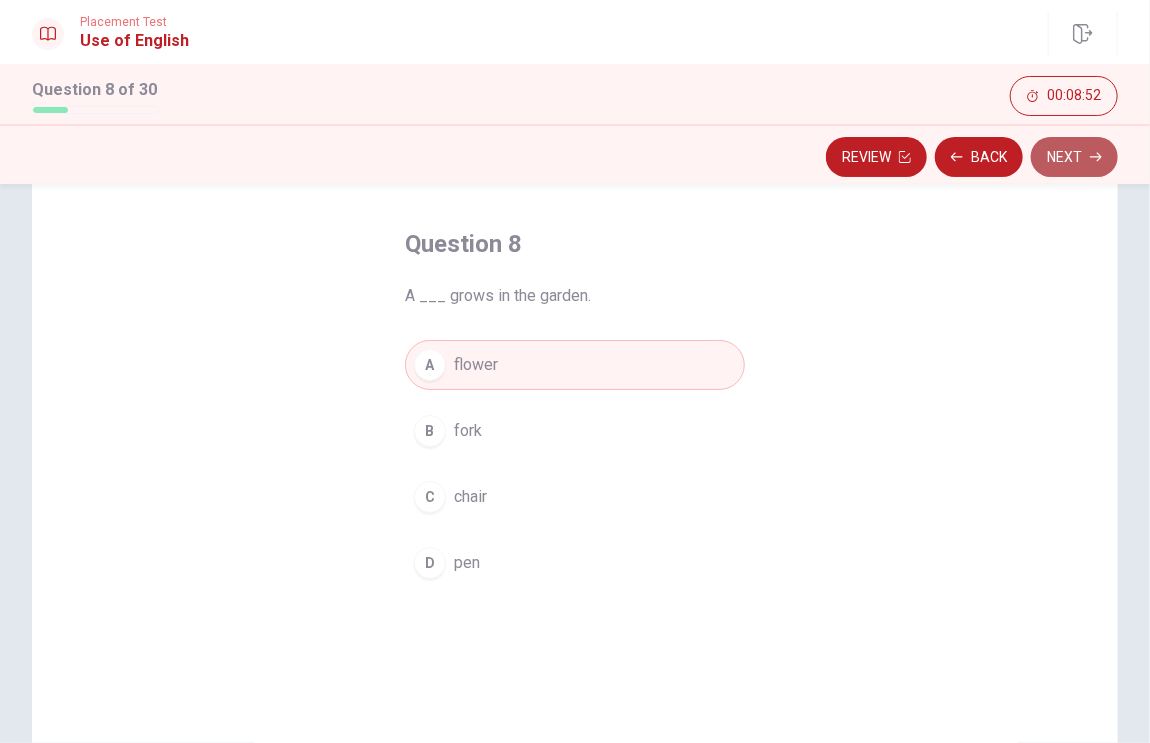 click on "Next" at bounding box center (1074, 157) 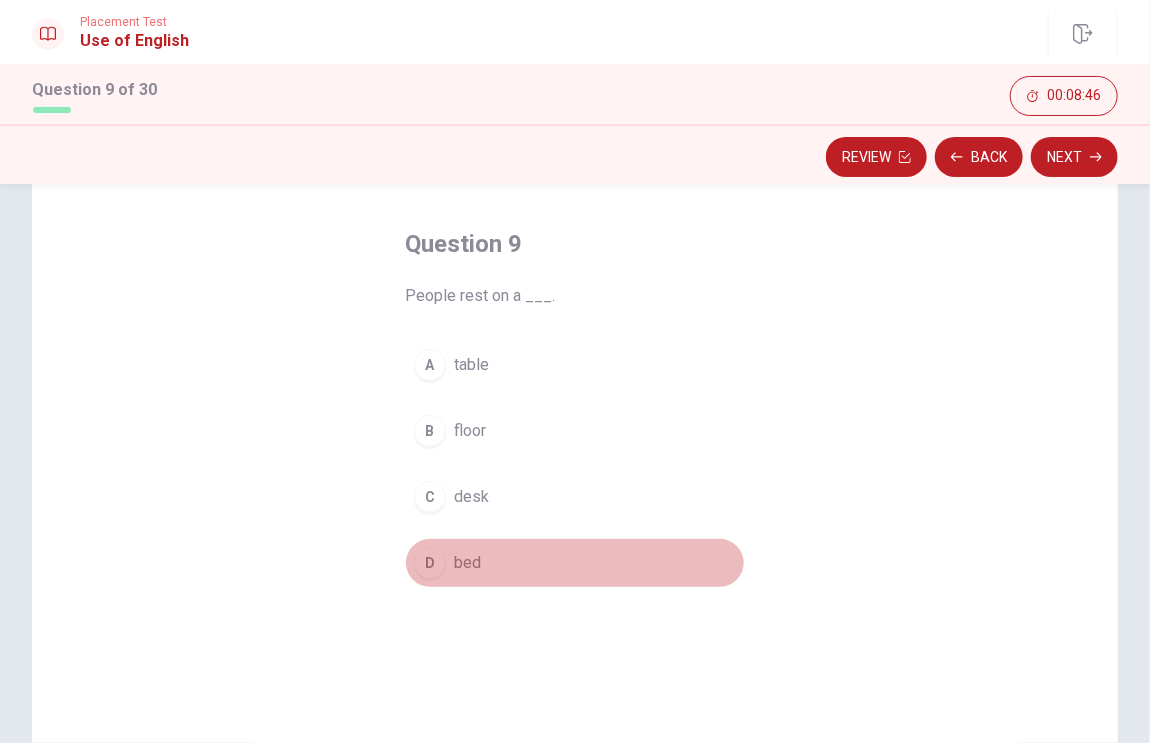 click on "D" at bounding box center (430, 563) 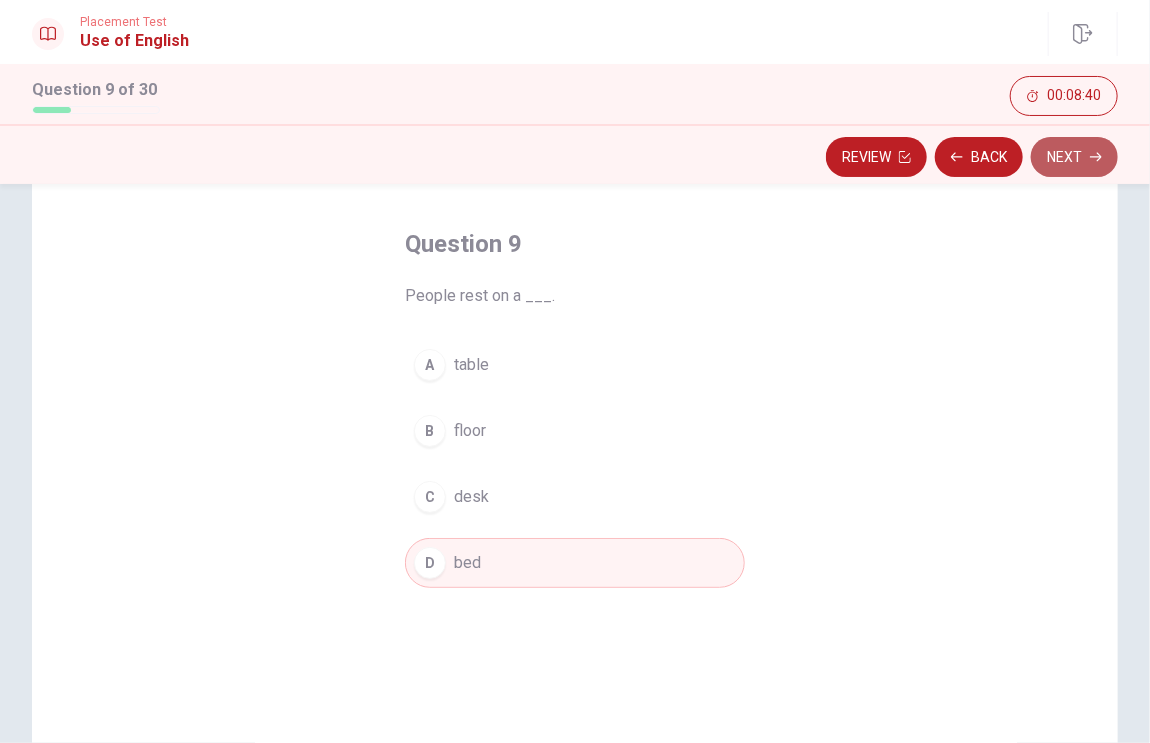 click on "Next" at bounding box center (1074, 157) 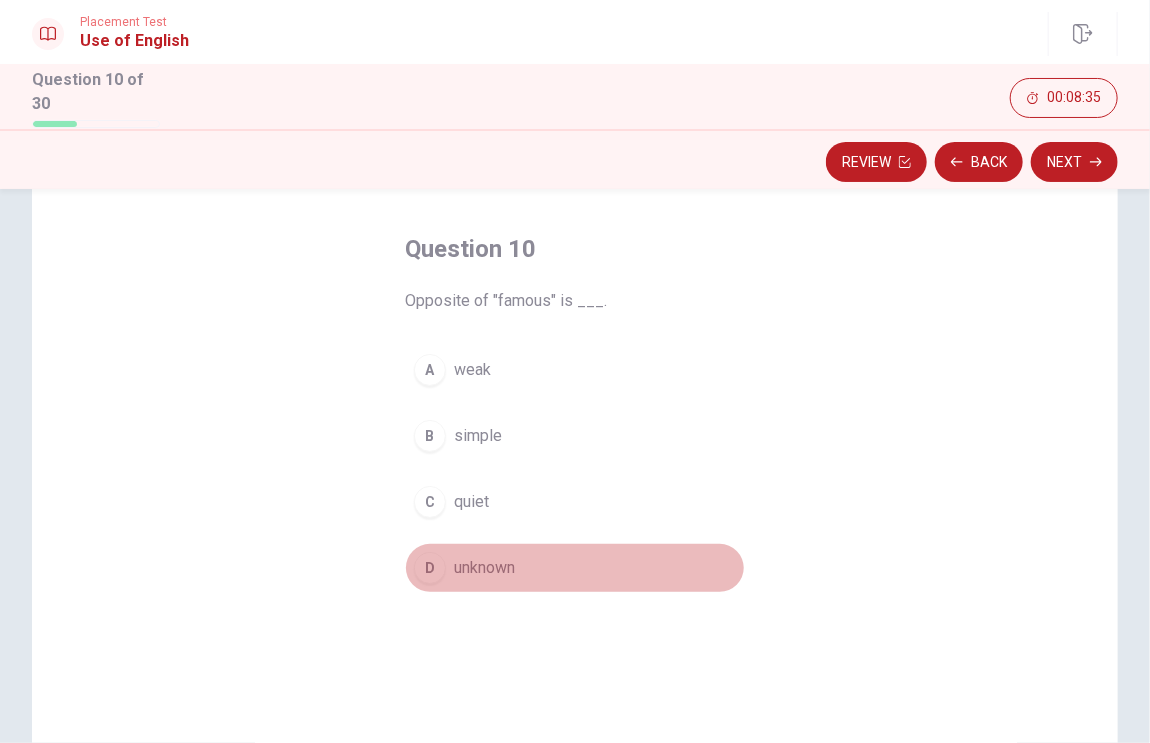 click on "unknown" at bounding box center (484, 568) 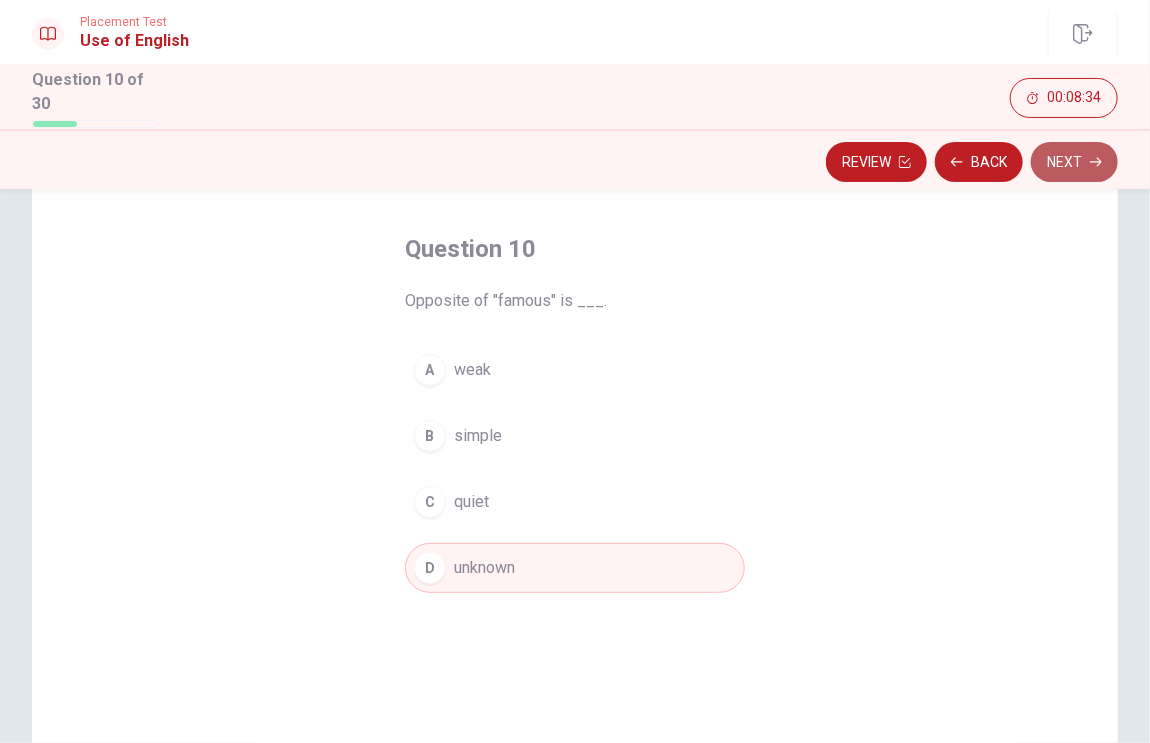 click on "Next" at bounding box center [1074, 162] 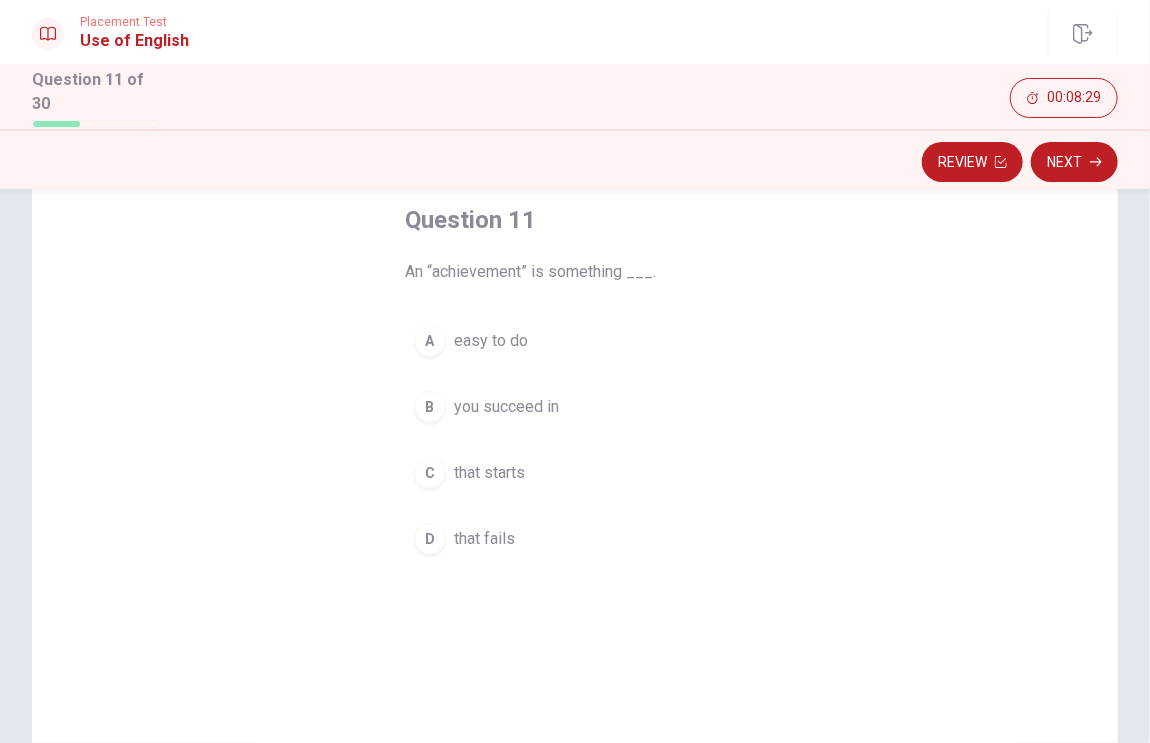 scroll, scrollTop: 115, scrollLeft: 0, axis: vertical 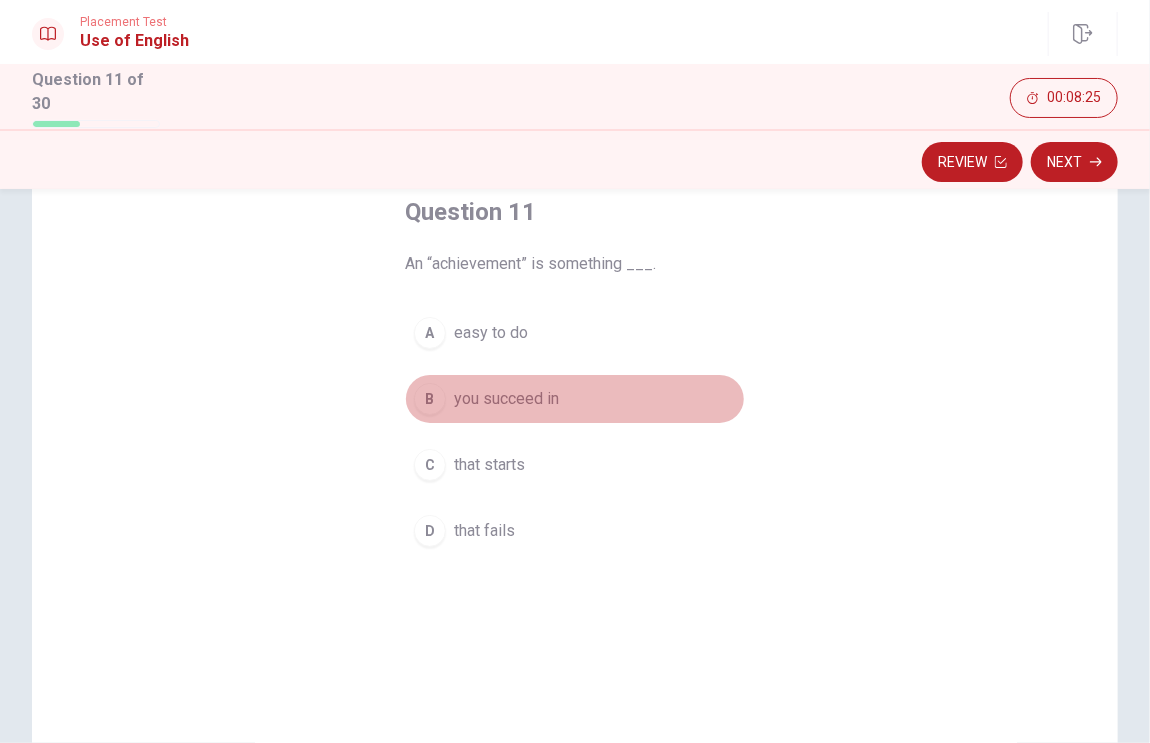 click on "you succeed in" at bounding box center (506, 399) 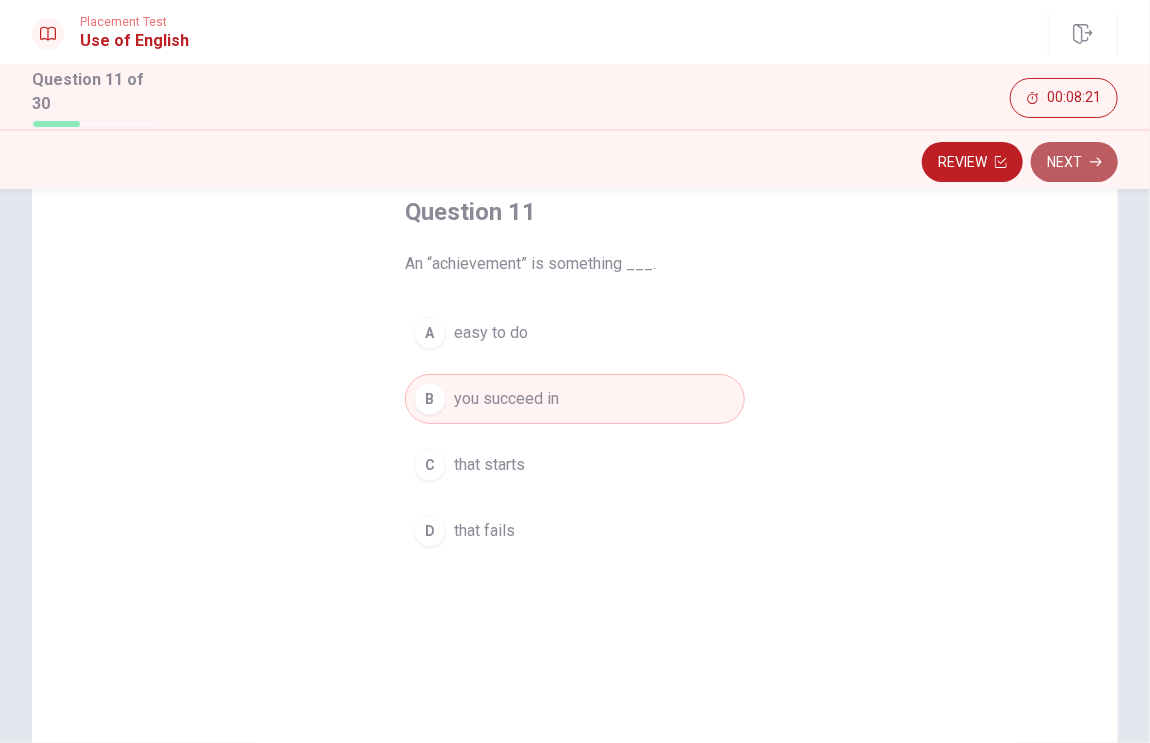 click on "Next" at bounding box center (1074, 162) 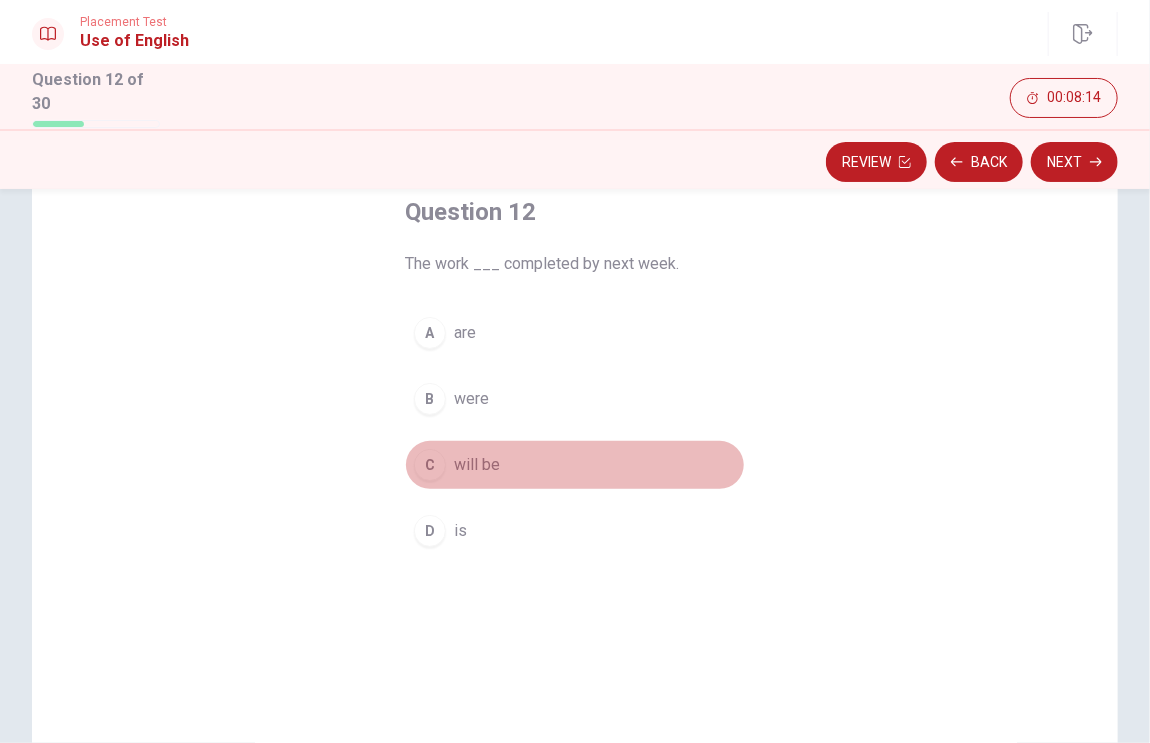 click on "will be" at bounding box center (477, 465) 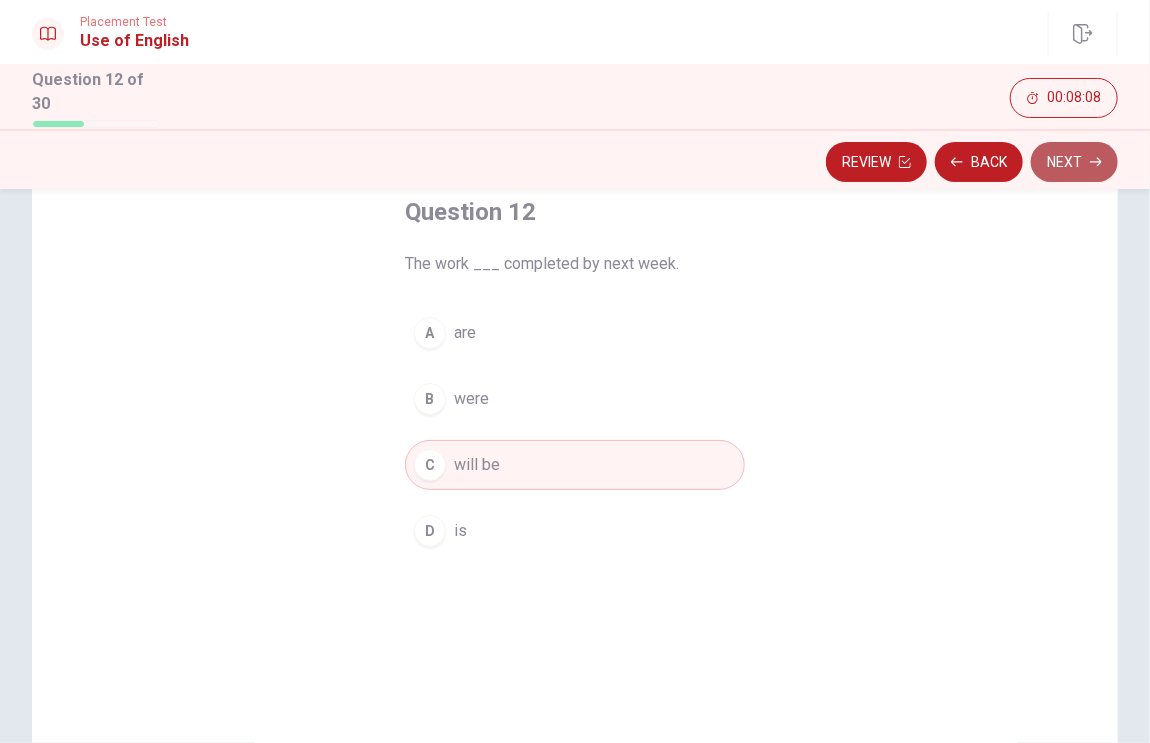 click on "Next" at bounding box center (1074, 162) 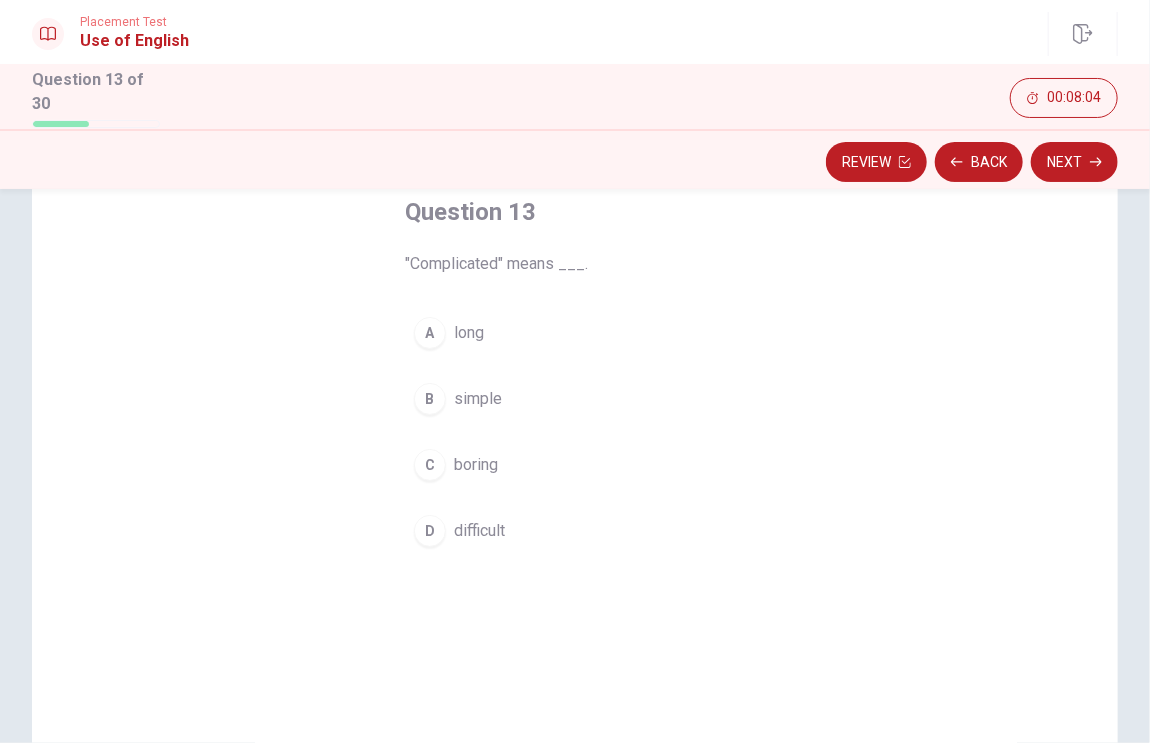 click on "difficult" at bounding box center (479, 531) 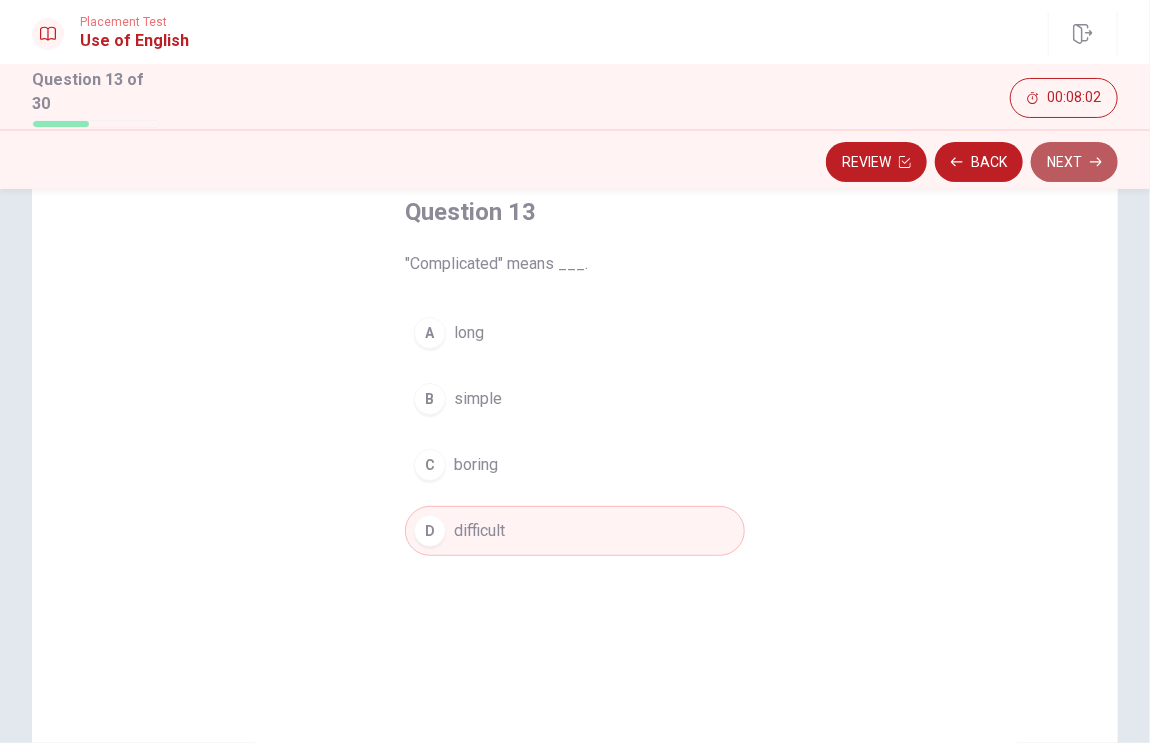 click on "Next" at bounding box center [1074, 162] 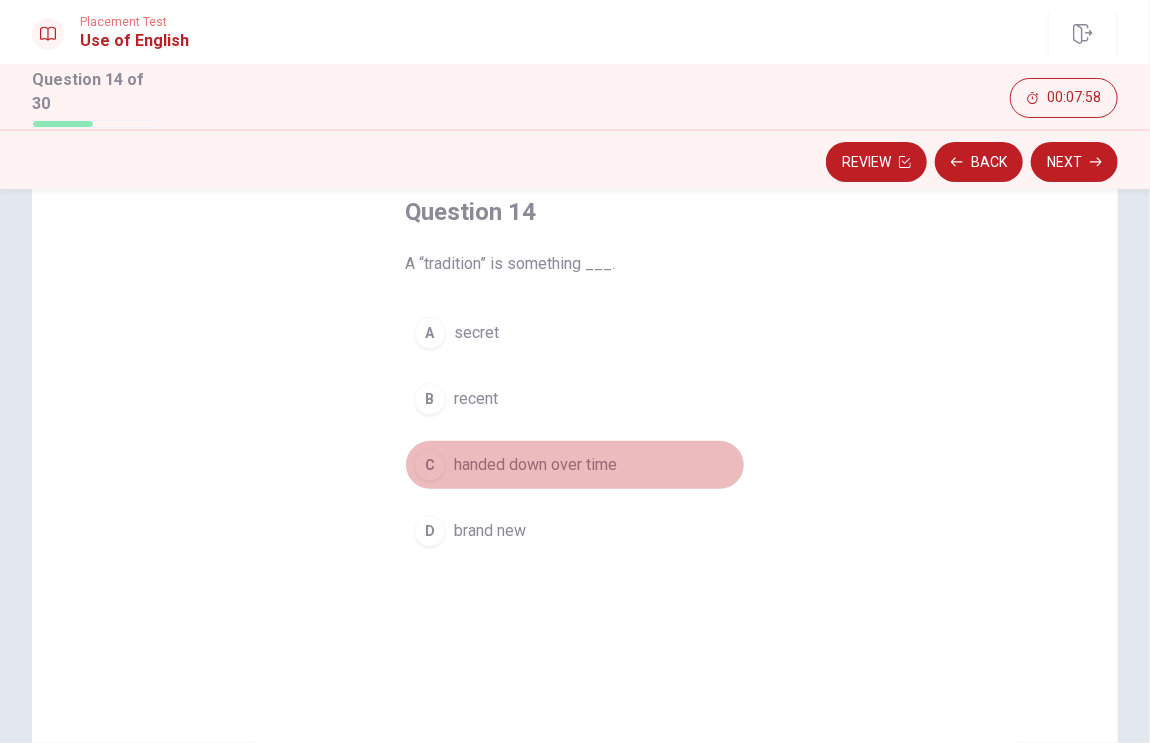 click on "handed down over time" at bounding box center [535, 465] 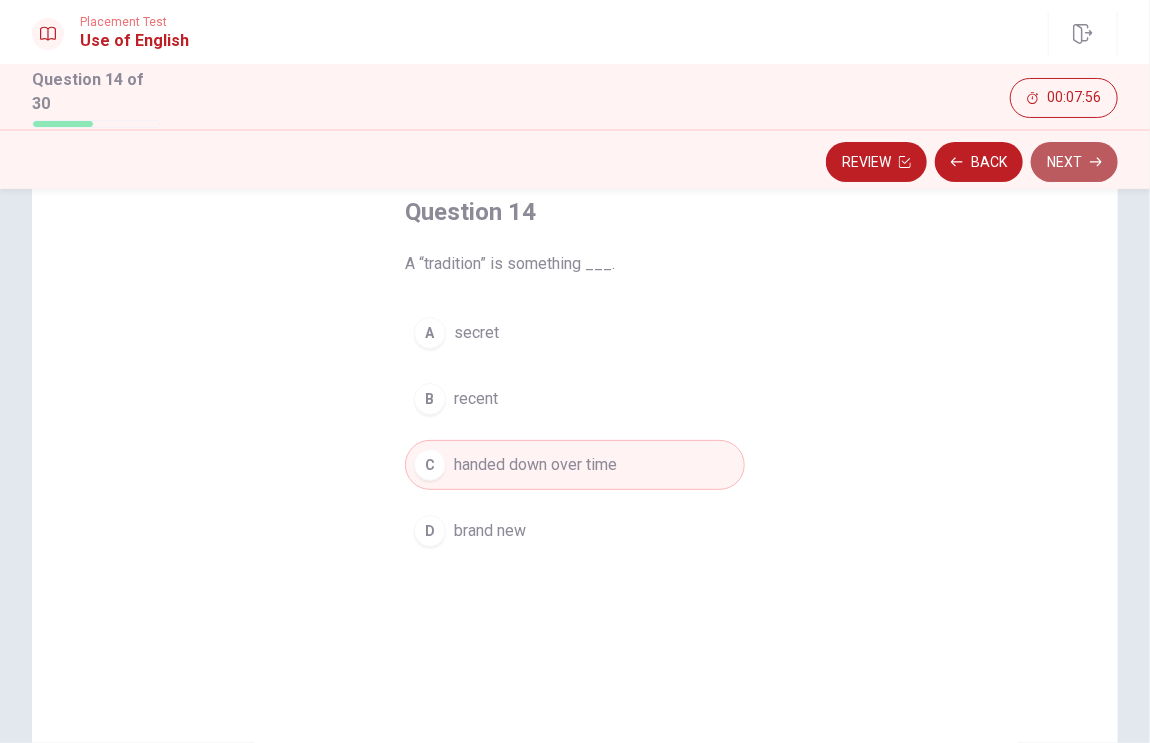 click on "Next" at bounding box center (1074, 162) 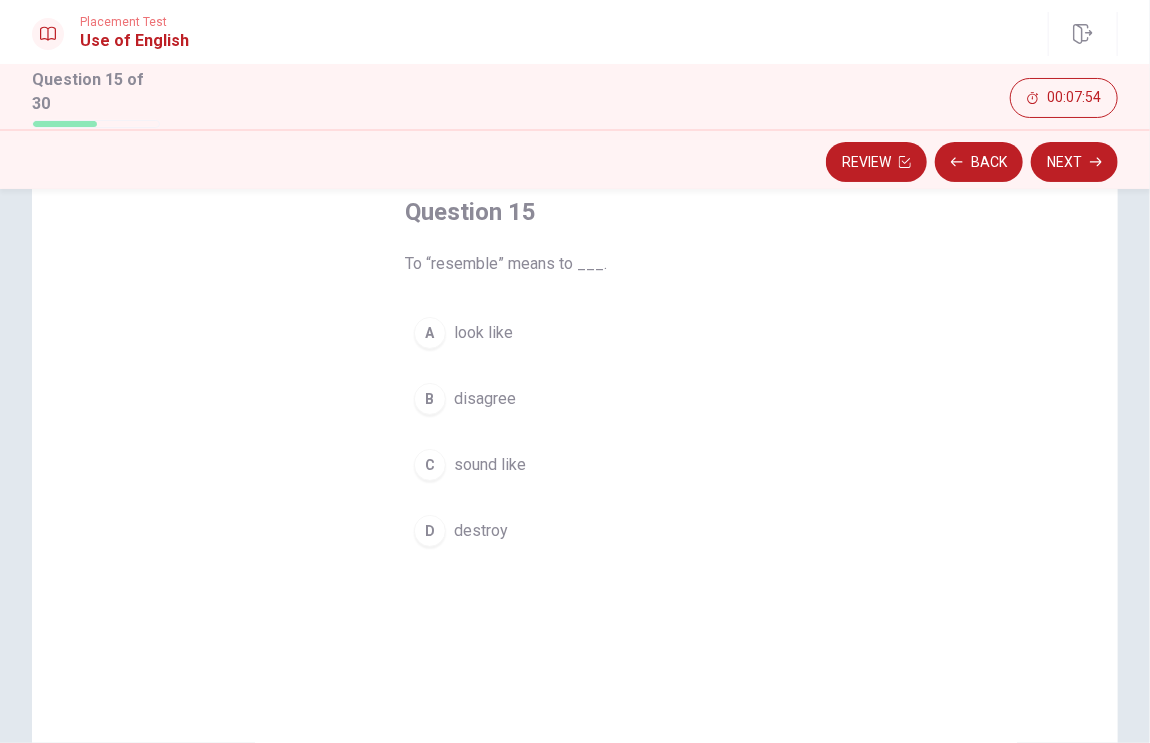click on "look like" at bounding box center (483, 333) 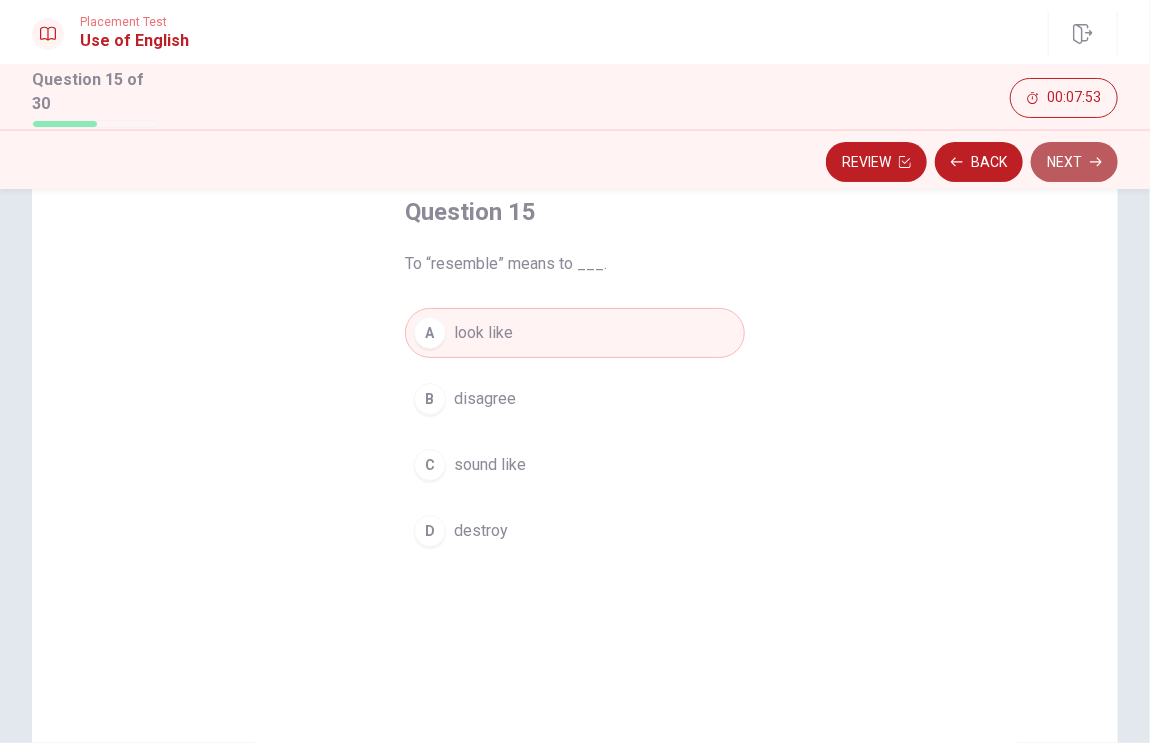 click on "Next" at bounding box center (1074, 162) 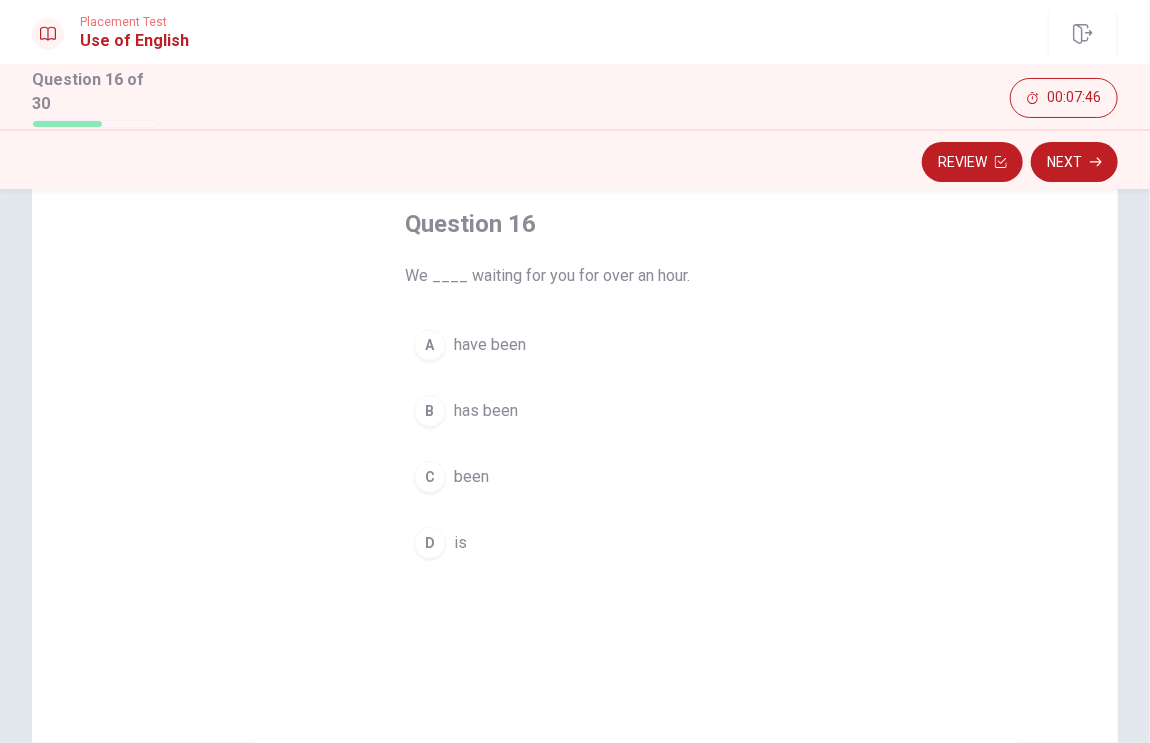 scroll, scrollTop: 99, scrollLeft: 0, axis: vertical 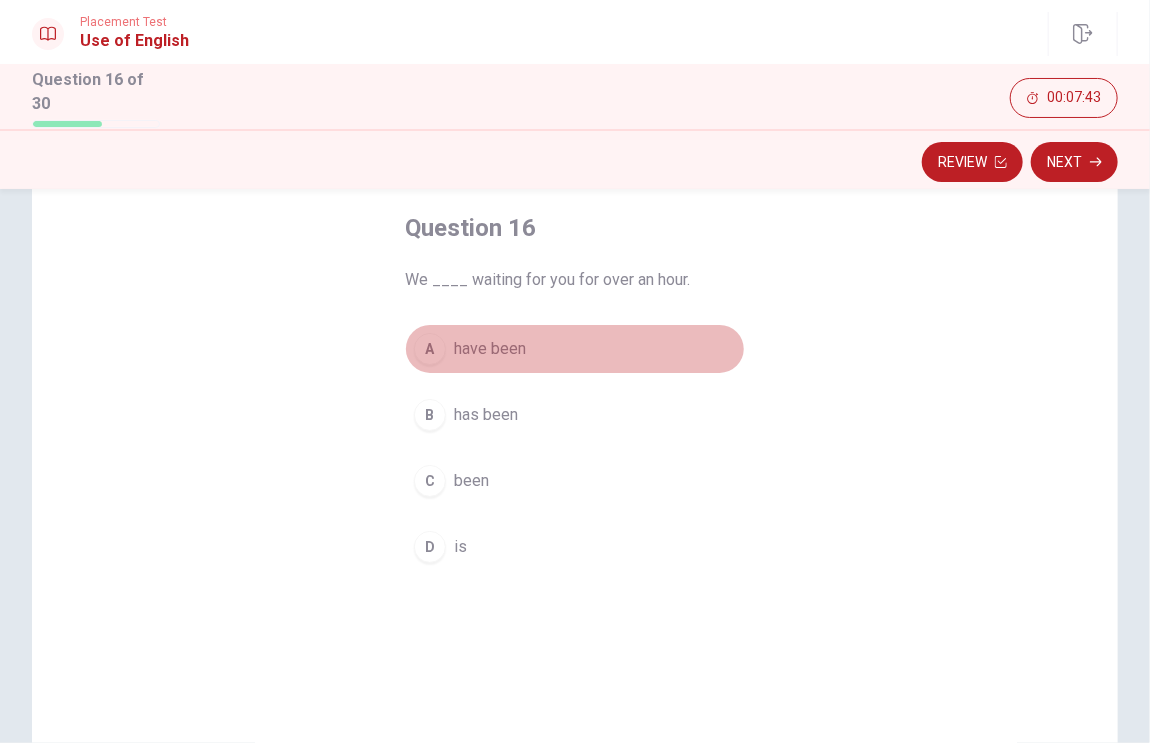 click on "have been" at bounding box center [490, 349] 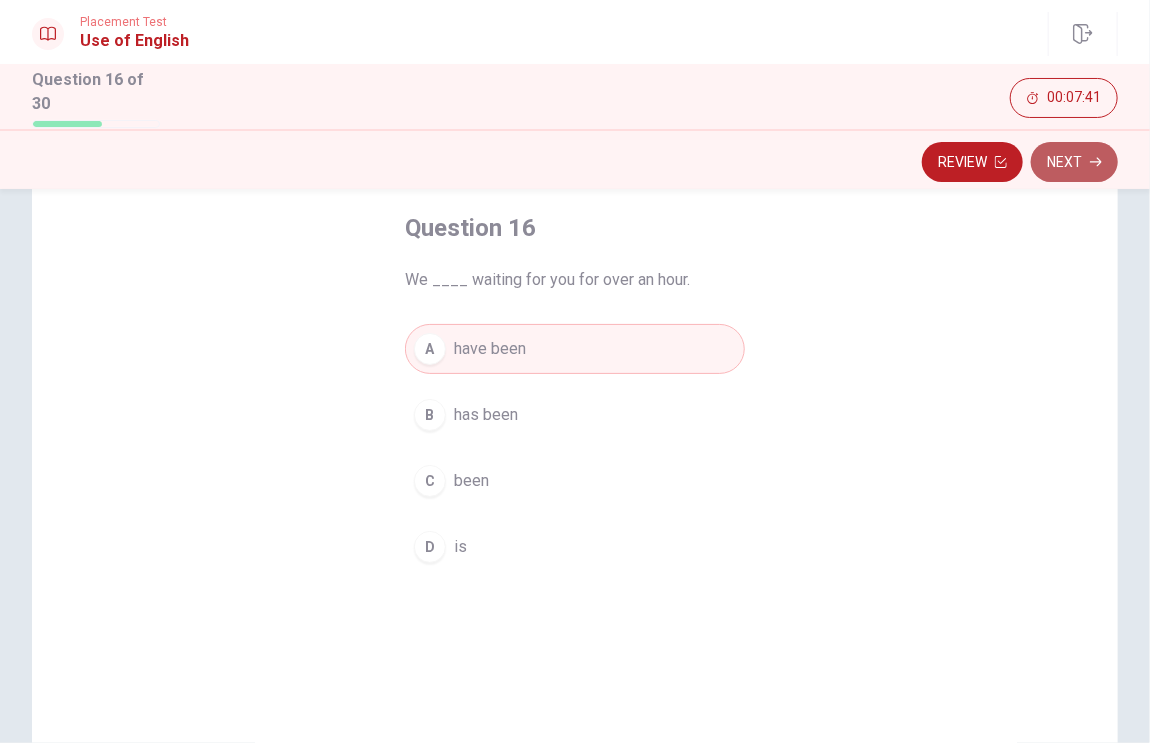 click on "Next" at bounding box center [1074, 162] 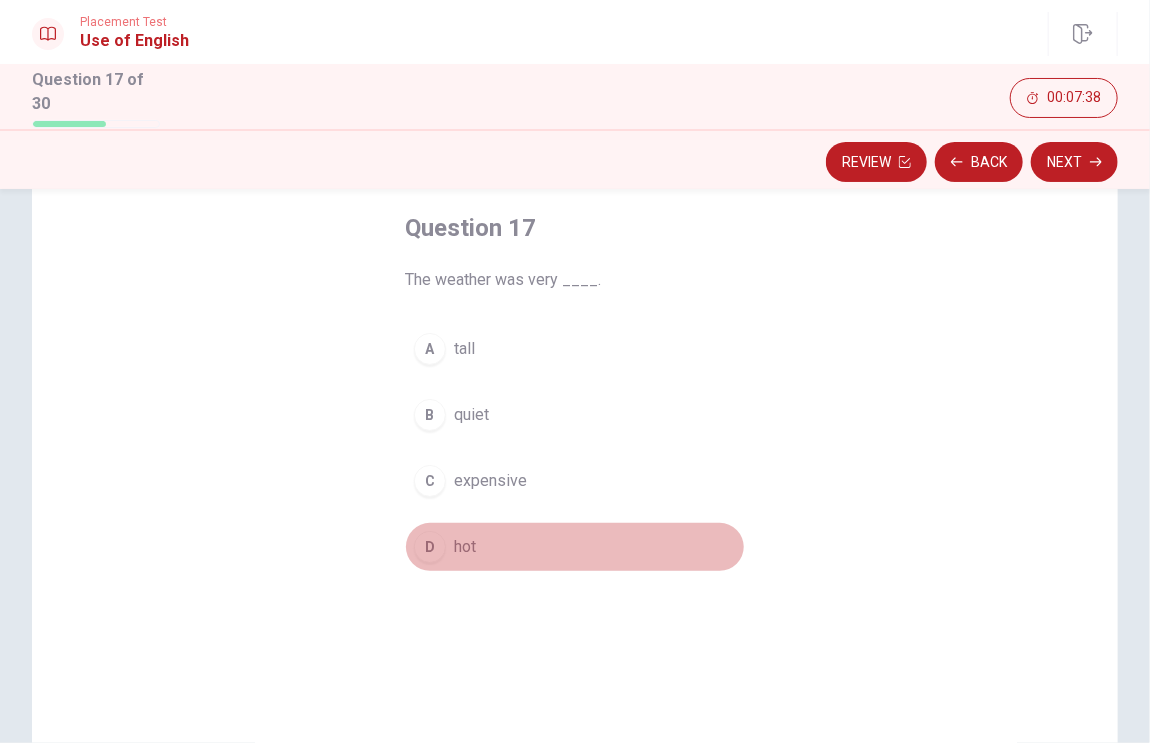 click on "D" at bounding box center [430, 547] 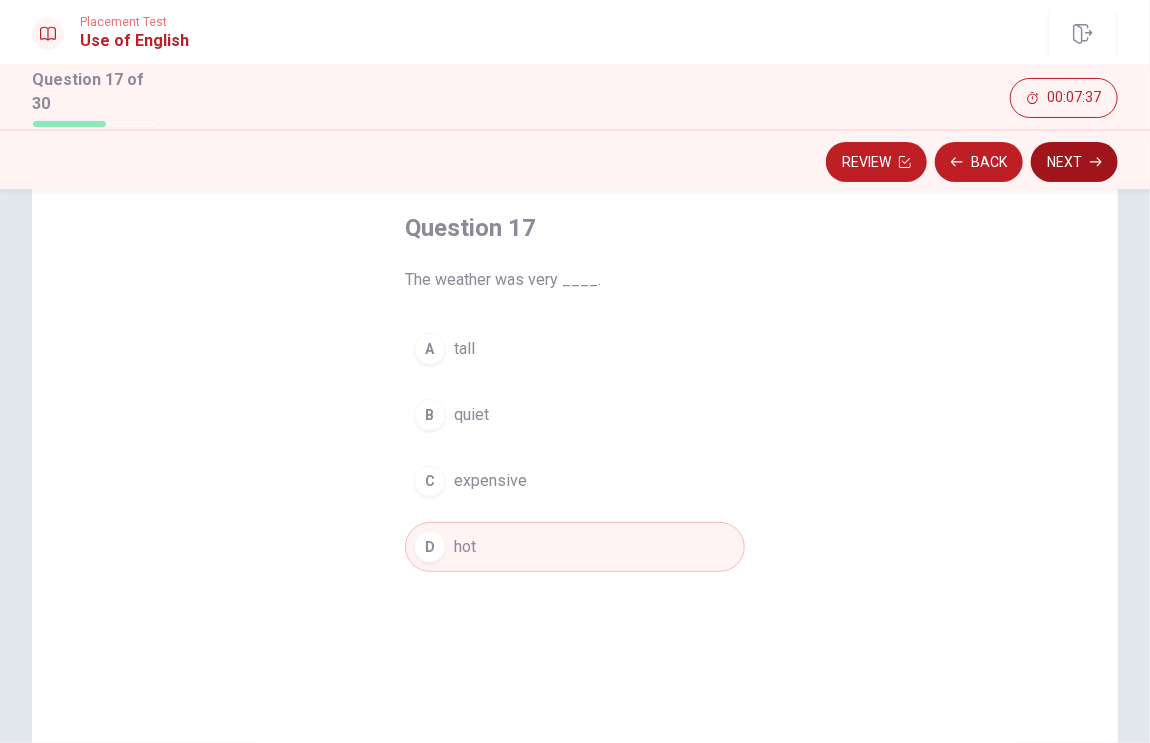 click on "Next" at bounding box center [1074, 162] 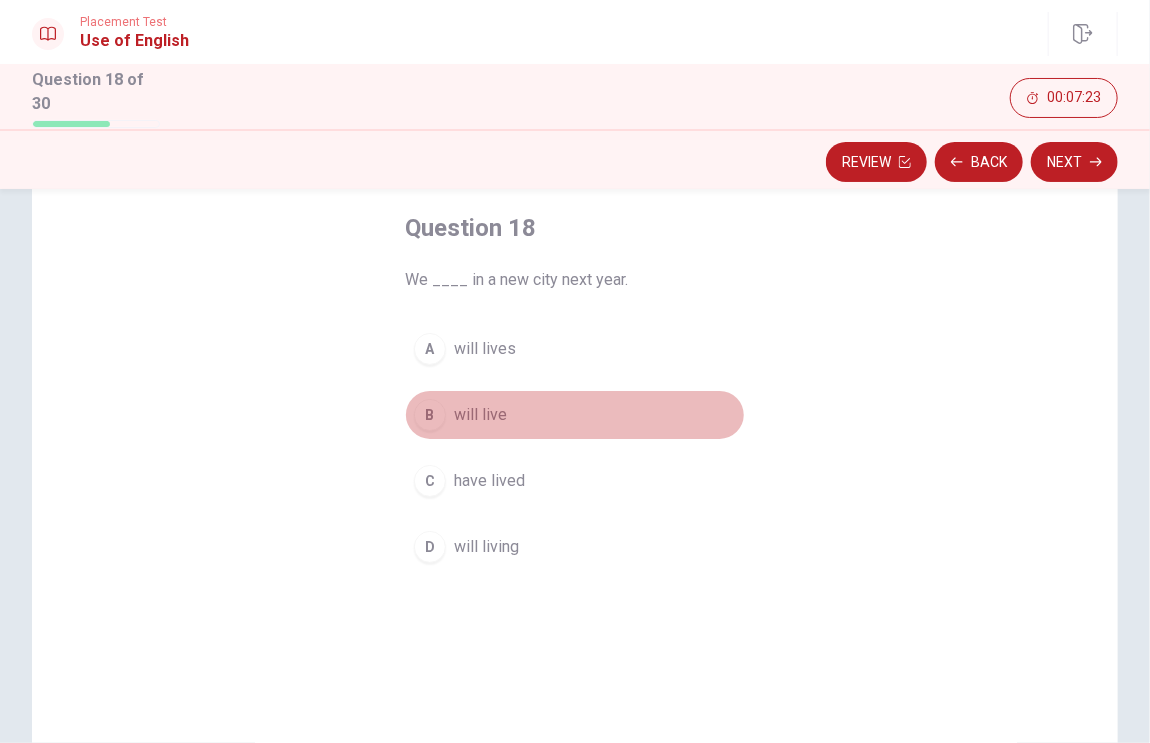 click on "will live" at bounding box center (480, 415) 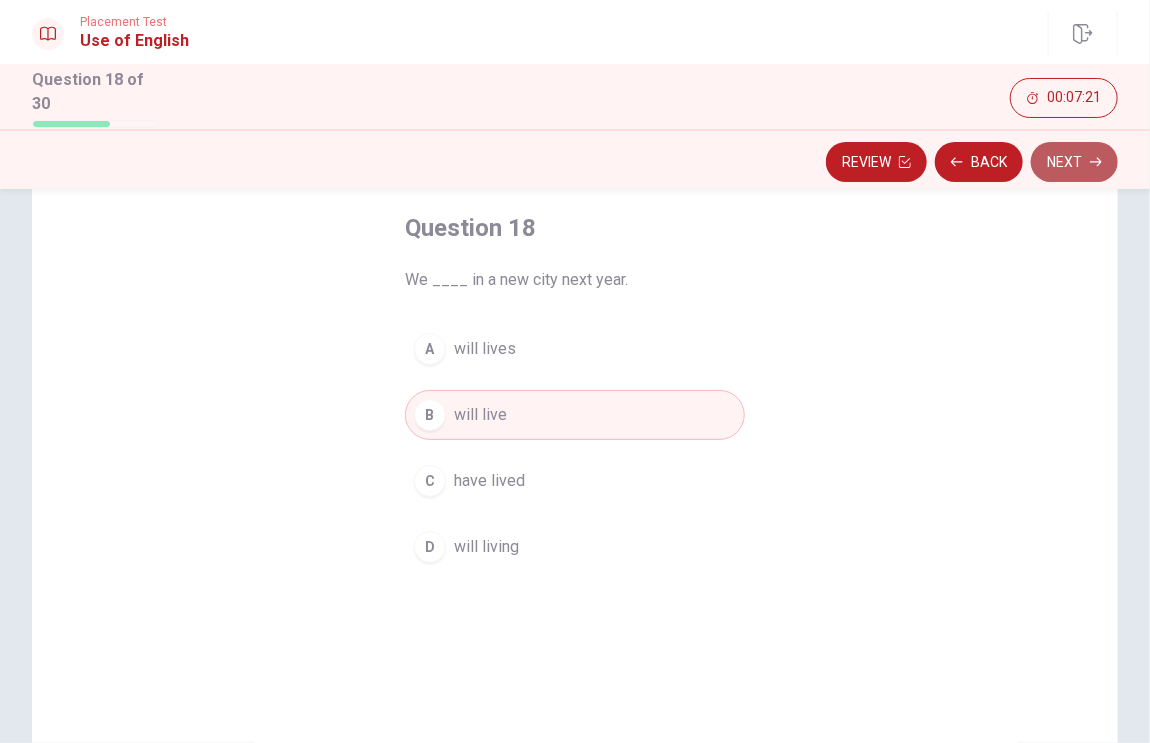 click on "Next" at bounding box center [1074, 162] 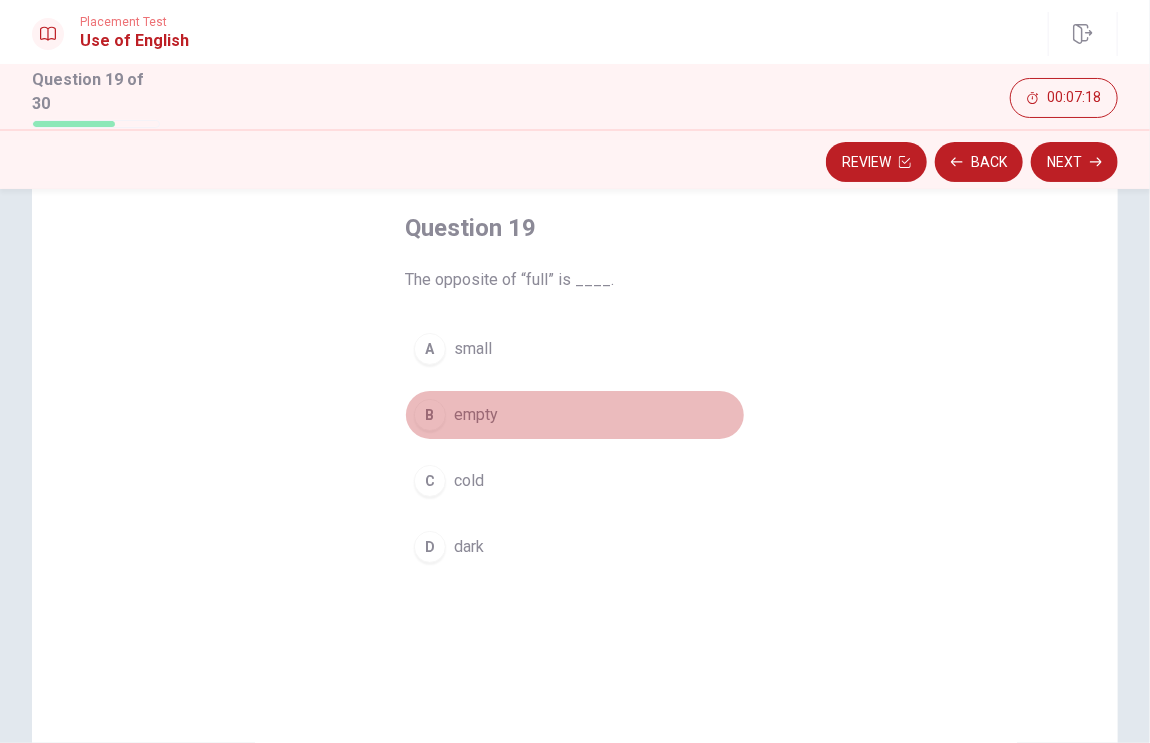 click on "empty" at bounding box center [476, 415] 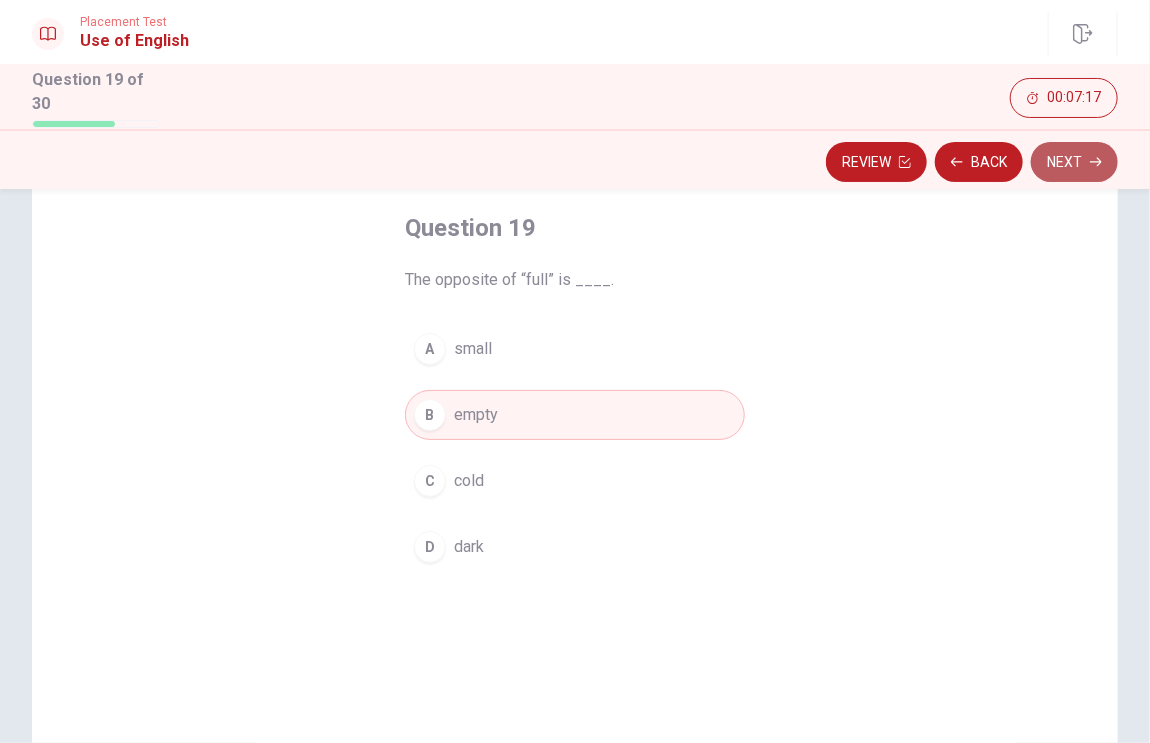 click on "Next" at bounding box center (1074, 162) 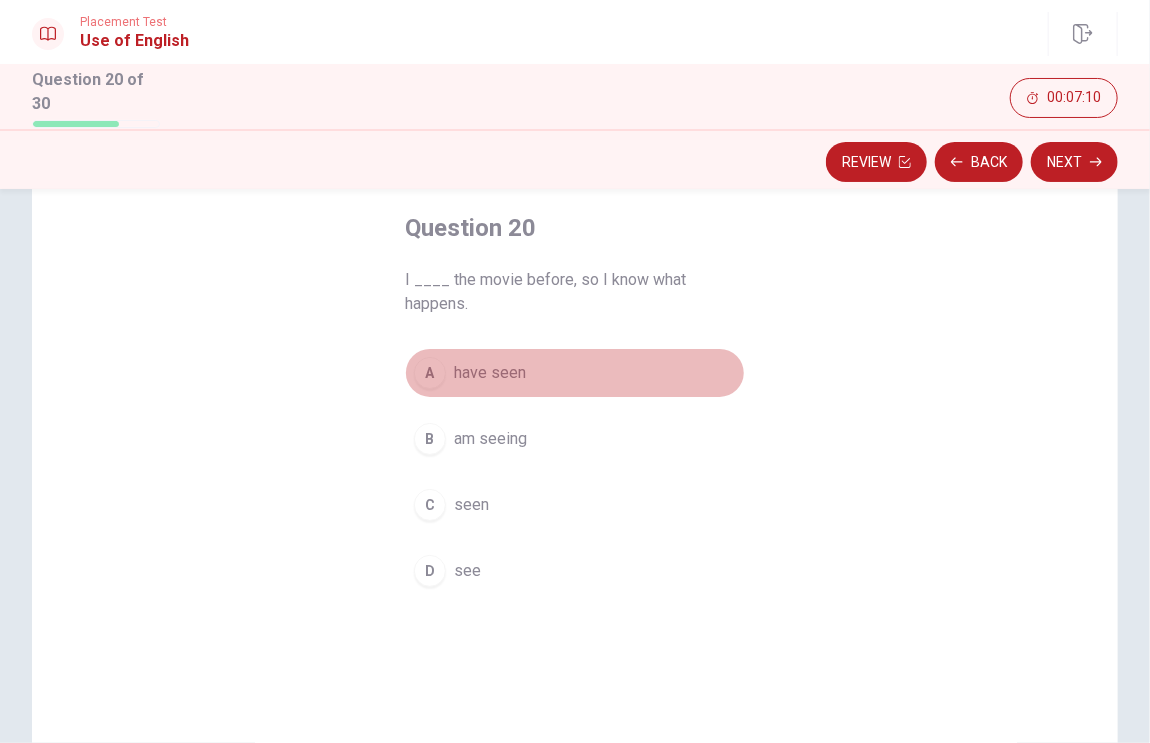 click on "have seen" at bounding box center [490, 373] 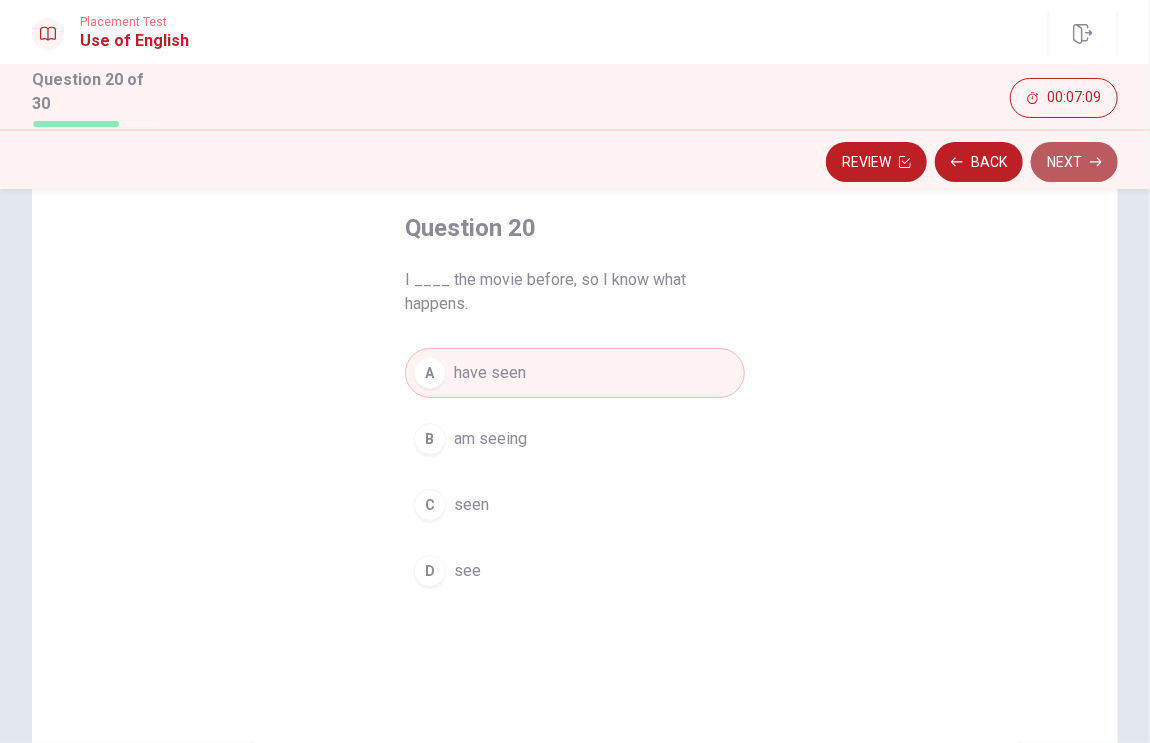 click on "Next" at bounding box center [1074, 162] 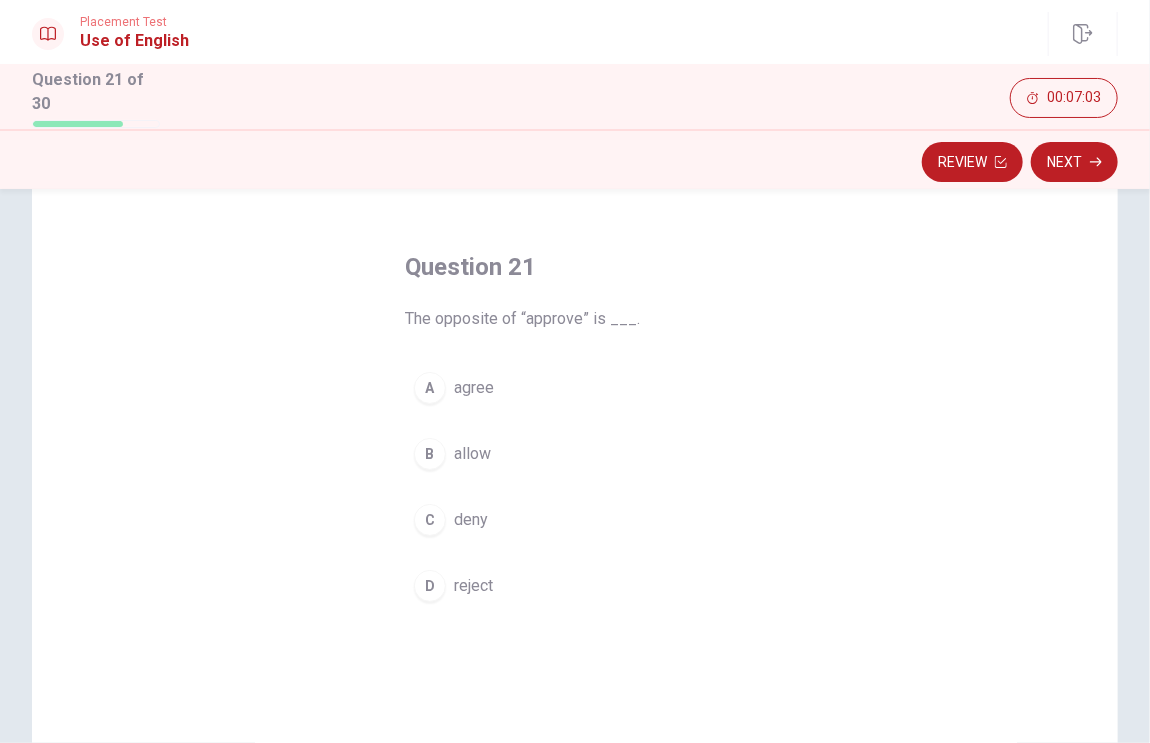 scroll, scrollTop: 64, scrollLeft: 0, axis: vertical 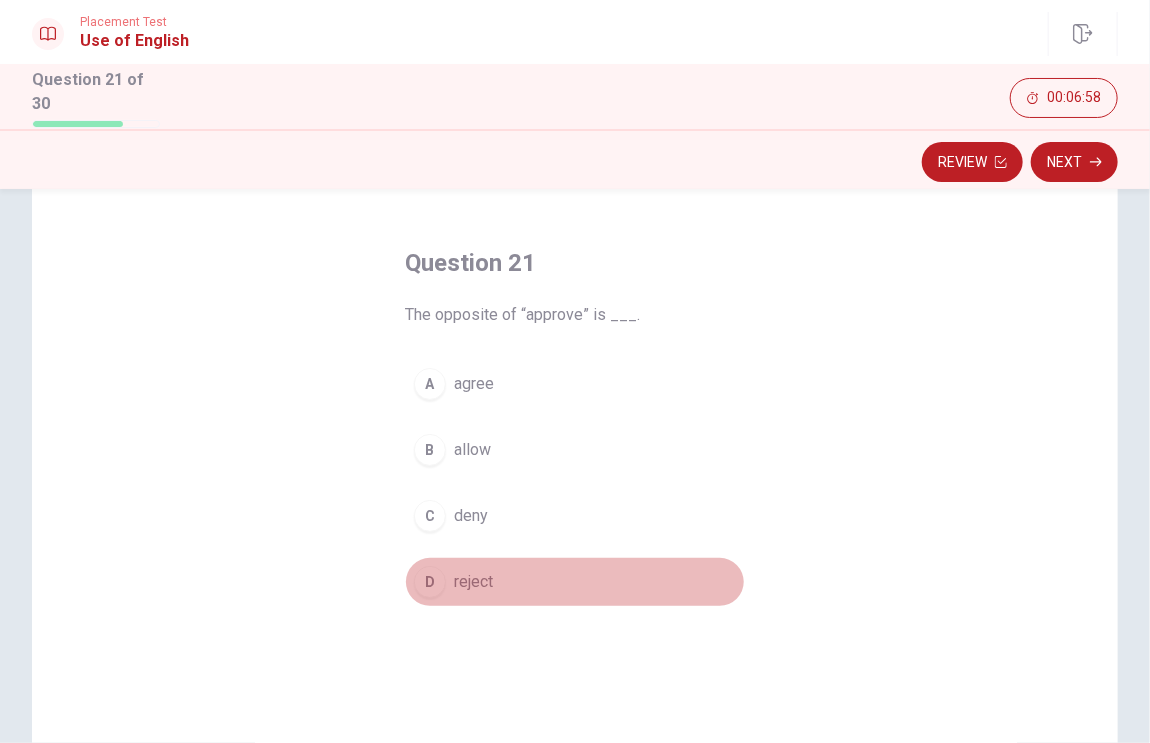 click on "reject" at bounding box center [473, 582] 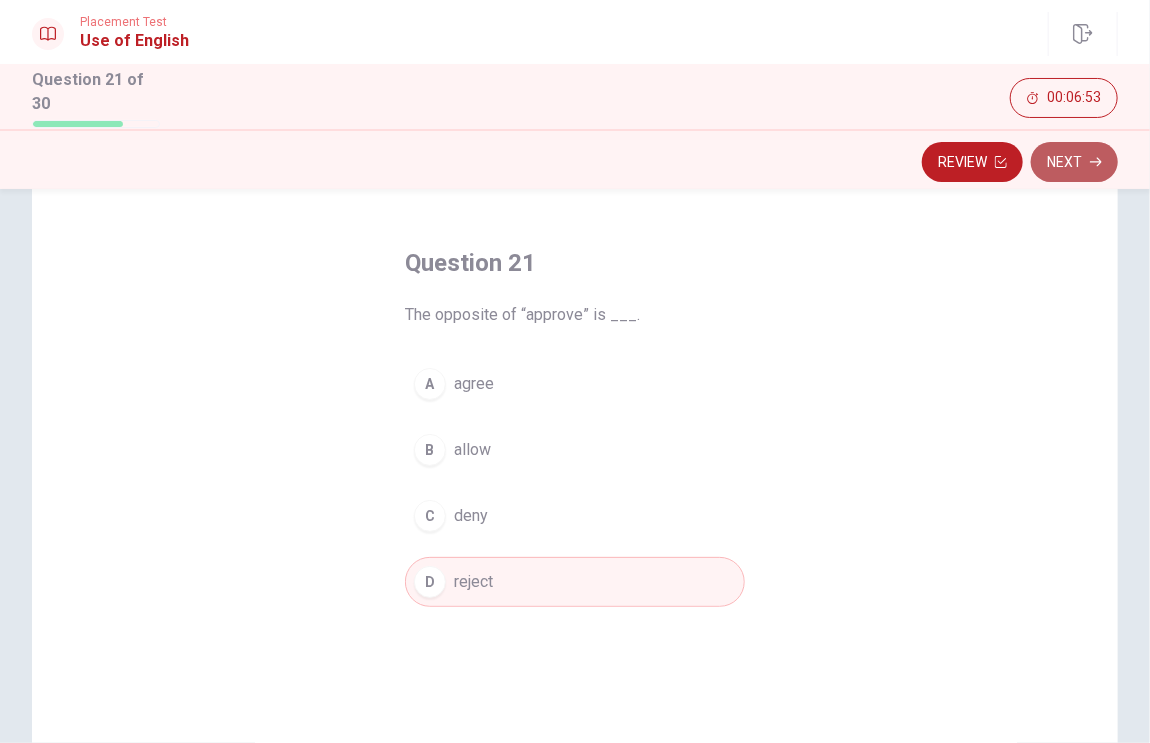 click on "Next" at bounding box center [1074, 162] 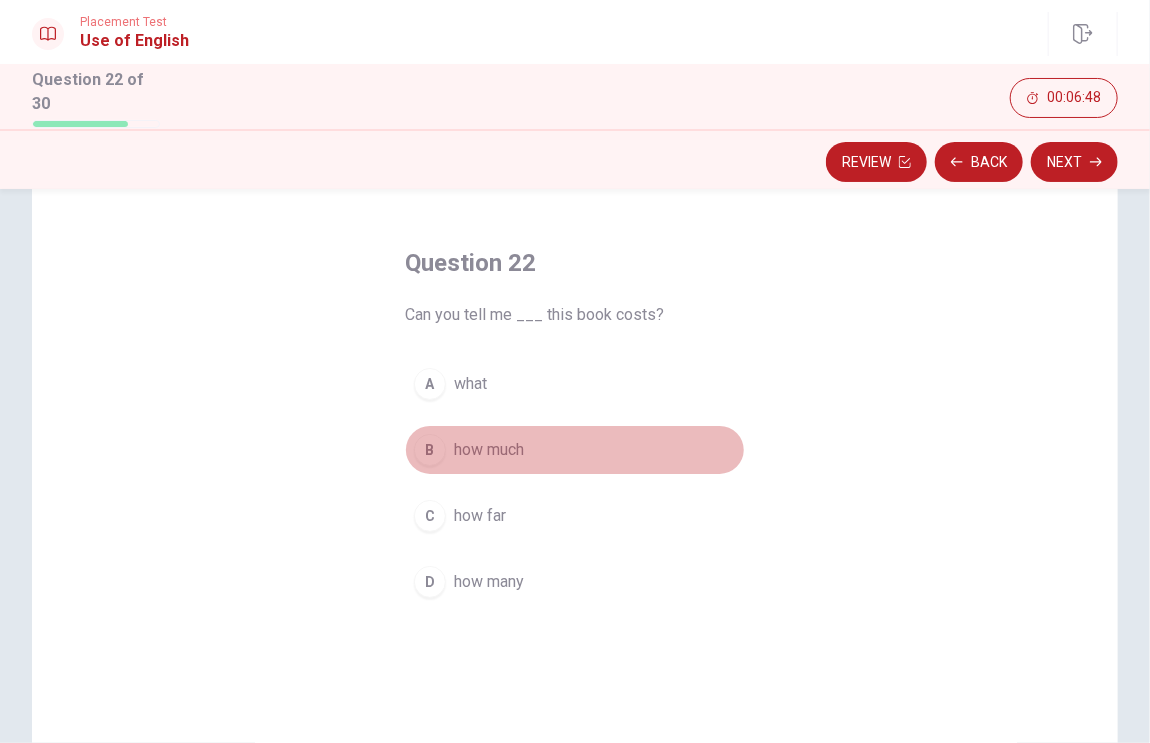 click on "how much" at bounding box center [489, 450] 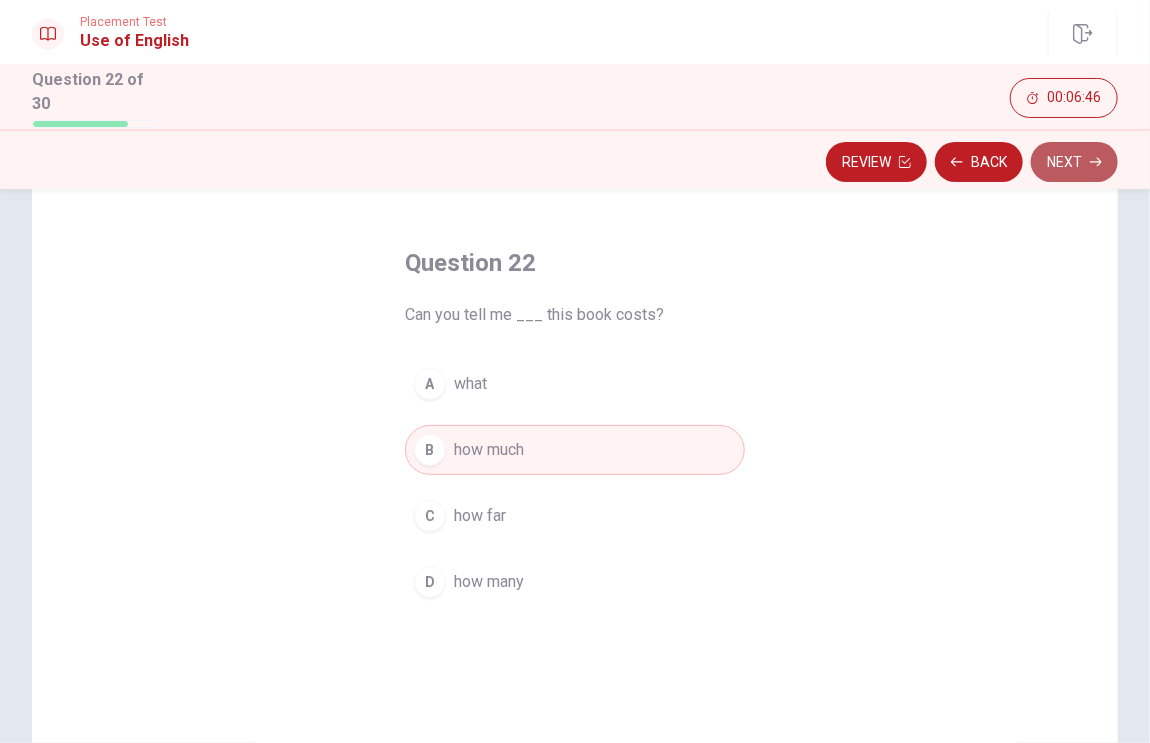click on "Next" at bounding box center (1074, 162) 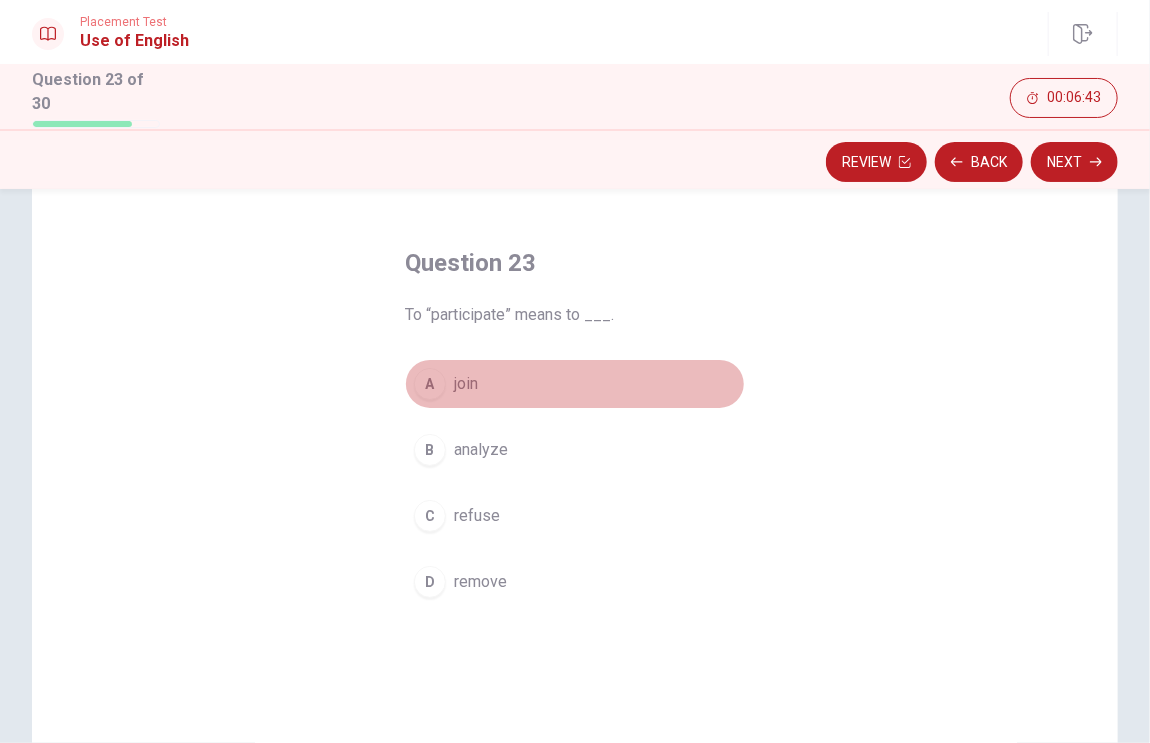 click on "join" at bounding box center [466, 384] 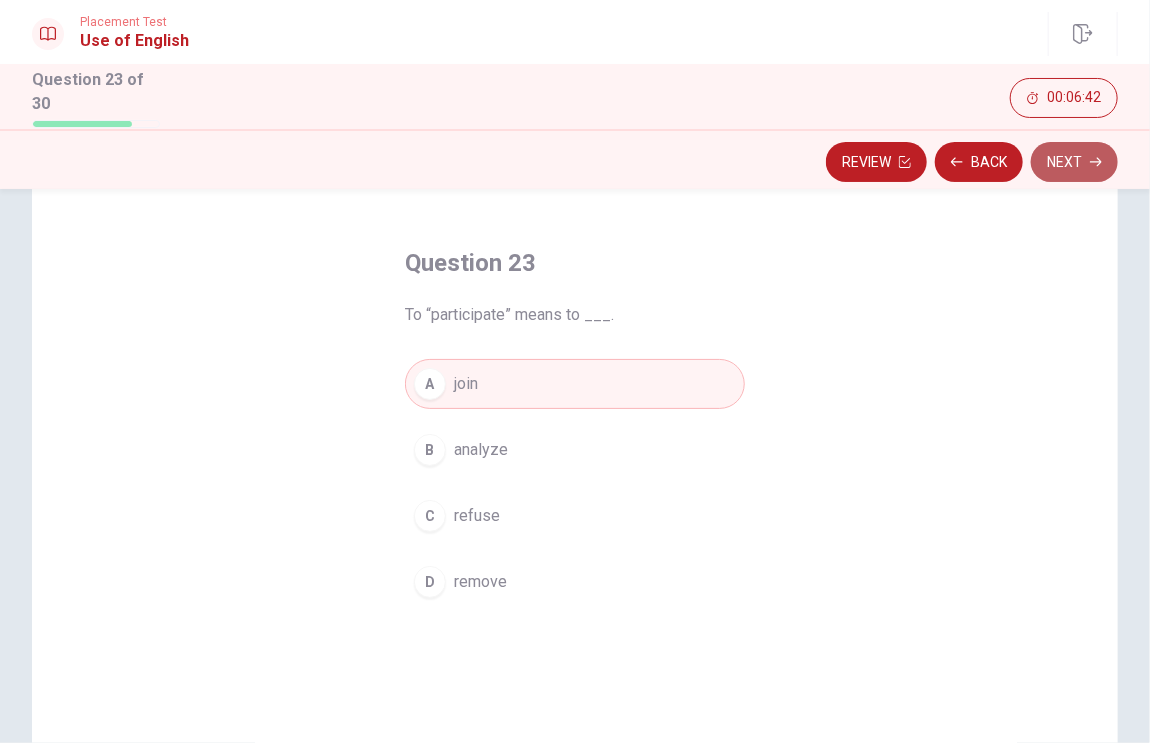 click on "Next" at bounding box center (1074, 162) 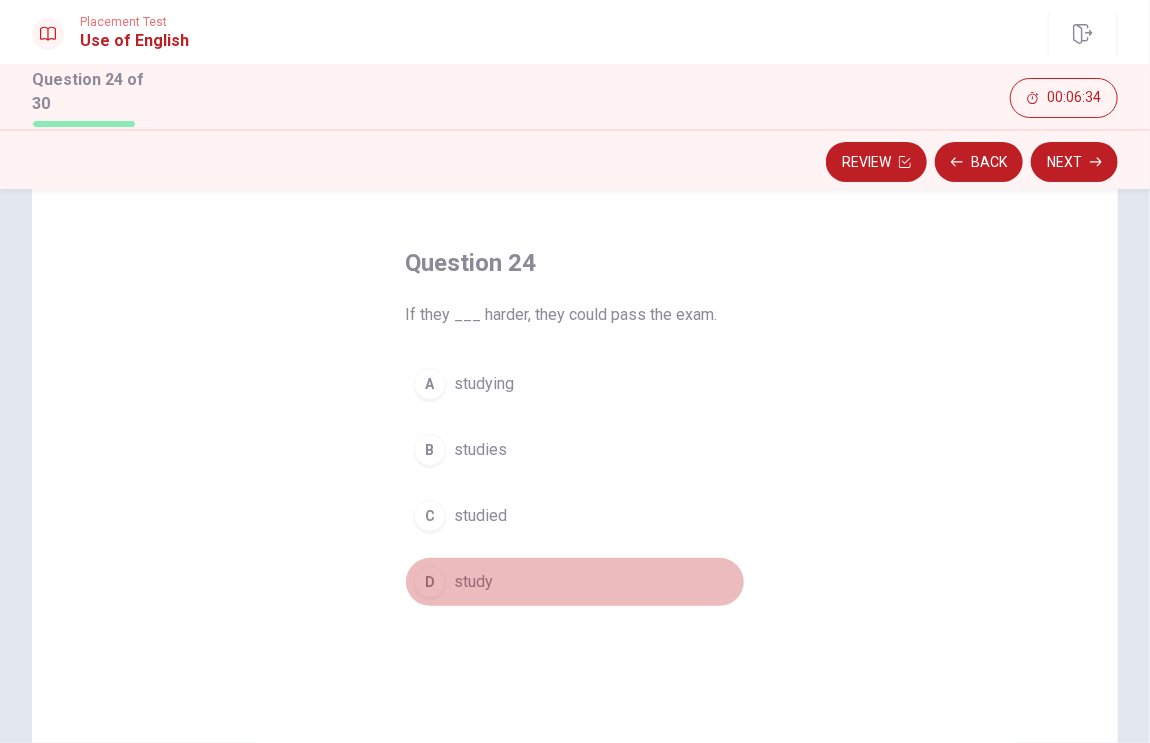 click on "study" at bounding box center [473, 582] 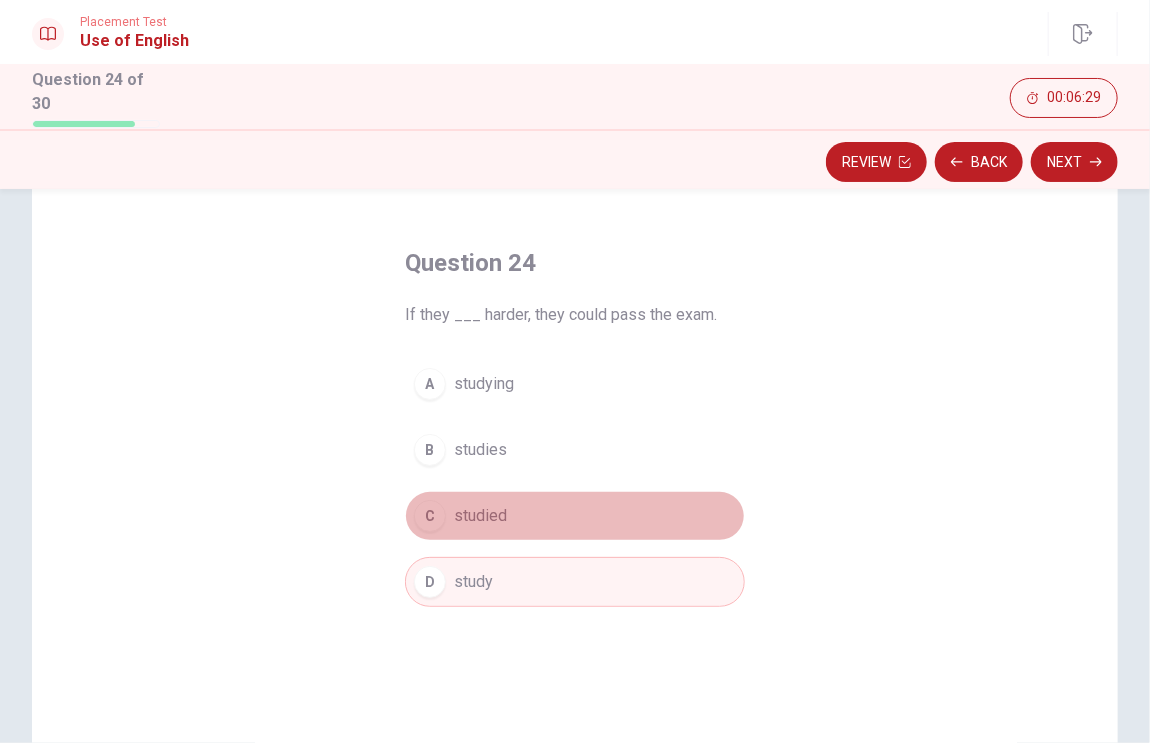 click on "studied" at bounding box center (480, 516) 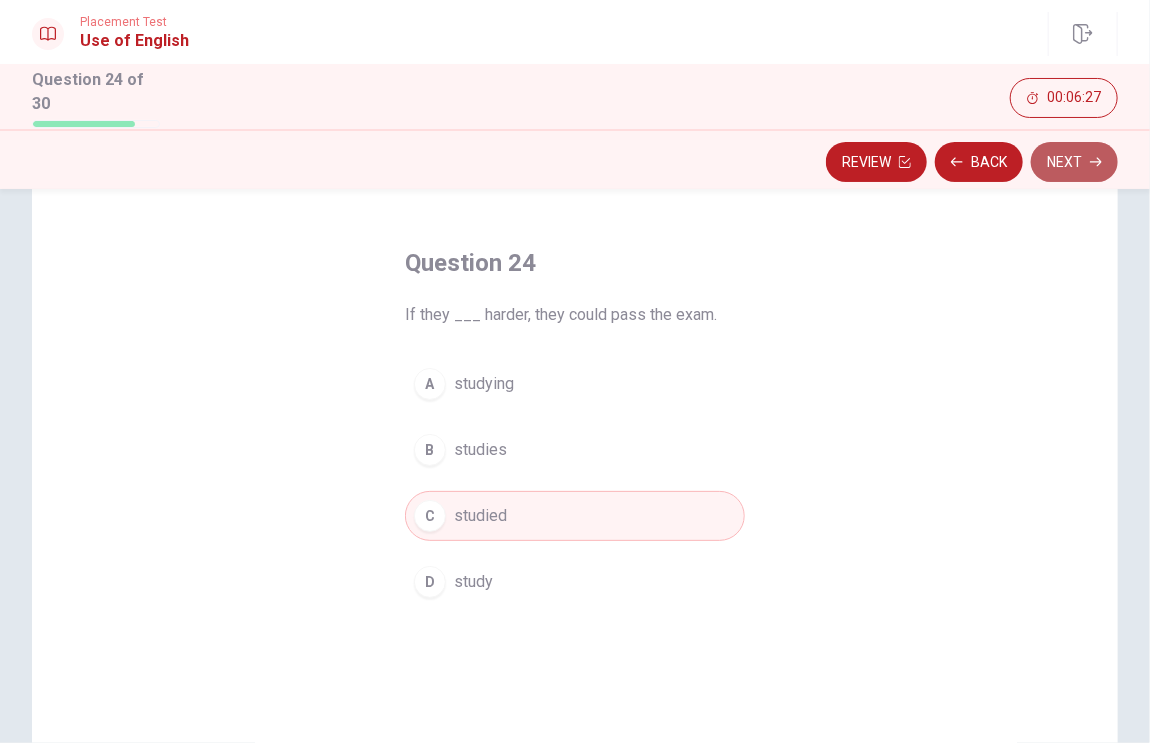 click on "Next" at bounding box center (1074, 162) 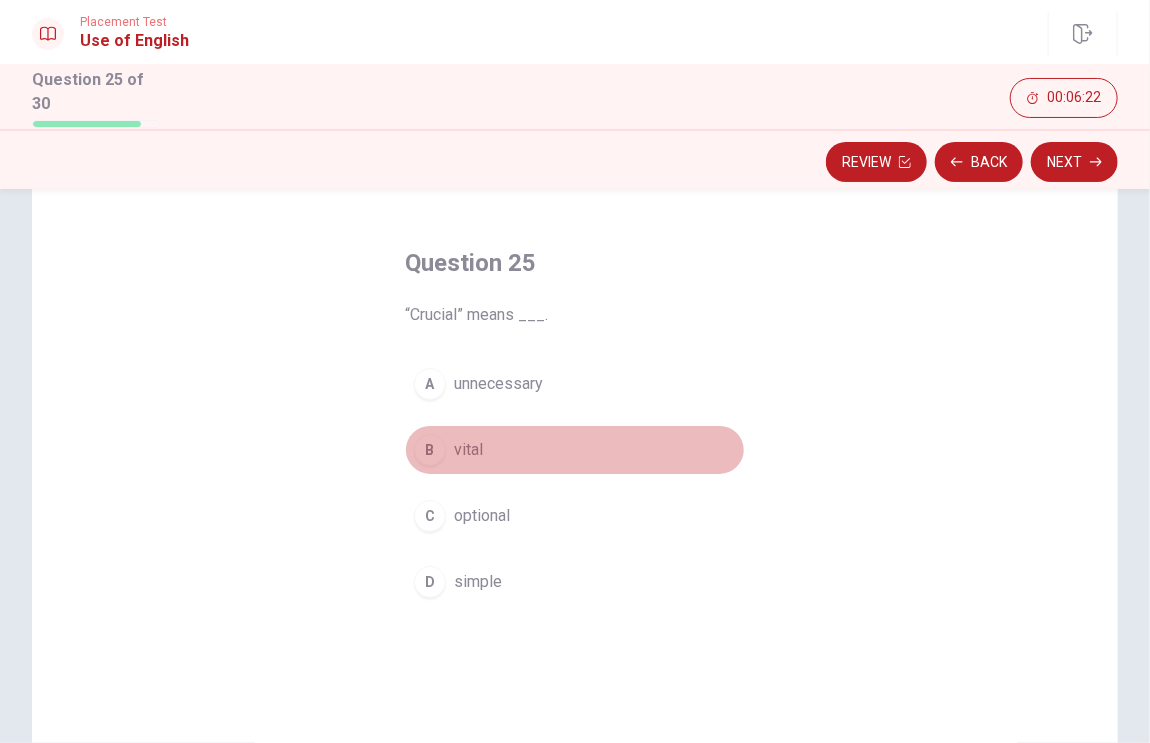click on "vital" at bounding box center (468, 450) 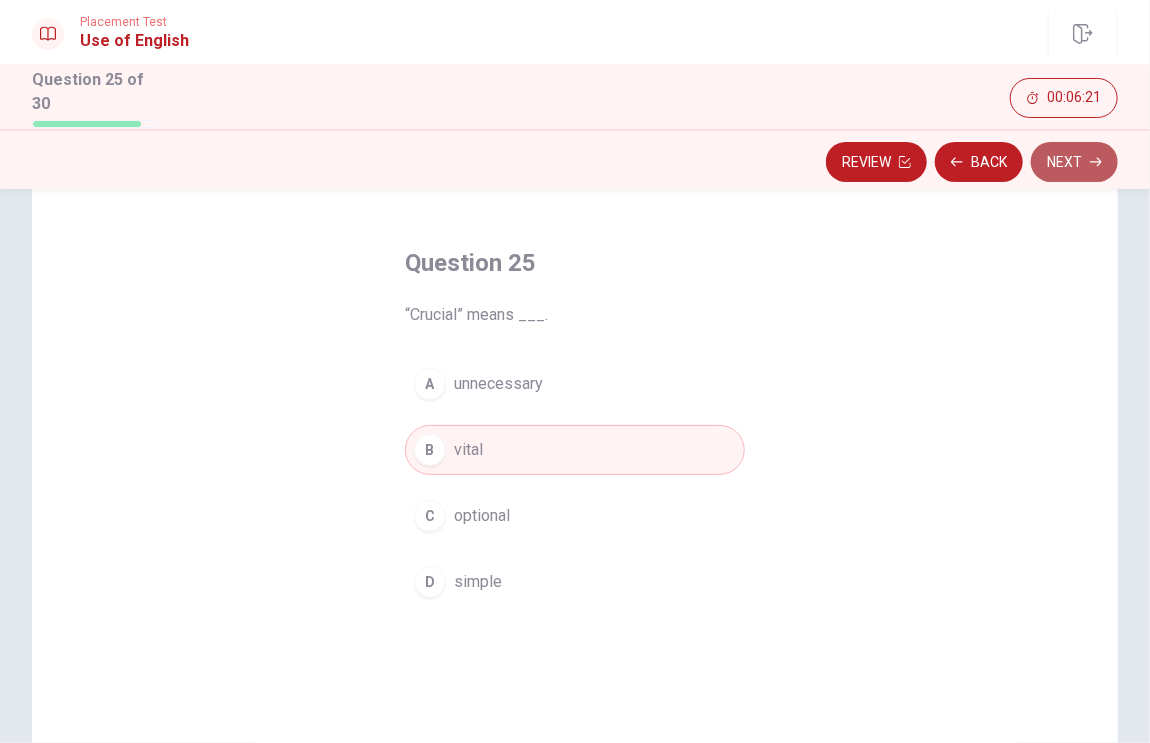 click on "Next" at bounding box center [1074, 162] 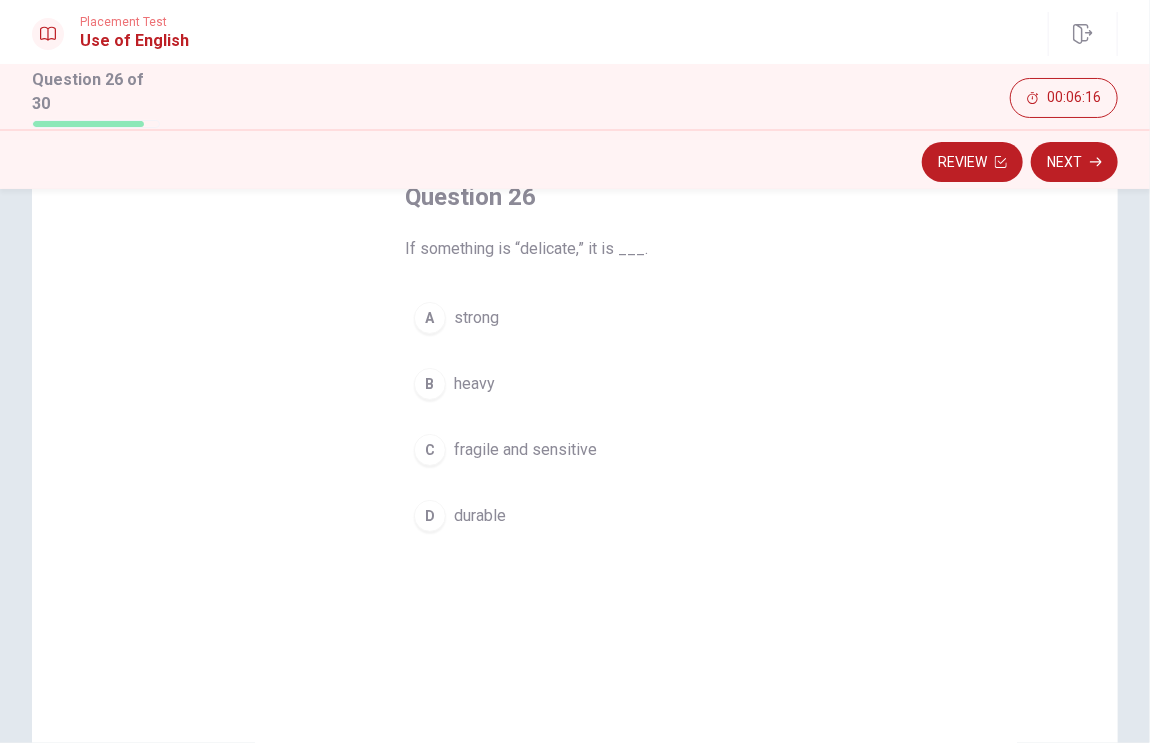 scroll, scrollTop: 134, scrollLeft: 0, axis: vertical 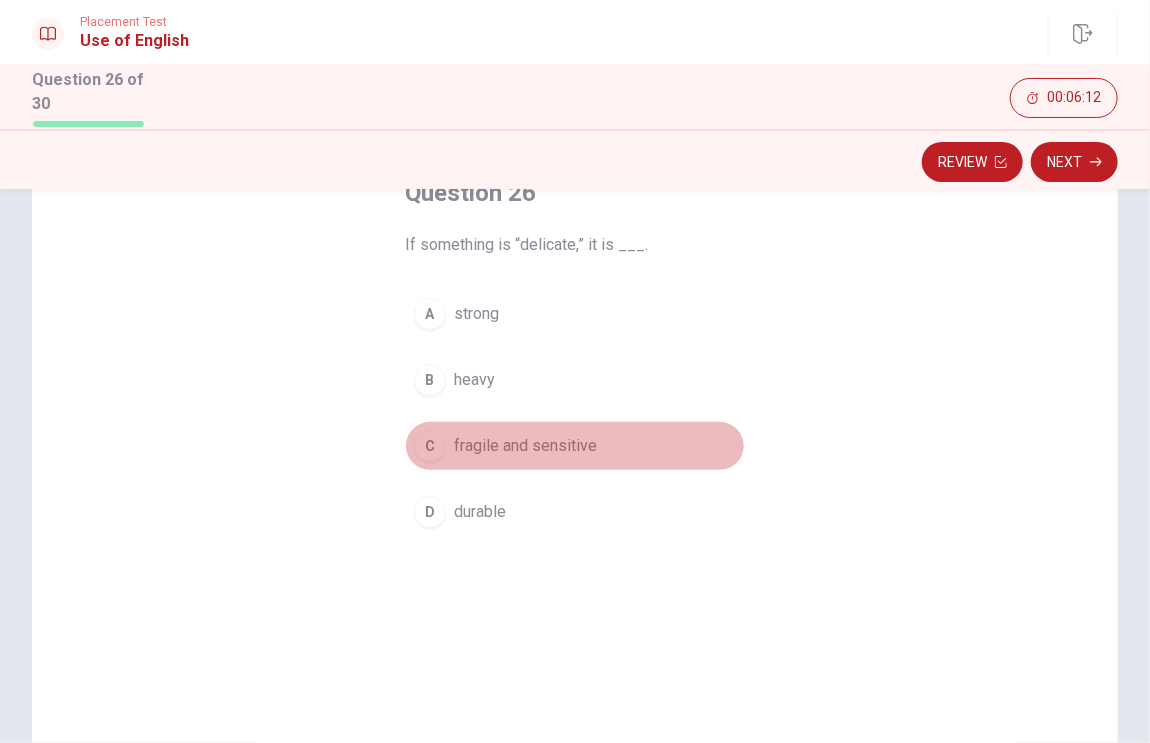 click on "fragile and sensitive" at bounding box center [525, 446] 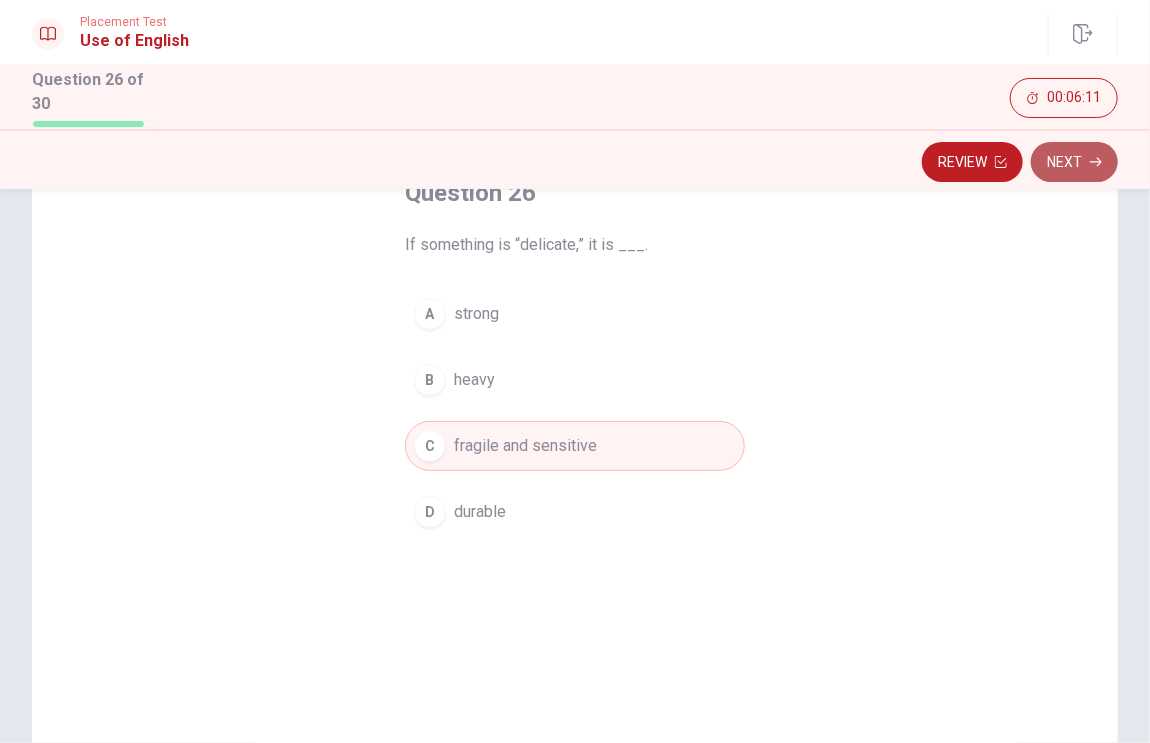 click on "Next" at bounding box center [1074, 162] 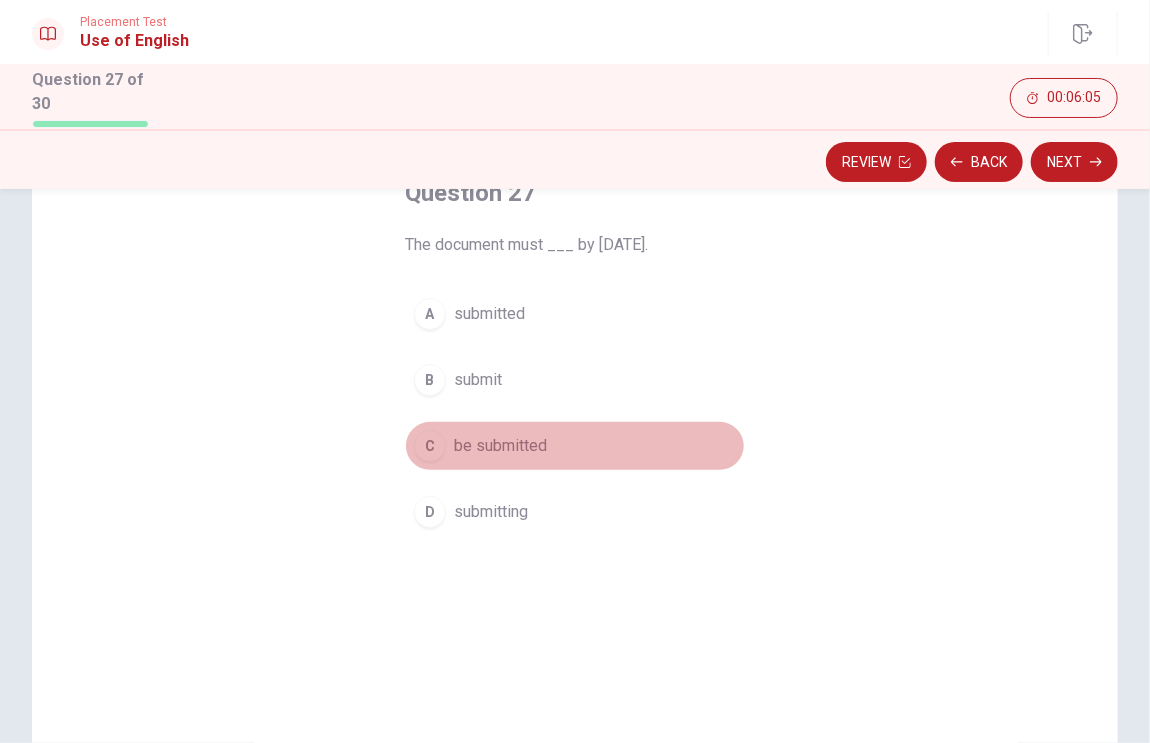 click on "C be submitted" at bounding box center [575, 446] 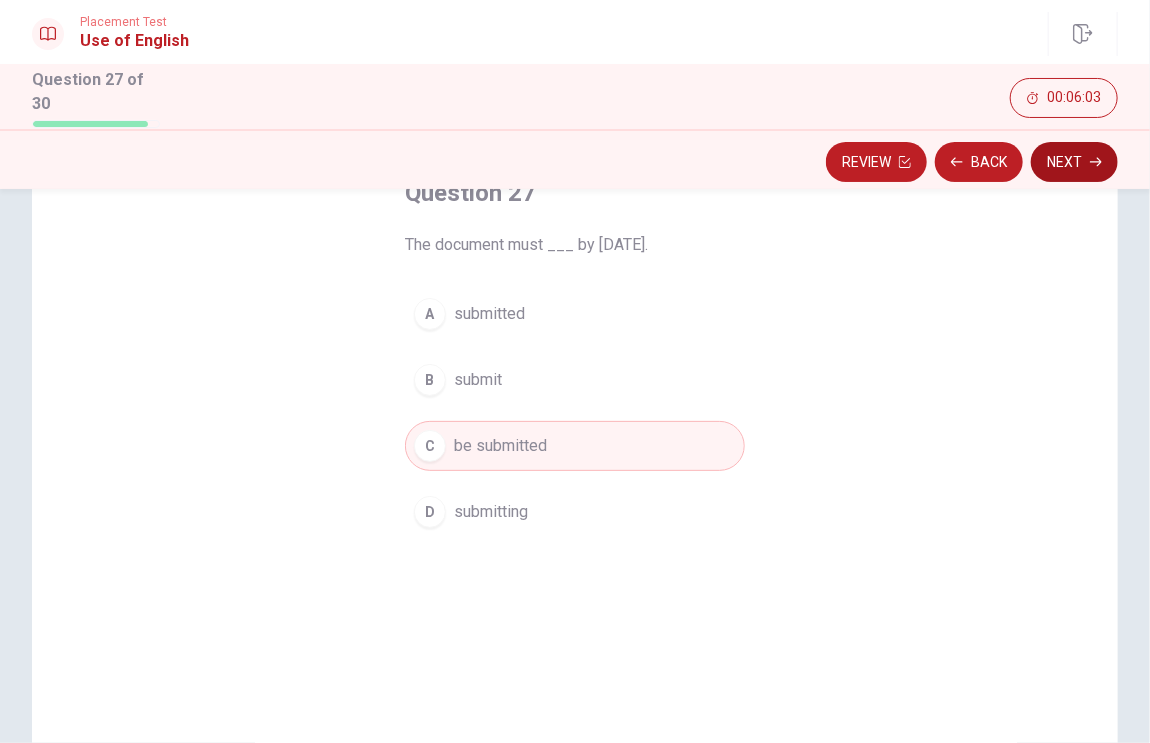 click on "Next" at bounding box center [1074, 162] 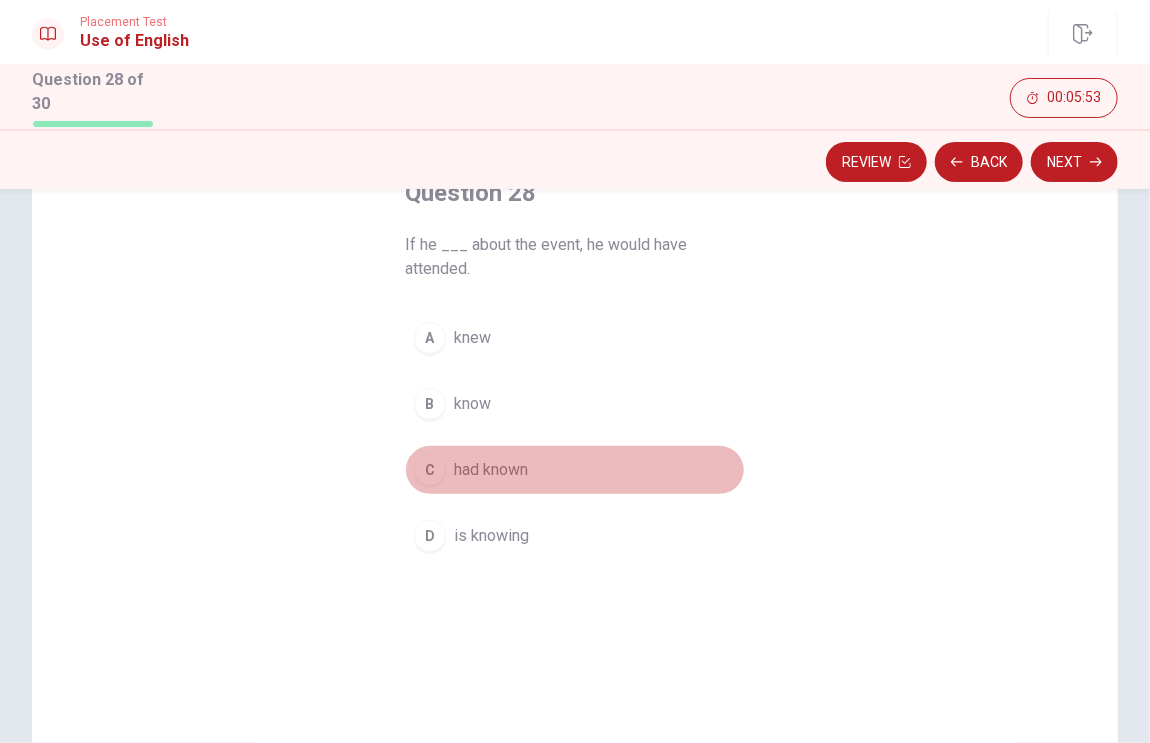 click on "had known" at bounding box center [491, 470] 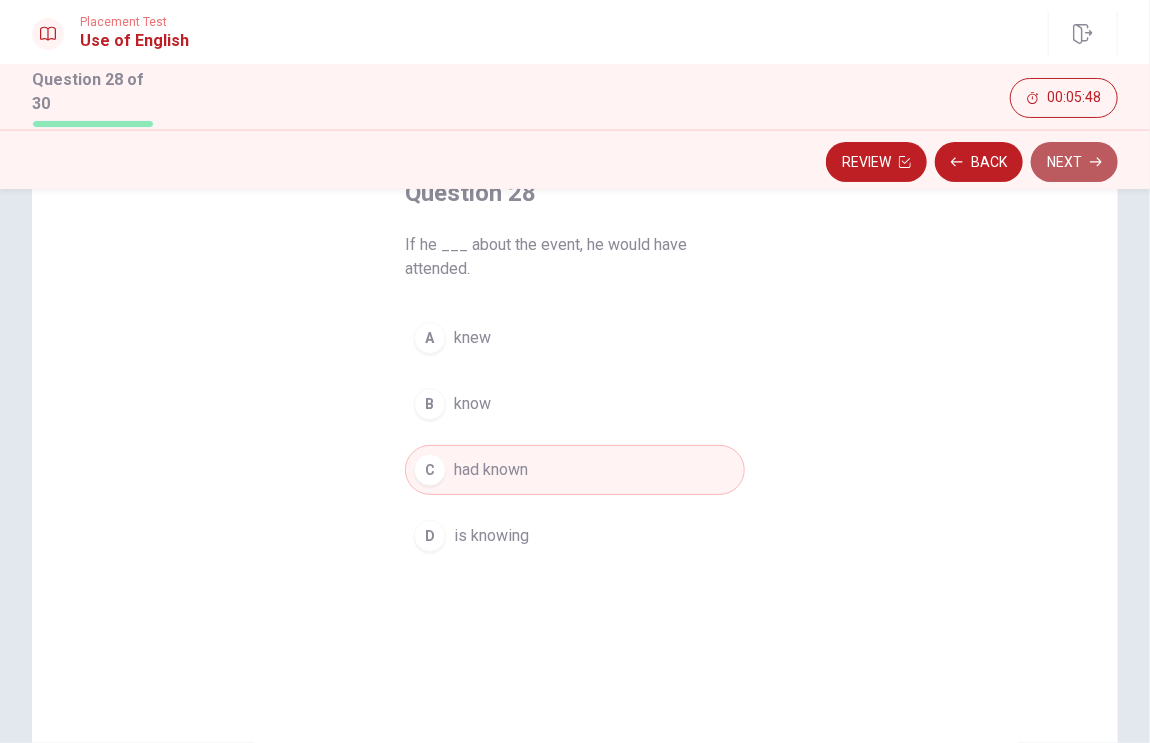 click on "Next" at bounding box center (1074, 162) 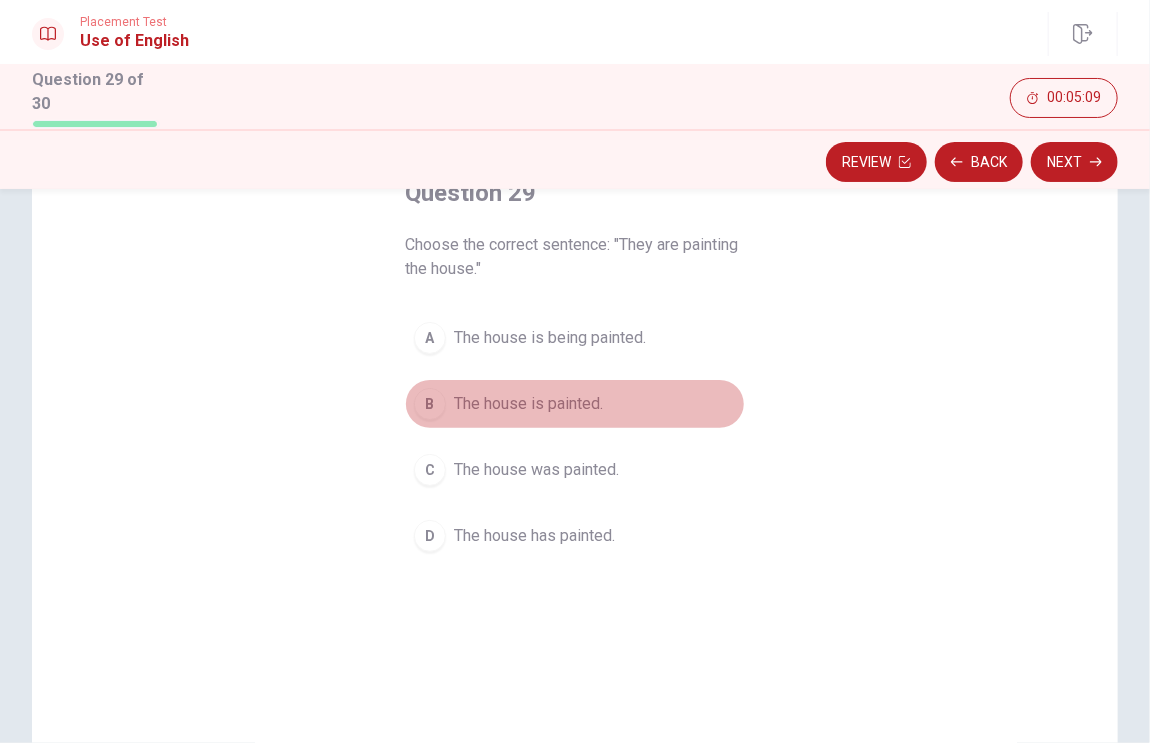 click on "The house is painted." at bounding box center (528, 404) 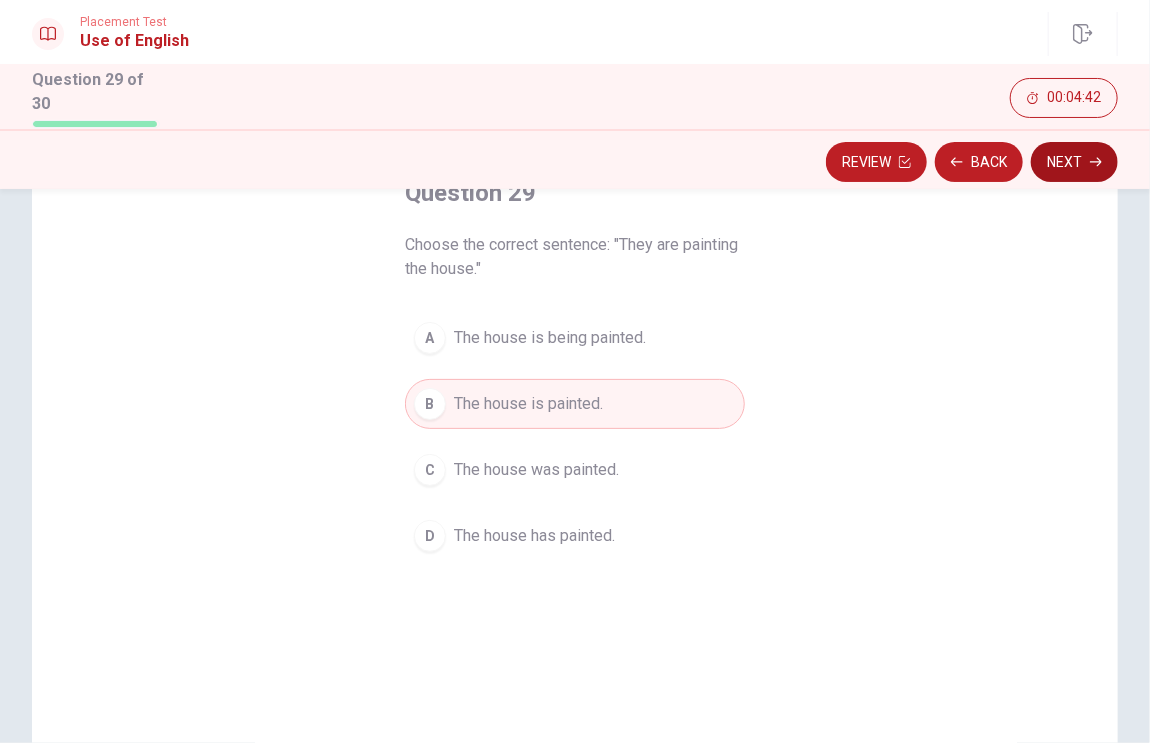 click on "Next" at bounding box center (1074, 162) 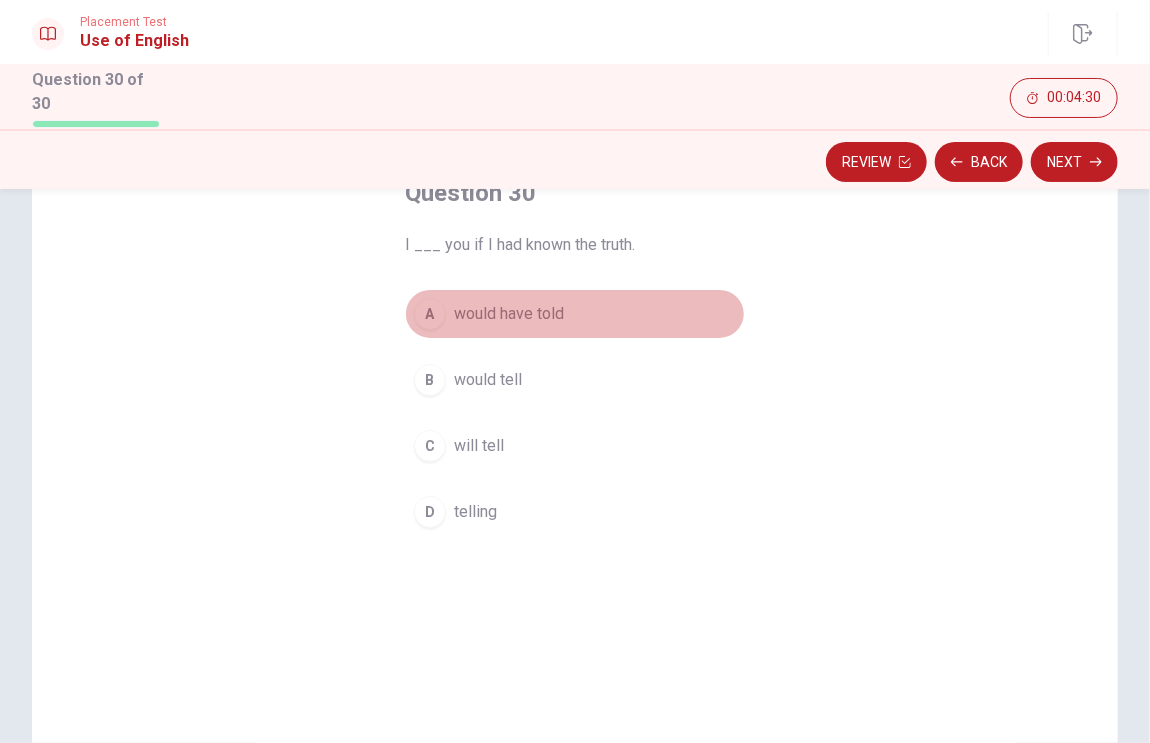 click on "would have told" at bounding box center [509, 314] 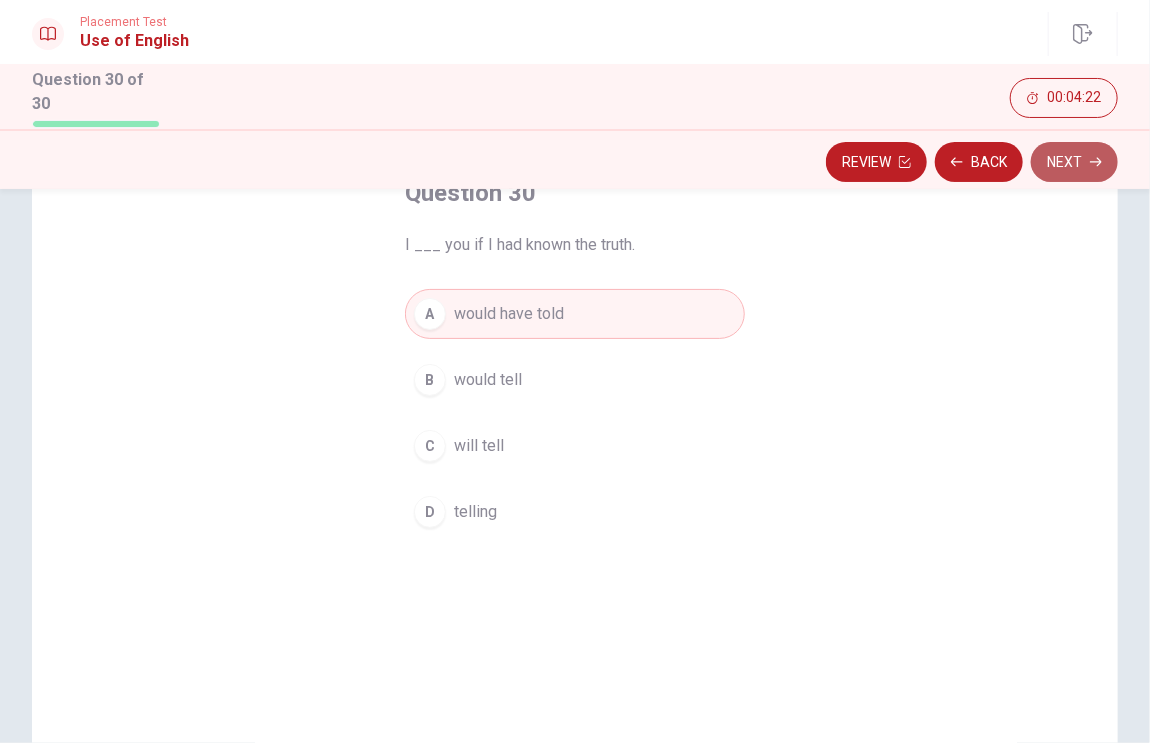 click on "Next" at bounding box center [1074, 162] 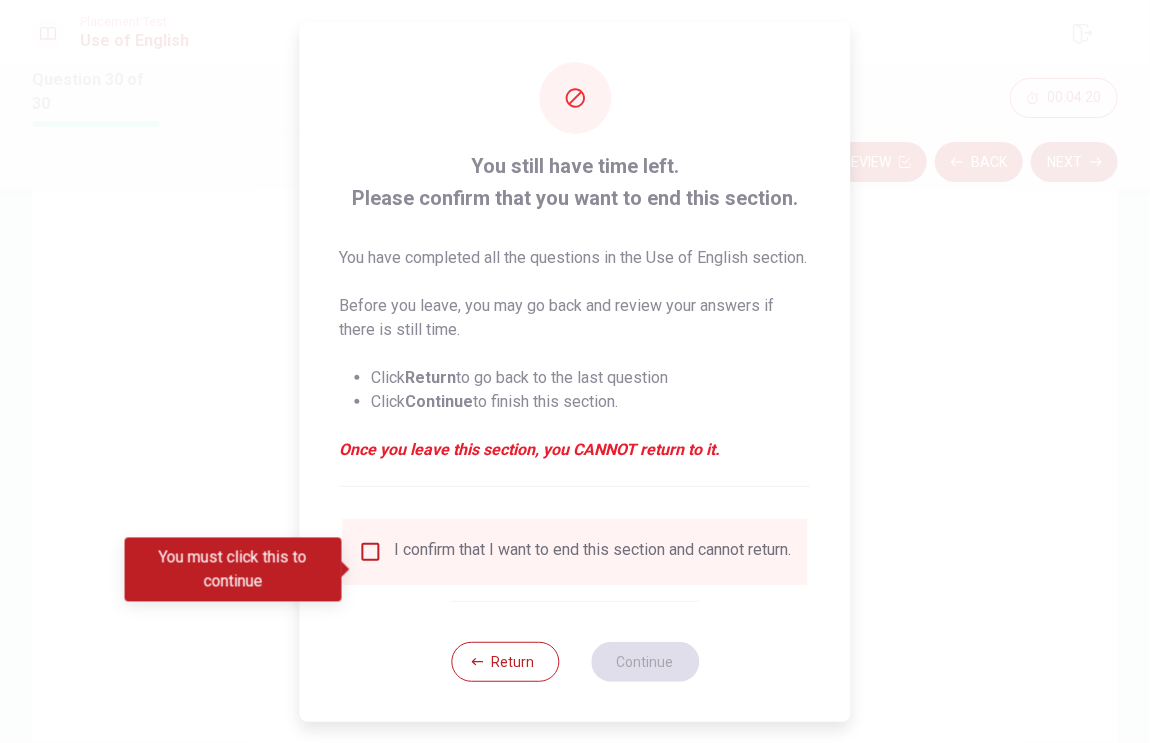 scroll, scrollTop: 26, scrollLeft: 0, axis: vertical 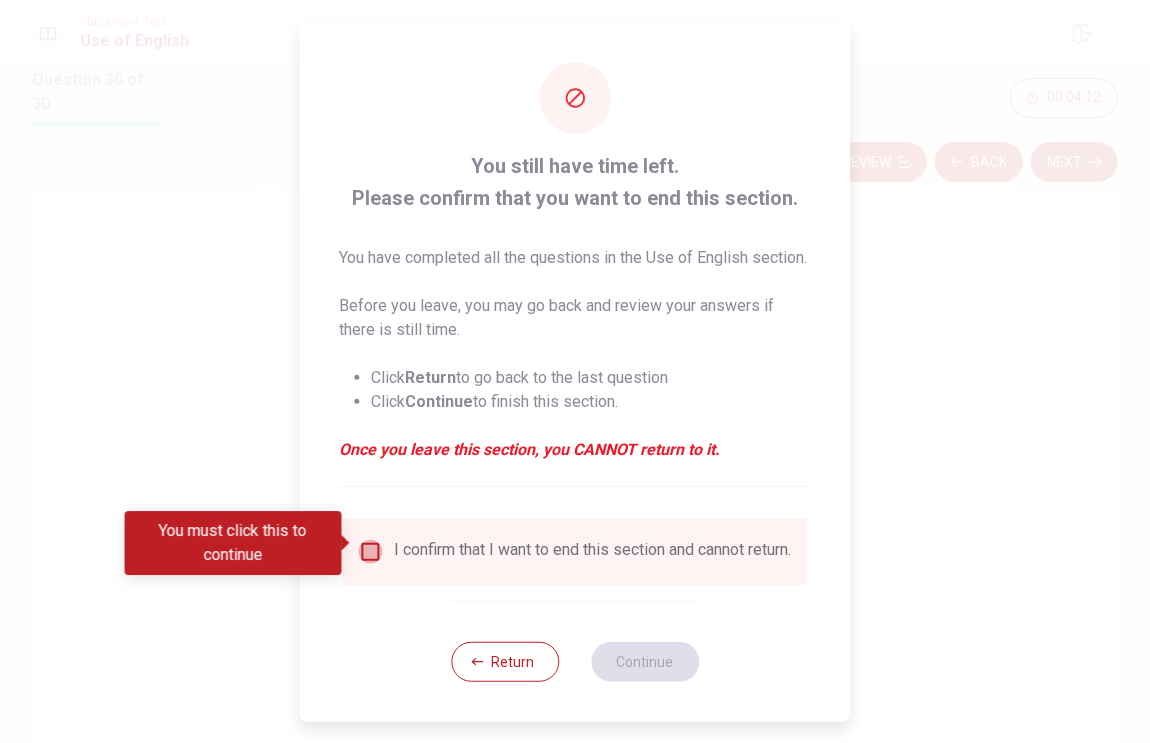 click at bounding box center (371, 552) 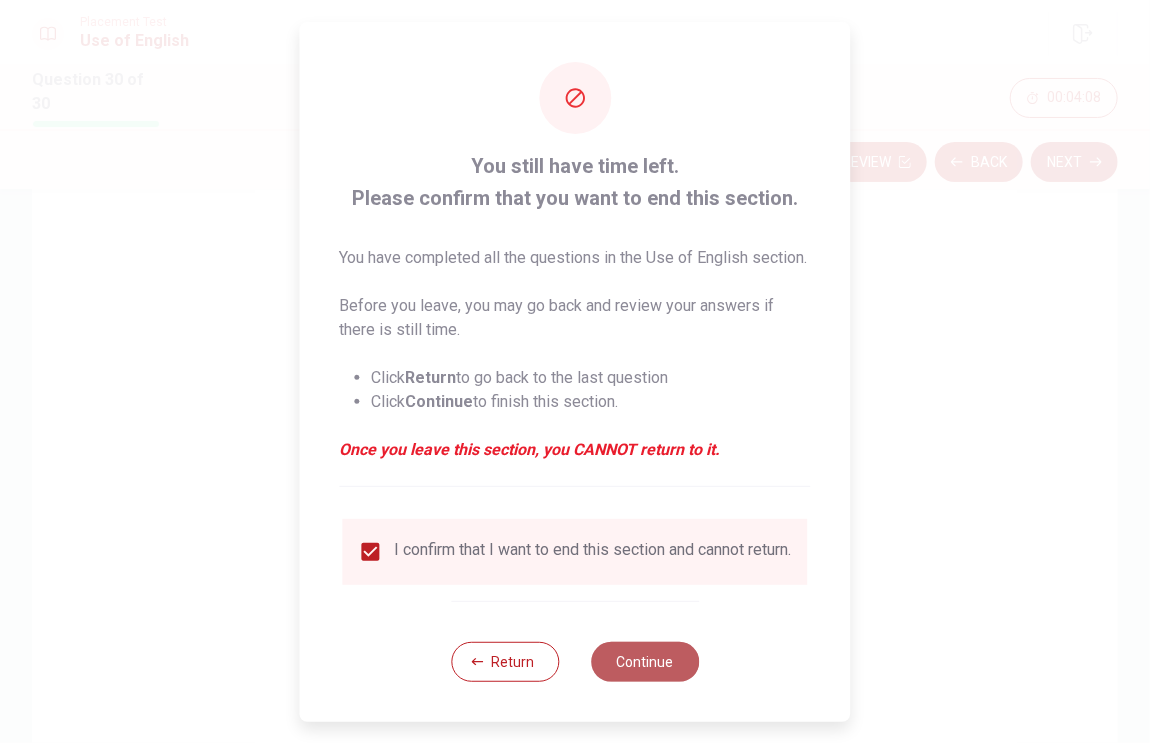 click on "Continue" at bounding box center [645, 662] 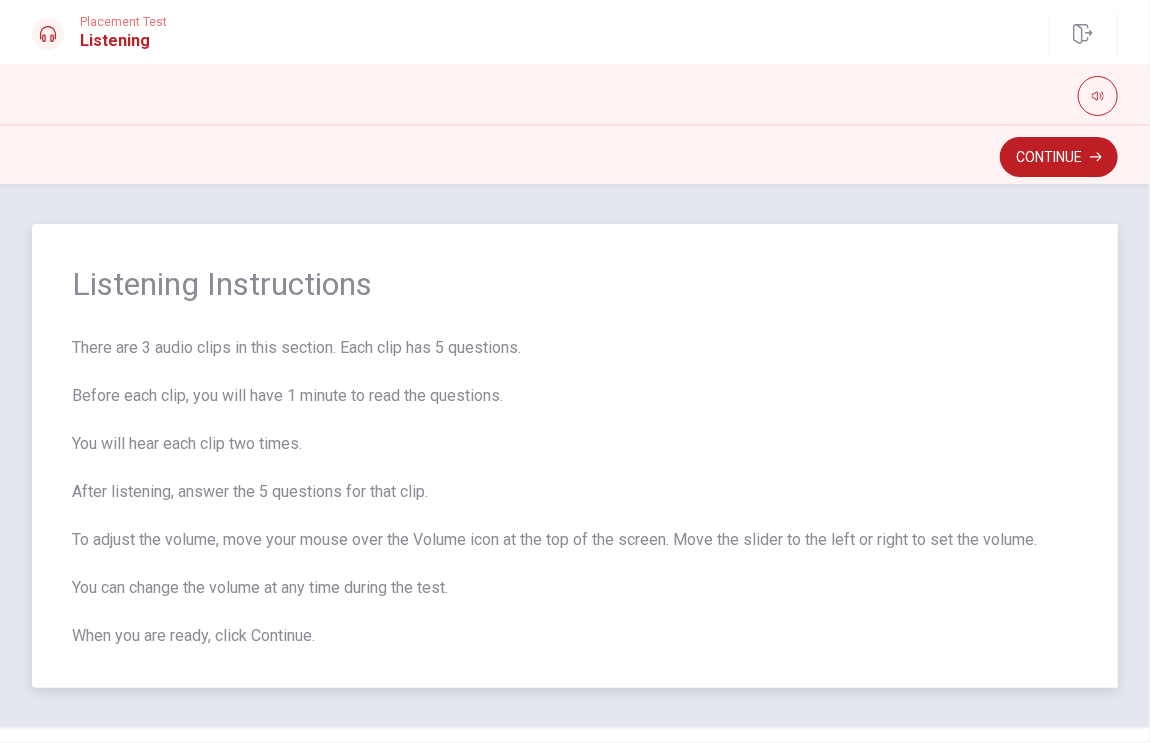scroll, scrollTop: 48, scrollLeft: 0, axis: vertical 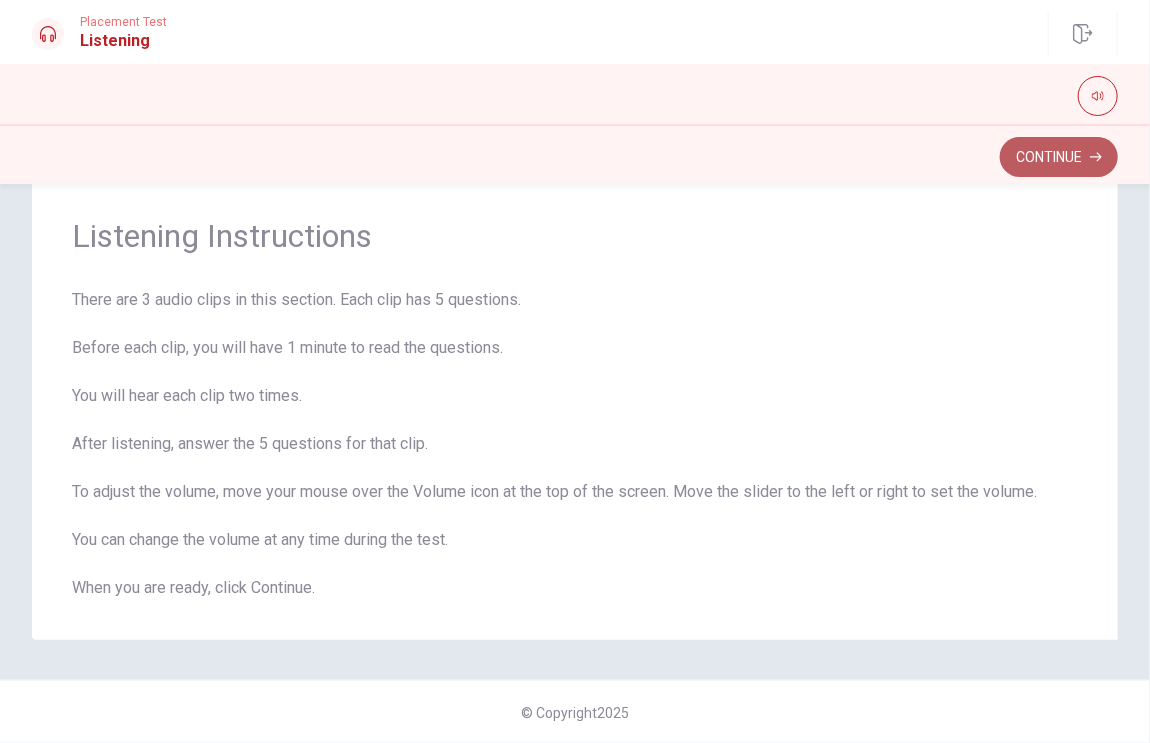 click on "Continue" at bounding box center (1059, 157) 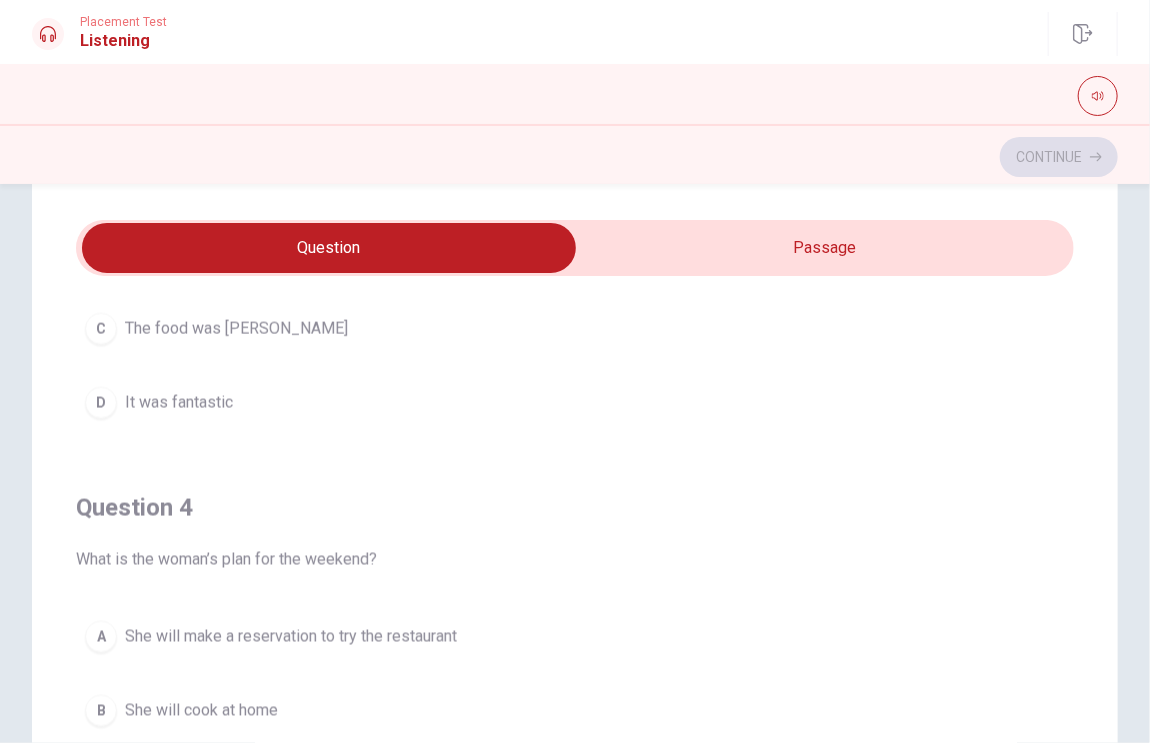 scroll, scrollTop: 1612, scrollLeft: 0, axis: vertical 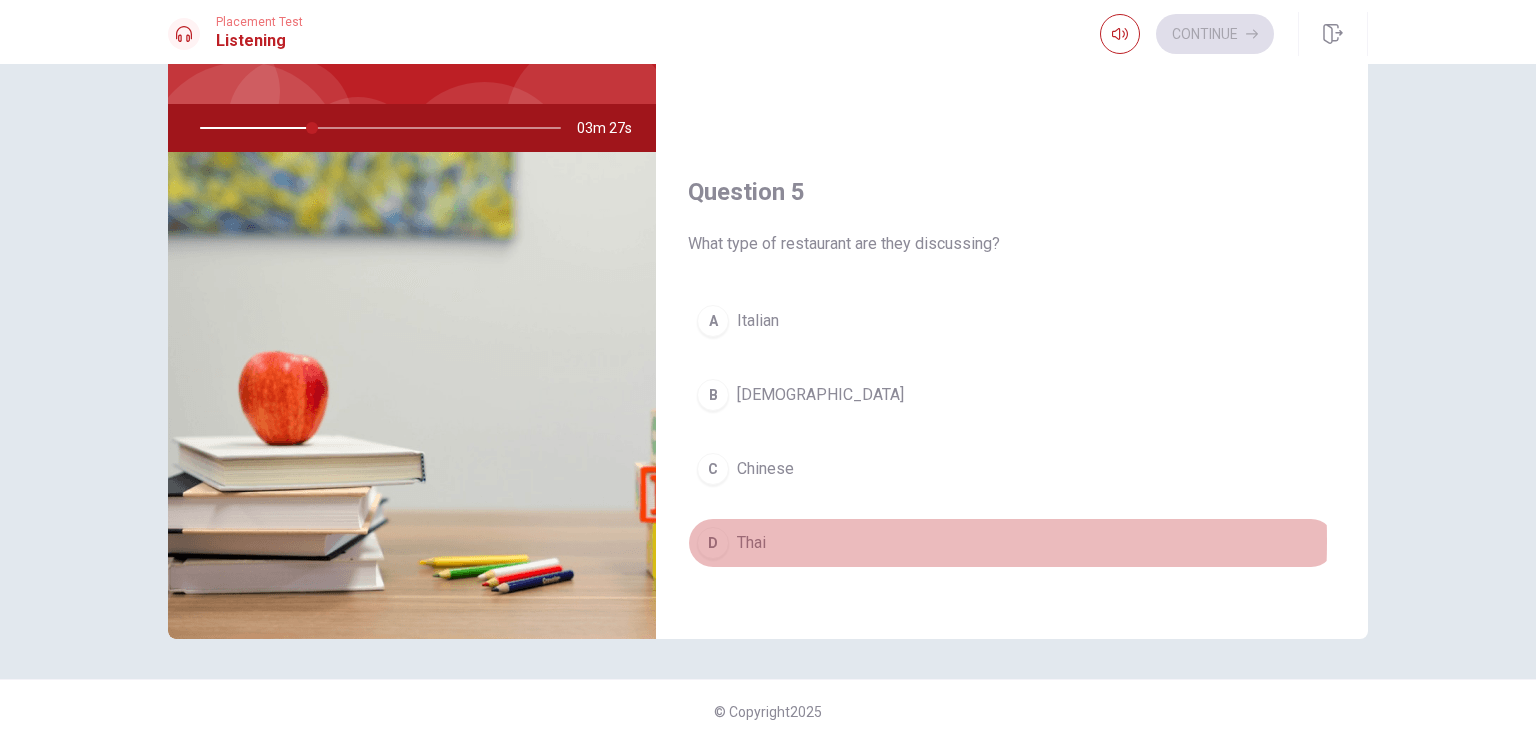 click on "D" at bounding box center (713, 543) 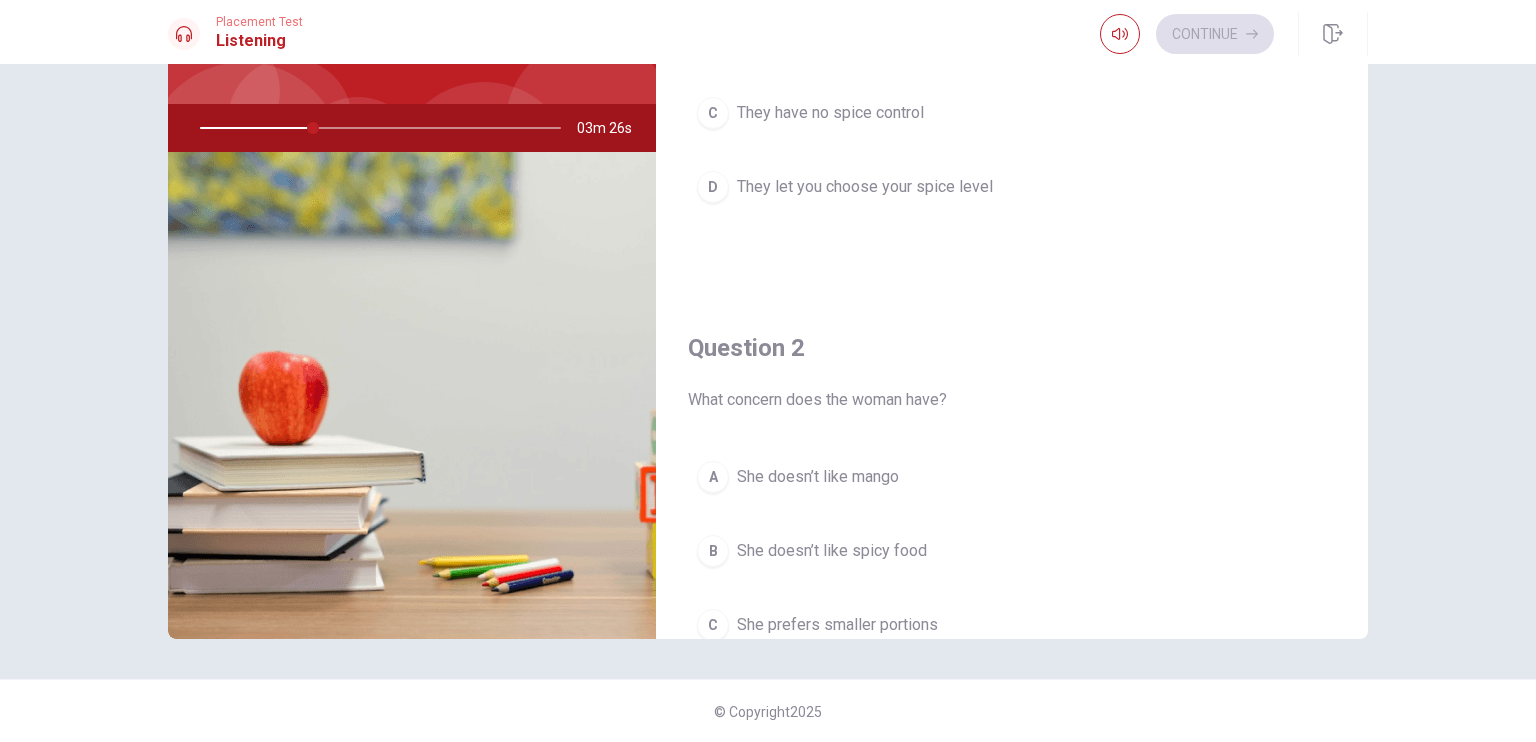 scroll, scrollTop: 0, scrollLeft: 0, axis: both 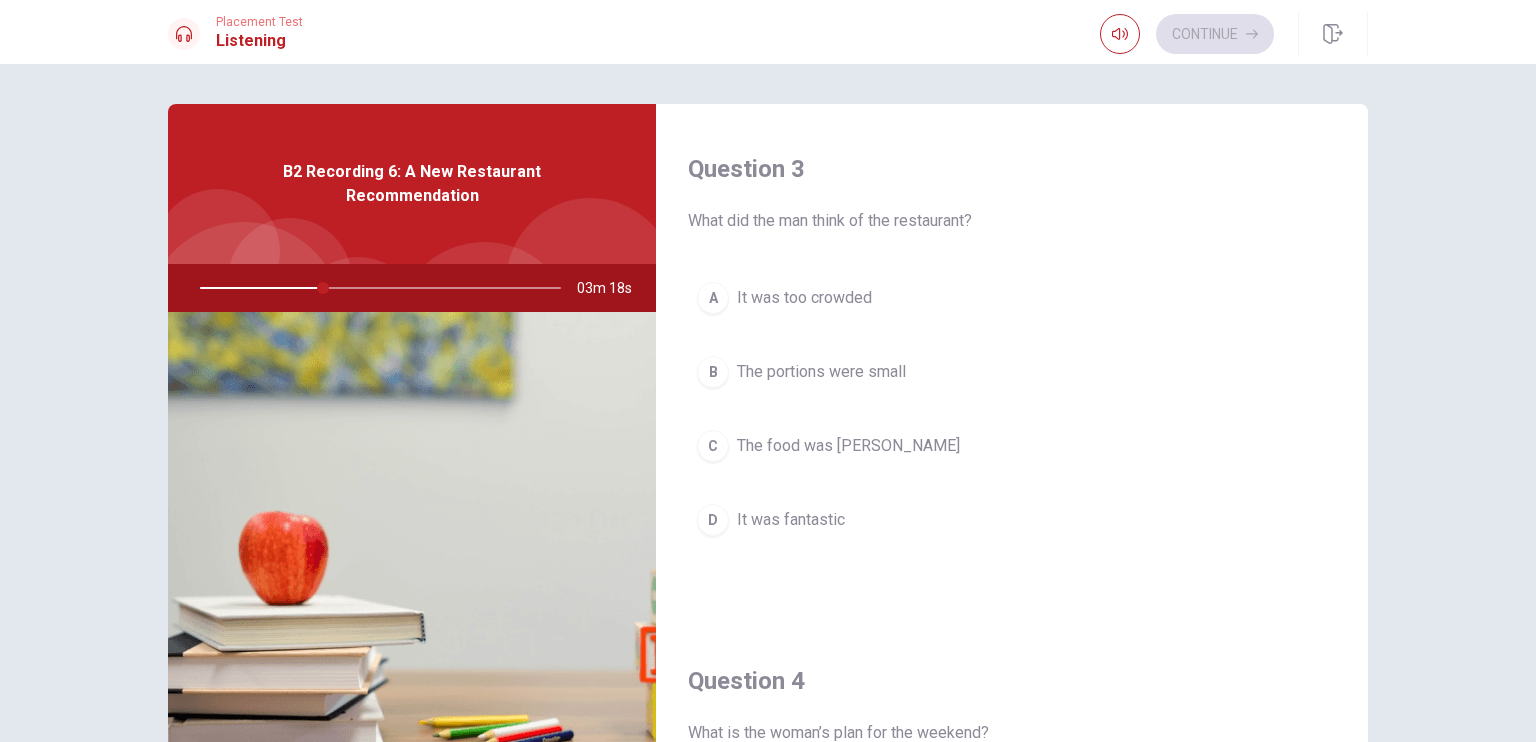 click on "D It was fantastic" at bounding box center [1012, 520] 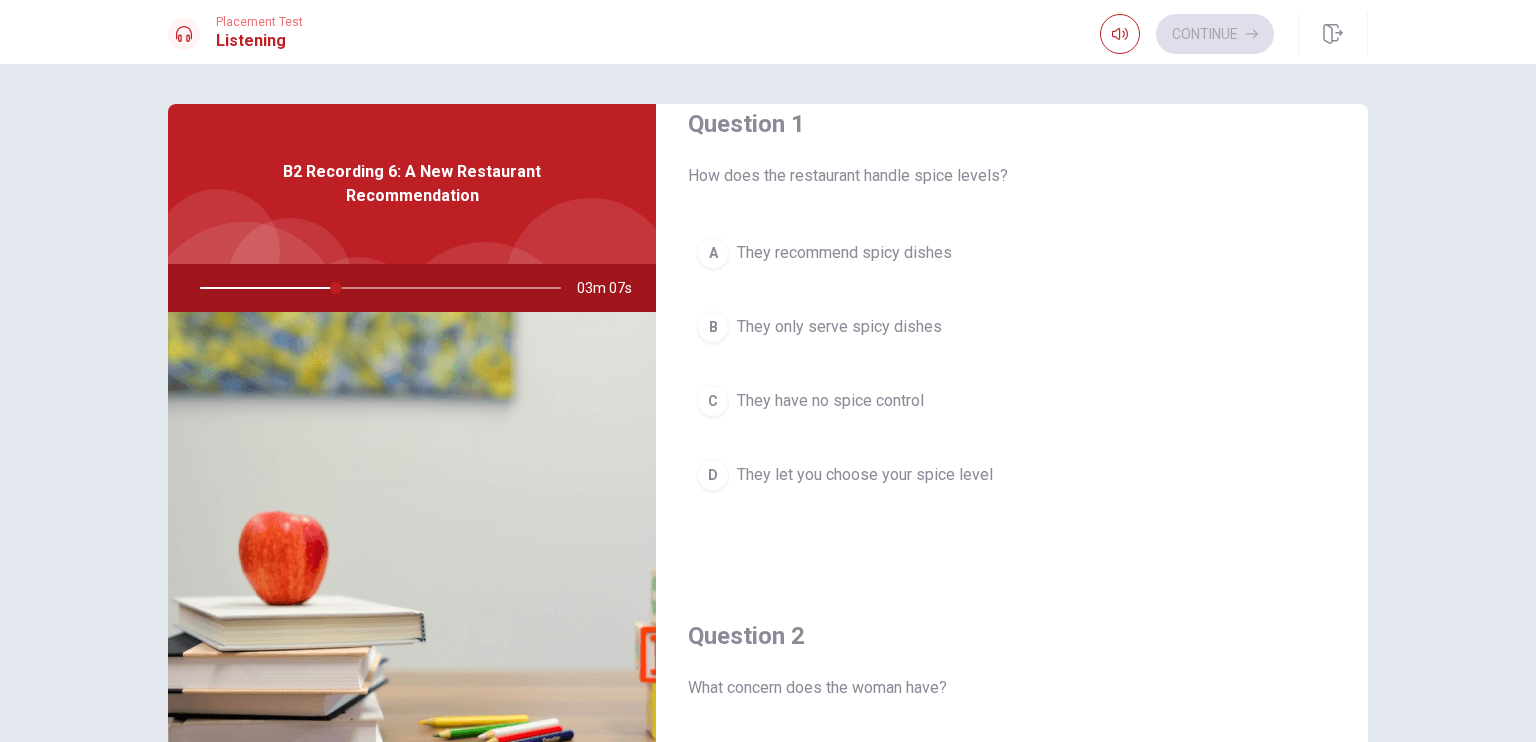 scroll, scrollTop: 36, scrollLeft: 0, axis: vertical 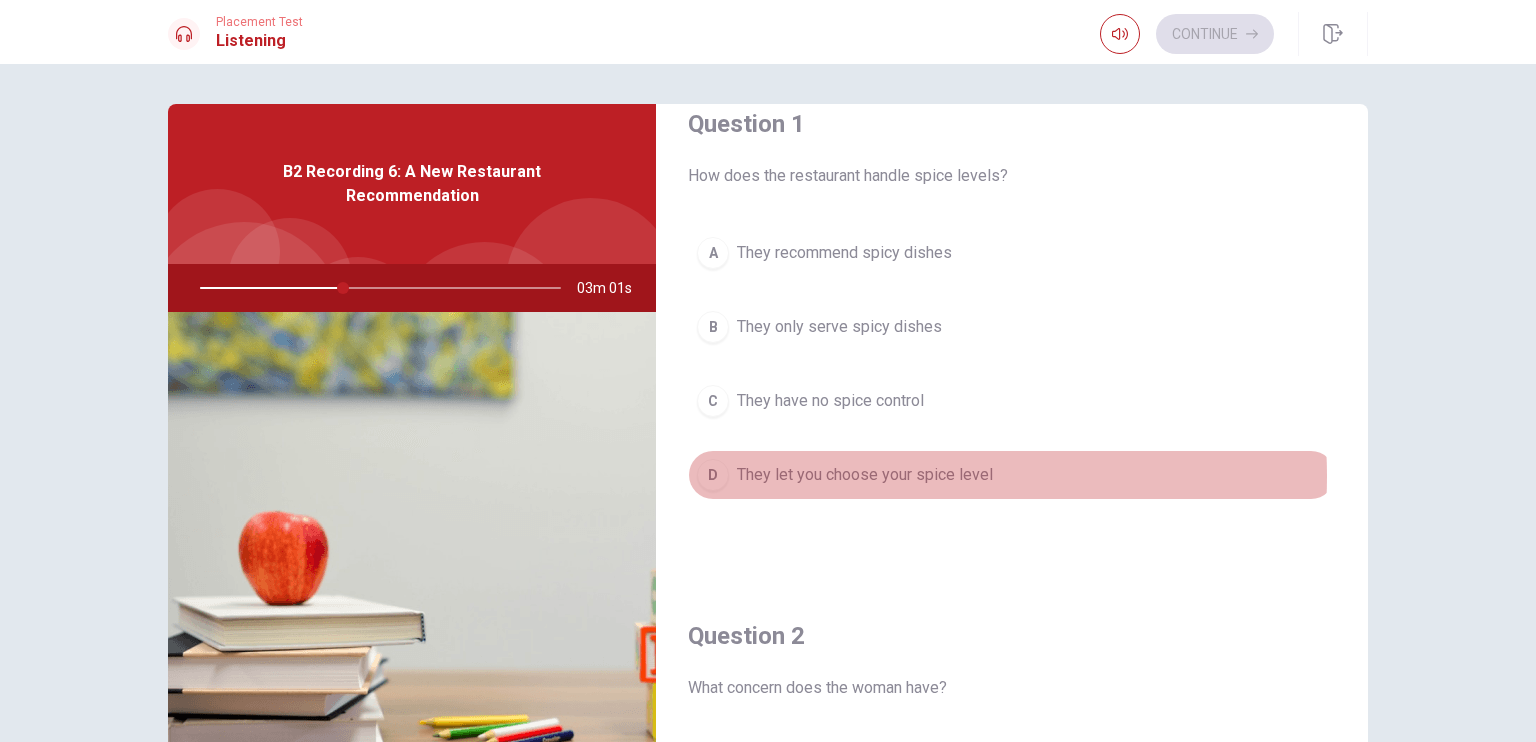 click on "They let you choose your spice level" at bounding box center (865, 475) 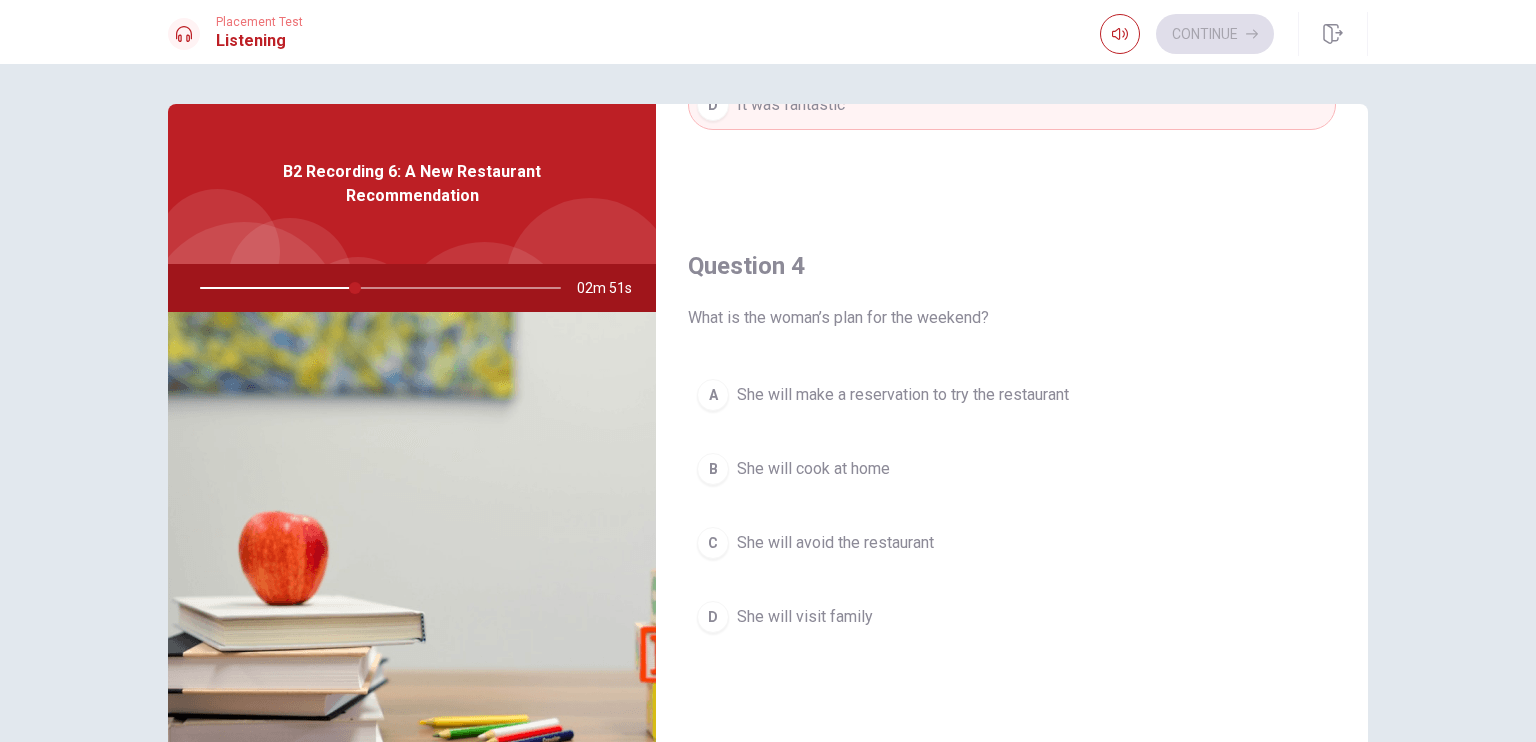 scroll, scrollTop: 1438, scrollLeft: 0, axis: vertical 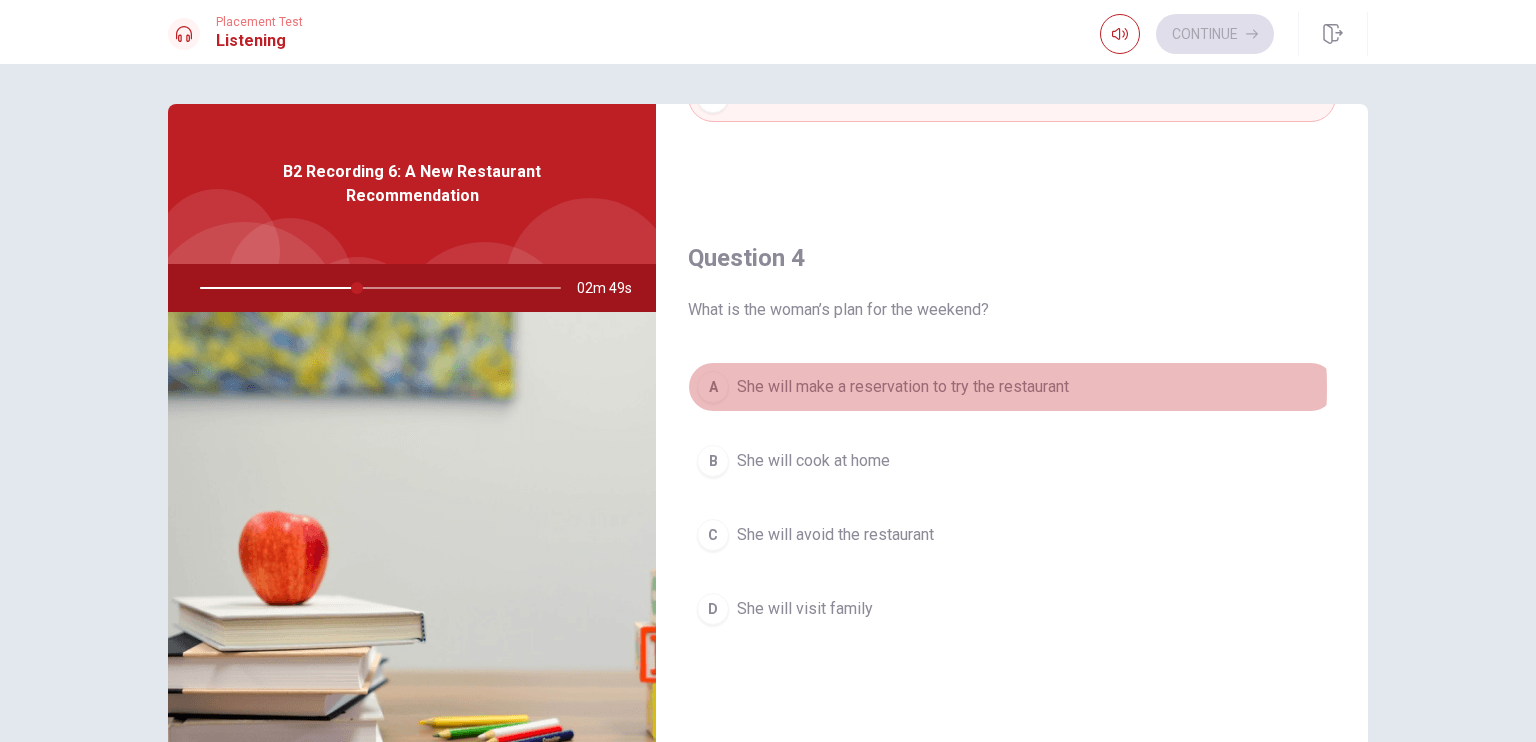 click on "She will make a reservation to try the restaurant" at bounding box center (903, 387) 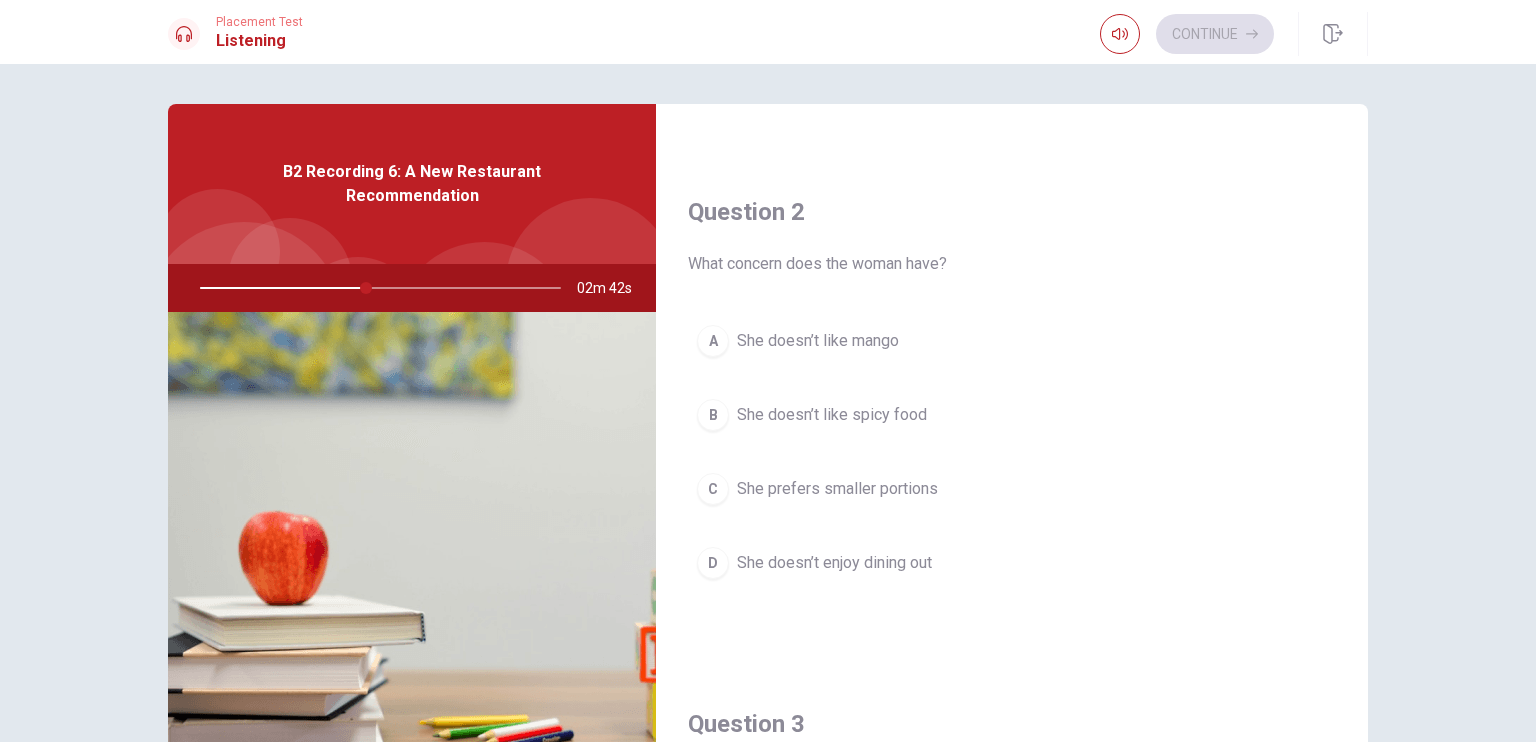 scroll, scrollTop: 474, scrollLeft: 0, axis: vertical 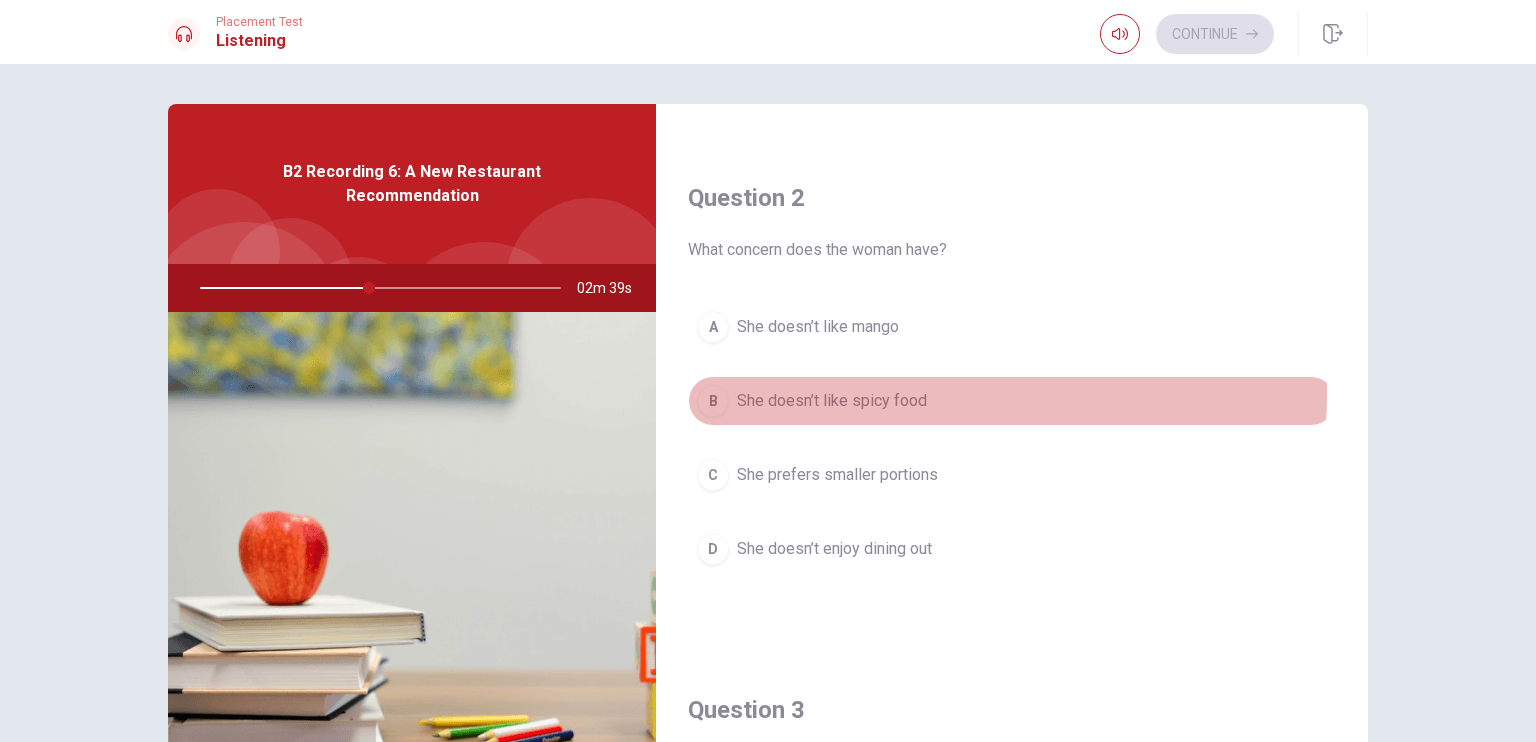 click on "She doesn’t like spicy food" at bounding box center (832, 401) 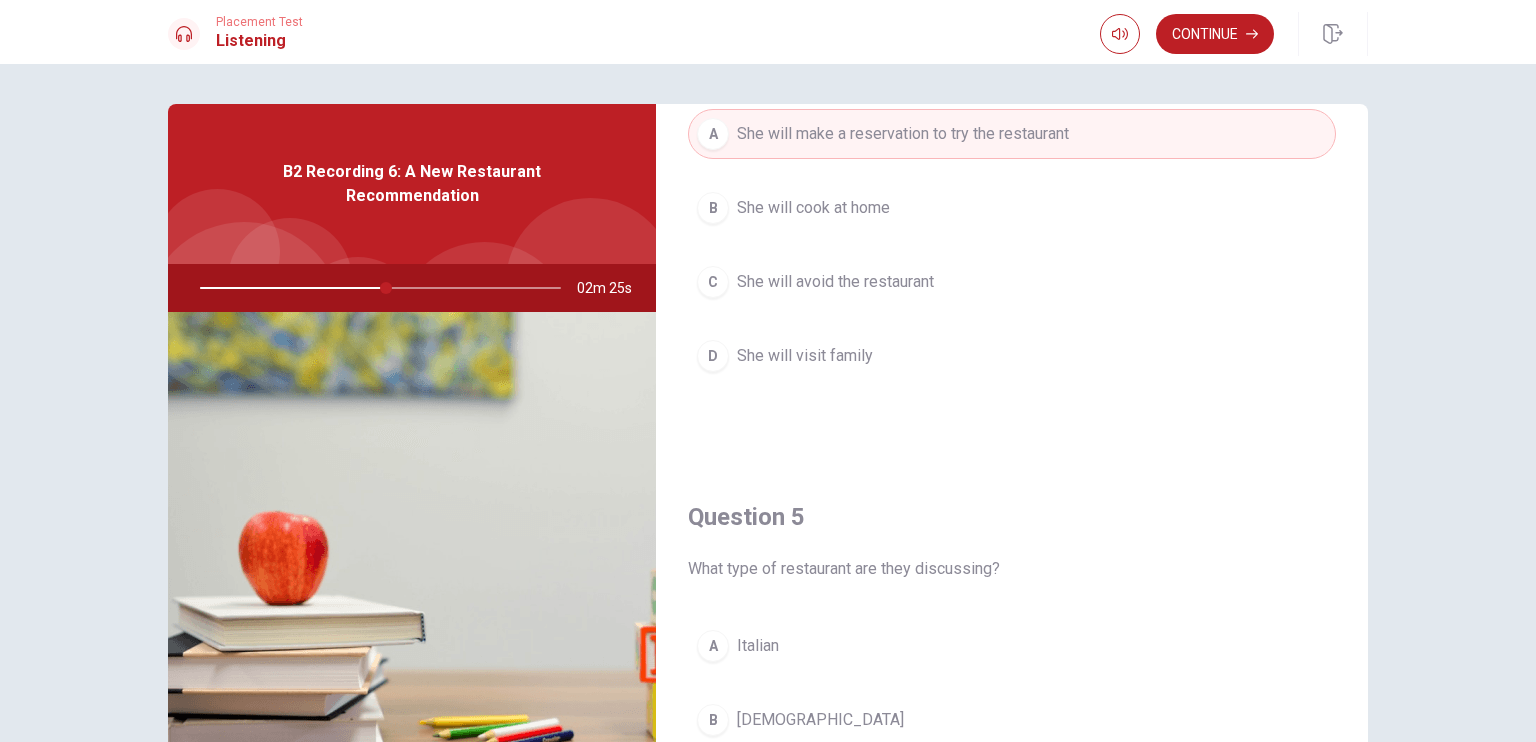 scroll, scrollTop: 1856, scrollLeft: 0, axis: vertical 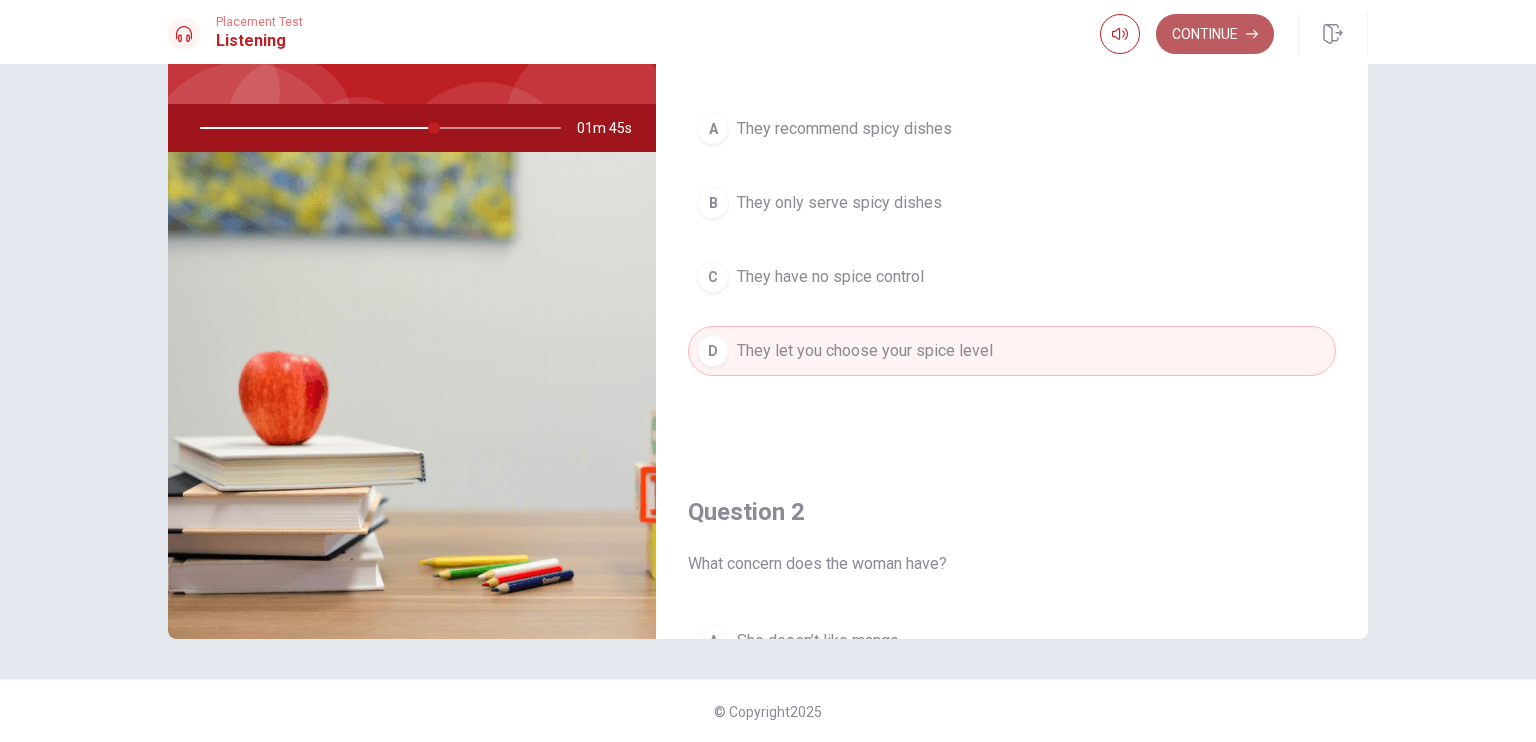 click on "Continue" at bounding box center (1215, 34) 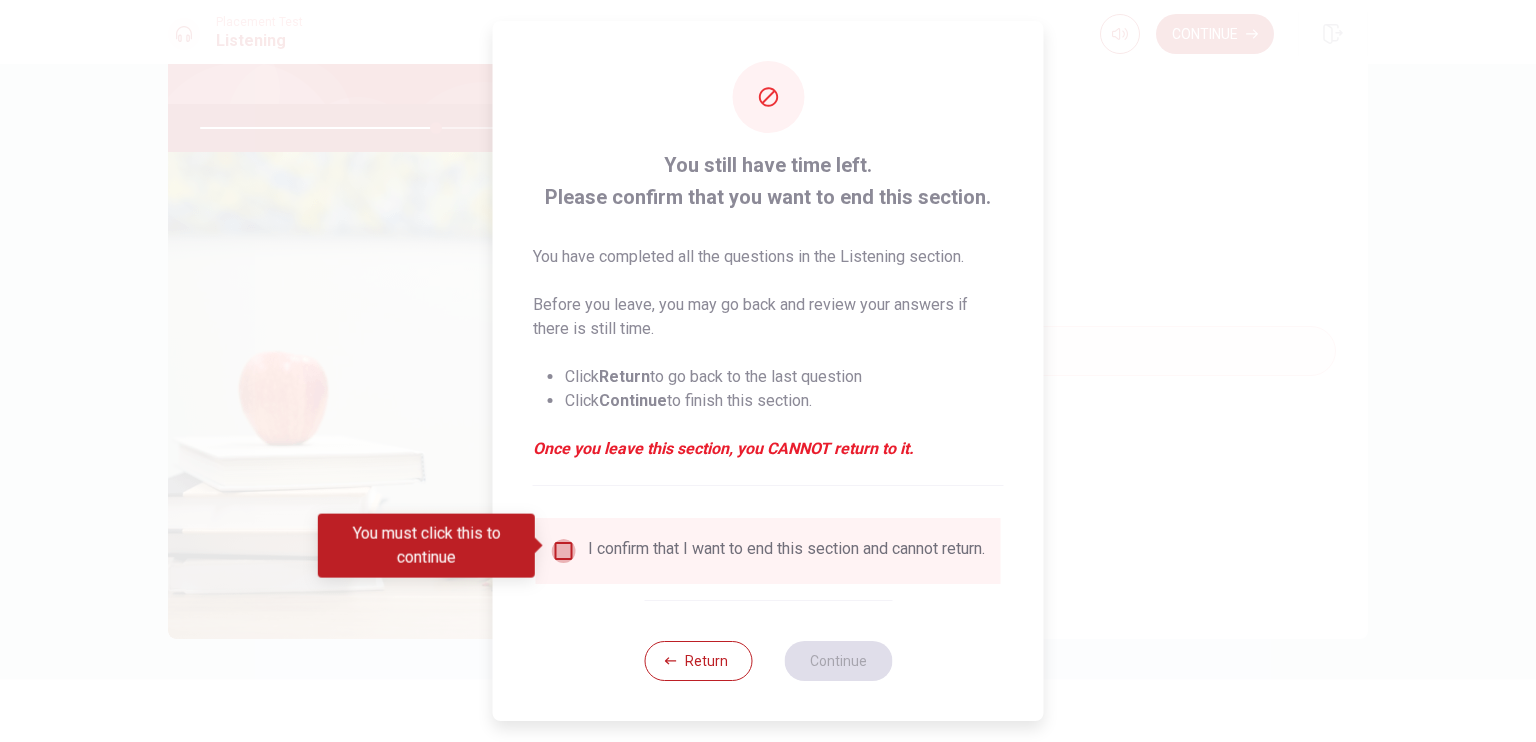 click at bounding box center [564, 551] 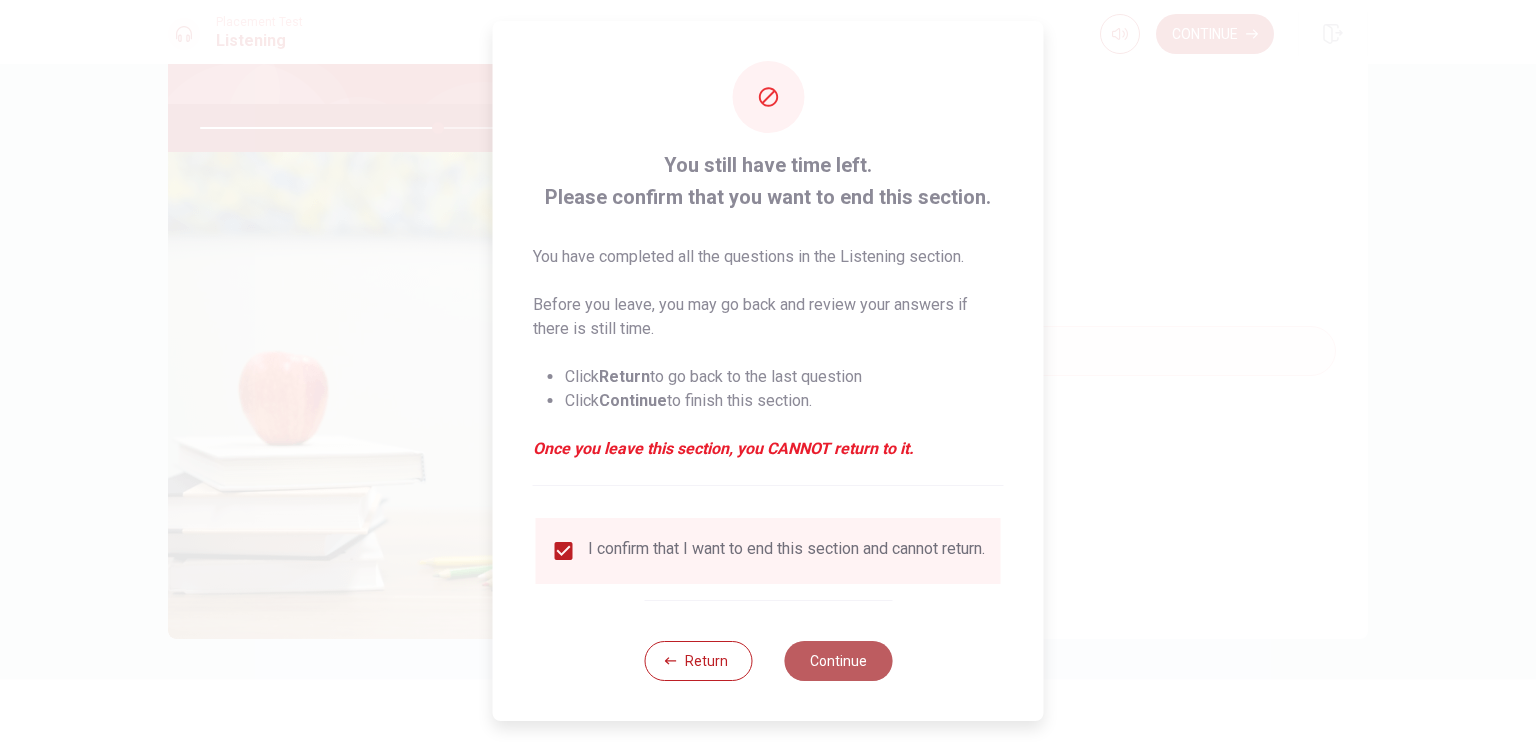 click on "Continue" at bounding box center (838, 661) 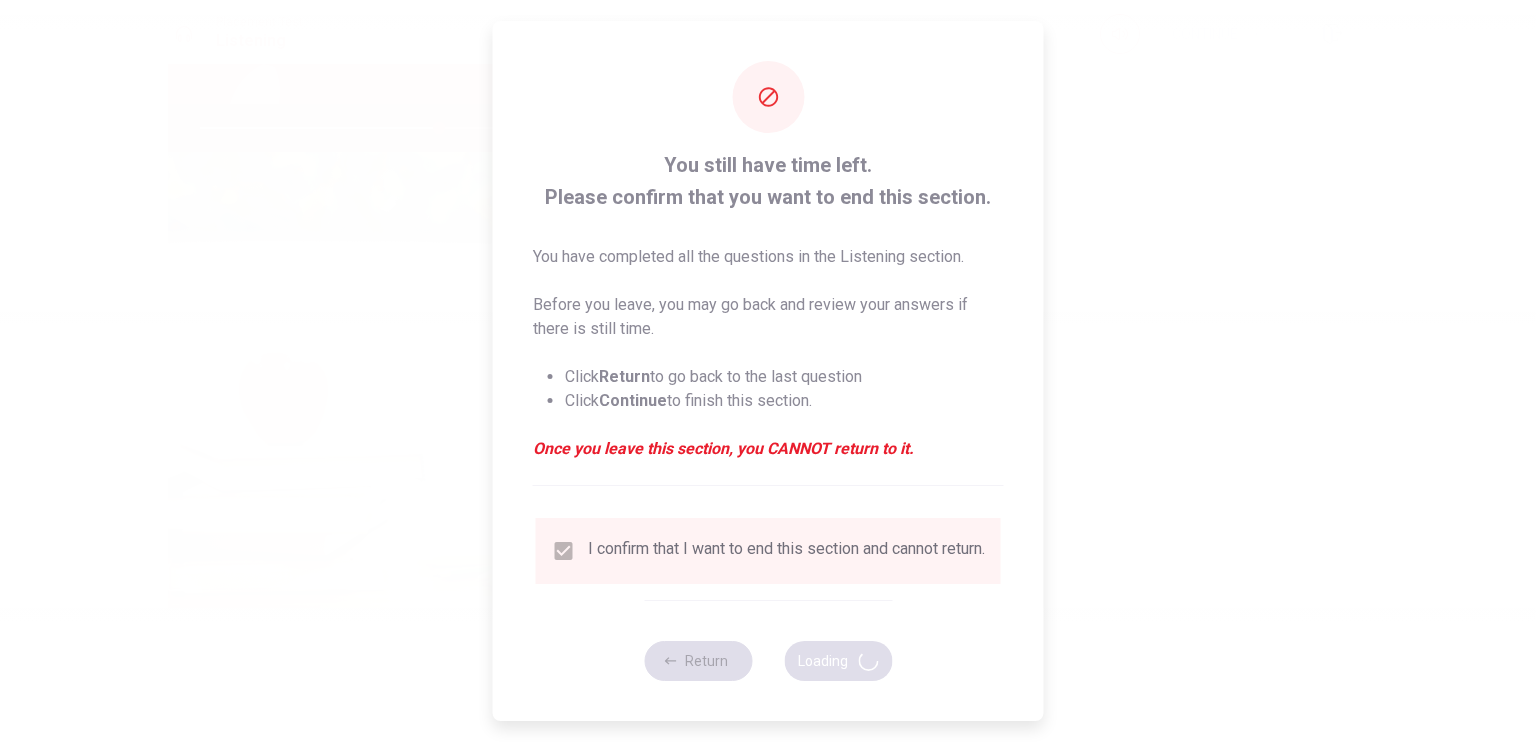 type on "67" 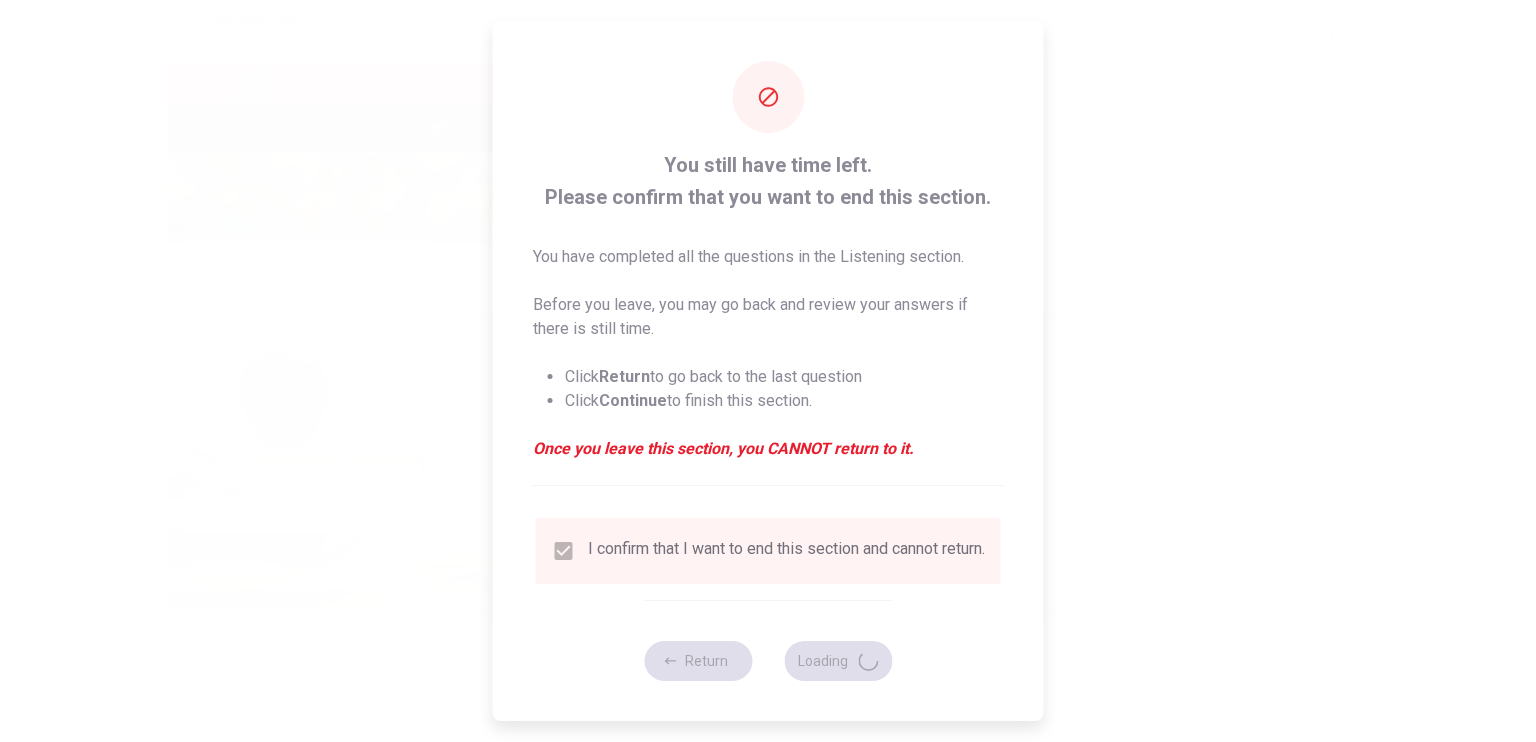 scroll, scrollTop: 0, scrollLeft: 0, axis: both 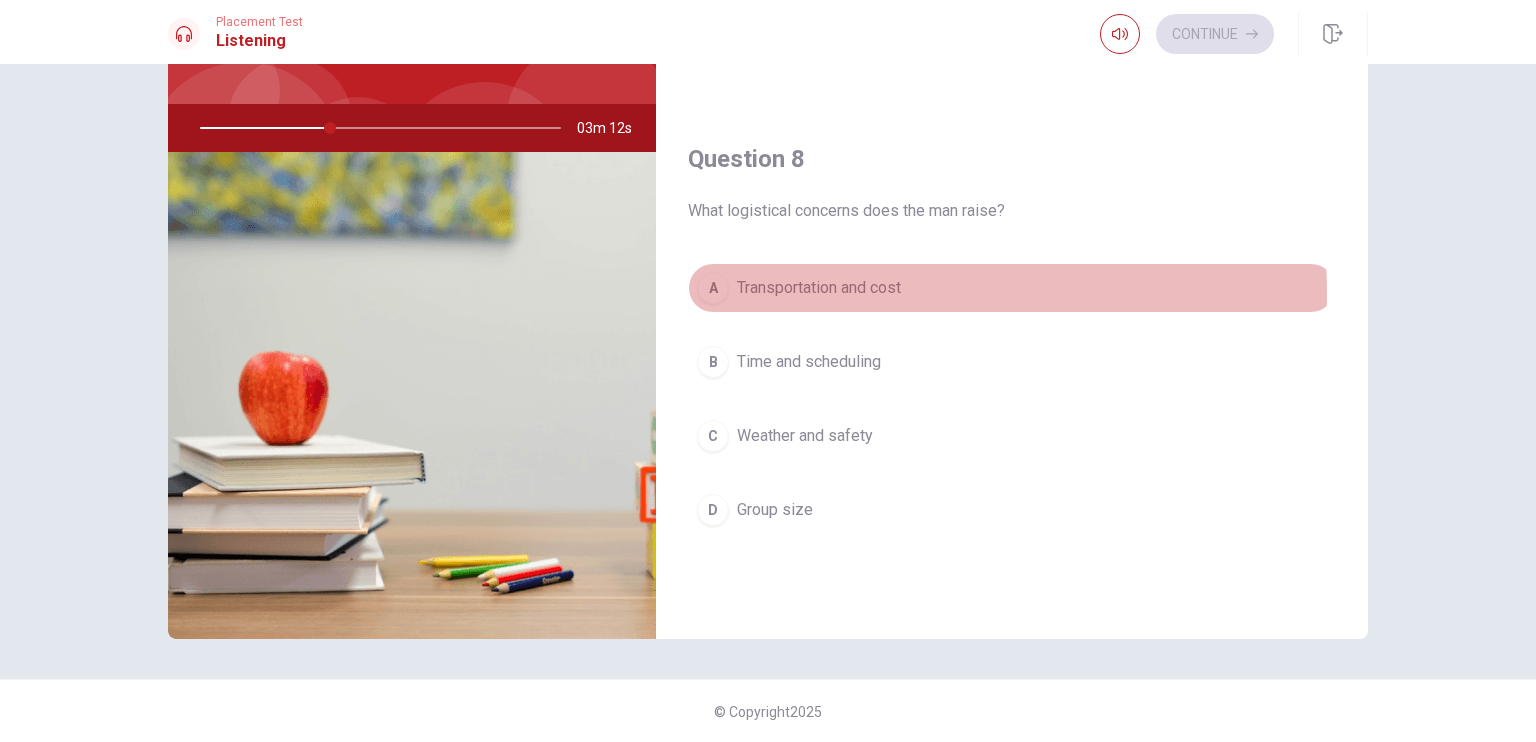 click on "Transportation and cost" at bounding box center (819, 288) 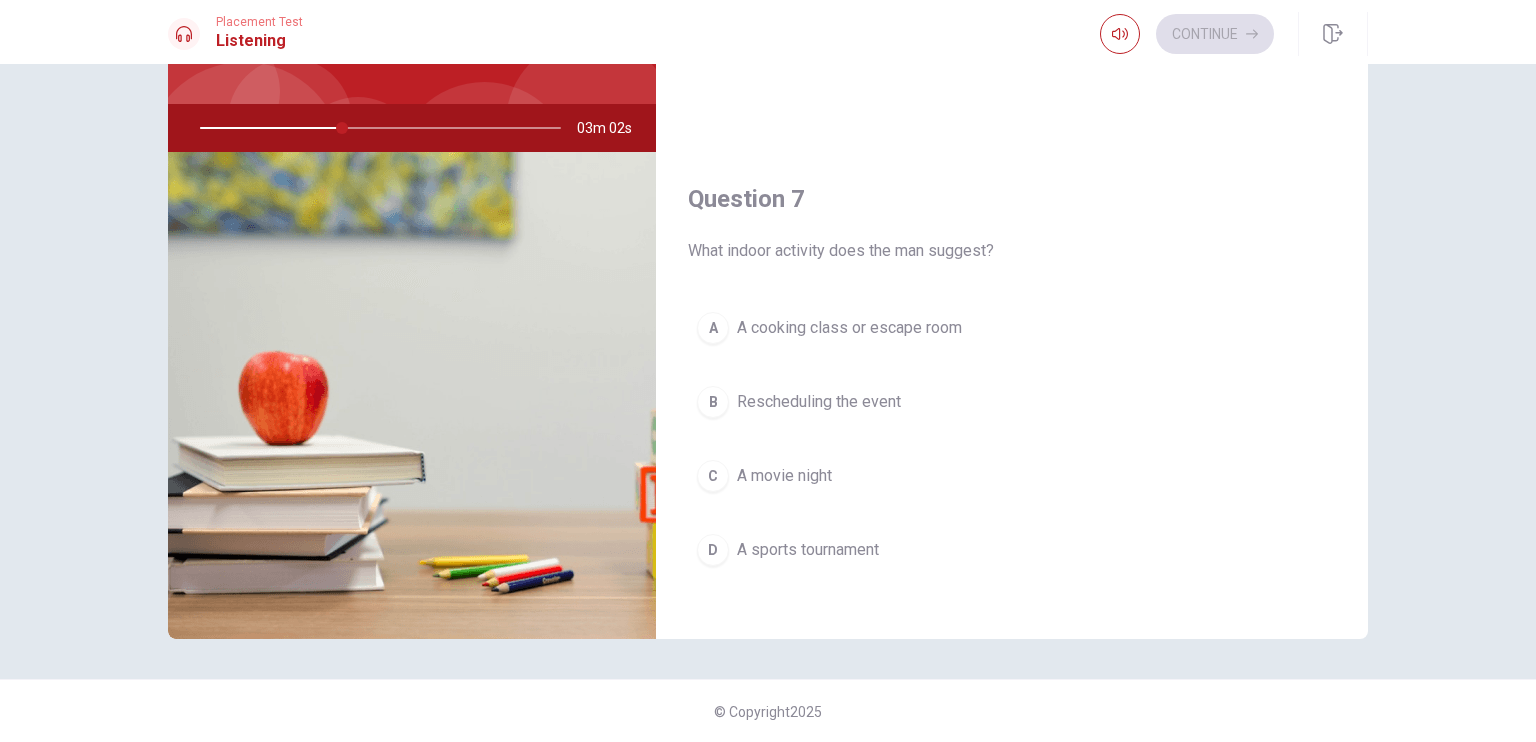 scroll, scrollTop: 312, scrollLeft: 0, axis: vertical 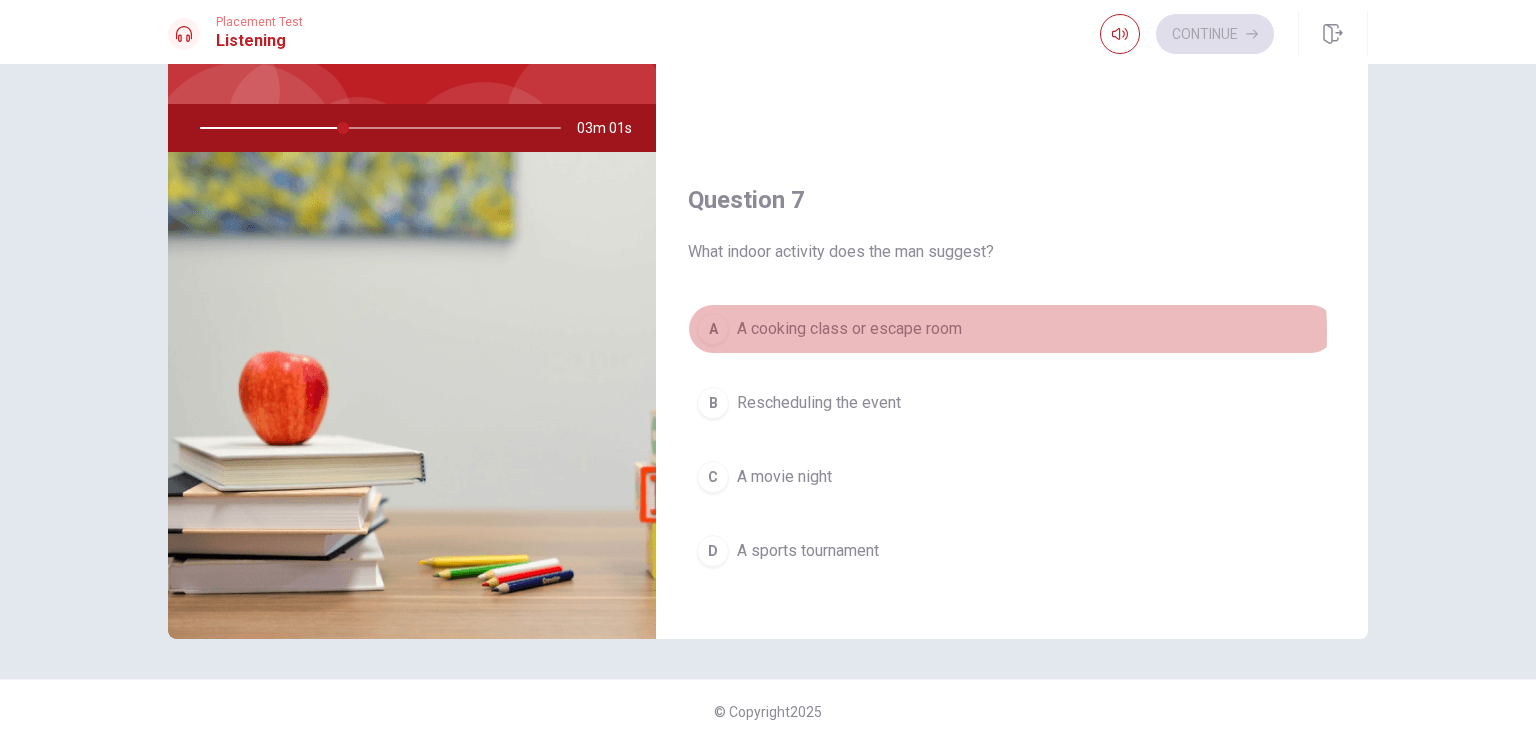 click on "A cooking class or escape room" at bounding box center [849, 329] 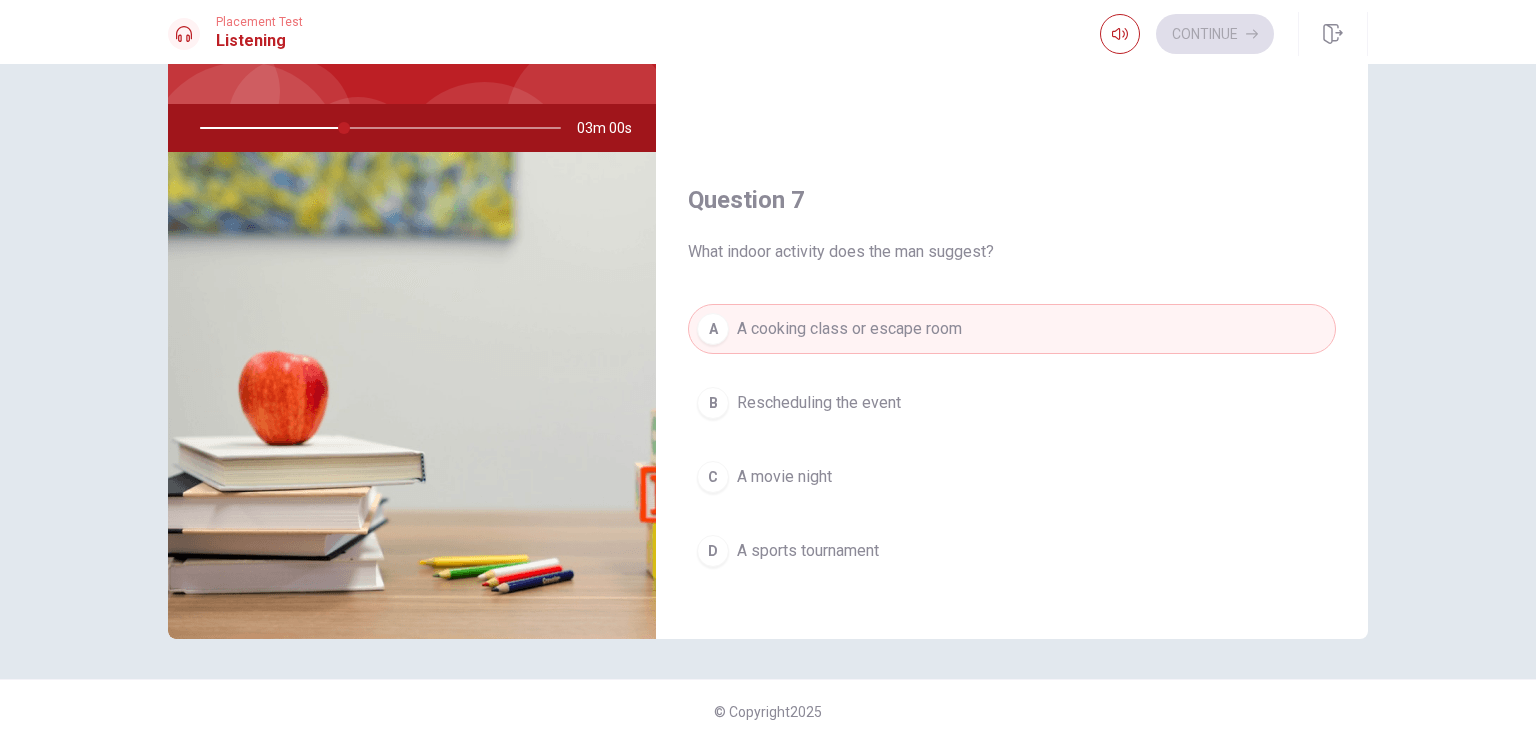 scroll, scrollTop: 0, scrollLeft: 0, axis: both 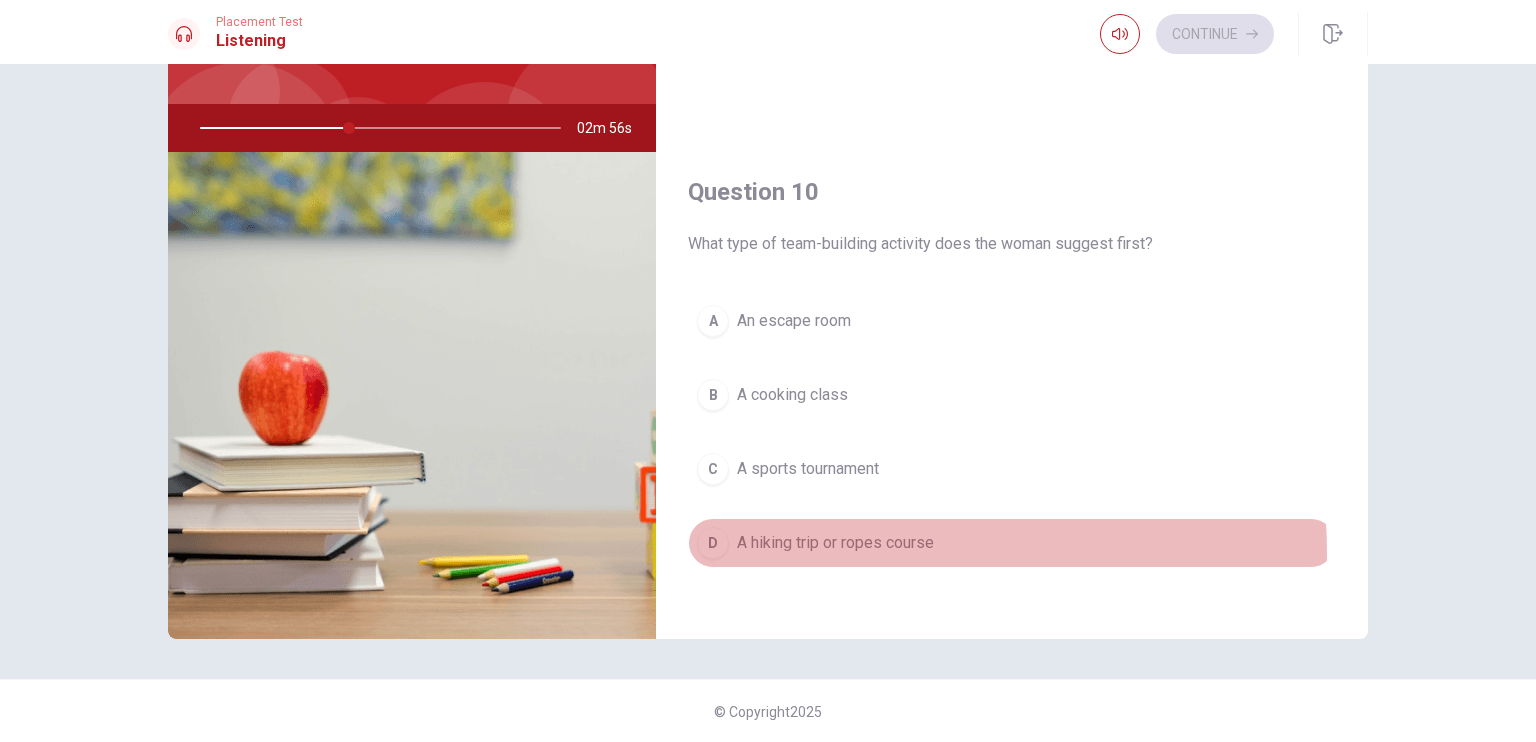 click on "A hiking trip or ropes course" at bounding box center (835, 543) 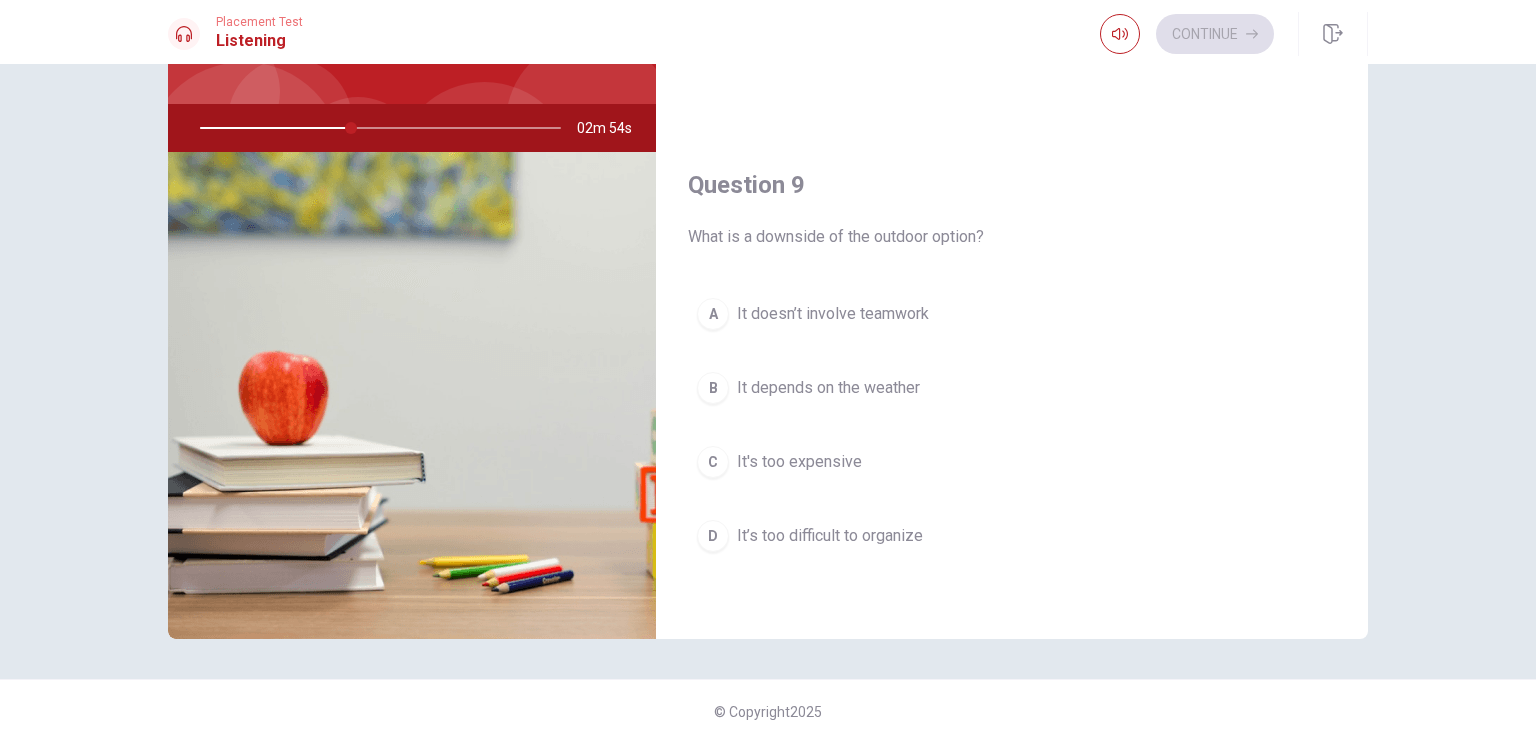scroll, scrollTop: 1349, scrollLeft: 0, axis: vertical 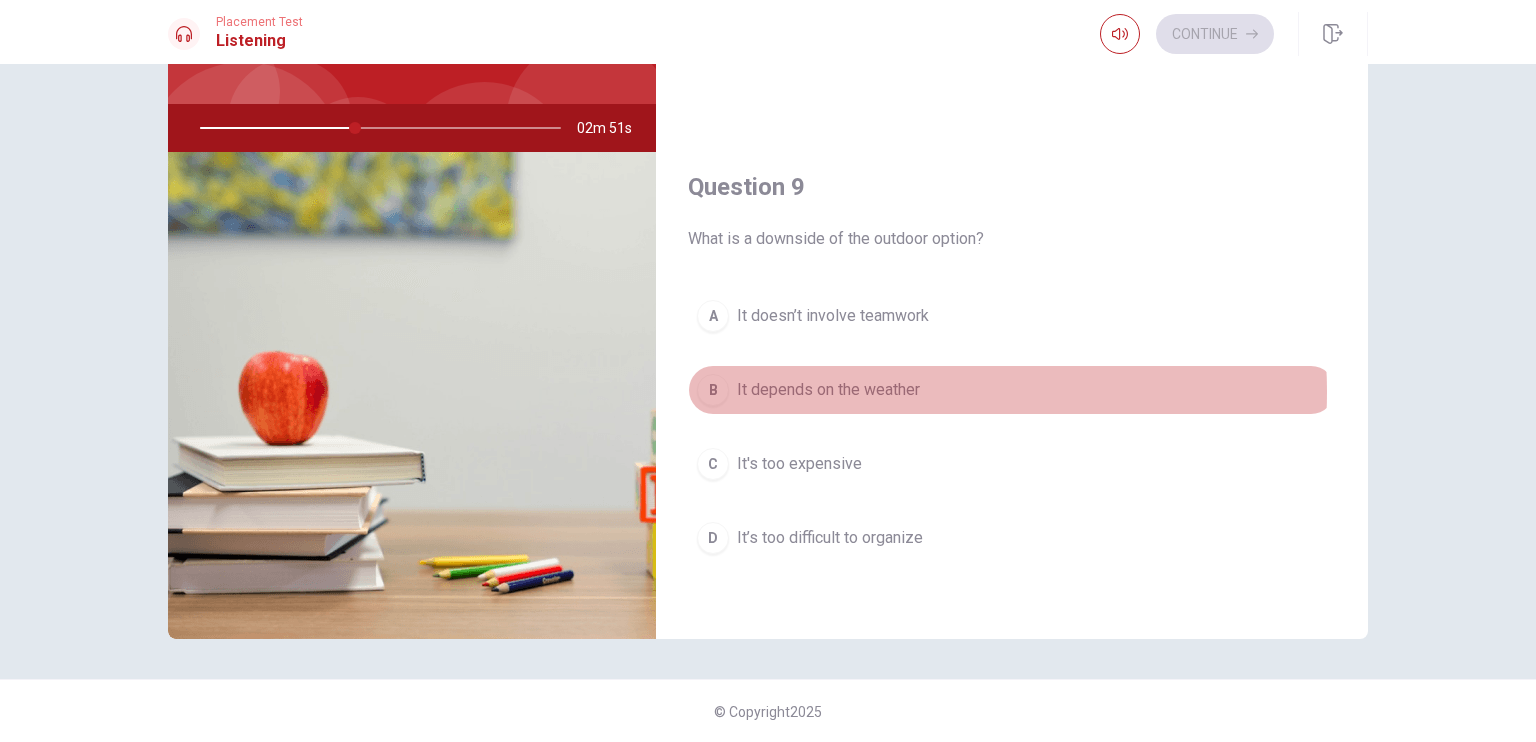 click on "It depends on the weather" at bounding box center (828, 390) 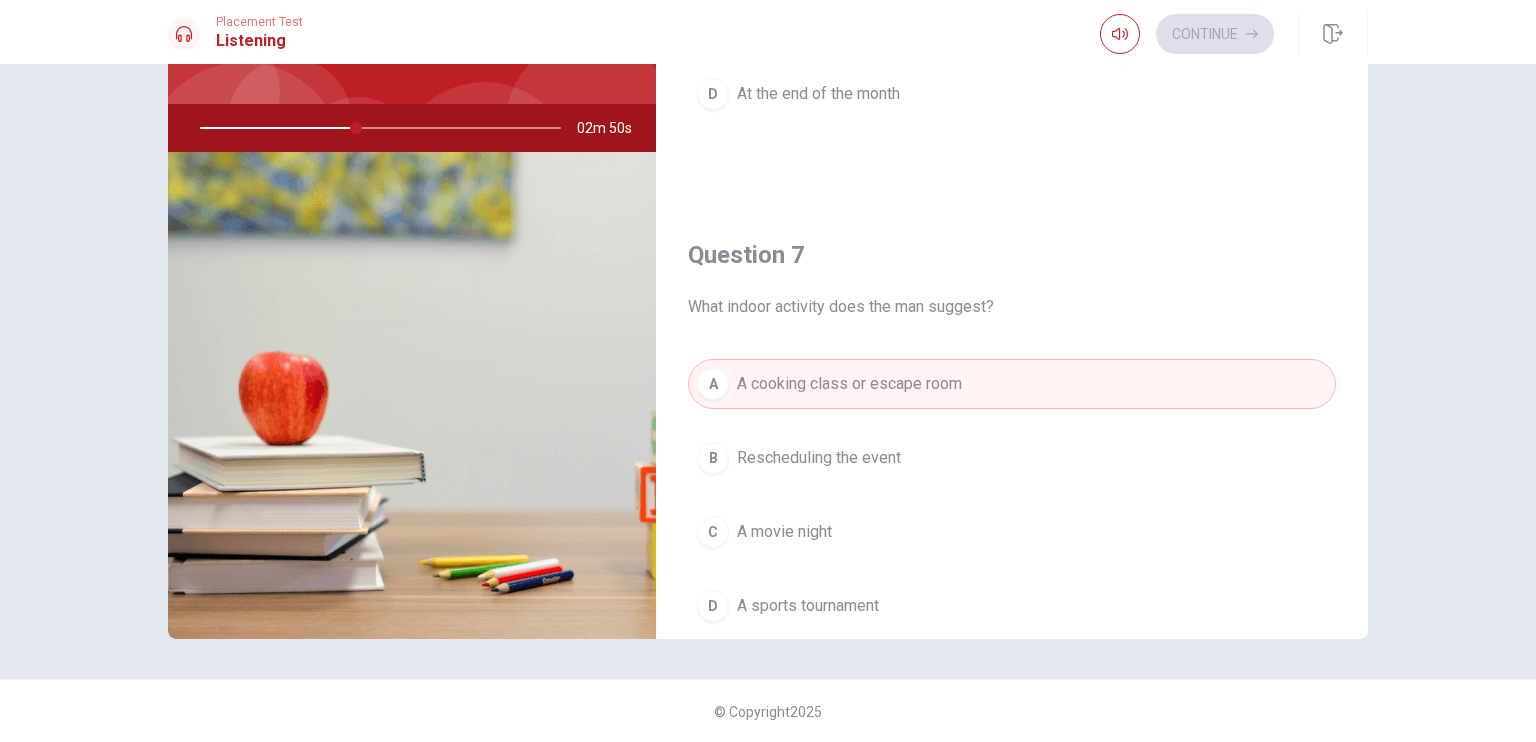 scroll, scrollTop: 0, scrollLeft: 0, axis: both 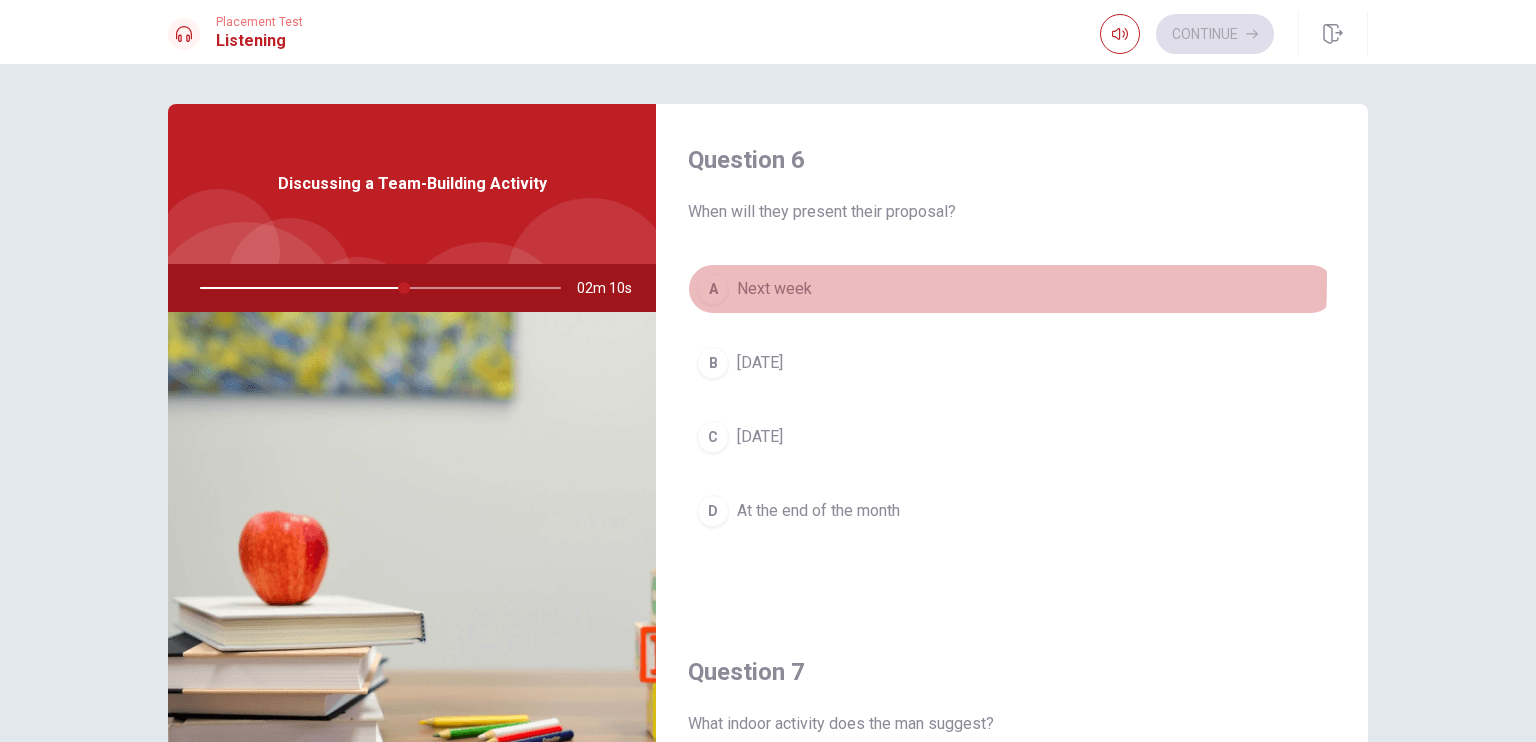click on "Next week" at bounding box center (774, 289) 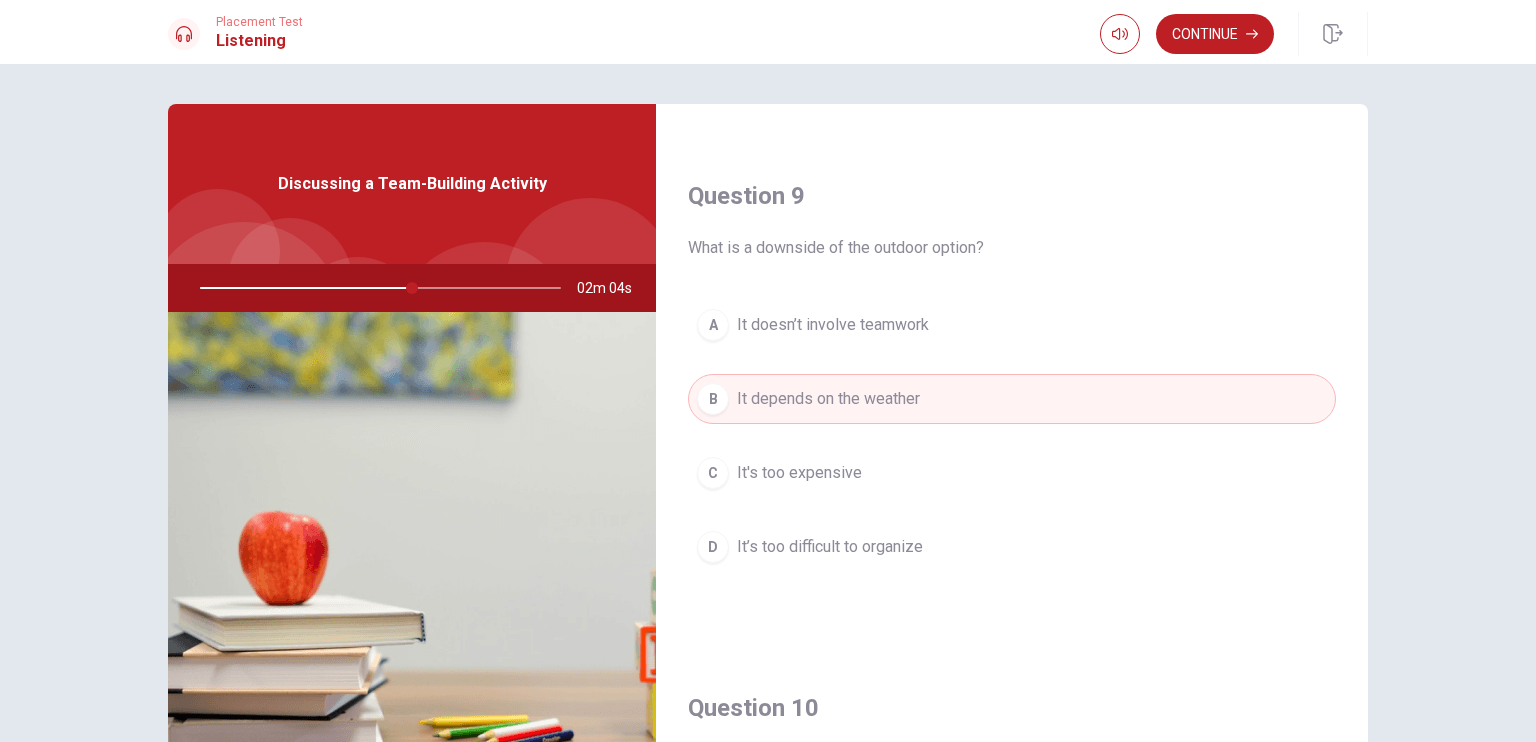 scroll, scrollTop: 1856, scrollLeft: 0, axis: vertical 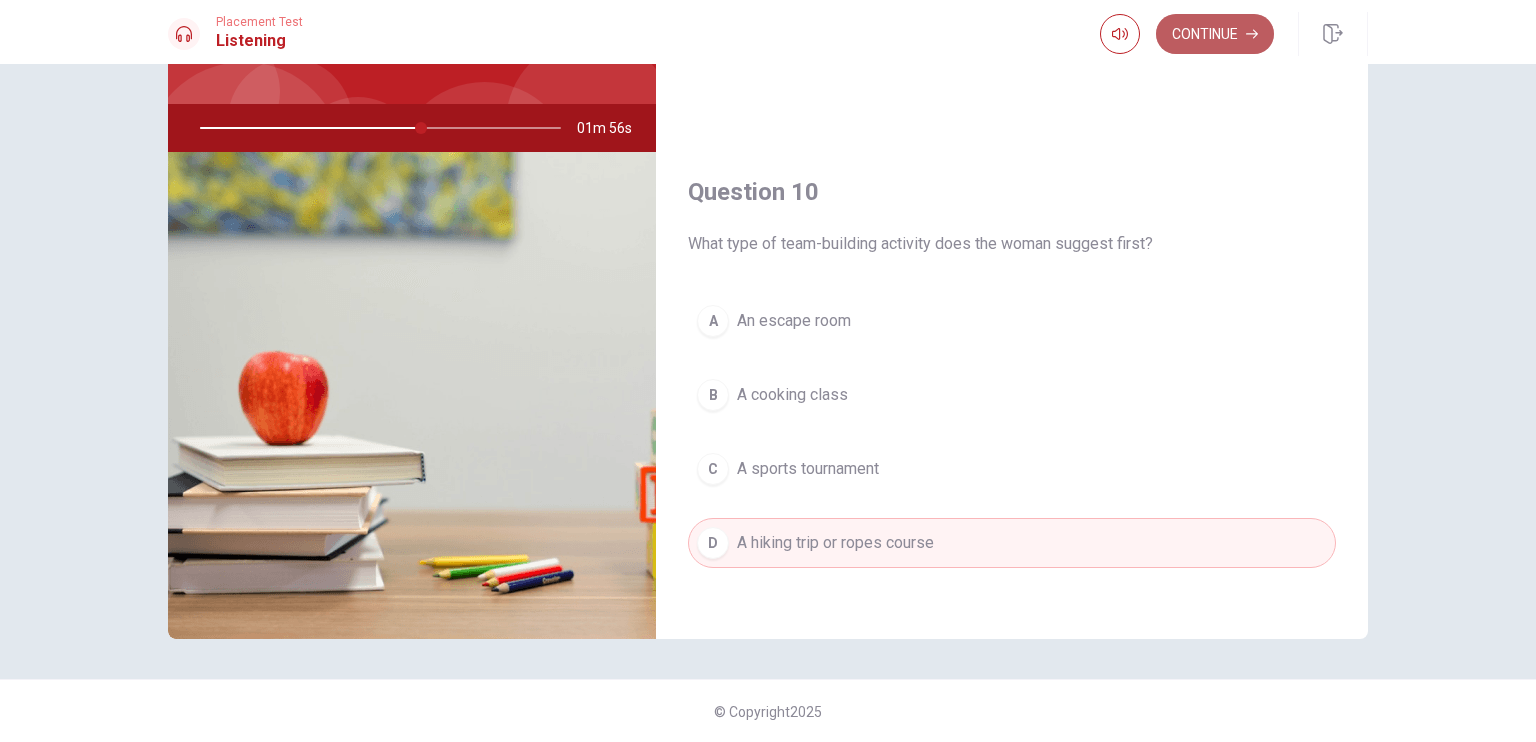 click on "Continue" at bounding box center (1215, 34) 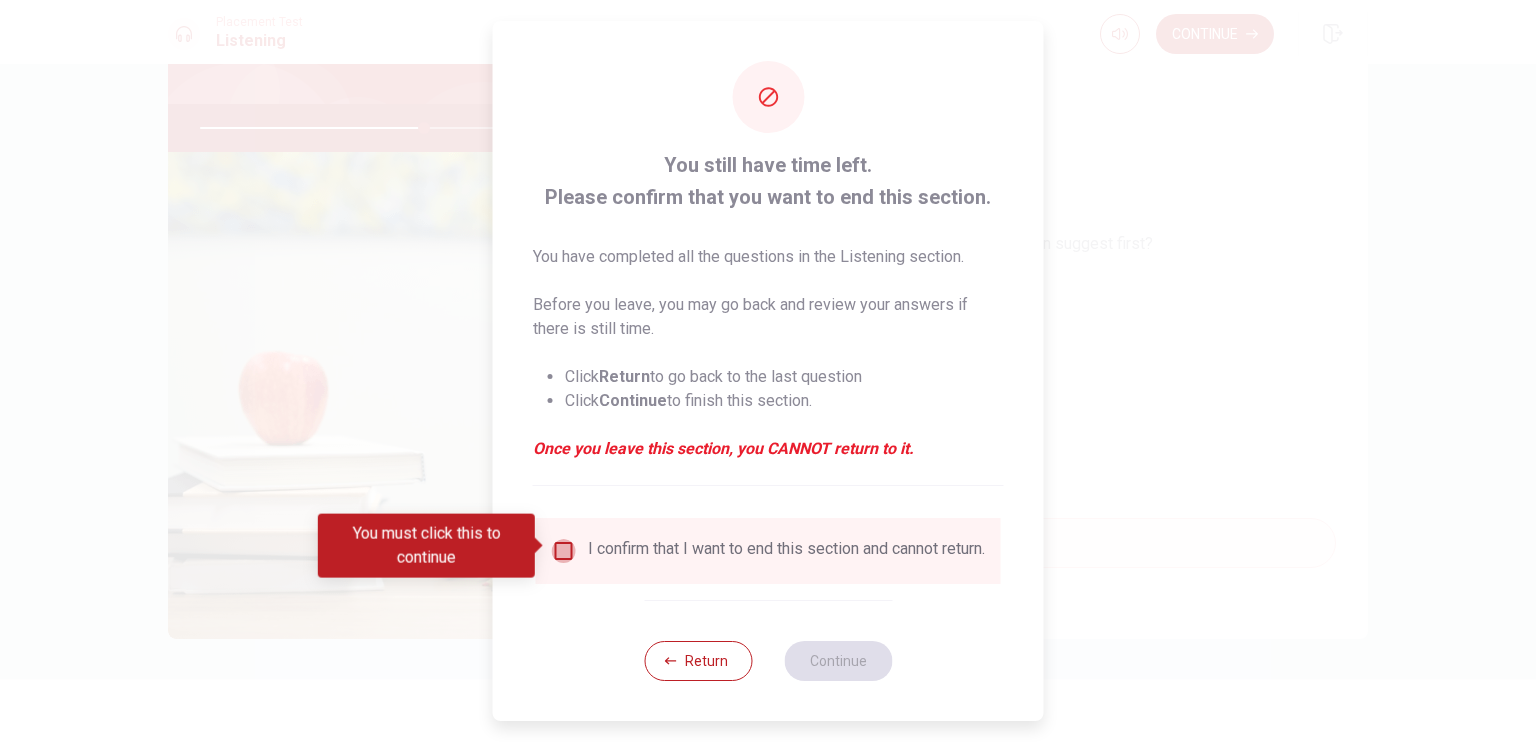 click at bounding box center (564, 551) 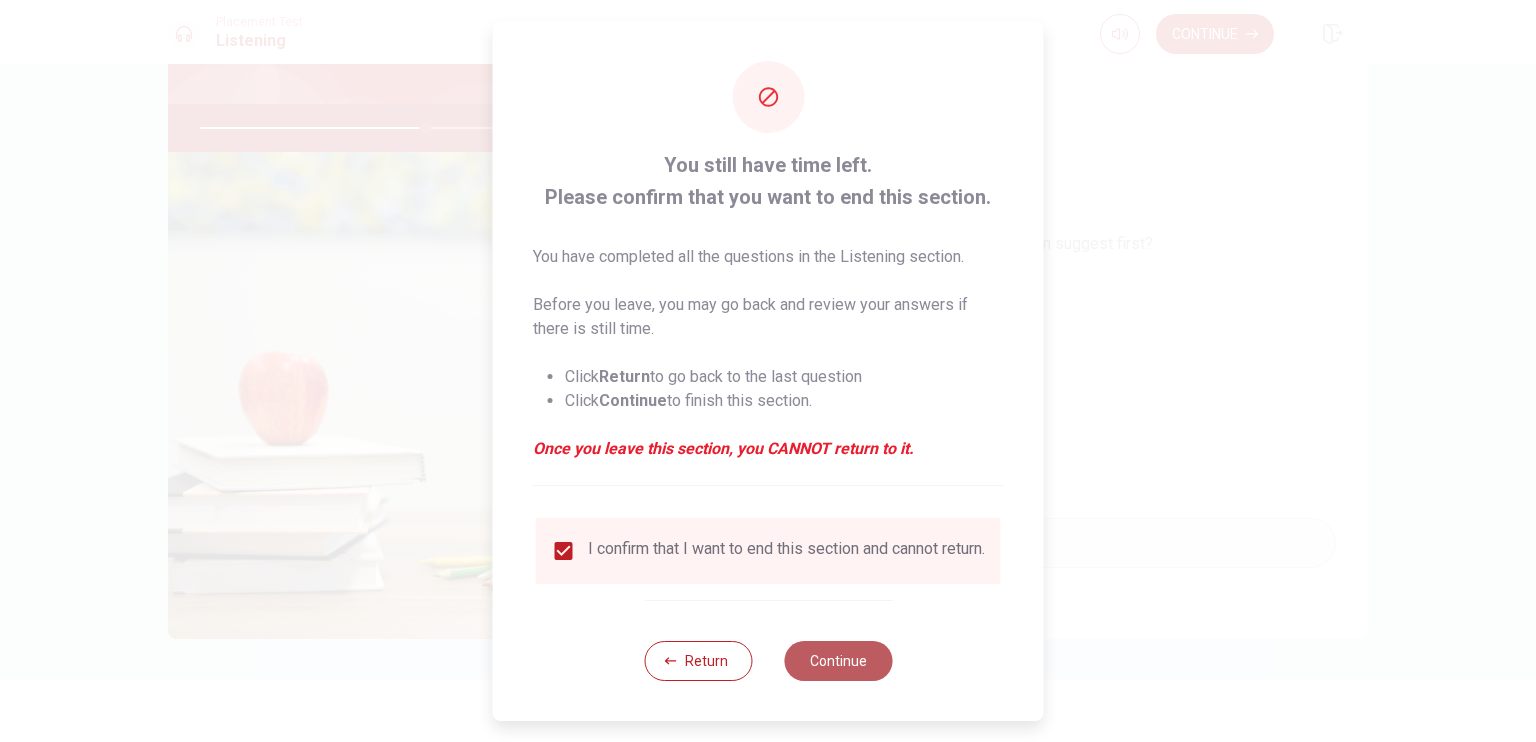 click on "Continue" at bounding box center [838, 661] 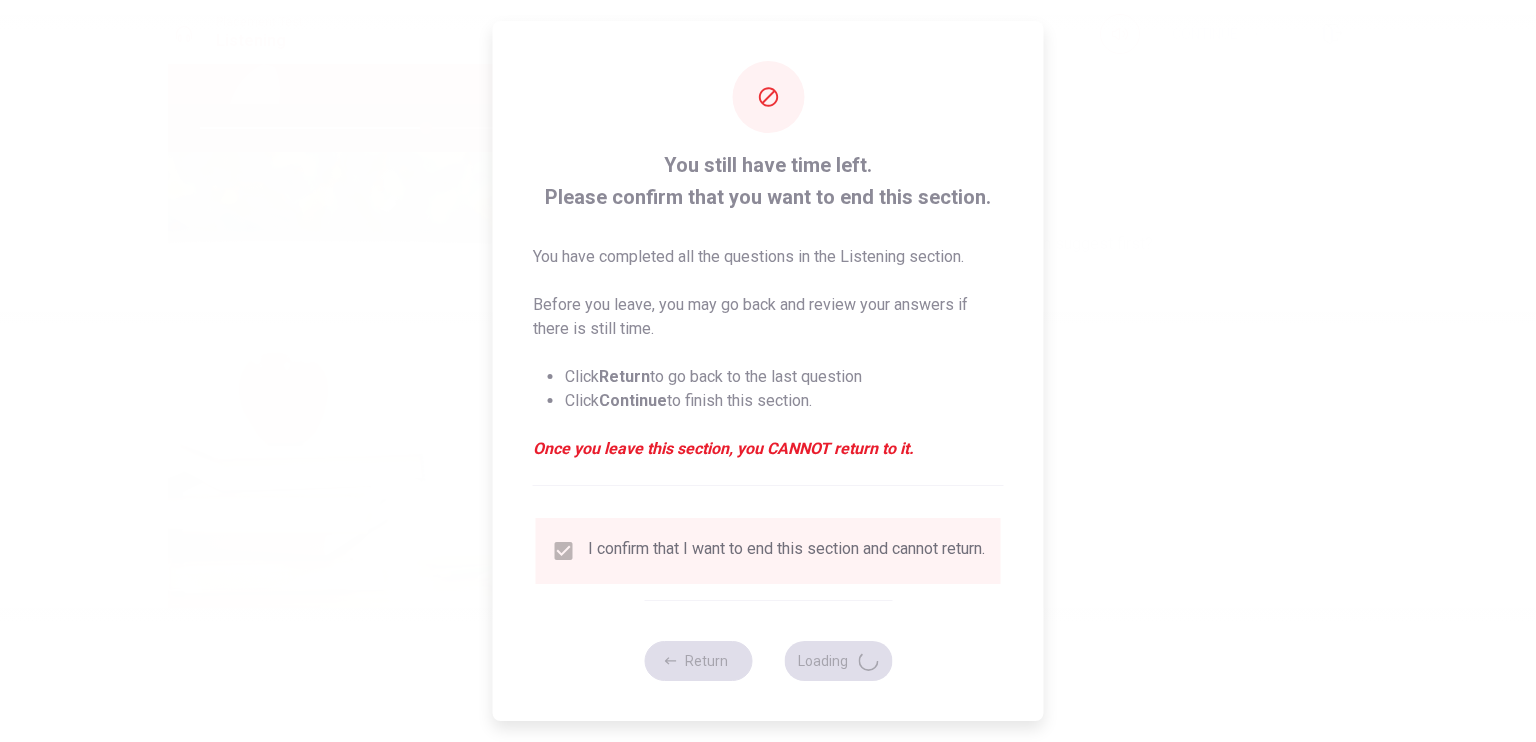 type on "63" 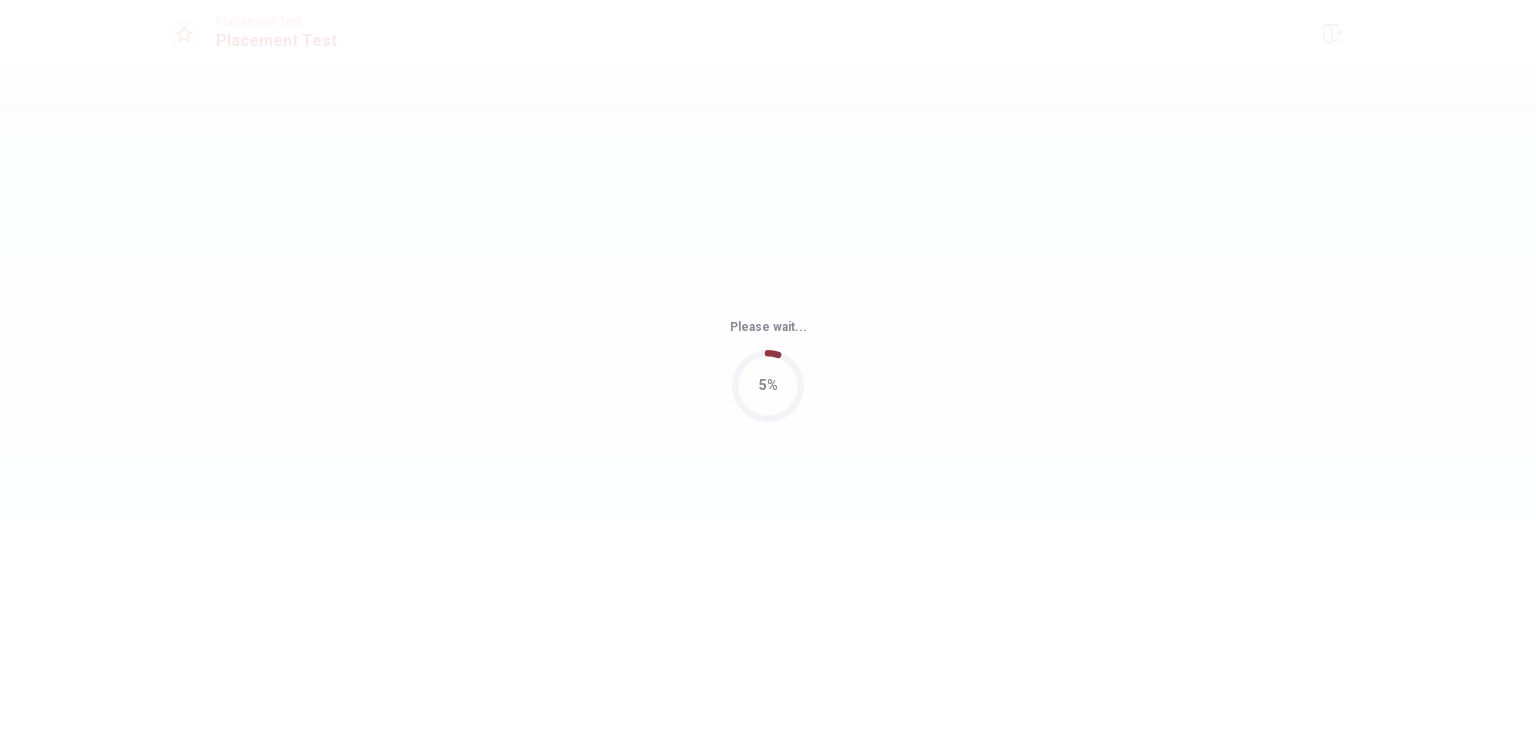 scroll, scrollTop: 0, scrollLeft: 0, axis: both 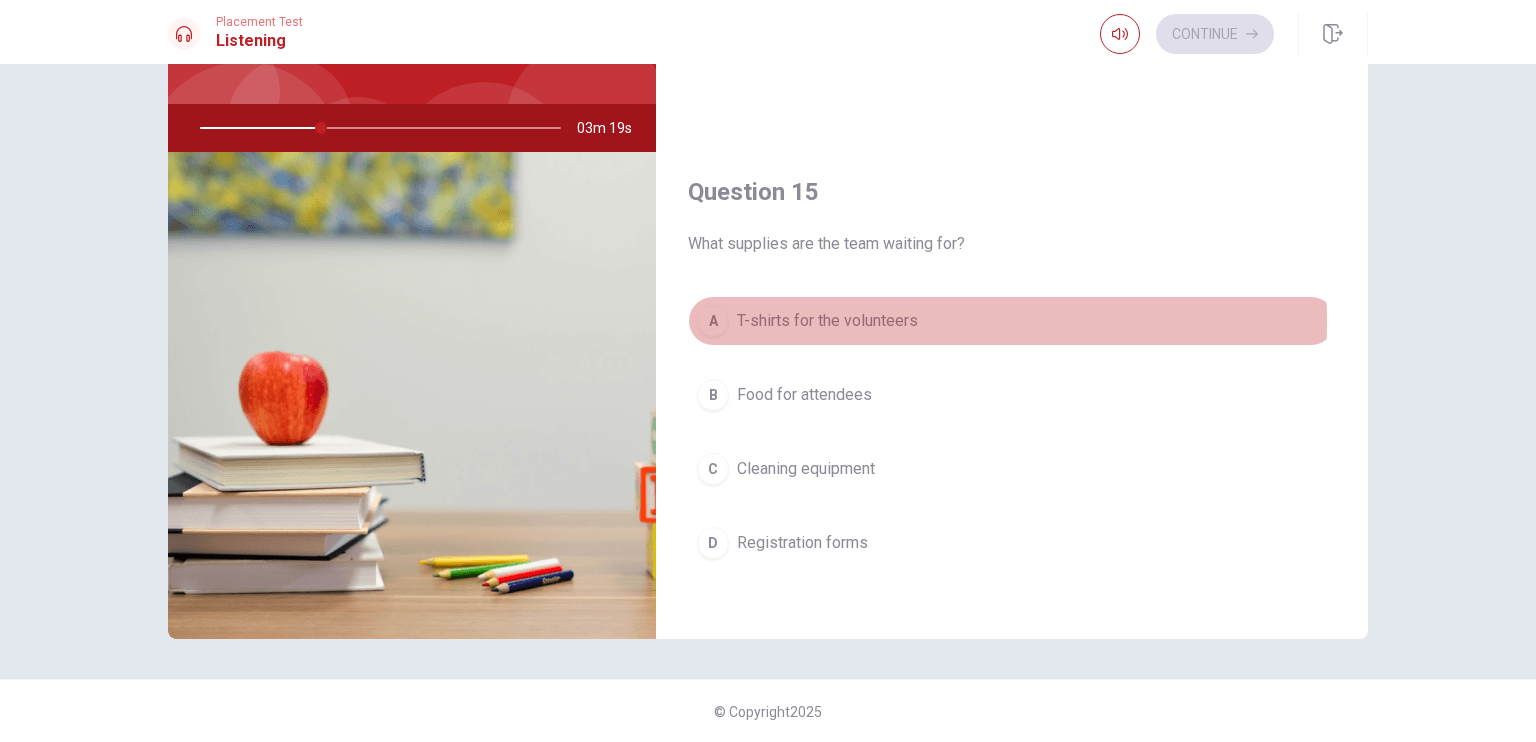 click on "T-shirts for the volunteers" at bounding box center [827, 321] 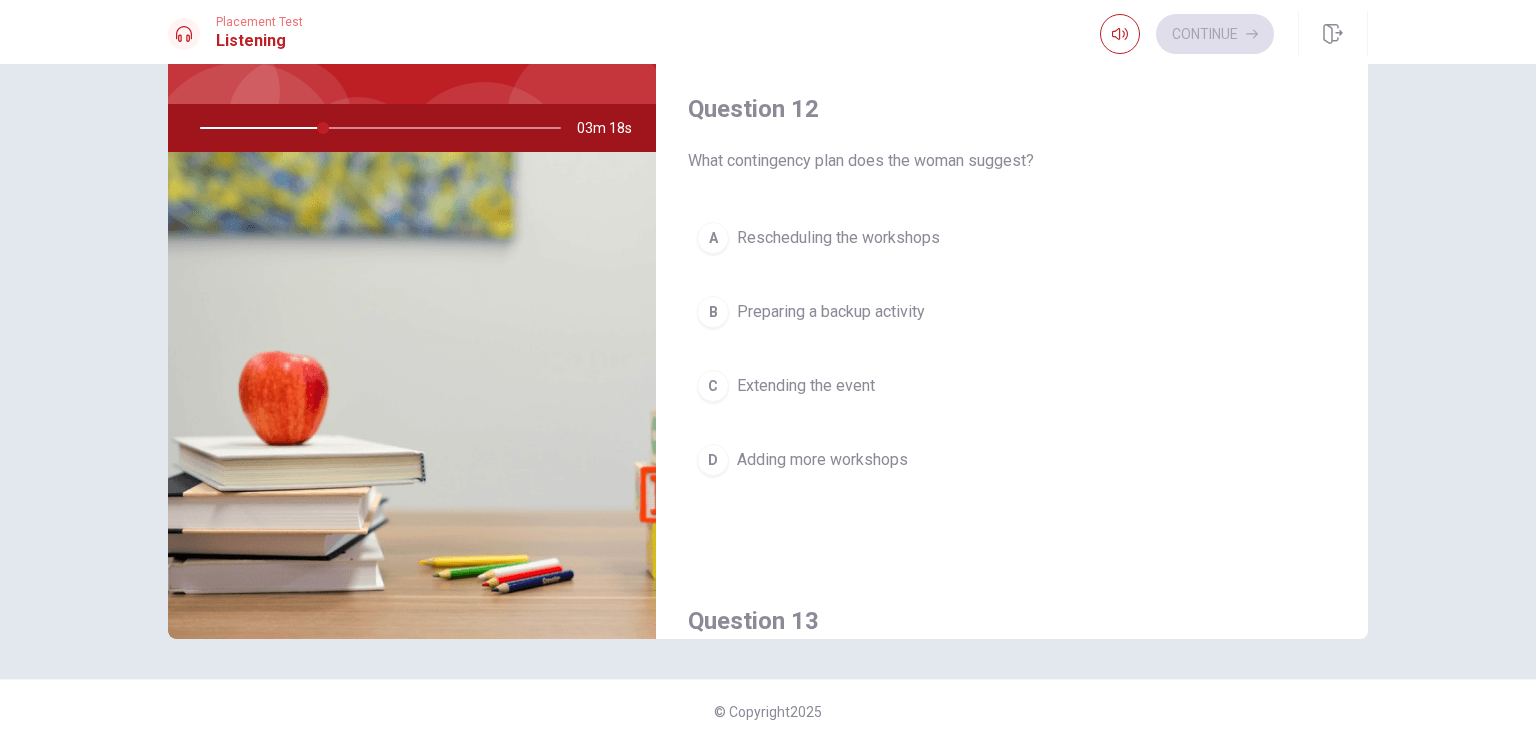scroll, scrollTop: 0, scrollLeft: 0, axis: both 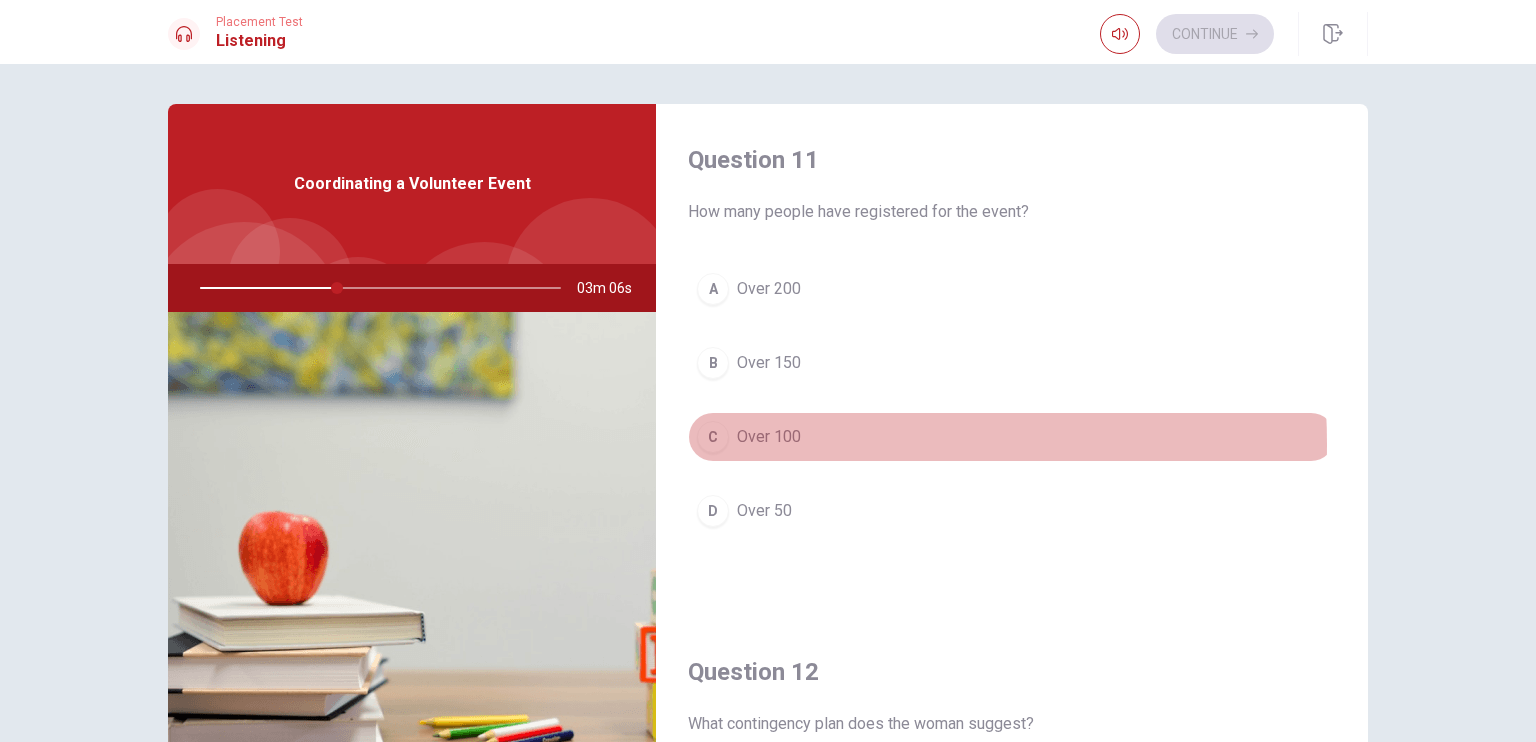 click on "Over 100" at bounding box center [769, 437] 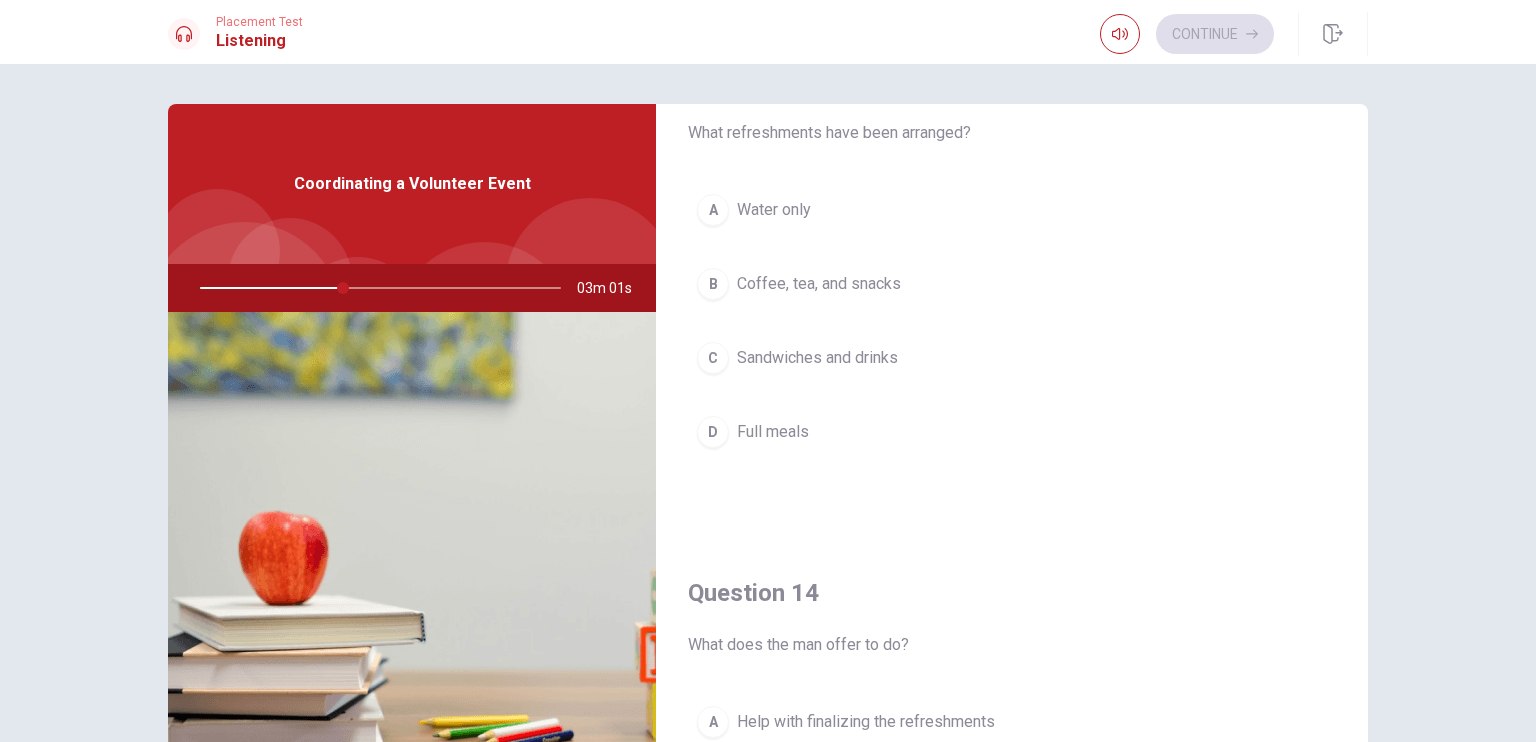 scroll, scrollTop: 1104, scrollLeft: 0, axis: vertical 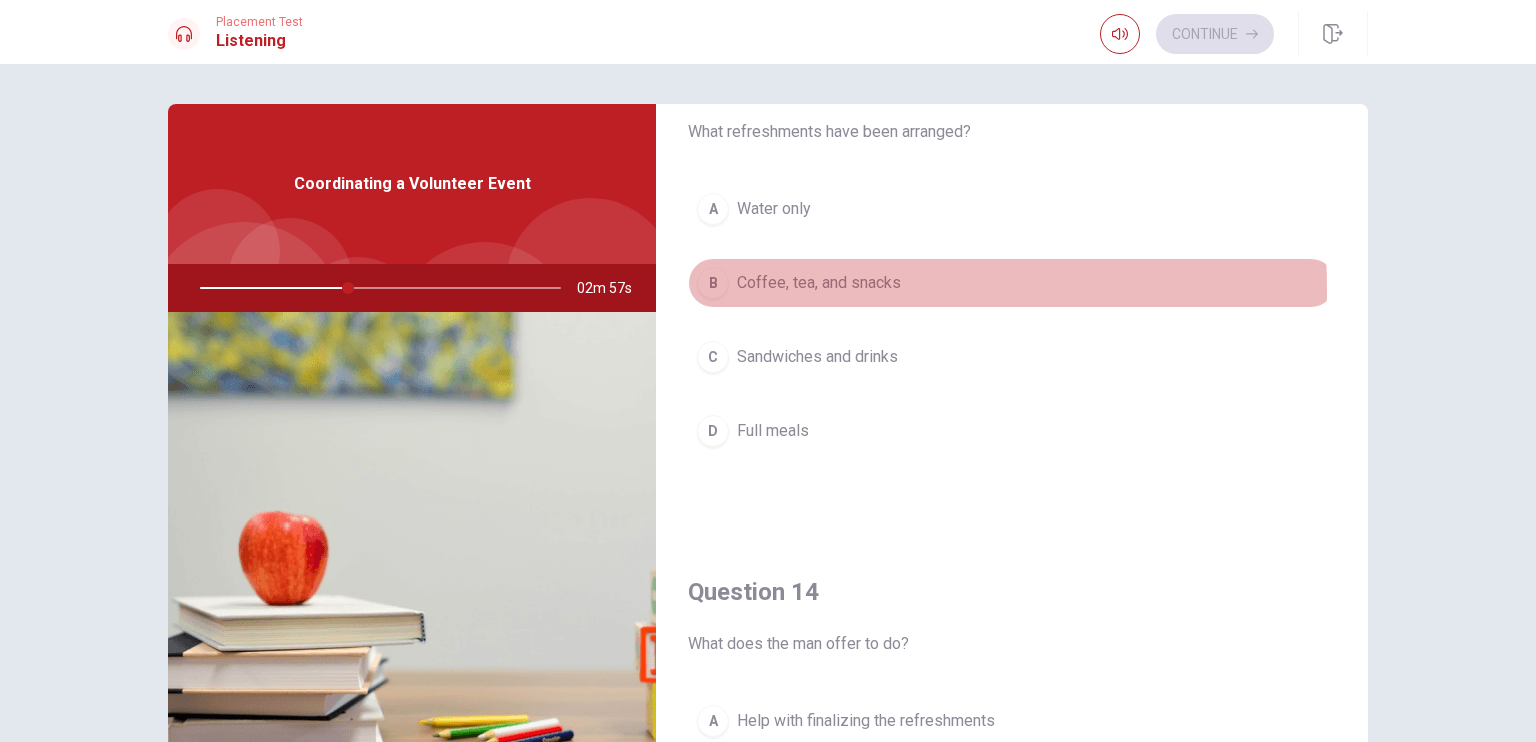 click on "Coffee, tea, and snacks" at bounding box center (819, 283) 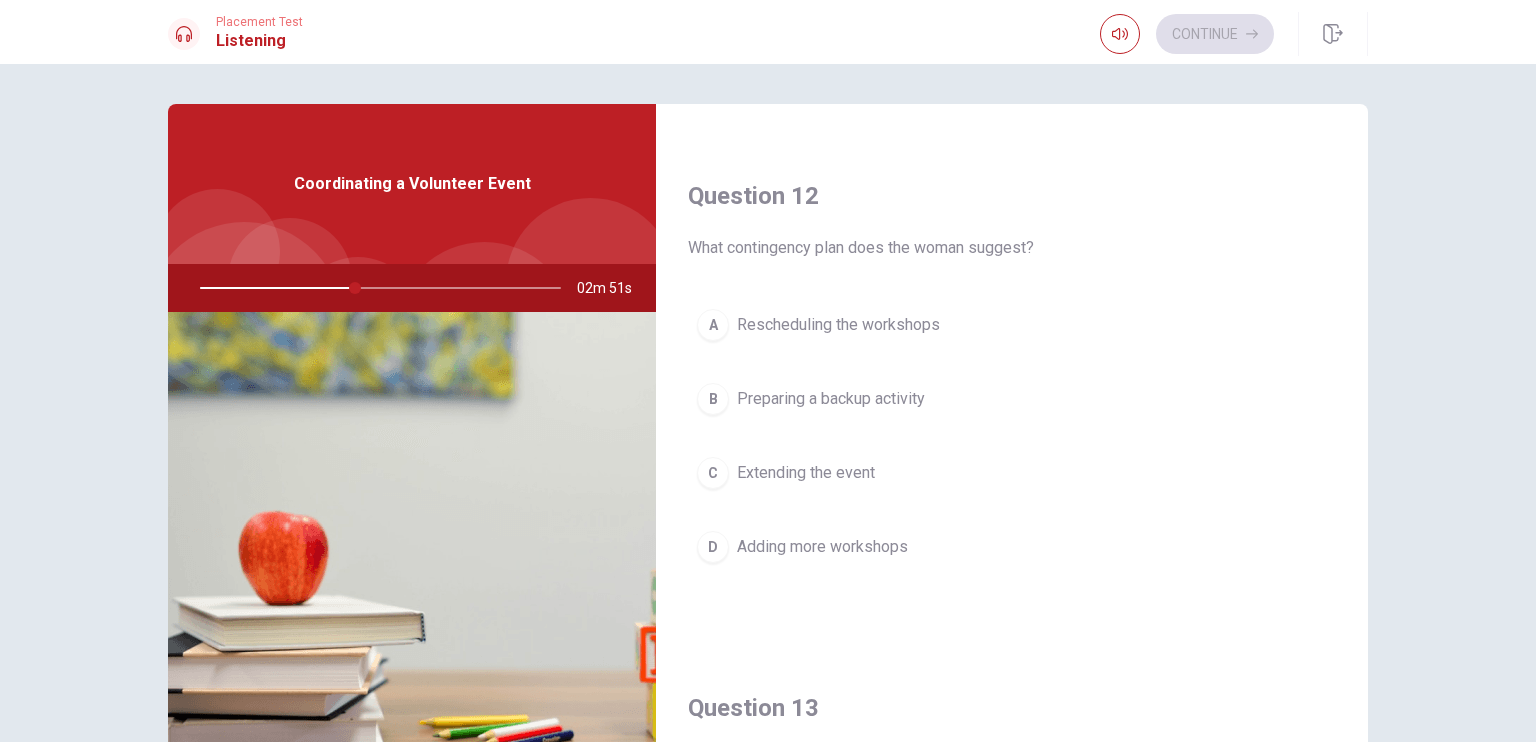 scroll, scrollTop: 476, scrollLeft: 0, axis: vertical 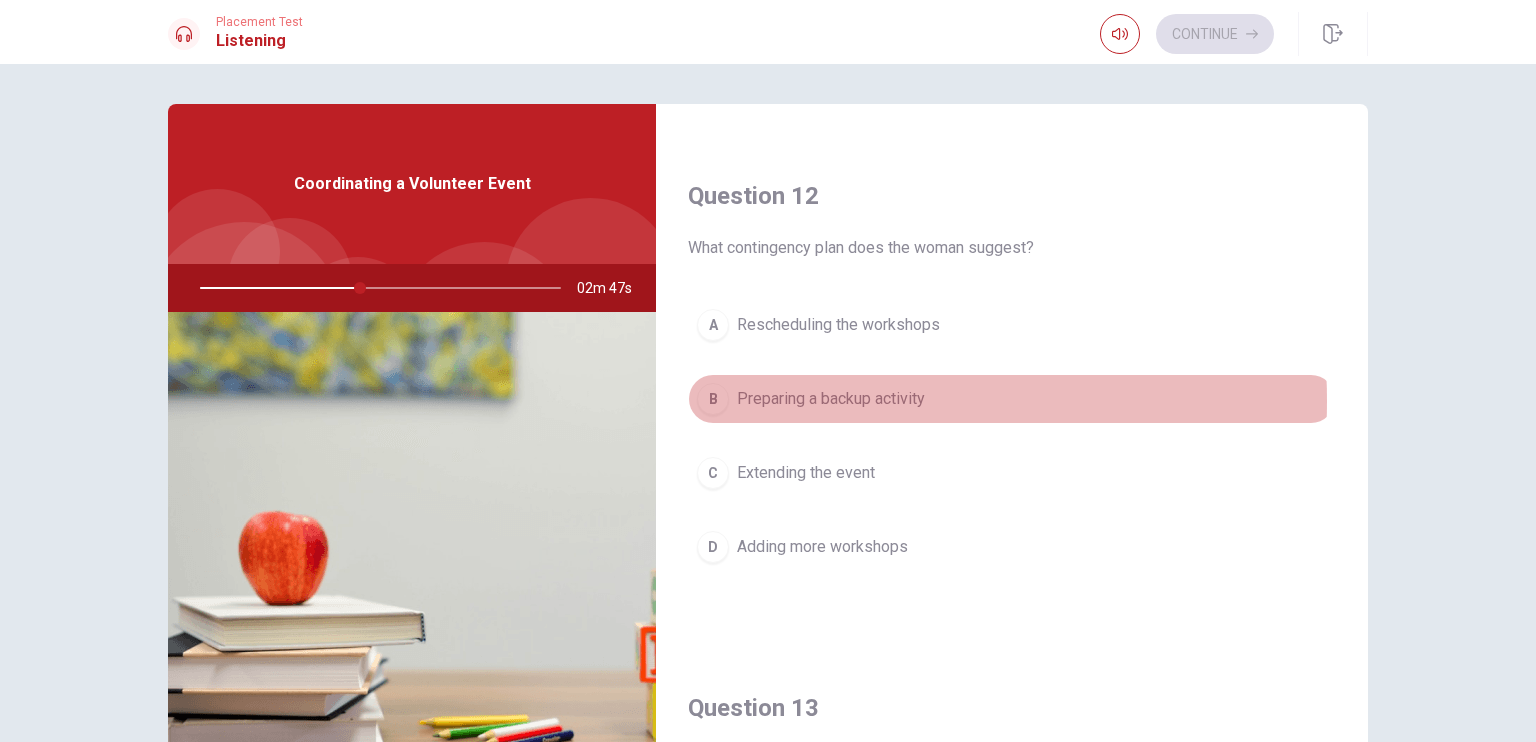 click on "Preparing a backup activity" at bounding box center [831, 399] 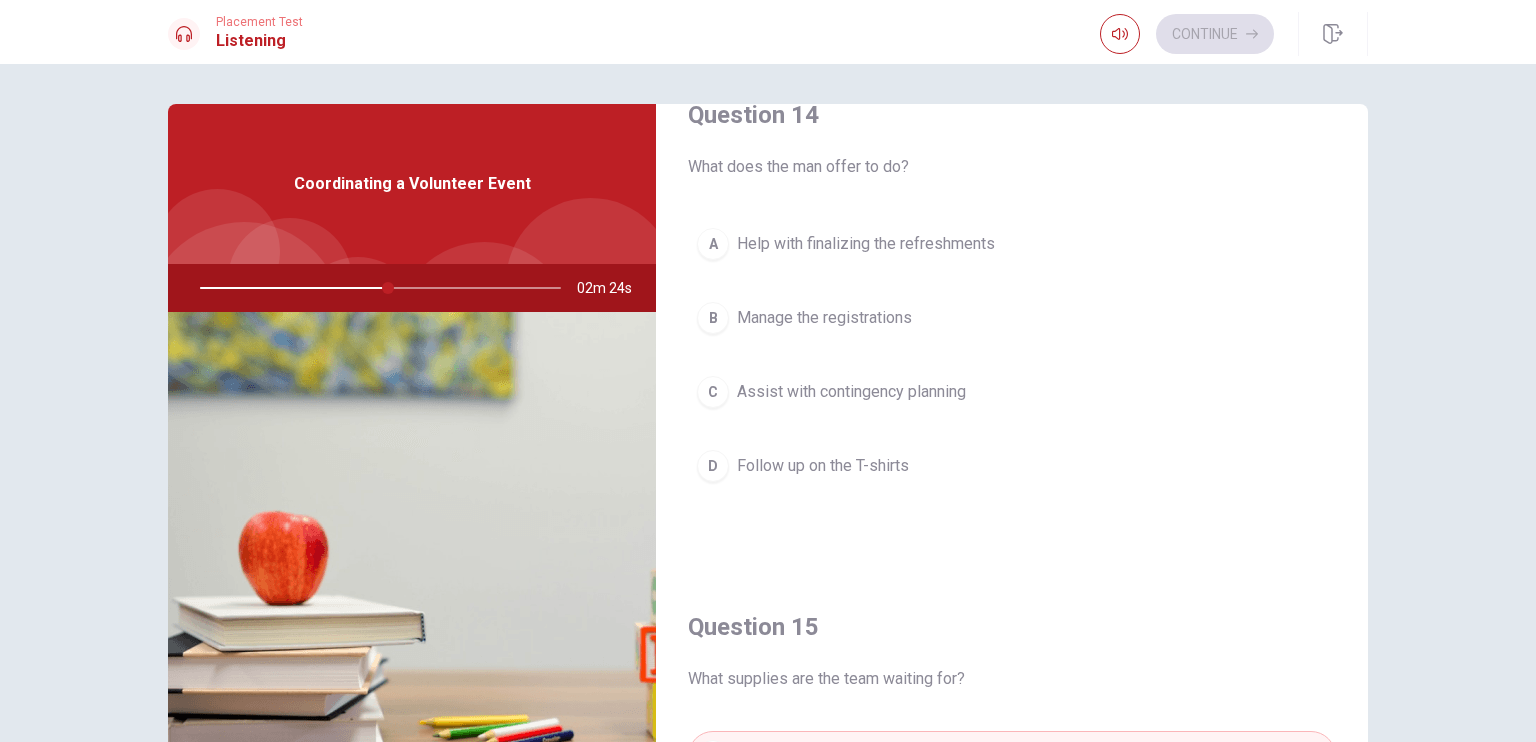 scroll, scrollTop: 1584, scrollLeft: 0, axis: vertical 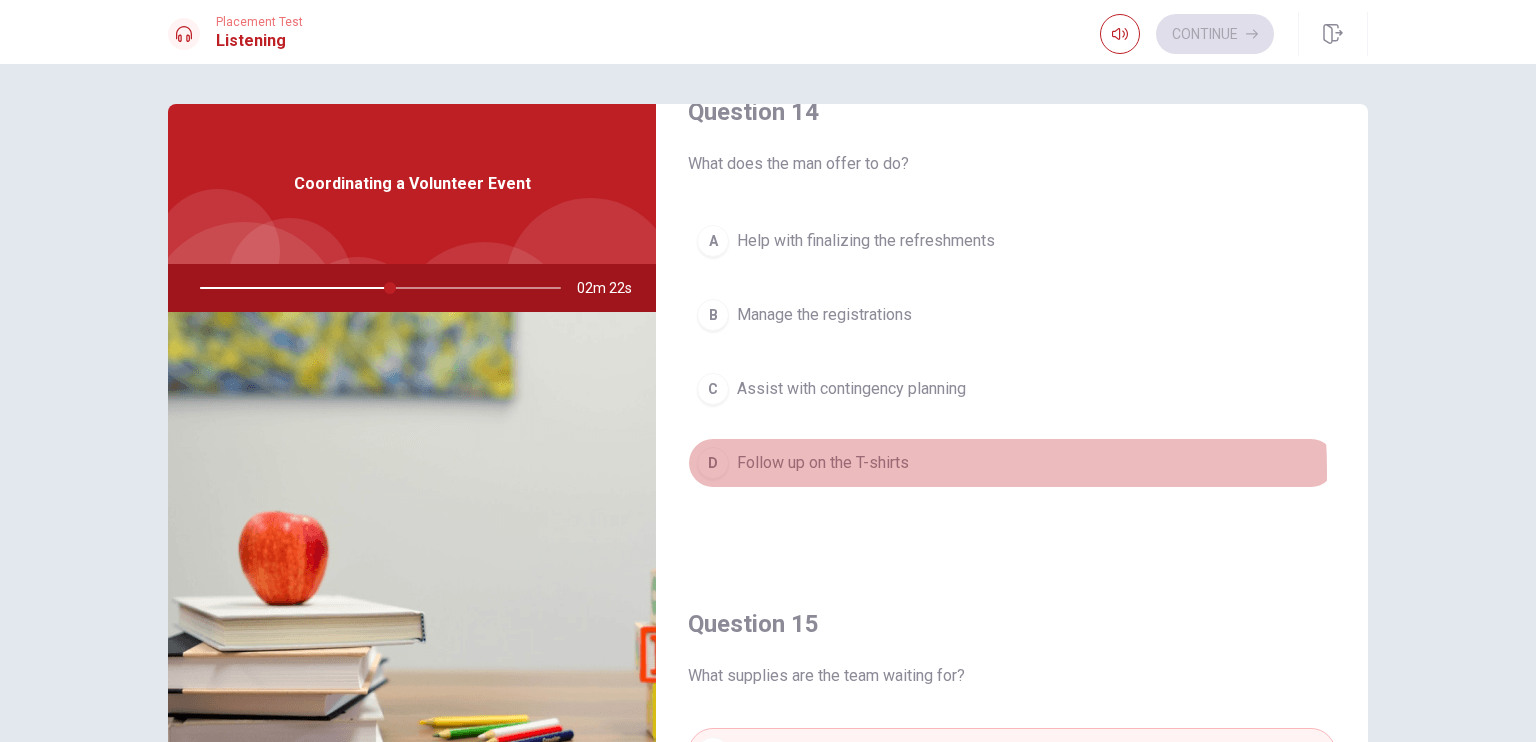 click on "Follow up on the T-shirts" at bounding box center [823, 463] 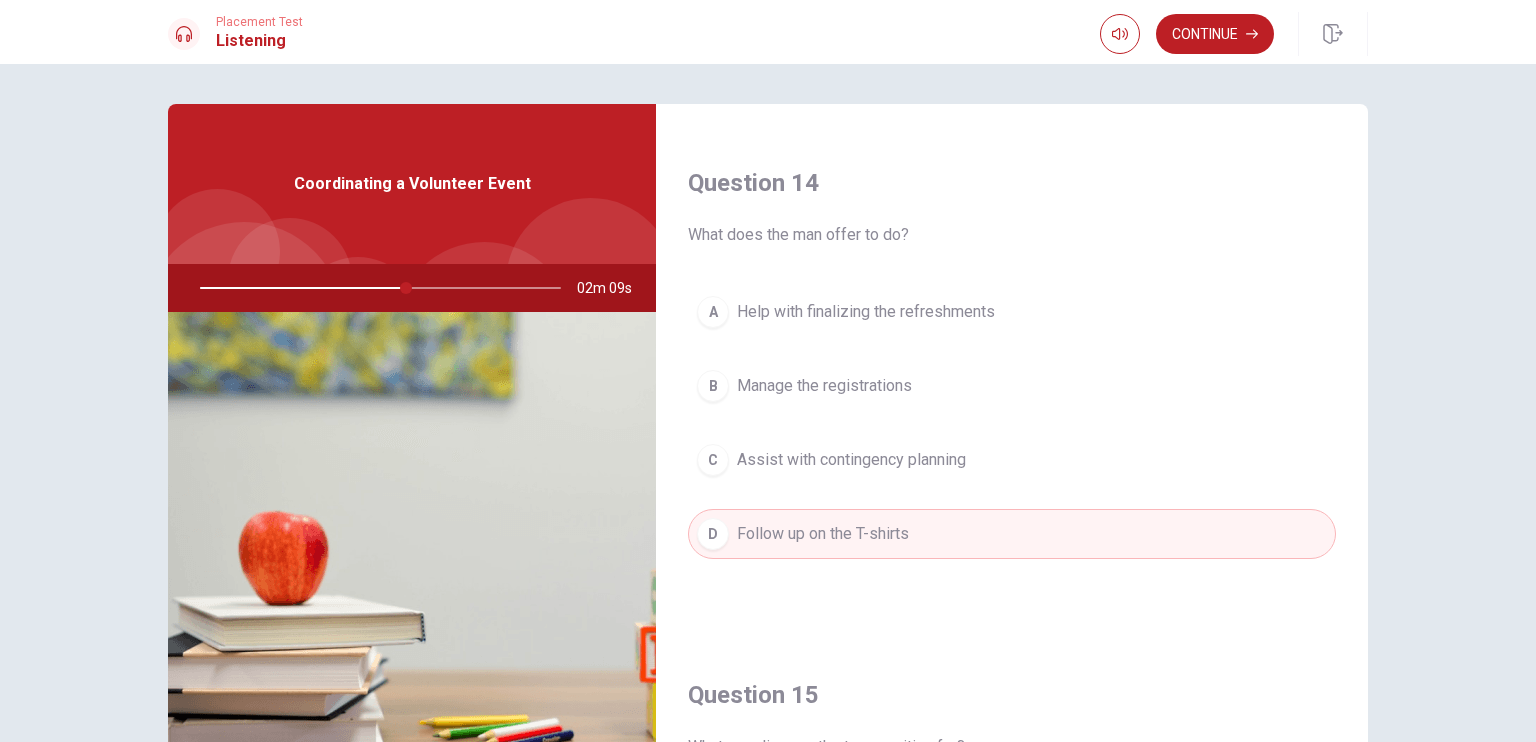 scroll, scrollTop: 1516, scrollLeft: 0, axis: vertical 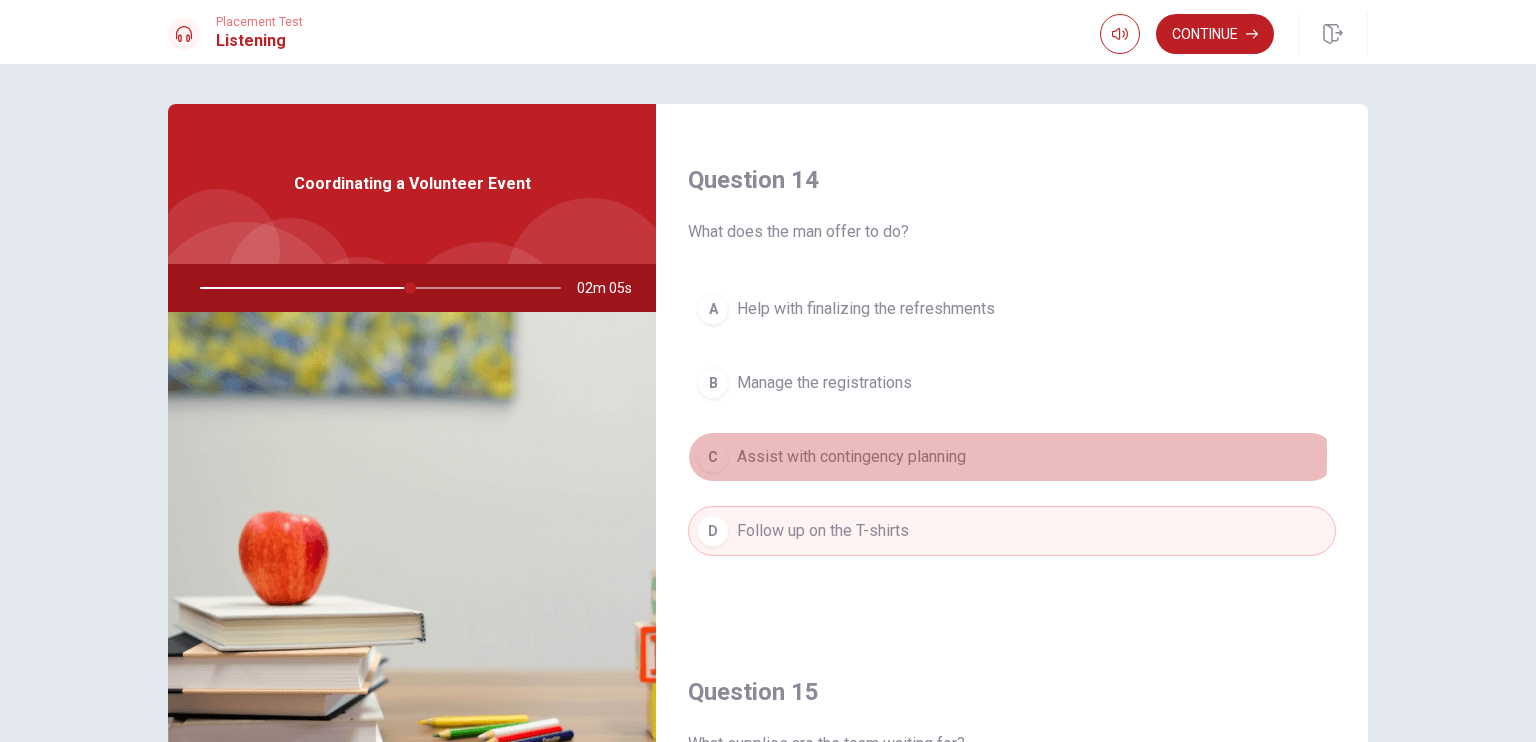 click on "Assist with contingency planning" at bounding box center [851, 457] 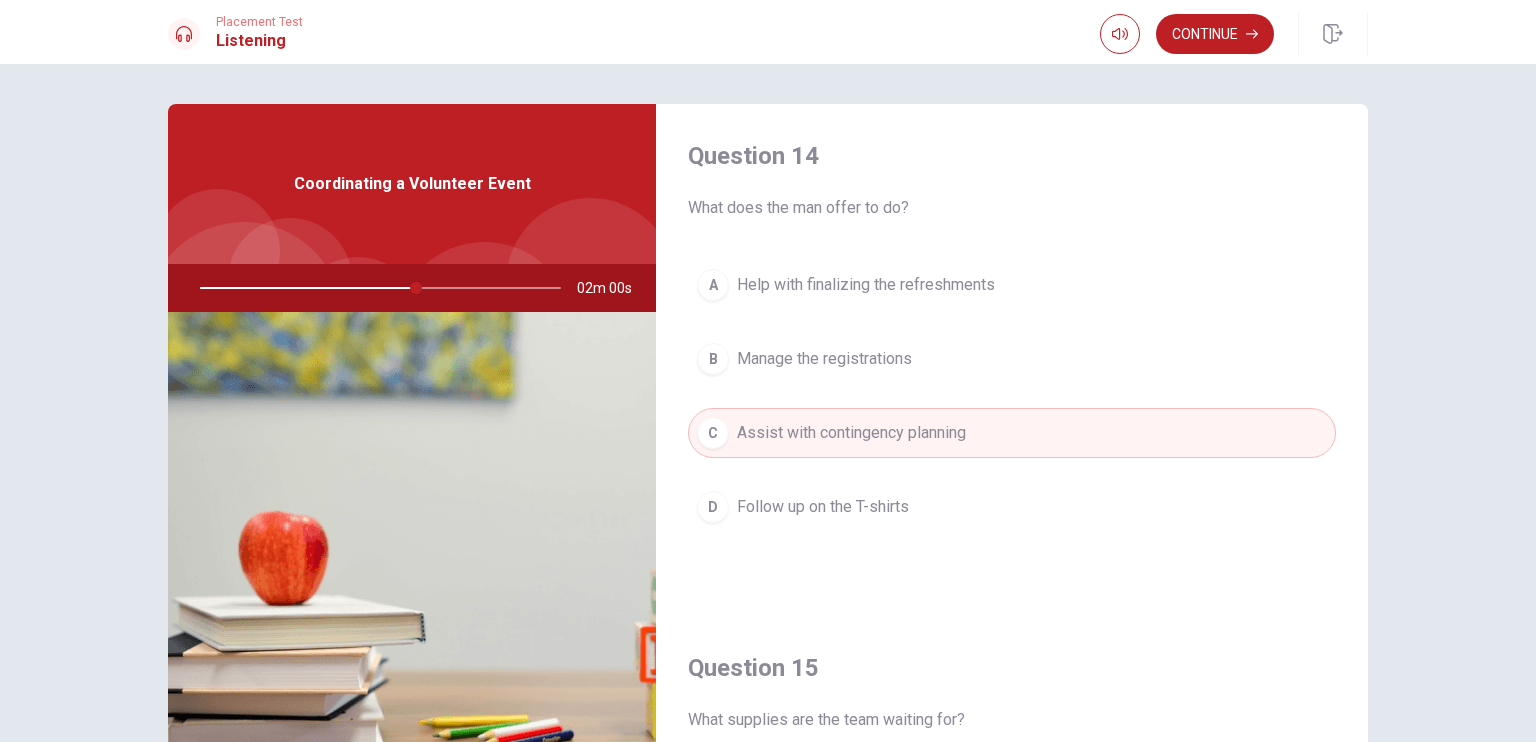 scroll, scrollTop: 1539, scrollLeft: 0, axis: vertical 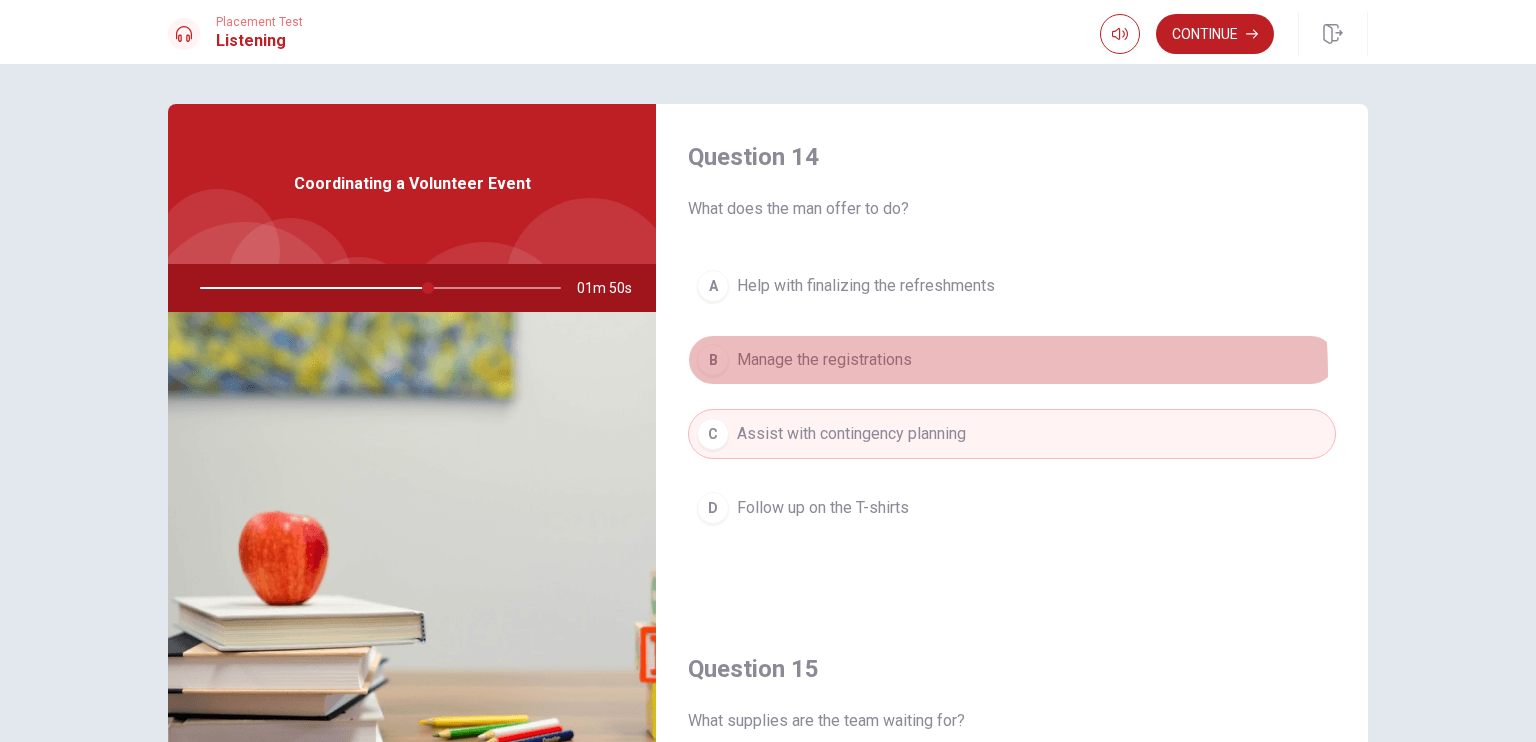 click on "B Manage the registrations" at bounding box center (1012, 360) 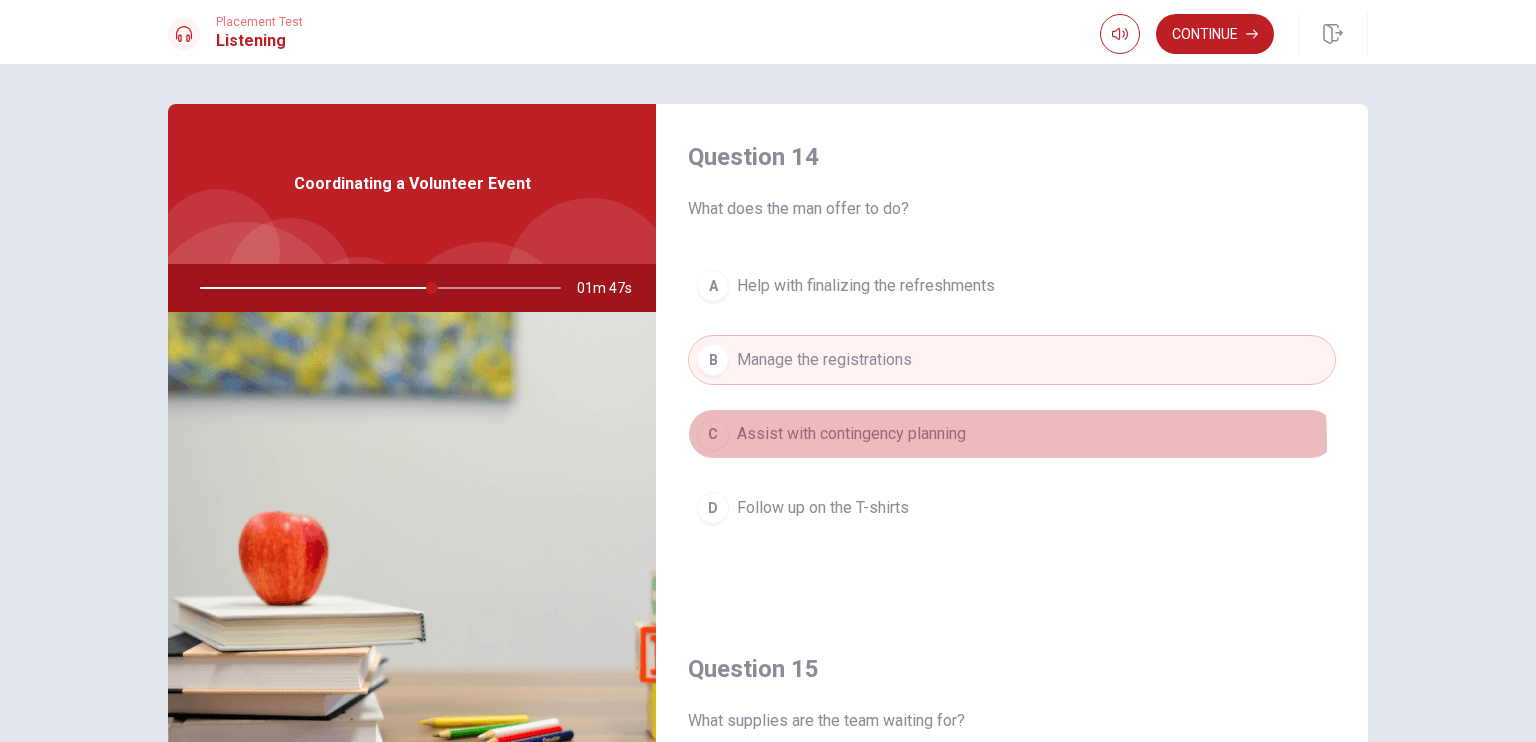 click on "C Assist with contingency planning" at bounding box center (1012, 434) 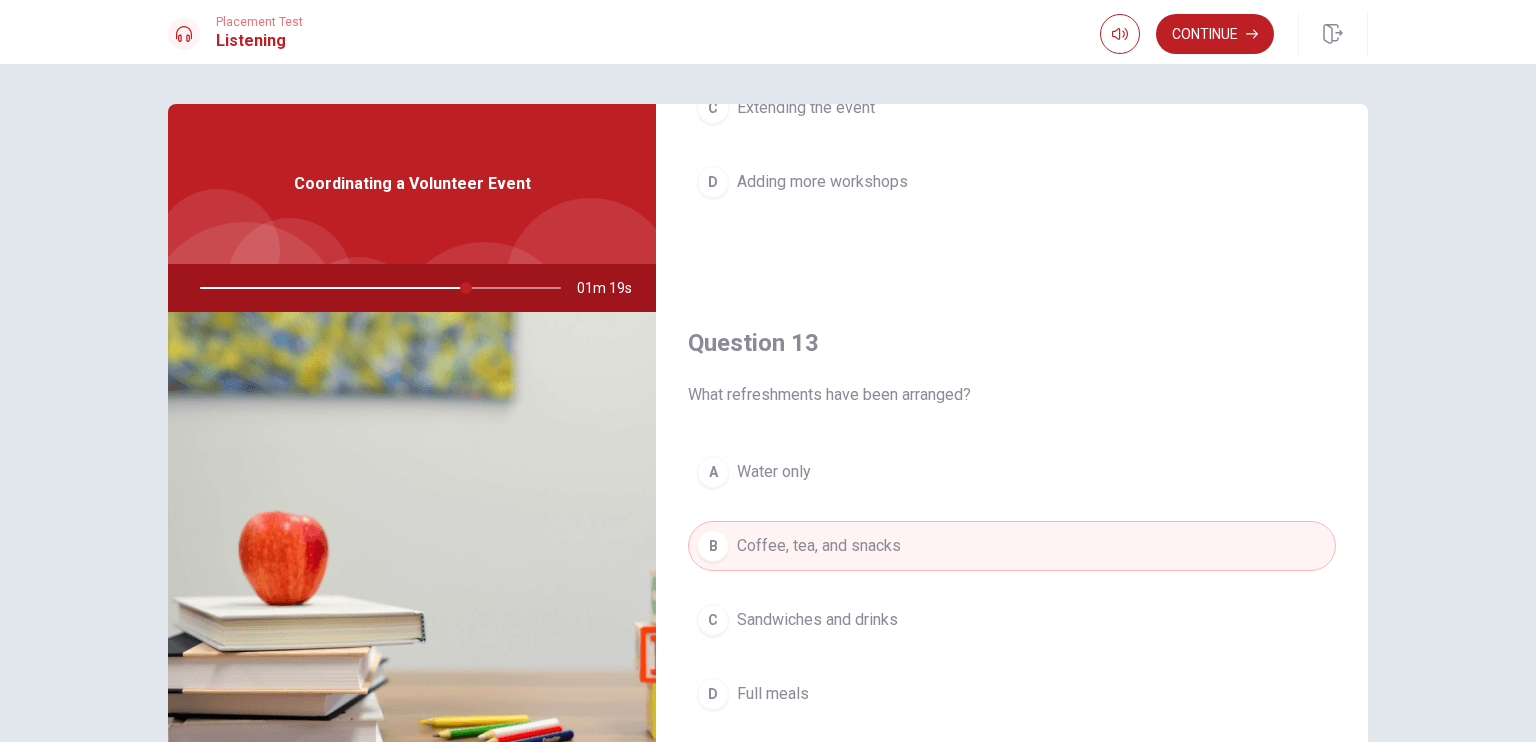 scroll, scrollTop: 840, scrollLeft: 0, axis: vertical 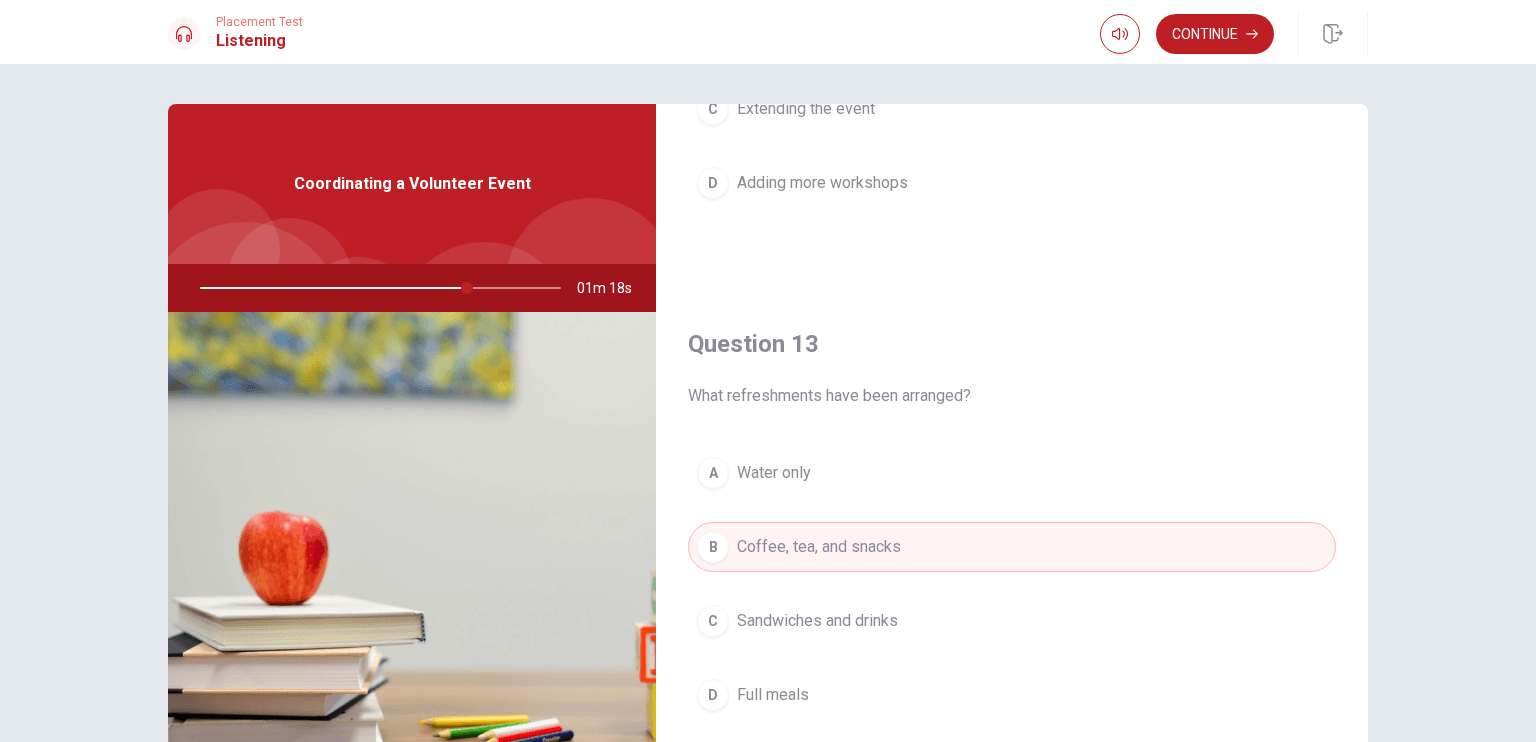 click at bounding box center (376, 288) 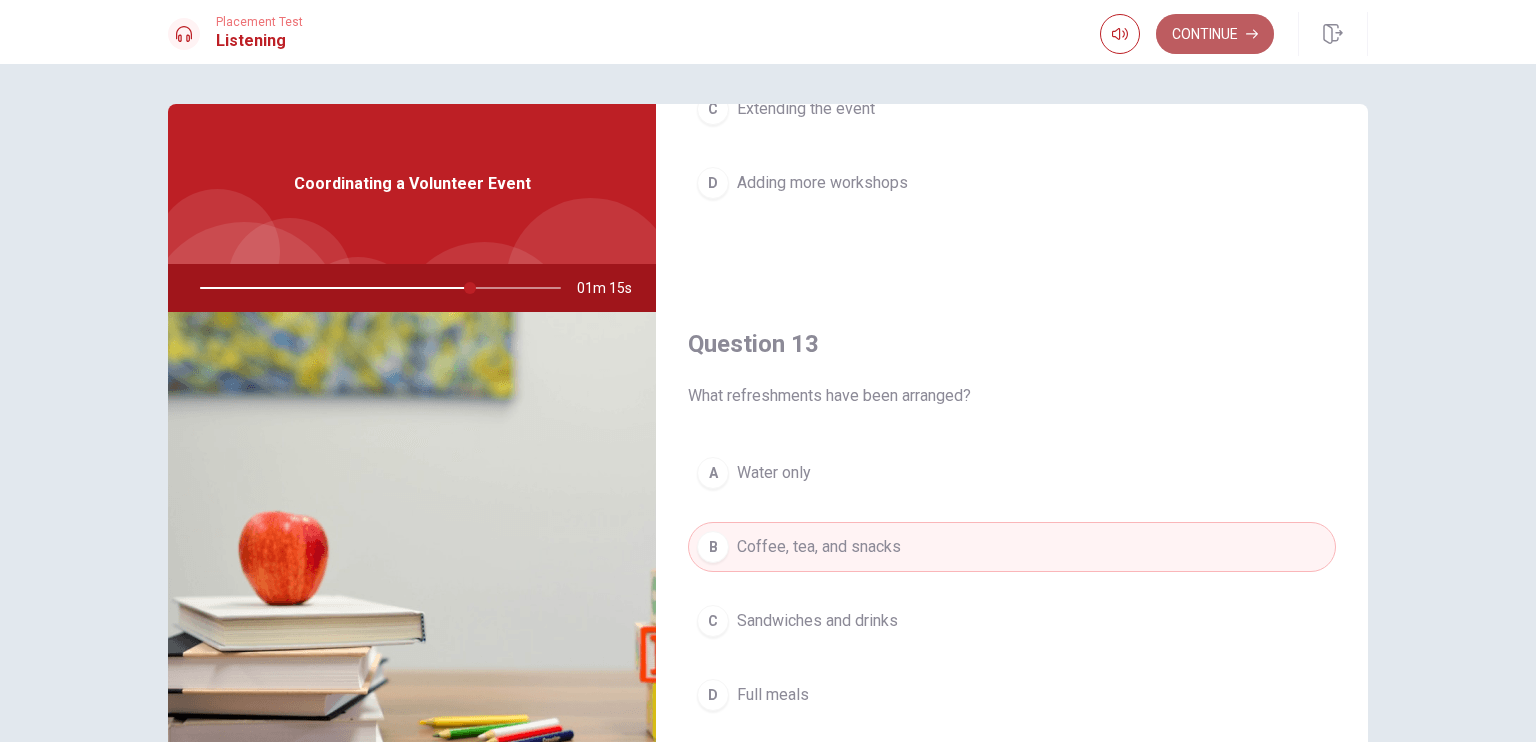 click on "Continue" at bounding box center (1215, 34) 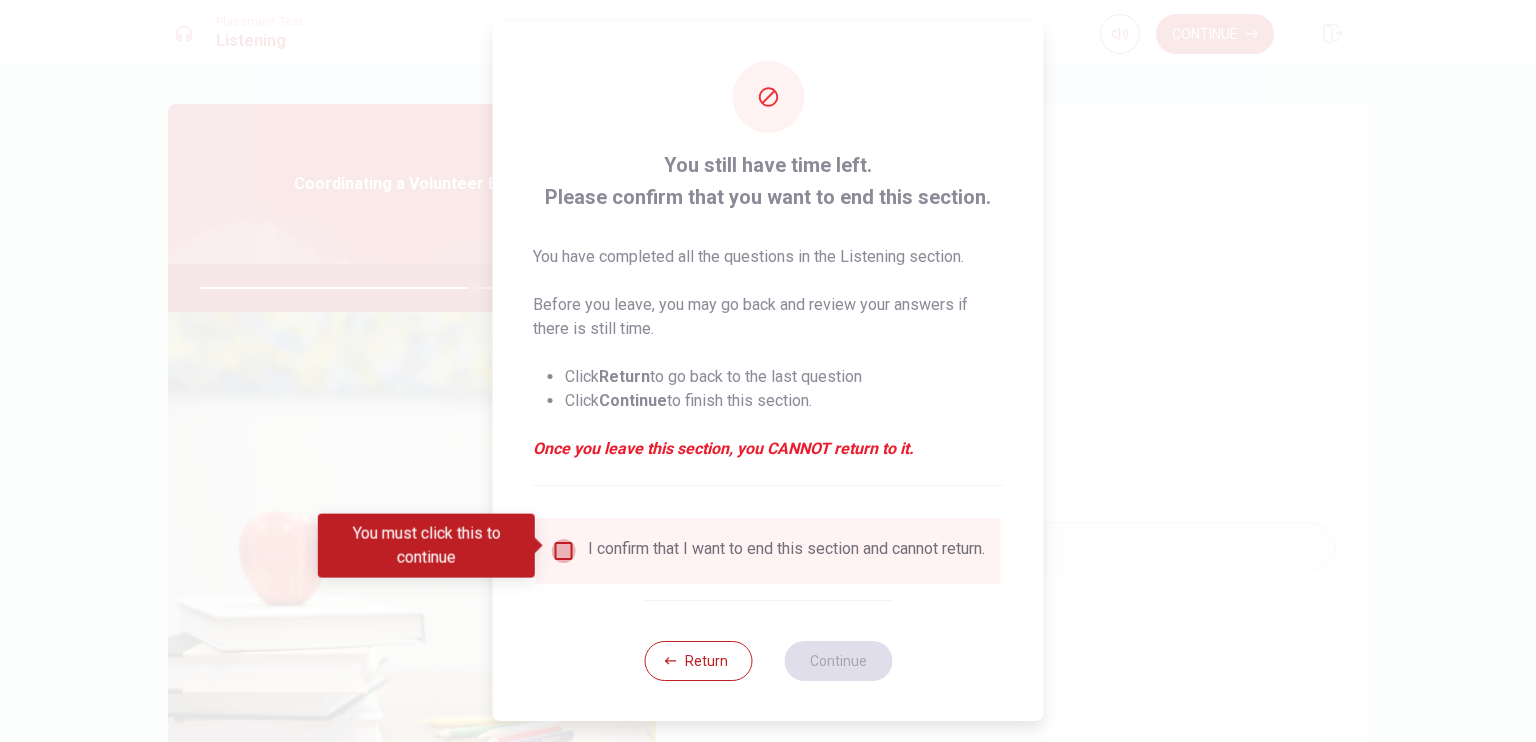 click at bounding box center (564, 551) 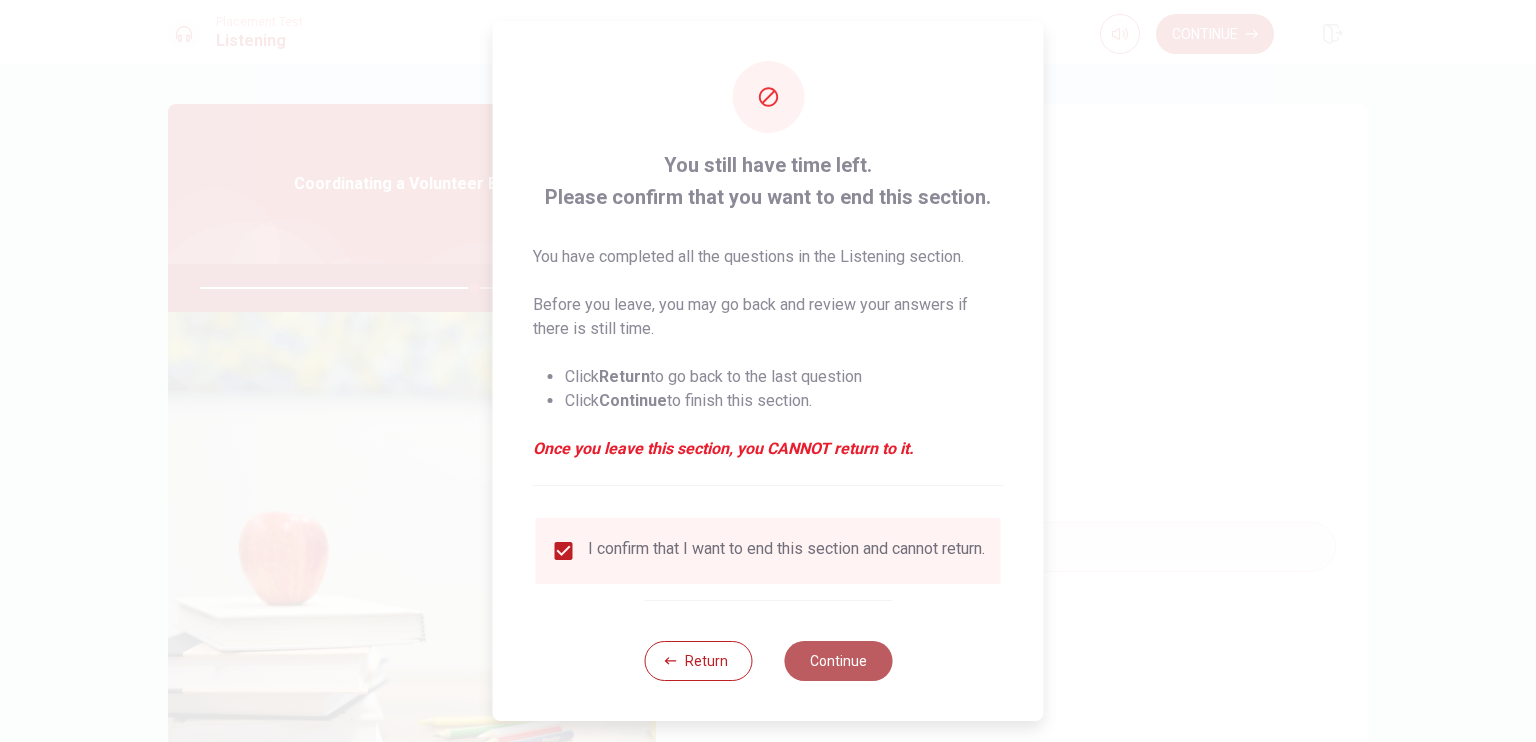 click on "Continue" at bounding box center [838, 661] 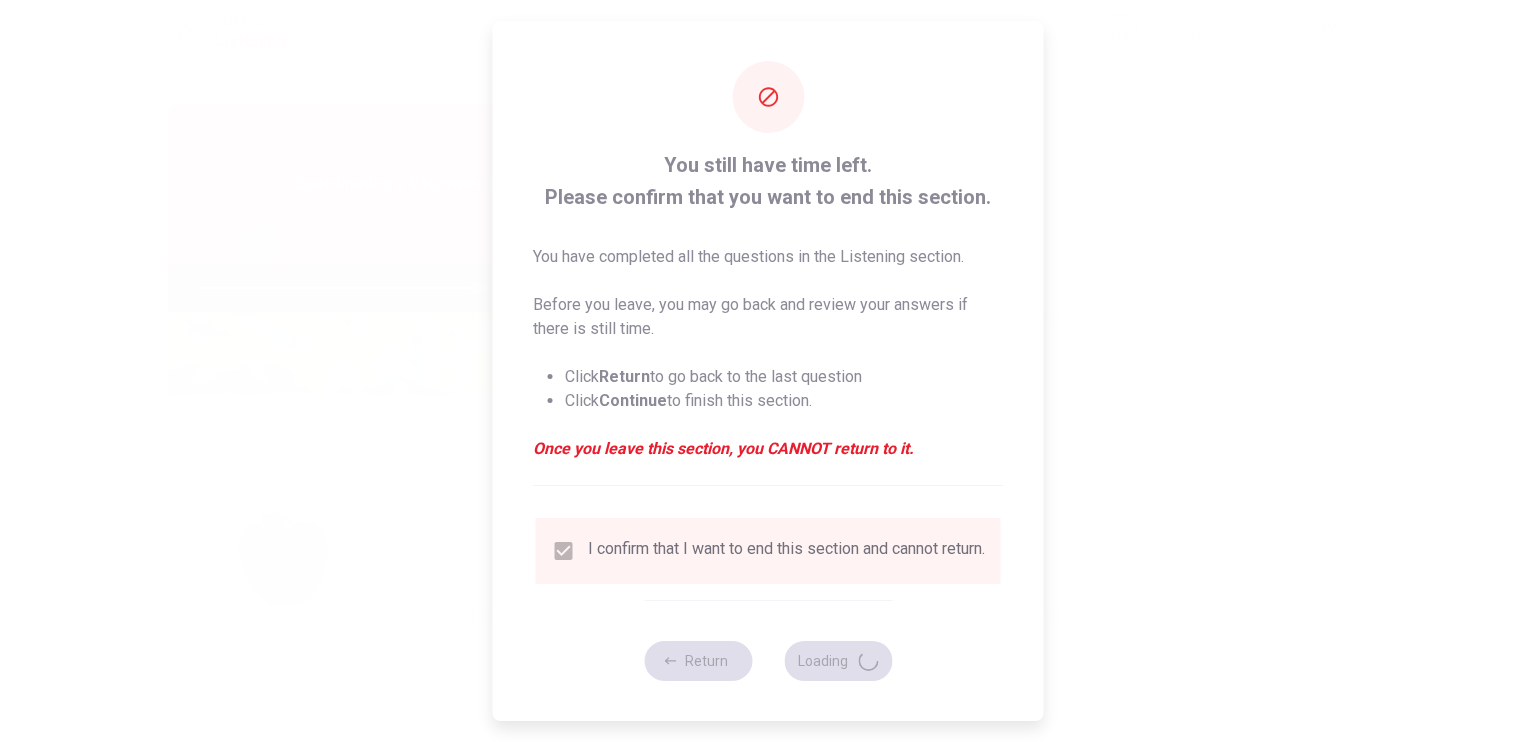 type on "77" 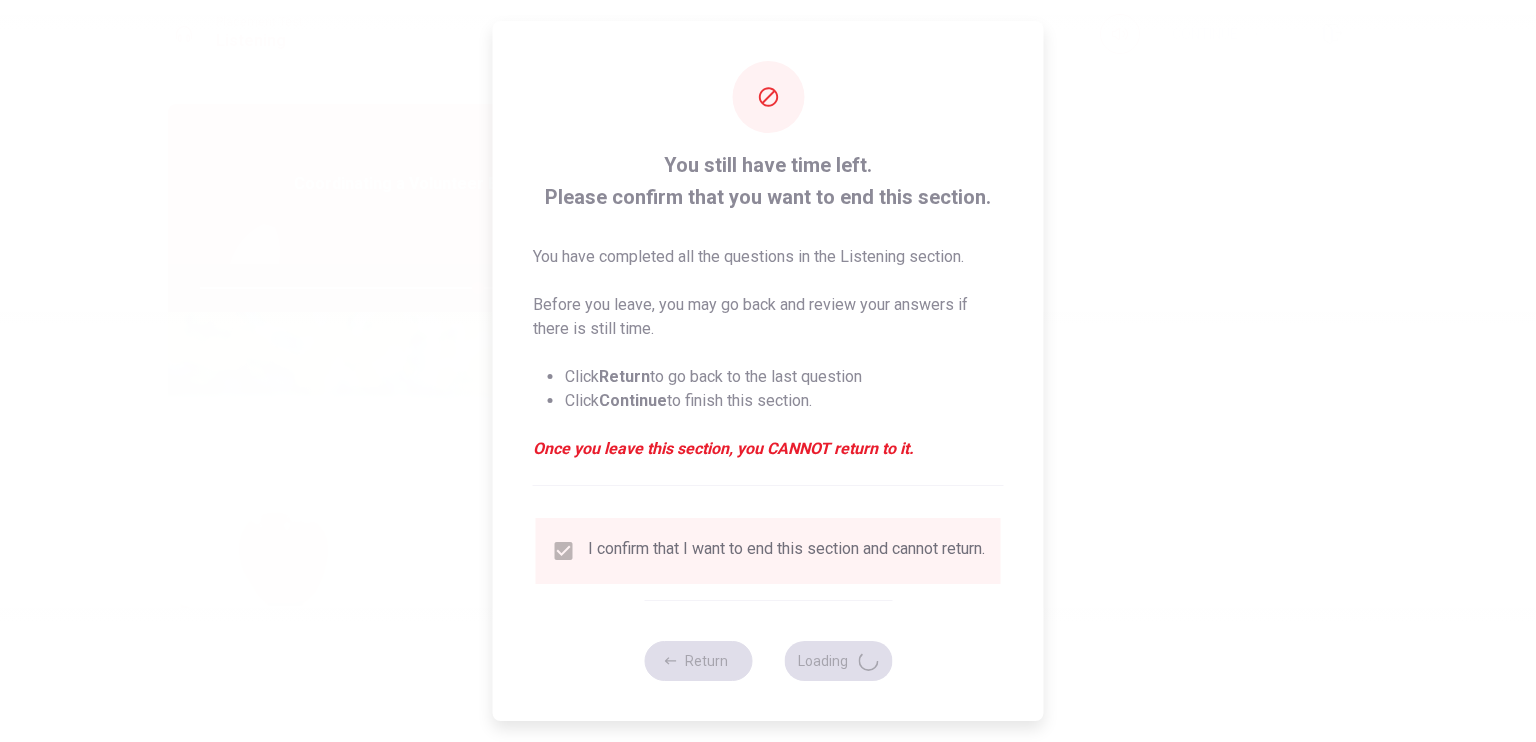 scroll, scrollTop: 4, scrollLeft: 0, axis: vertical 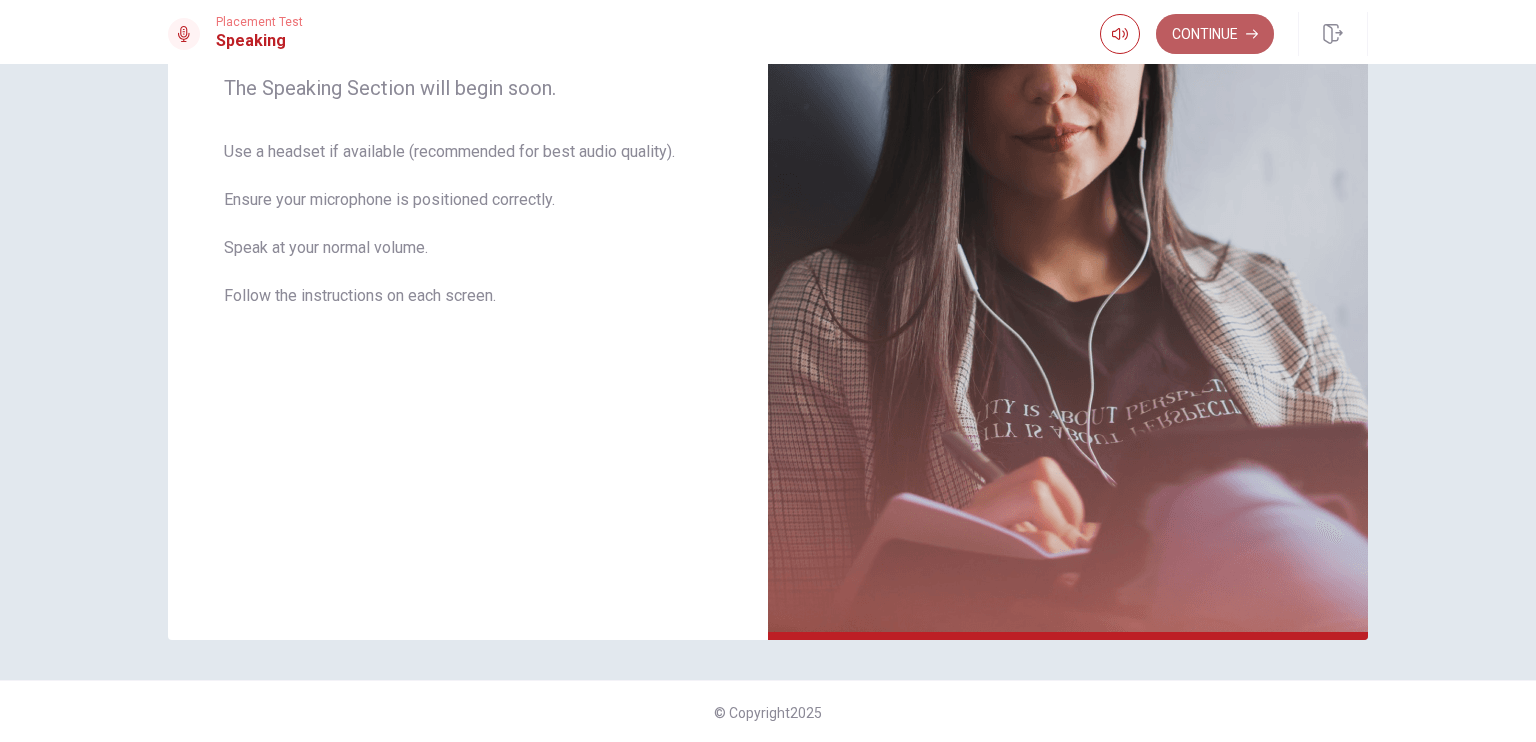click on "Continue" at bounding box center (1215, 34) 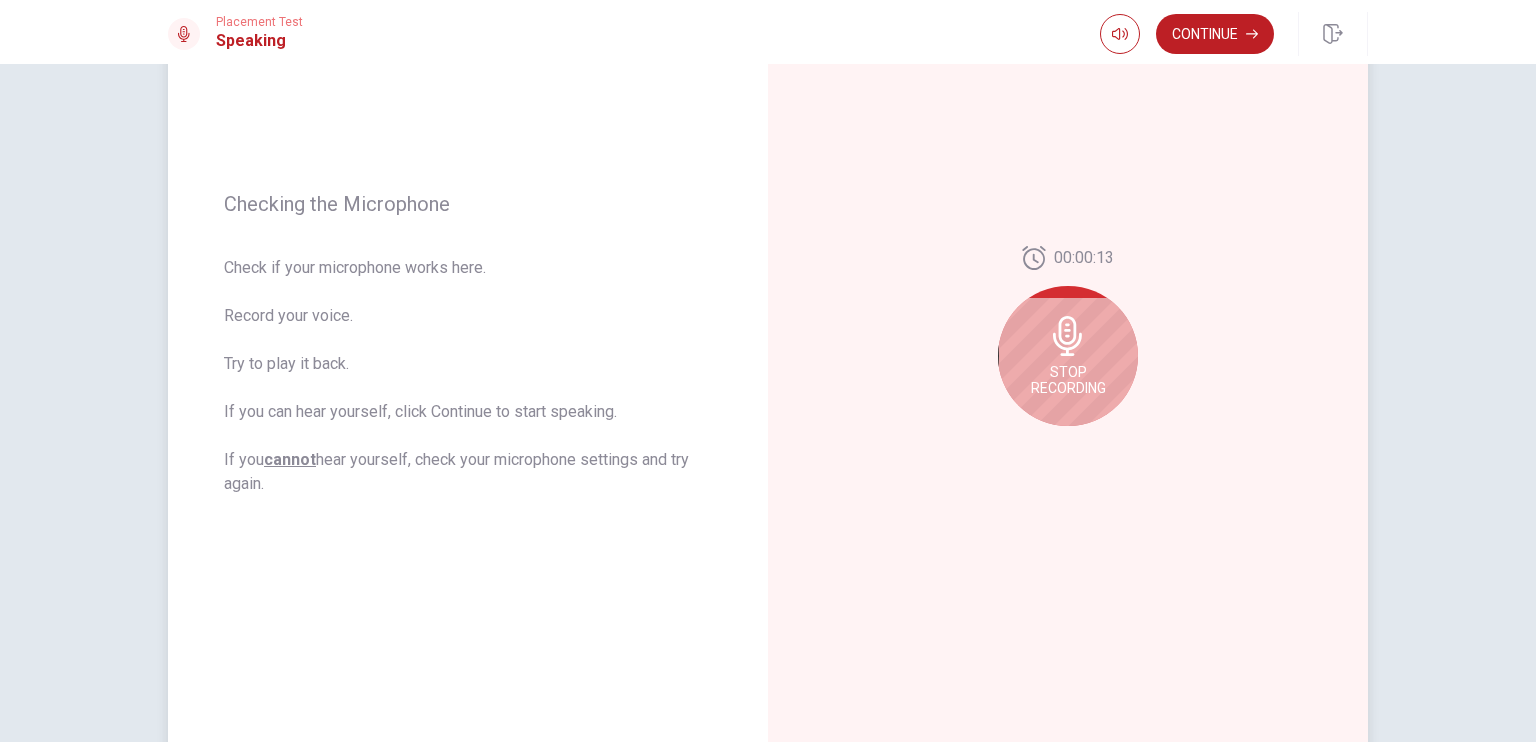 scroll, scrollTop: 196, scrollLeft: 0, axis: vertical 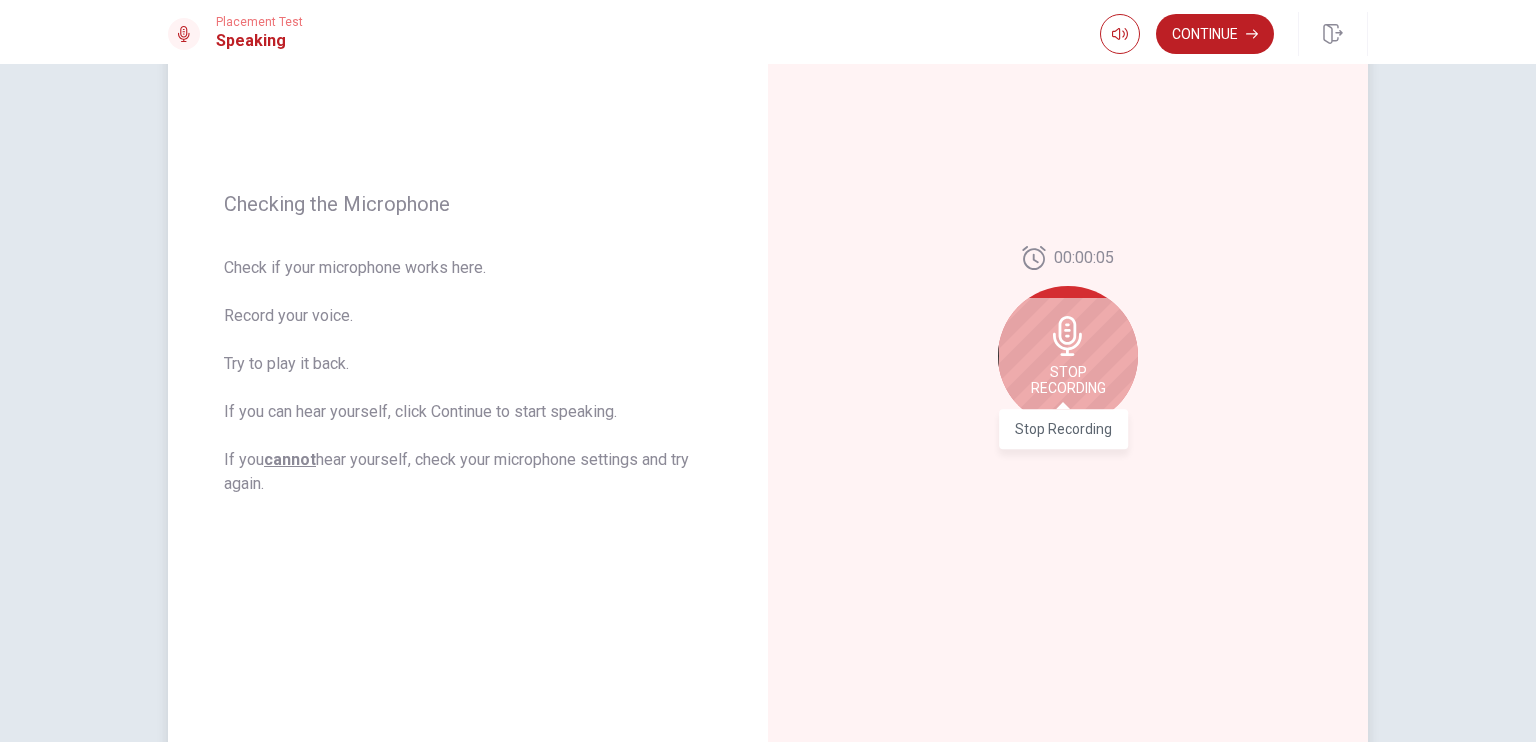 click on "Stop   Recording" at bounding box center (1068, 380) 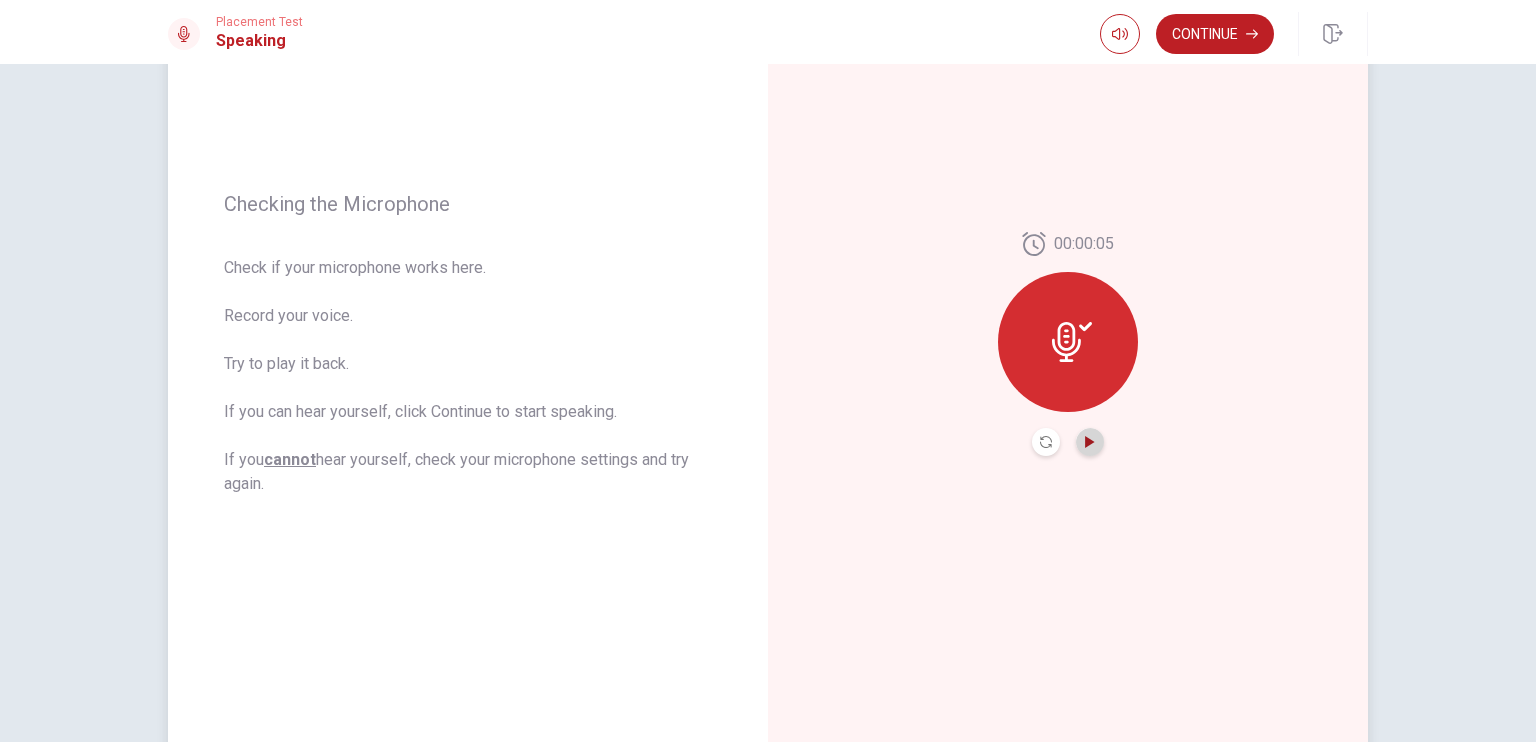 click 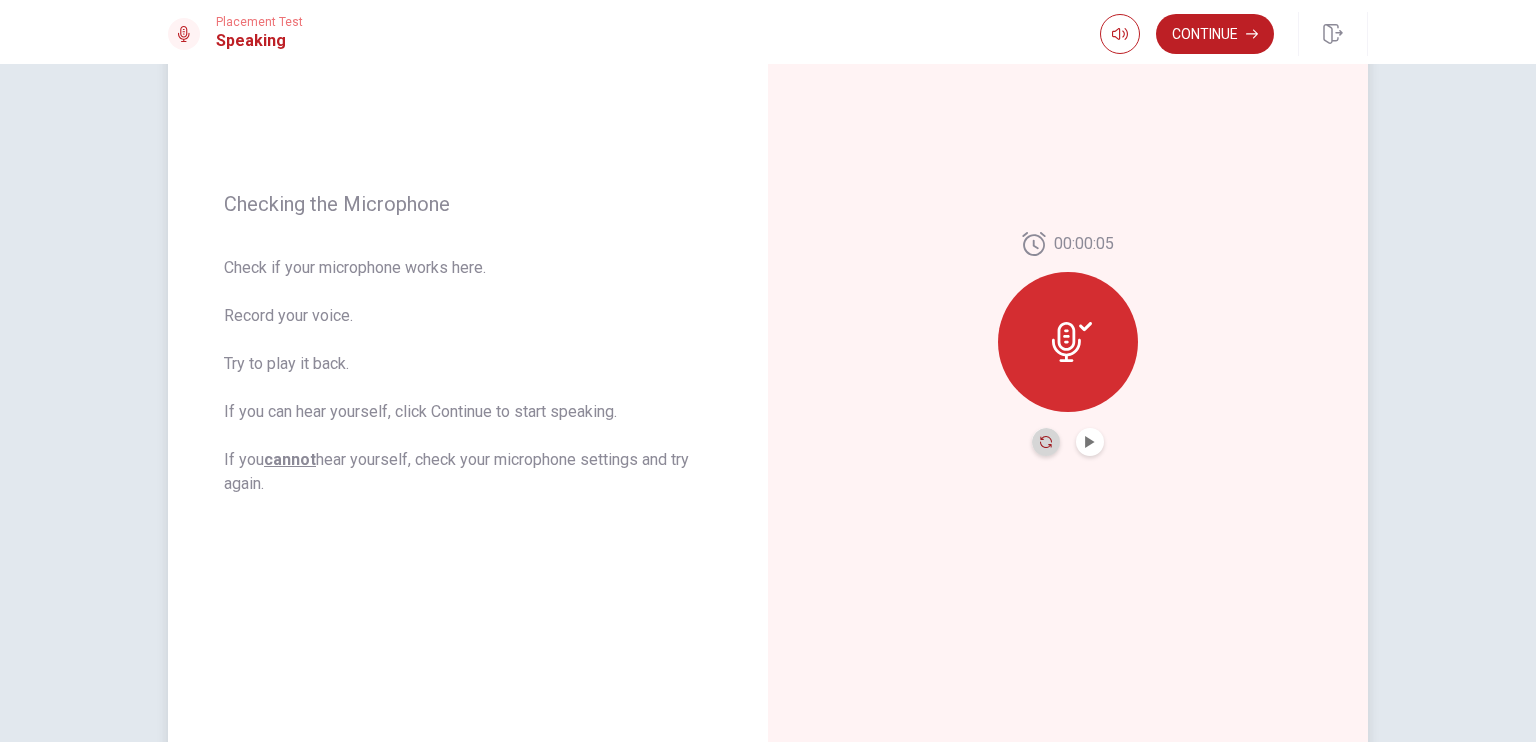 click 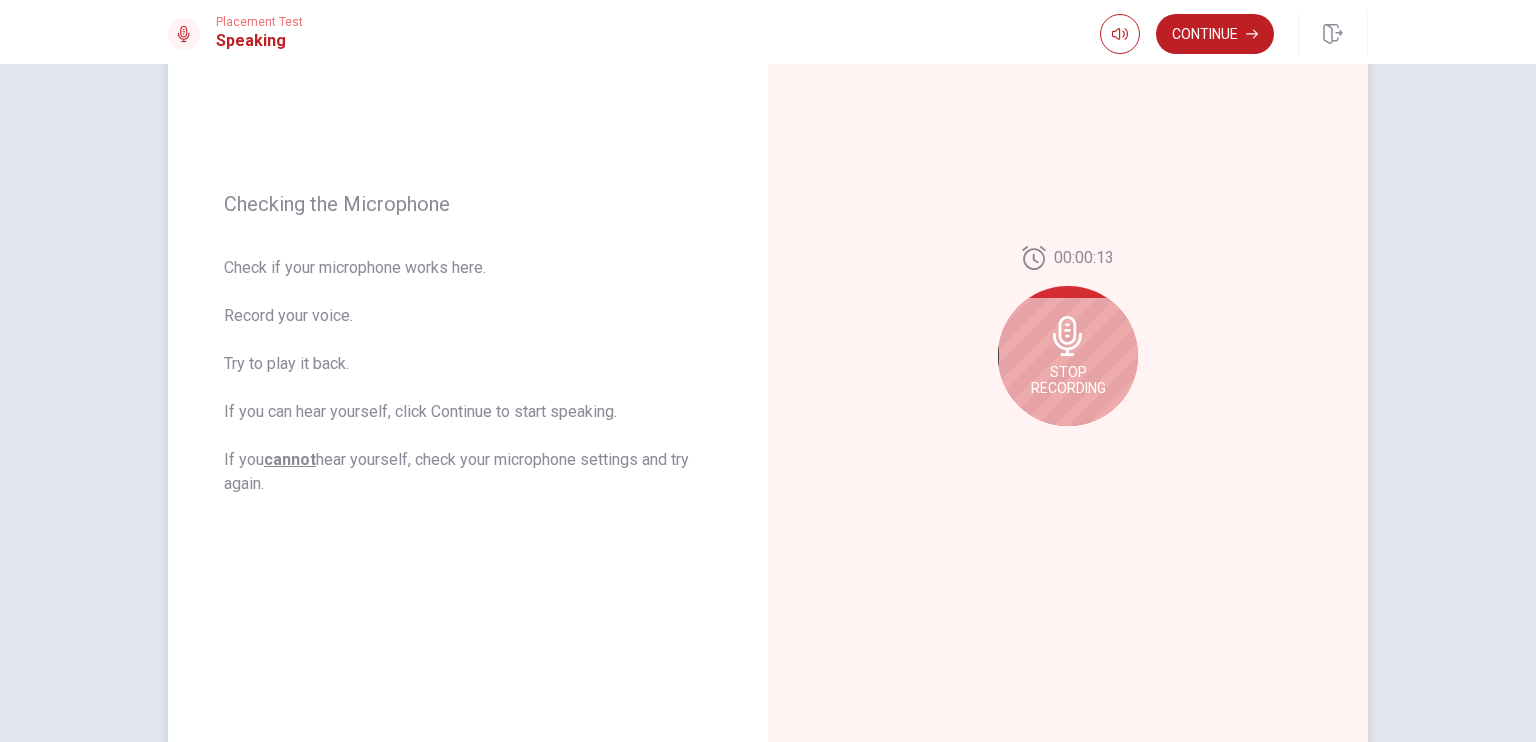 click on "Stop   Recording" at bounding box center [1068, 356] 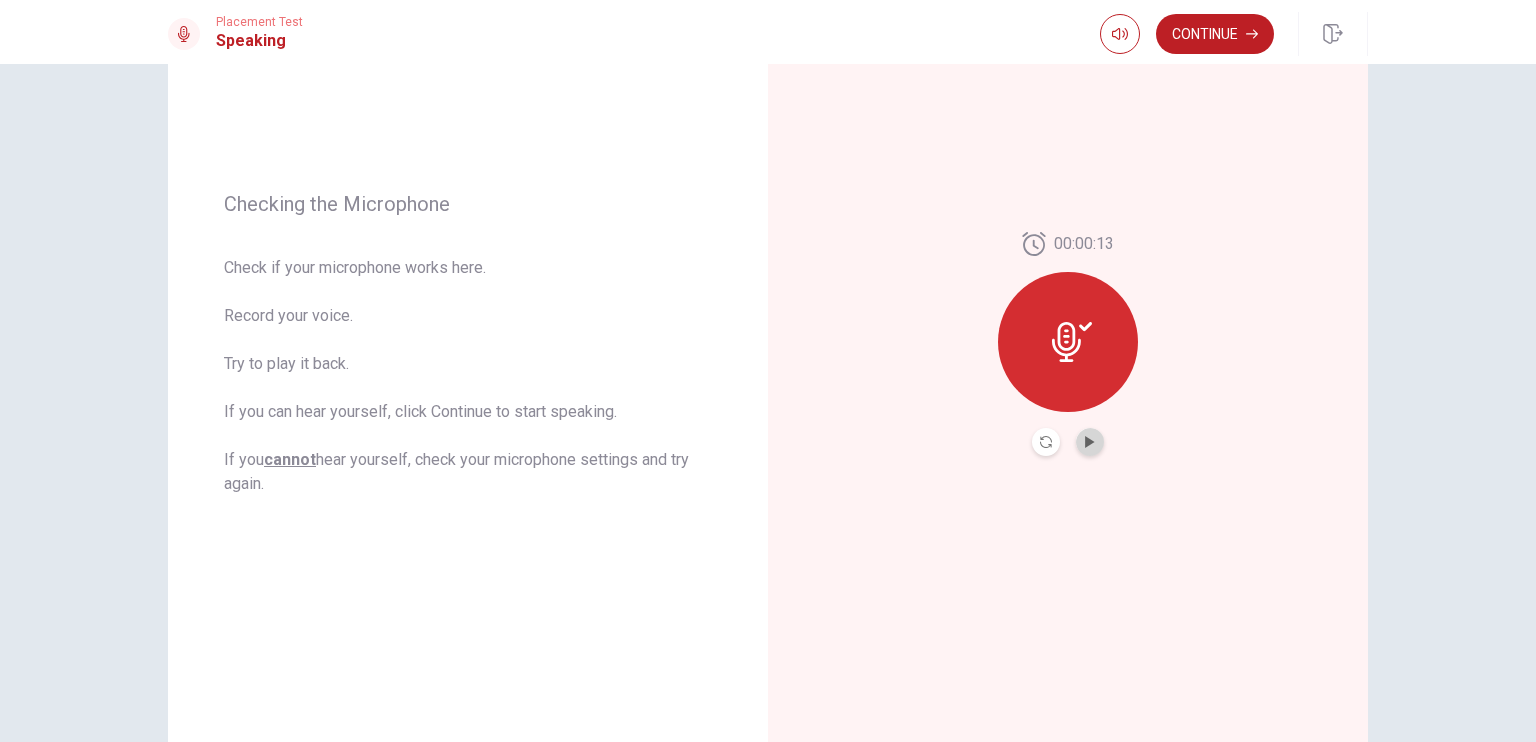 click at bounding box center [1090, 442] 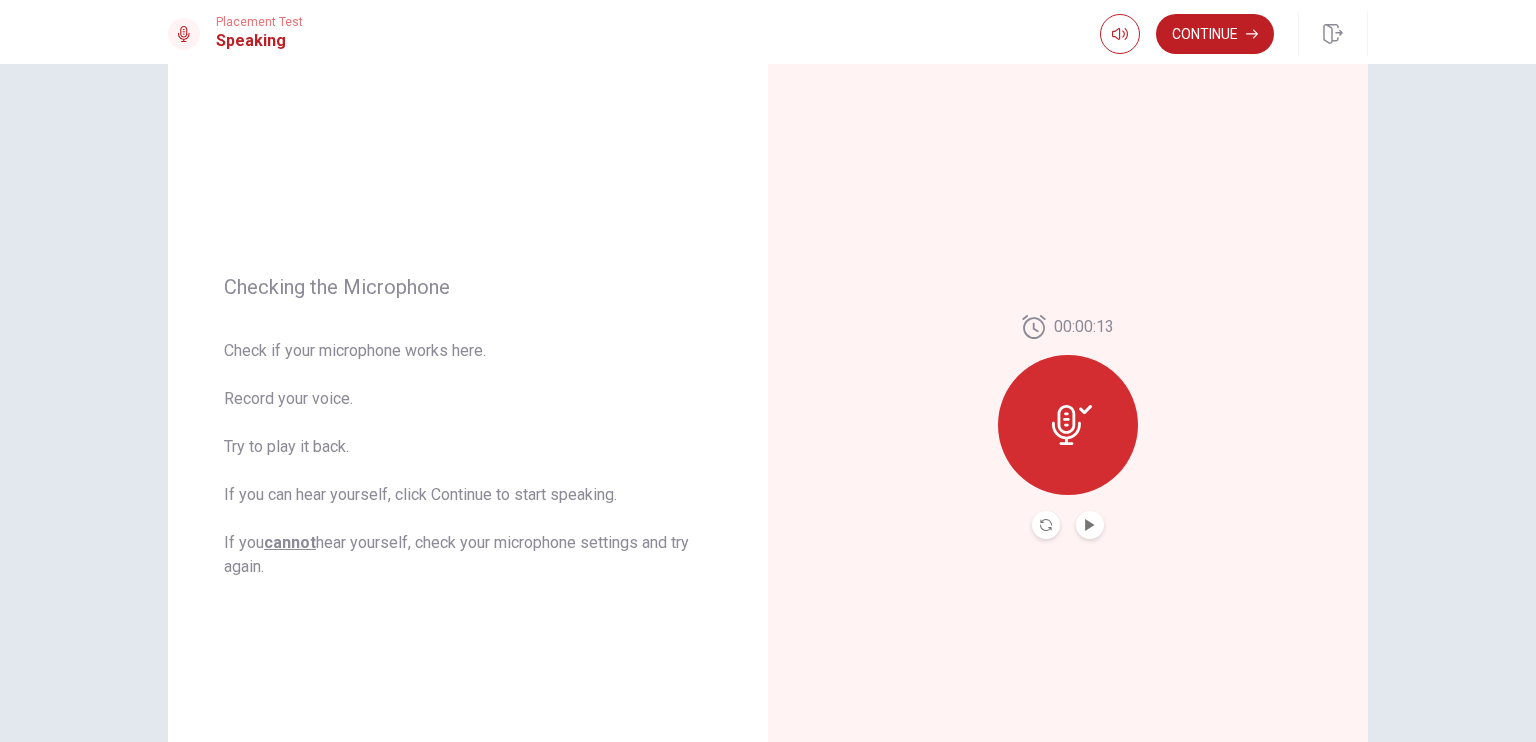 scroll, scrollTop: 0, scrollLeft: 0, axis: both 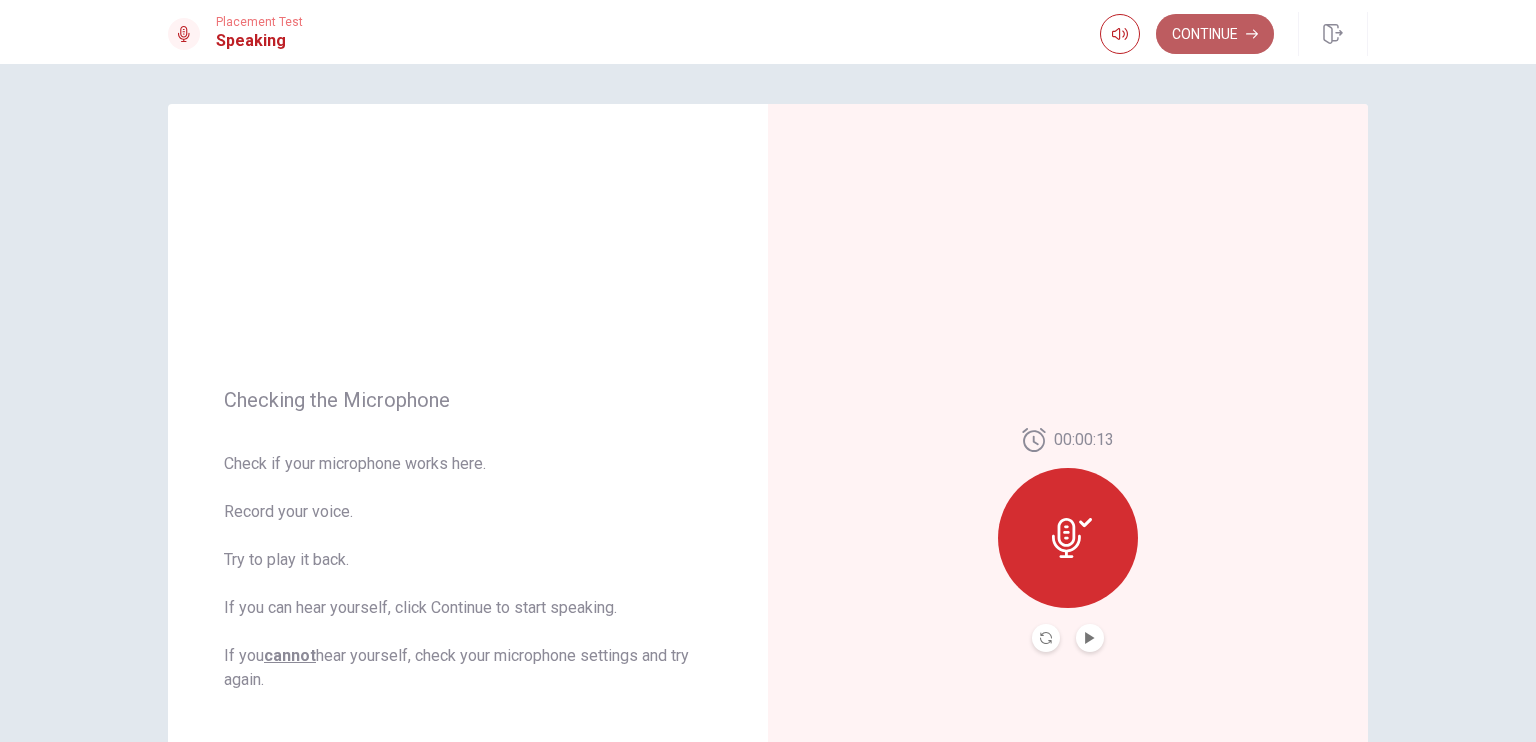 click on "Continue" at bounding box center [1215, 34] 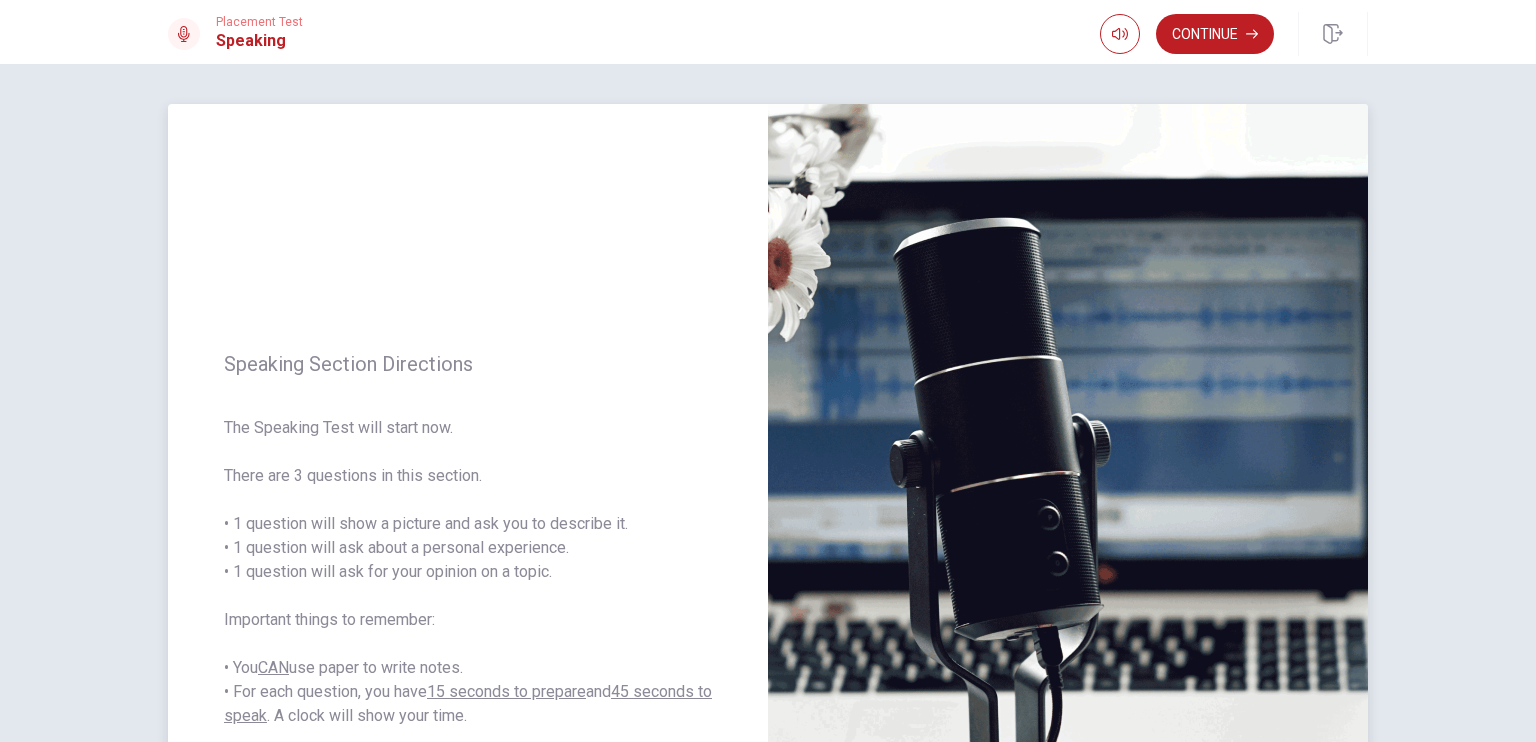 scroll, scrollTop: 337, scrollLeft: 0, axis: vertical 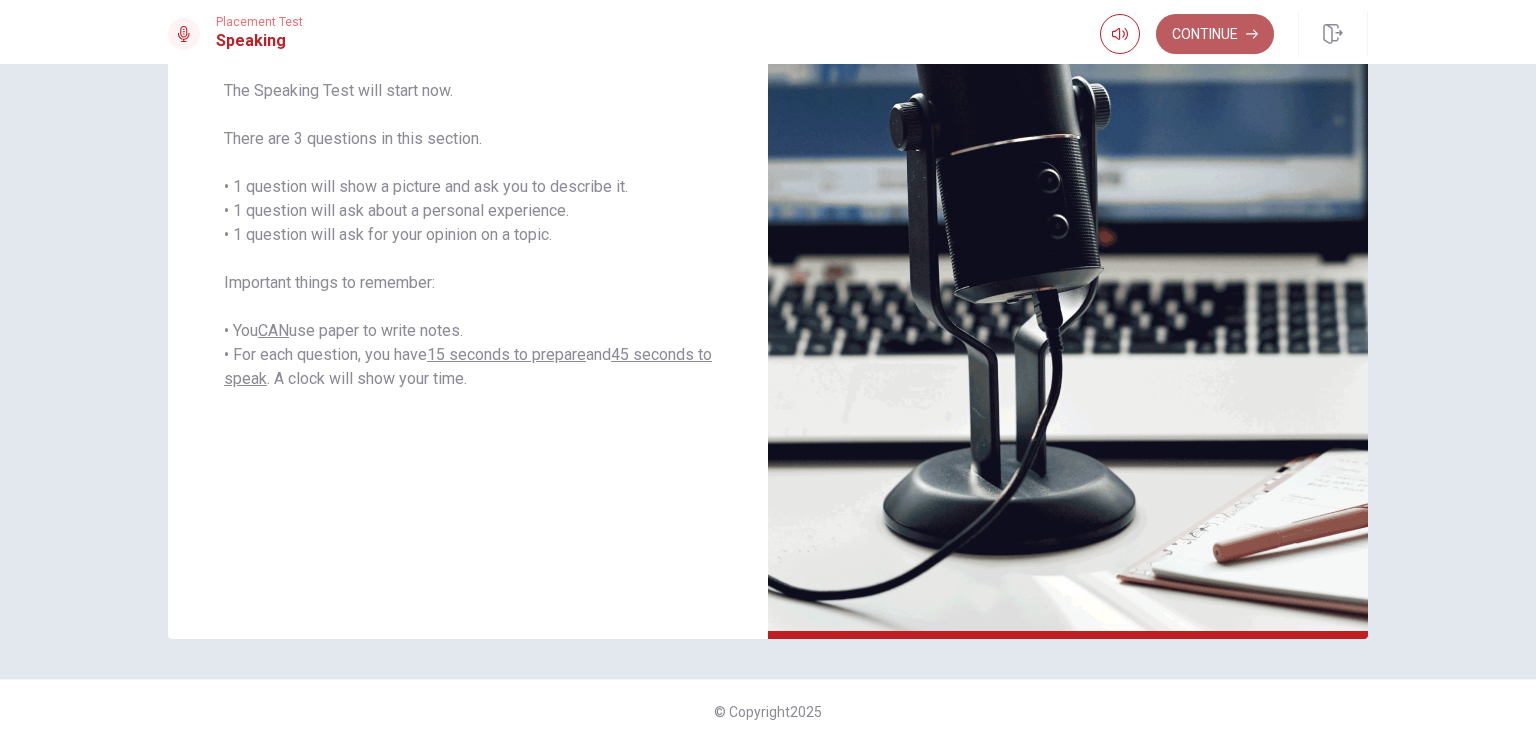 click on "Continue" at bounding box center [1215, 34] 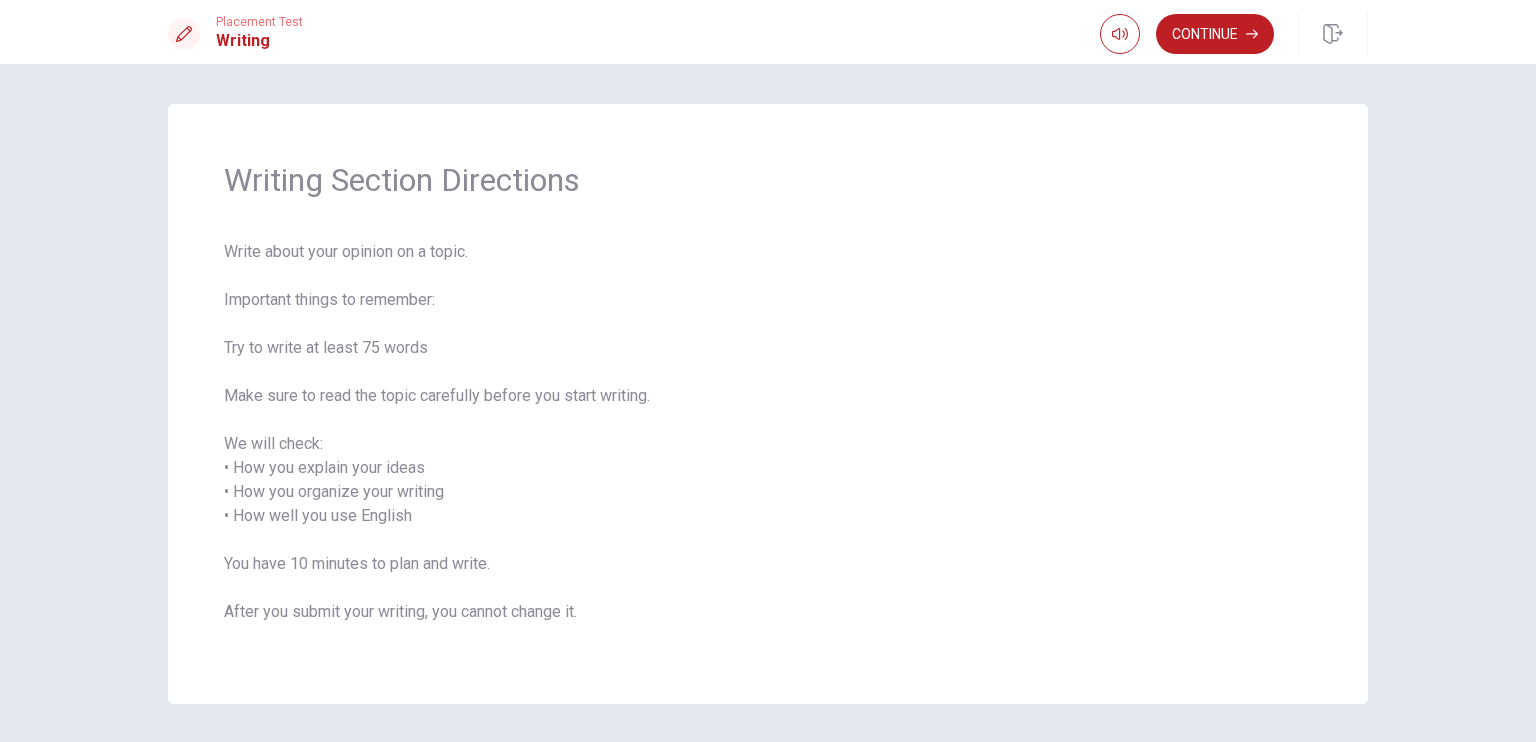 scroll, scrollTop: 65, scrollLeft: 0, axis: vertical 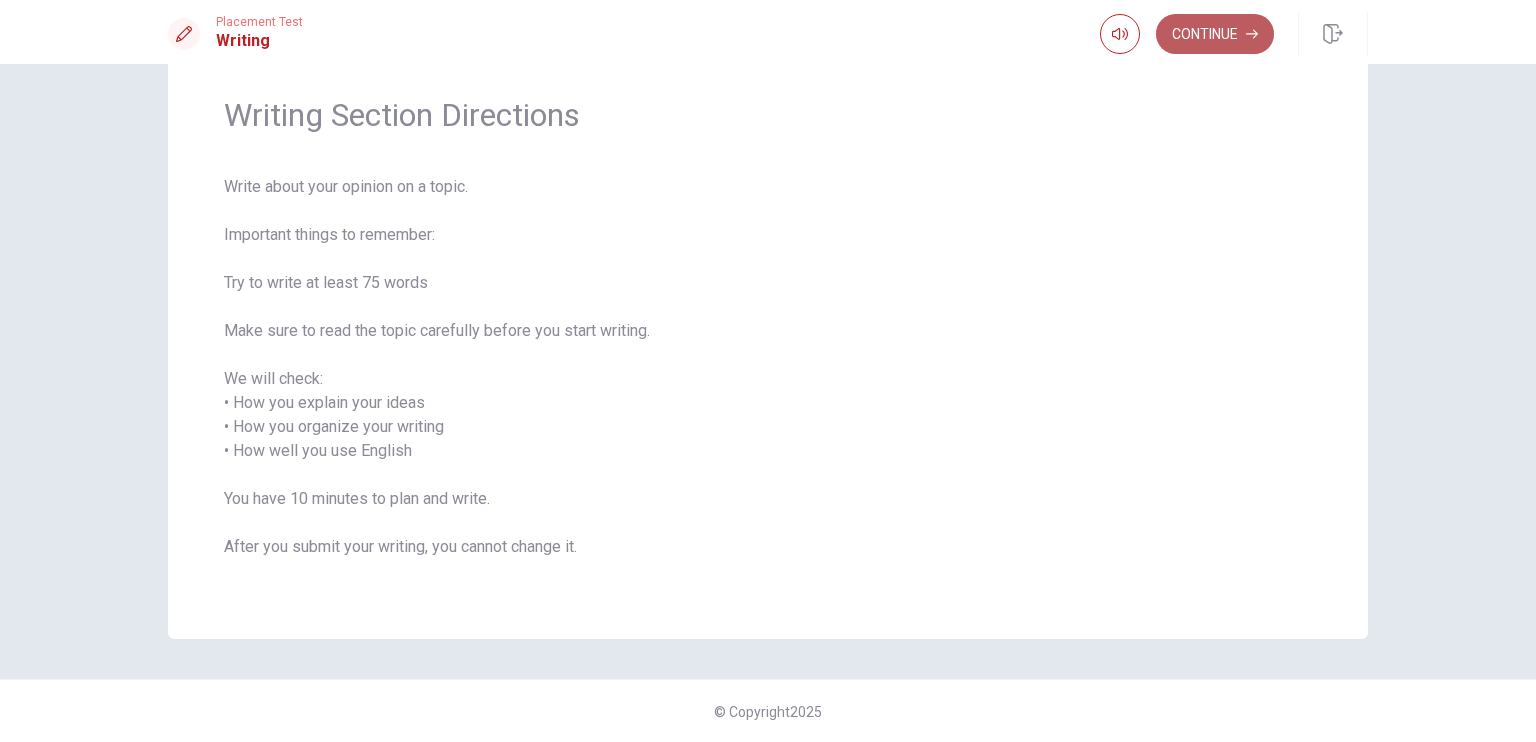 click on "Continue" at bounding box center (1215, 34) 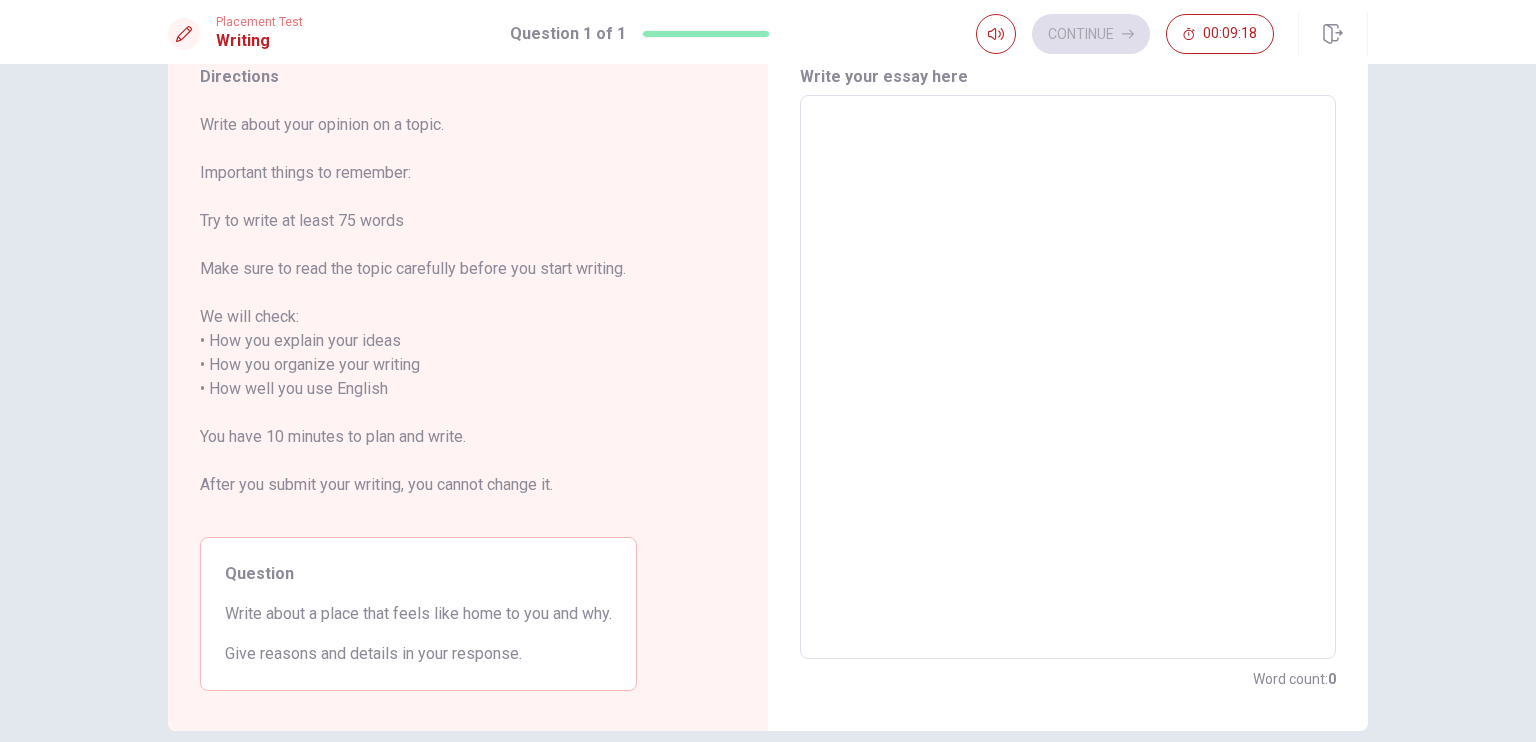 scroll, scrollTop: 171, scrollLeft: 0, axis: vertical 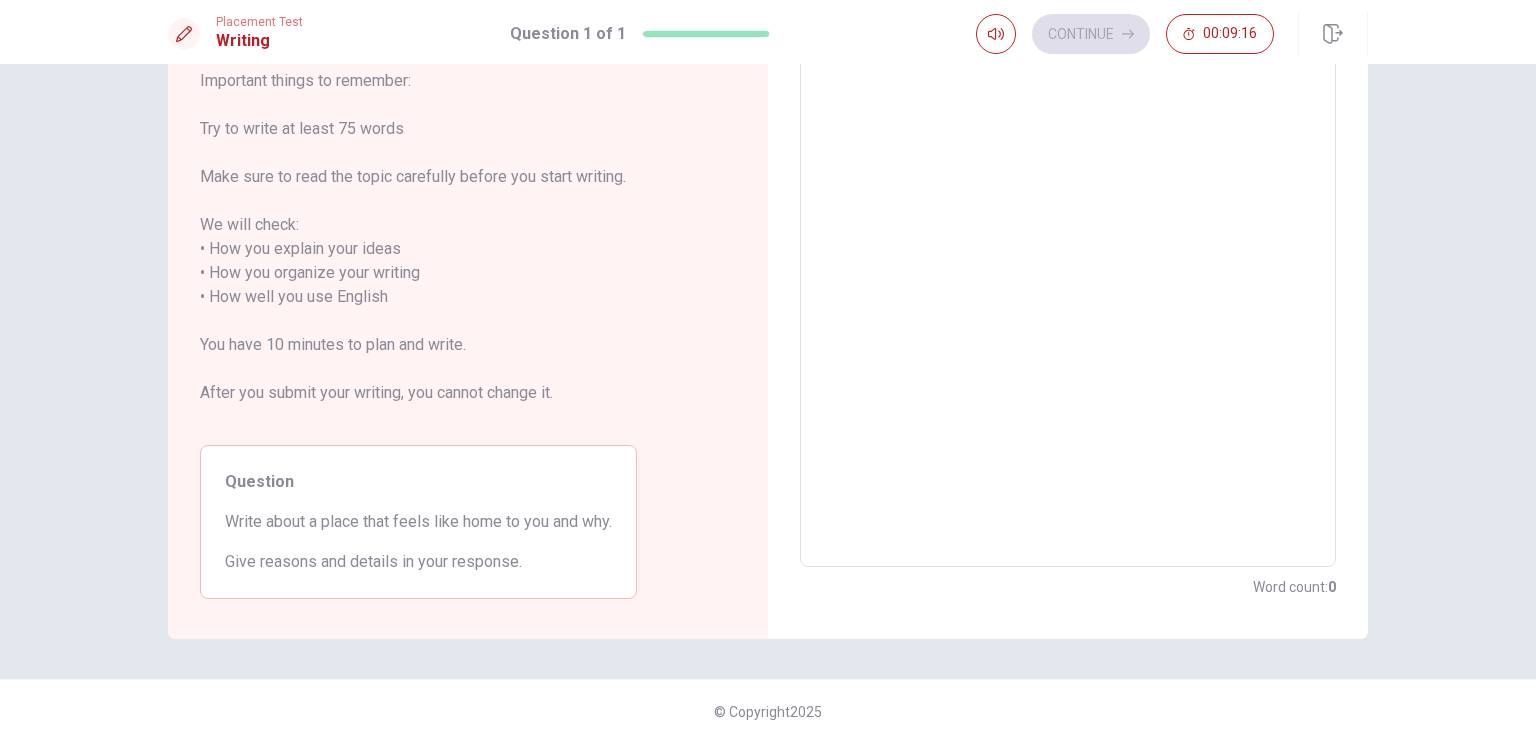 click at bounding box center (1068, 285) 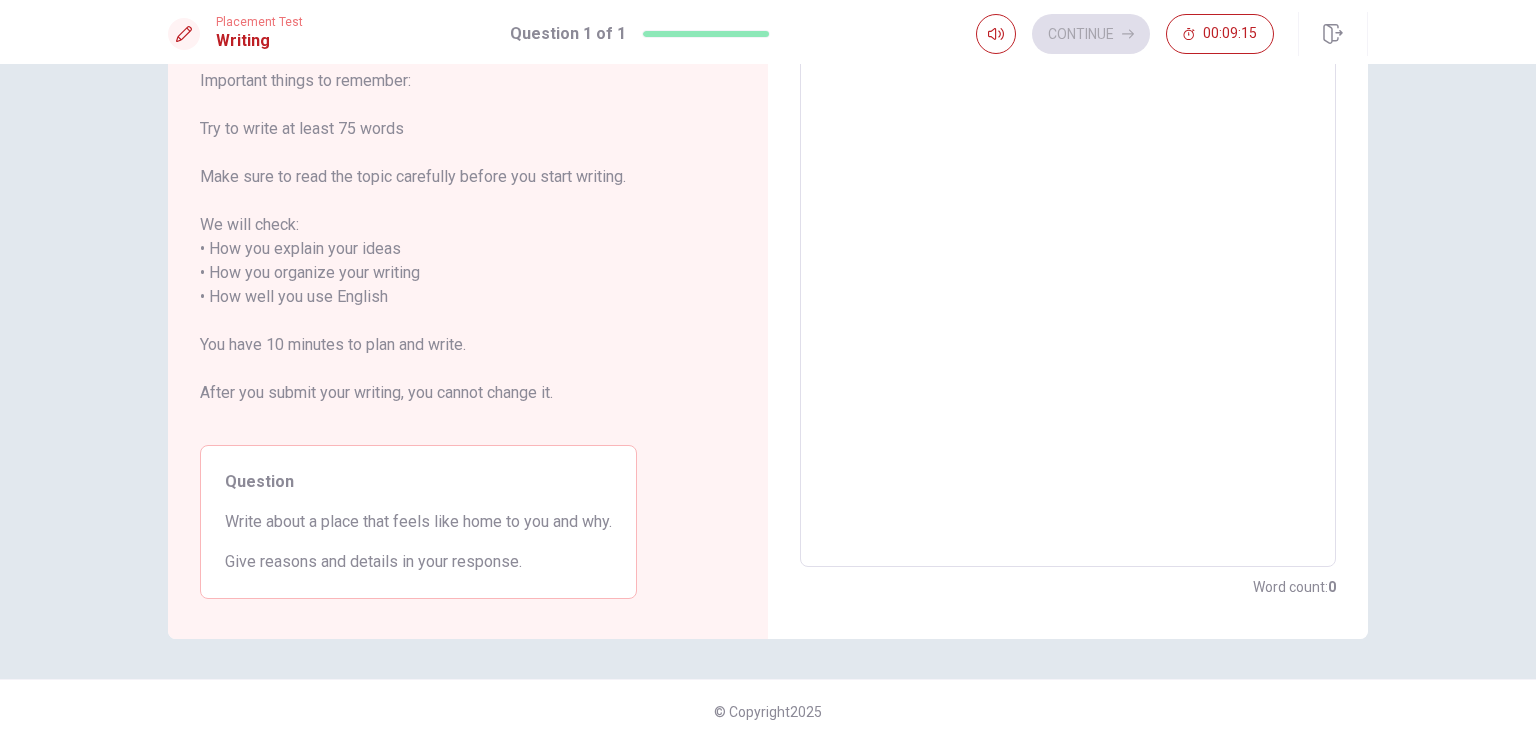 scroll, scrollTop: 0, scrollLeft: 0, axis: both 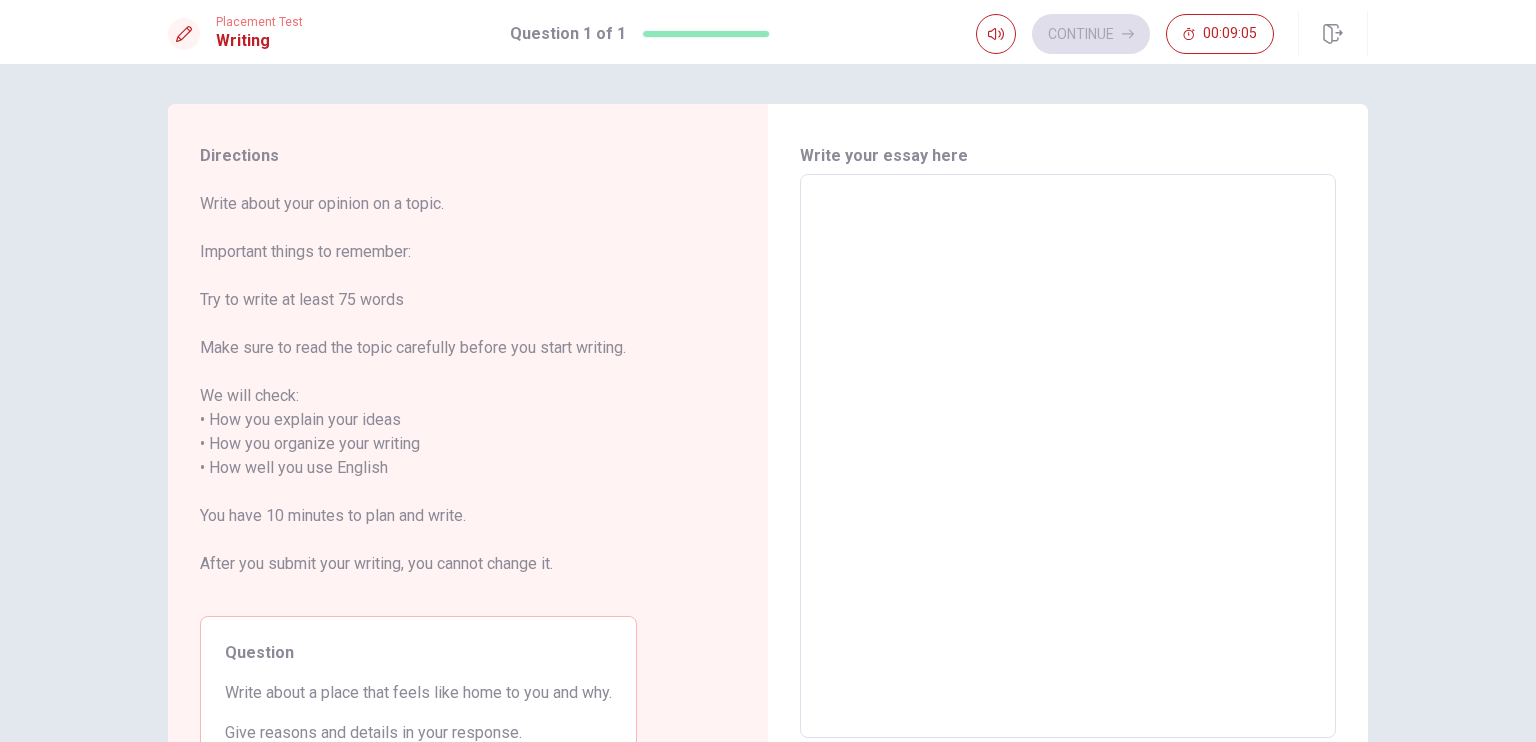 type on "ㅑ" 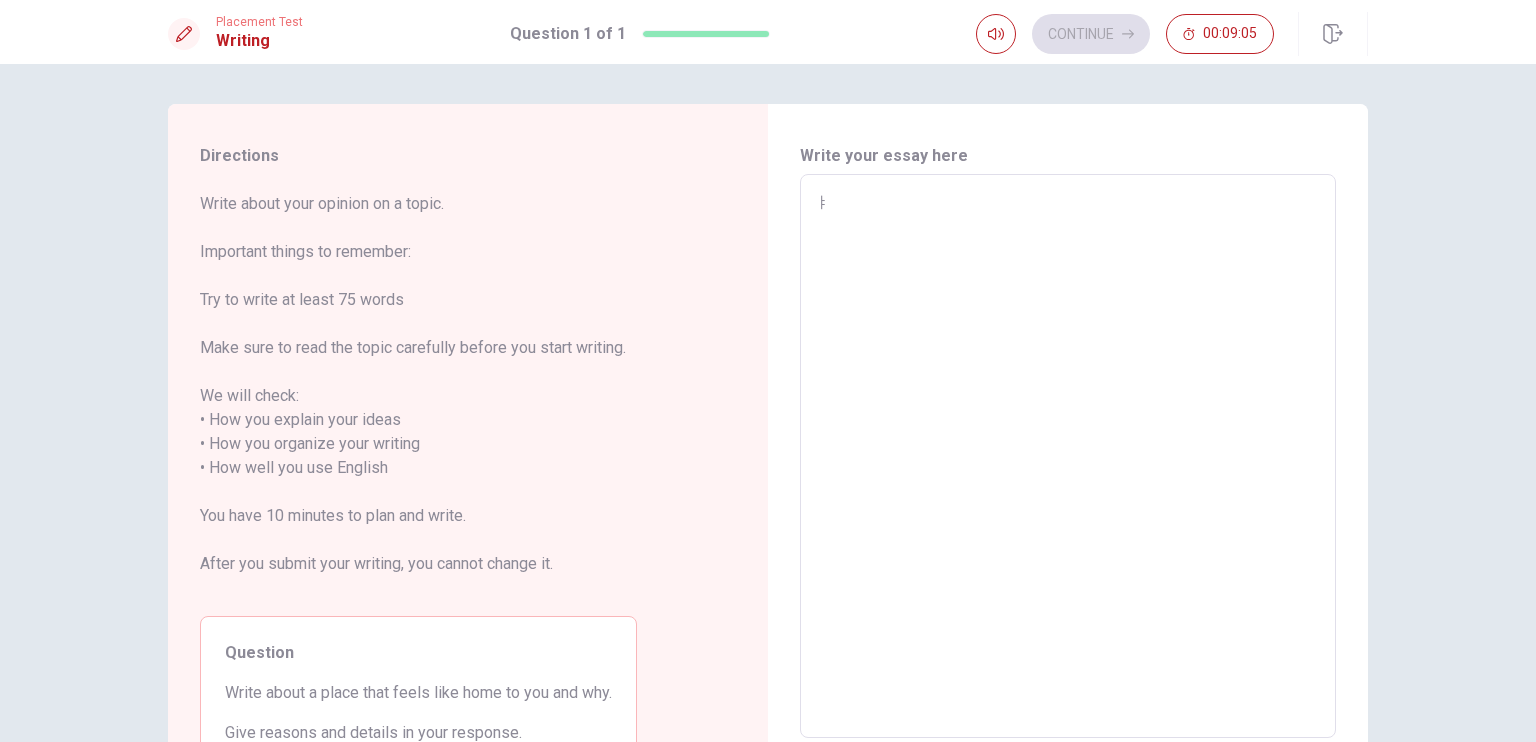 type on "x" 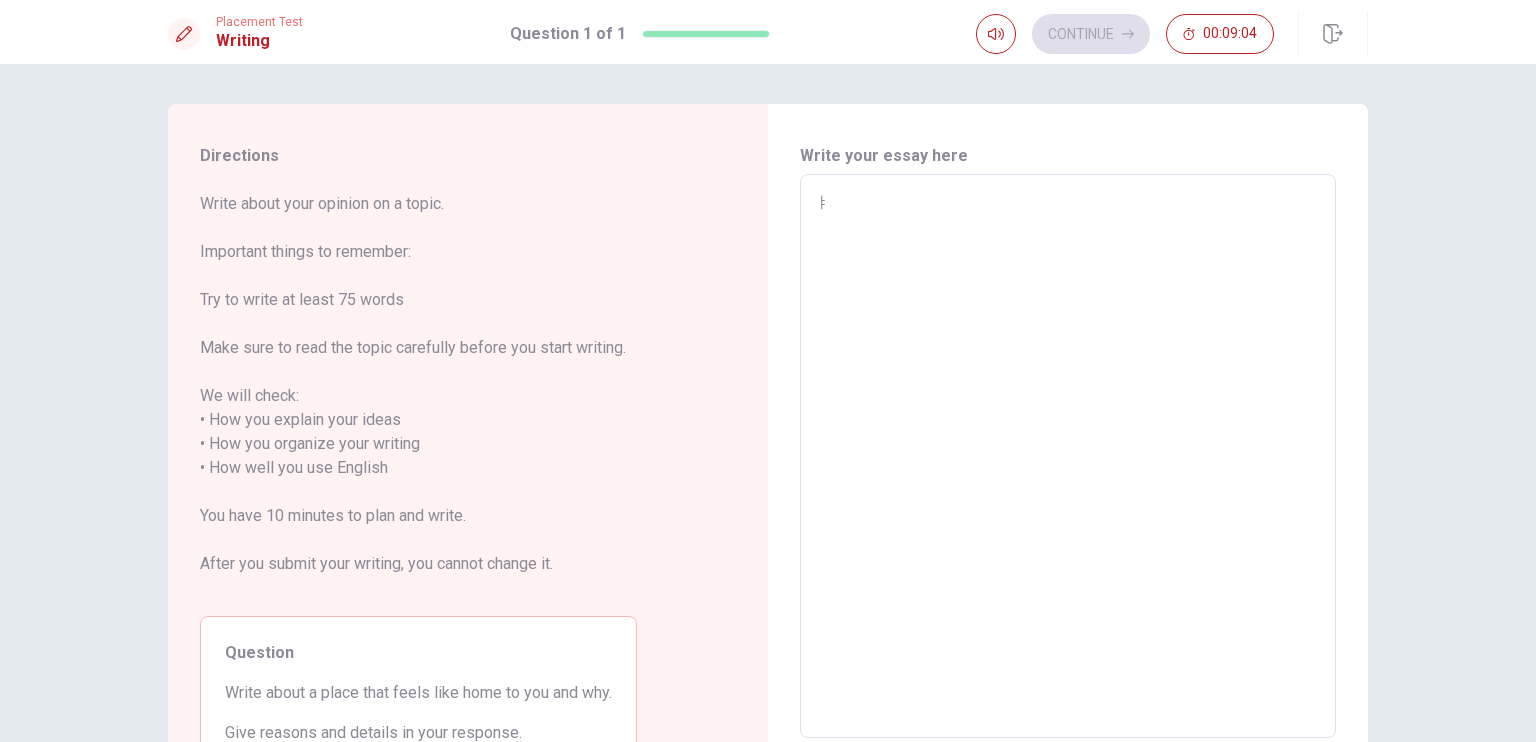 type on "x" 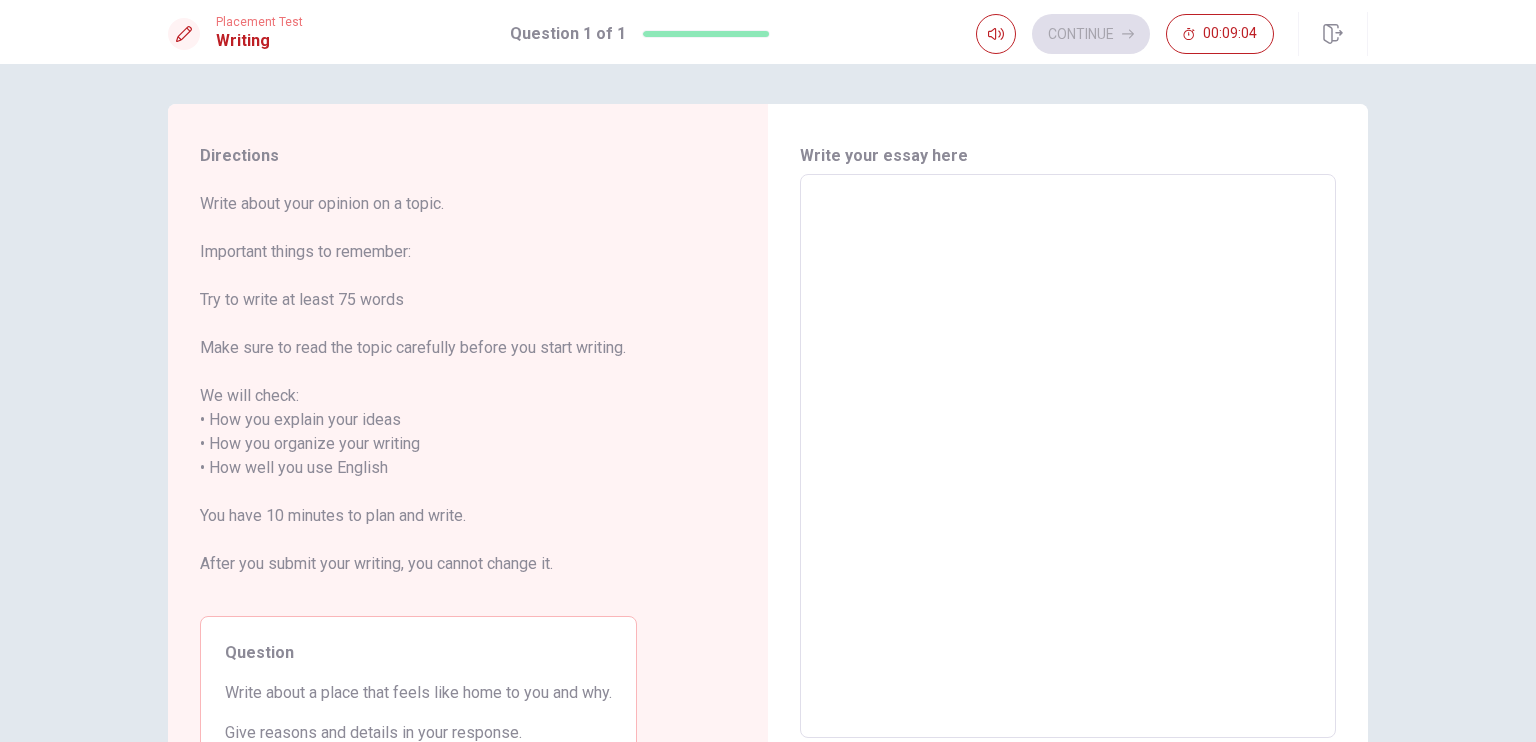 type on "I" 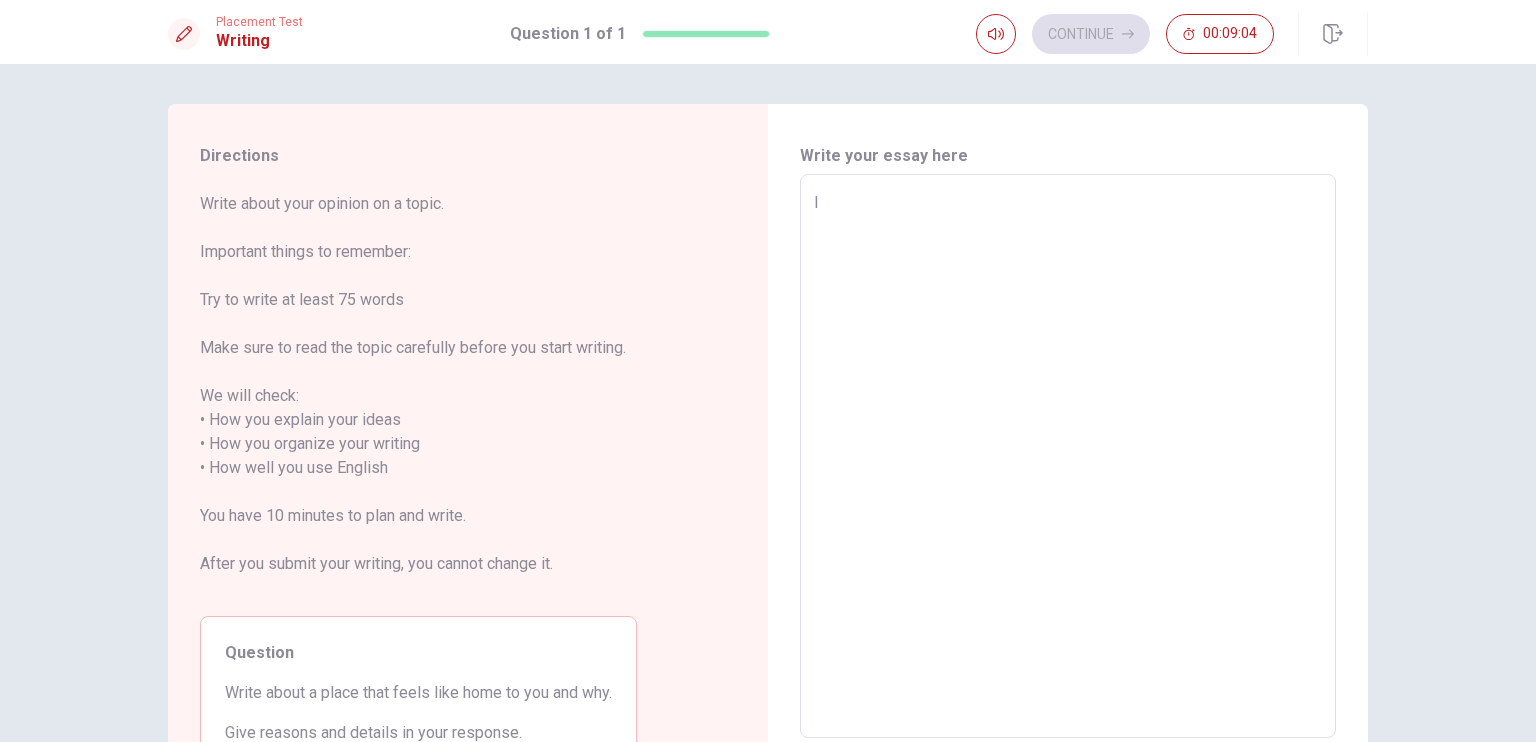 type on "x" 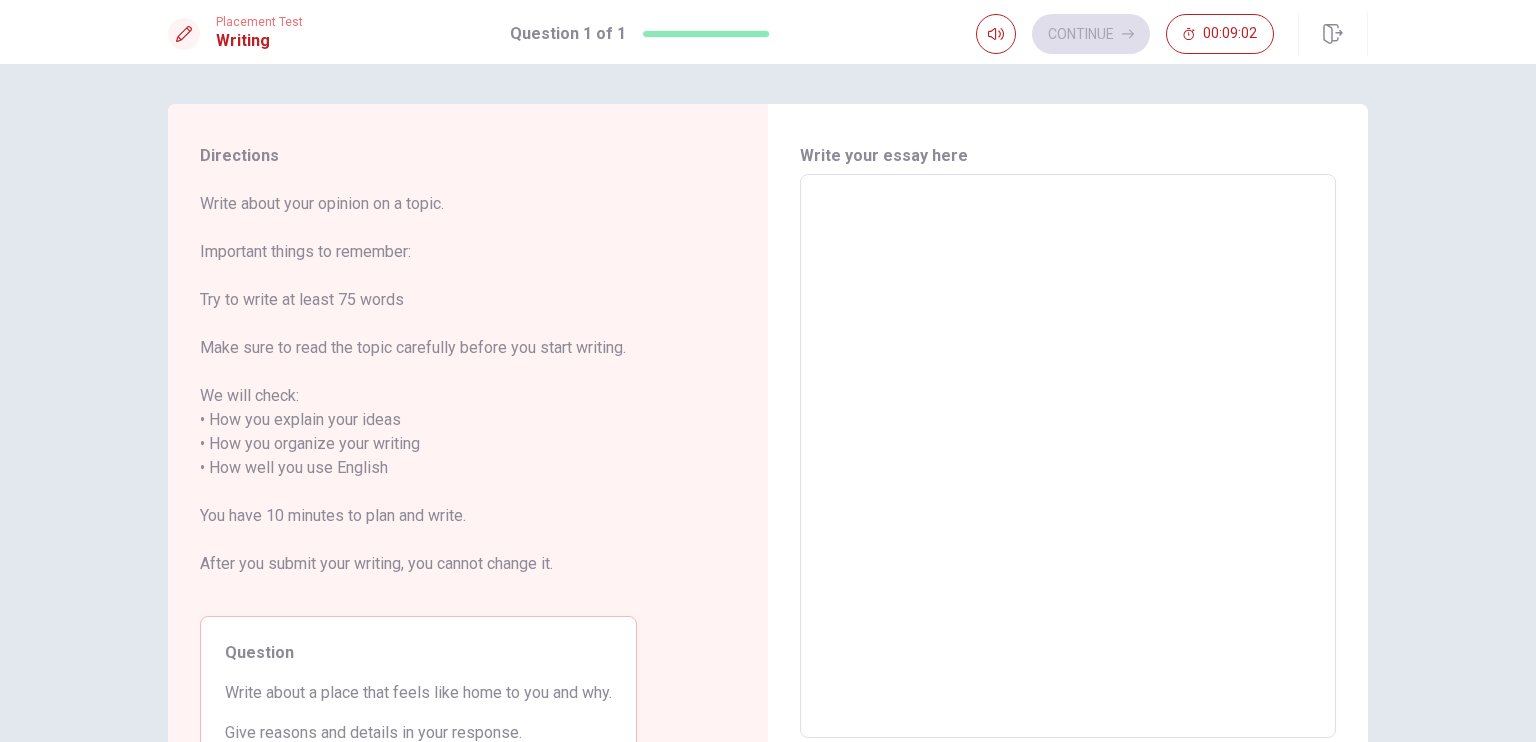 type on "I" 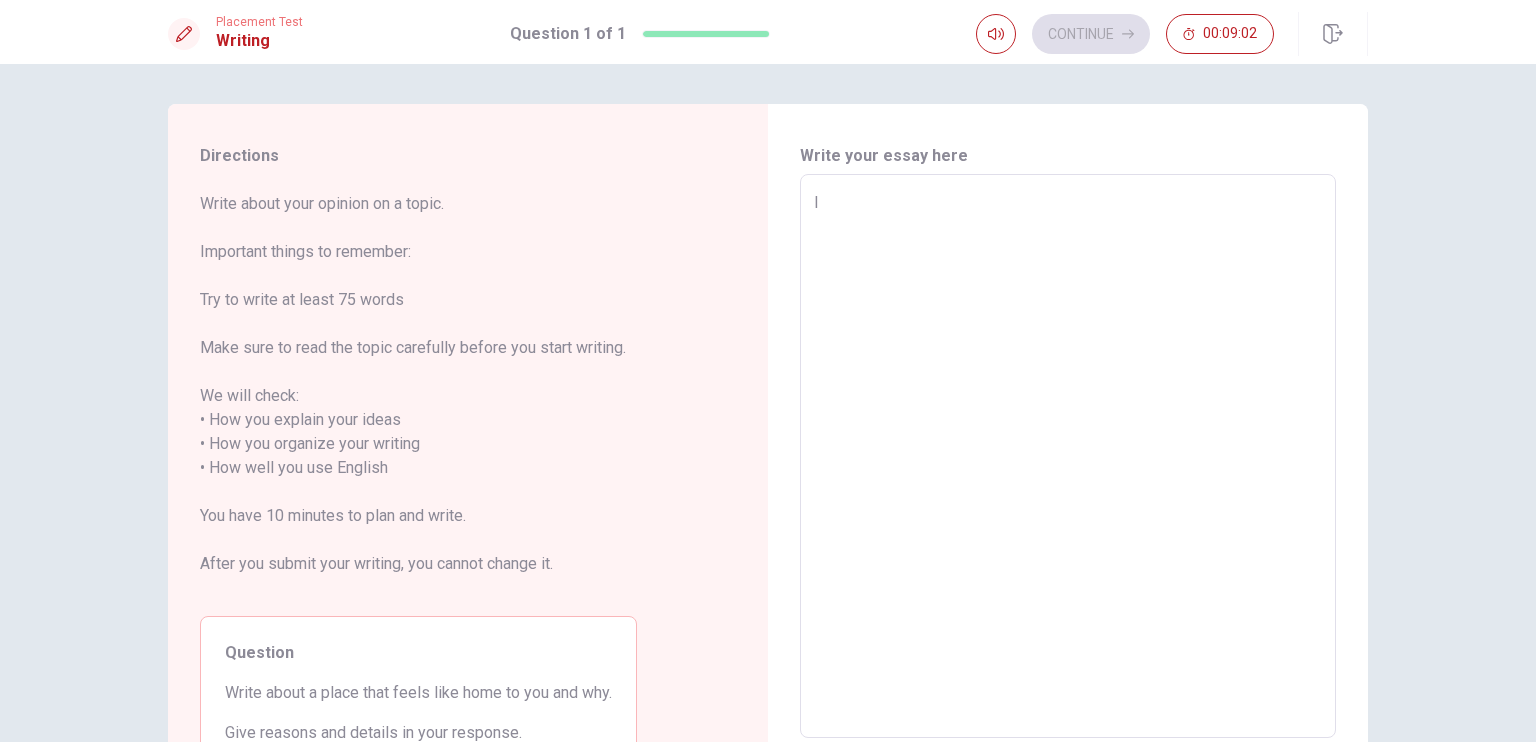 type on "x" 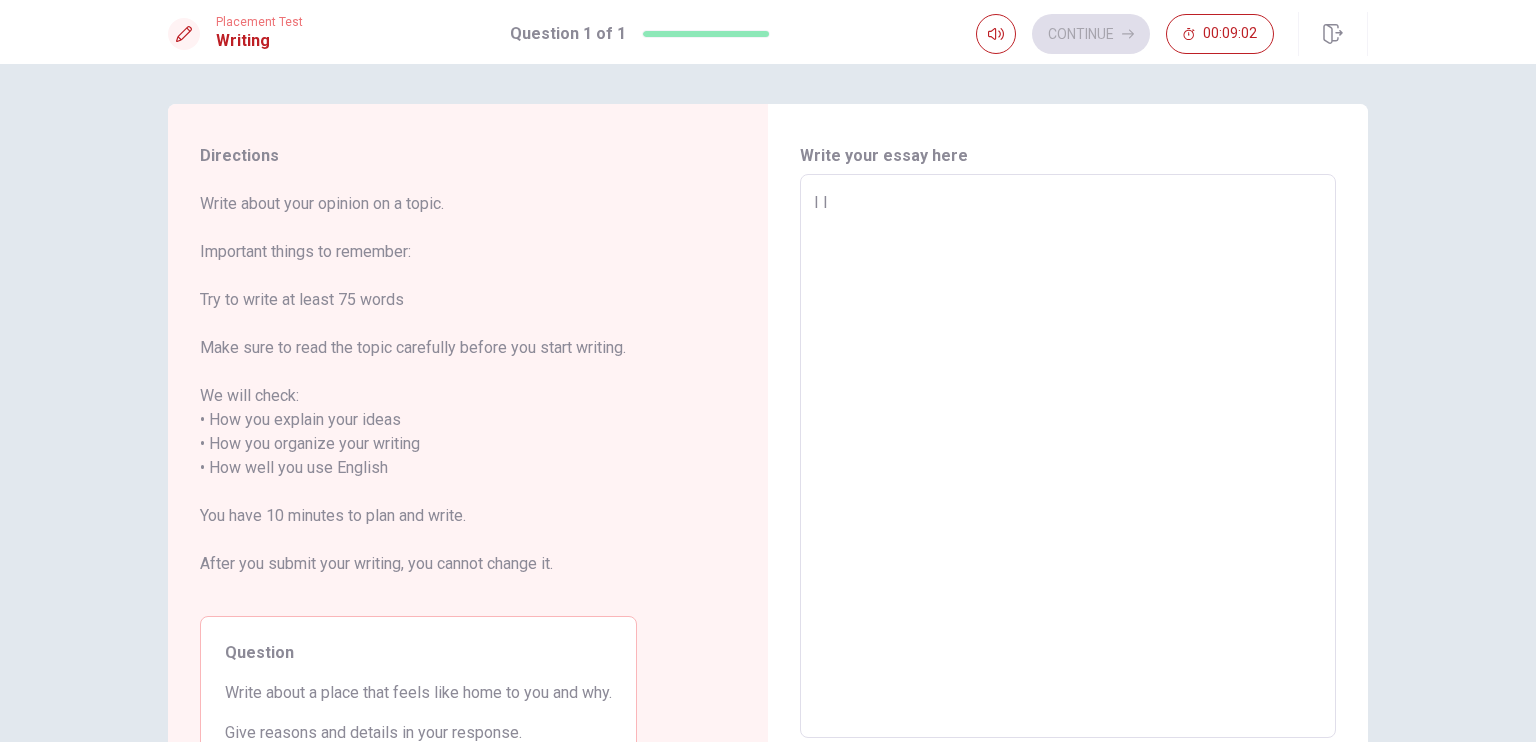 type on "x" 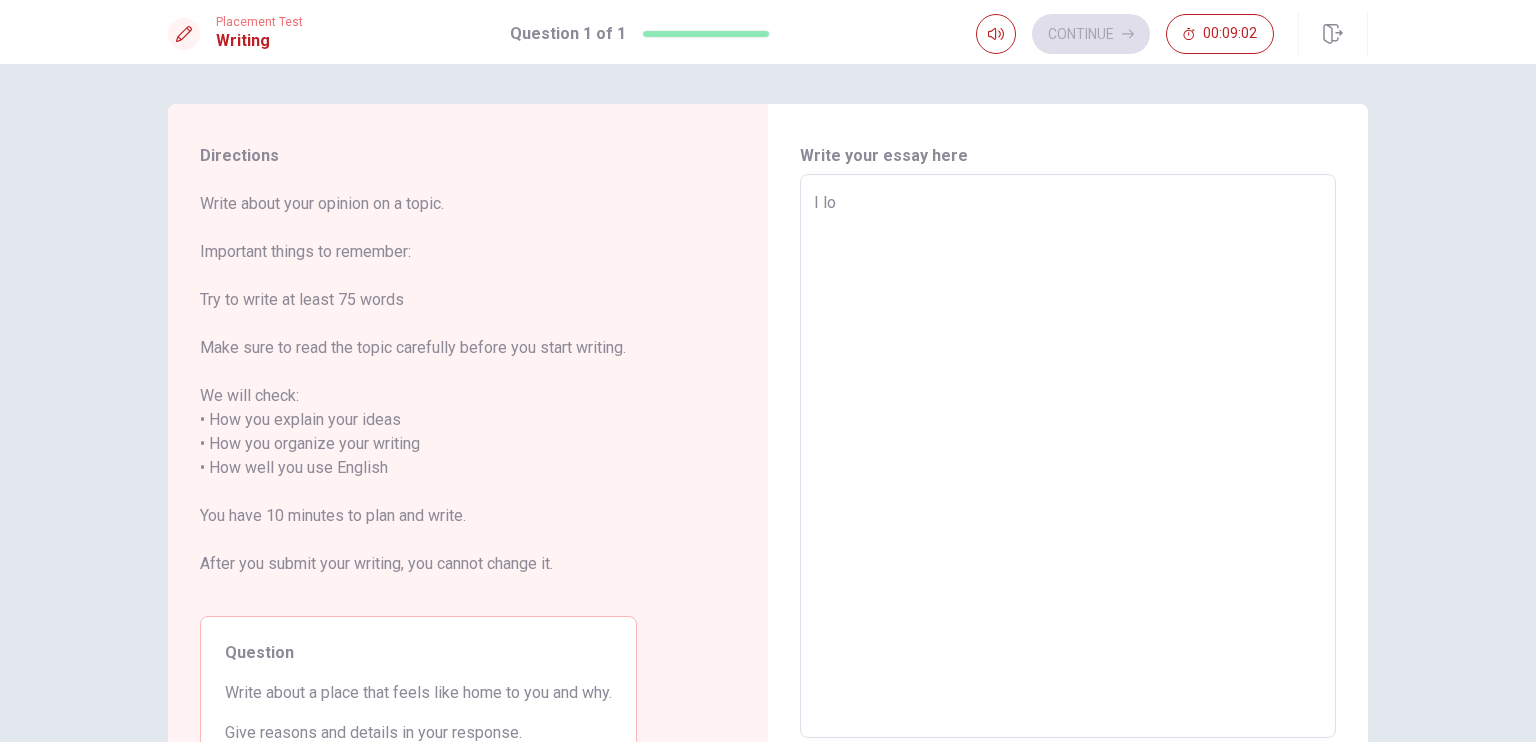 type on "x" 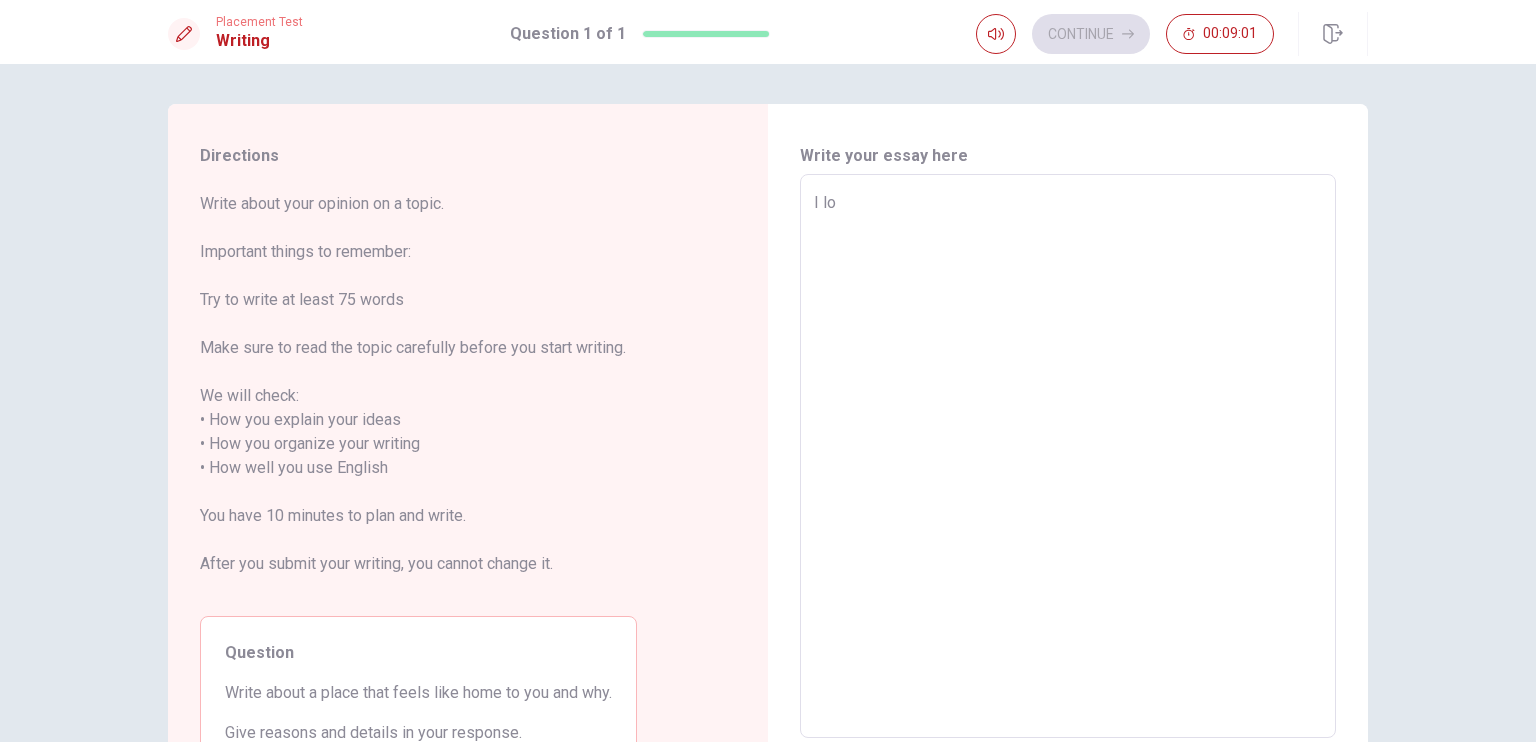 type on "I lob" 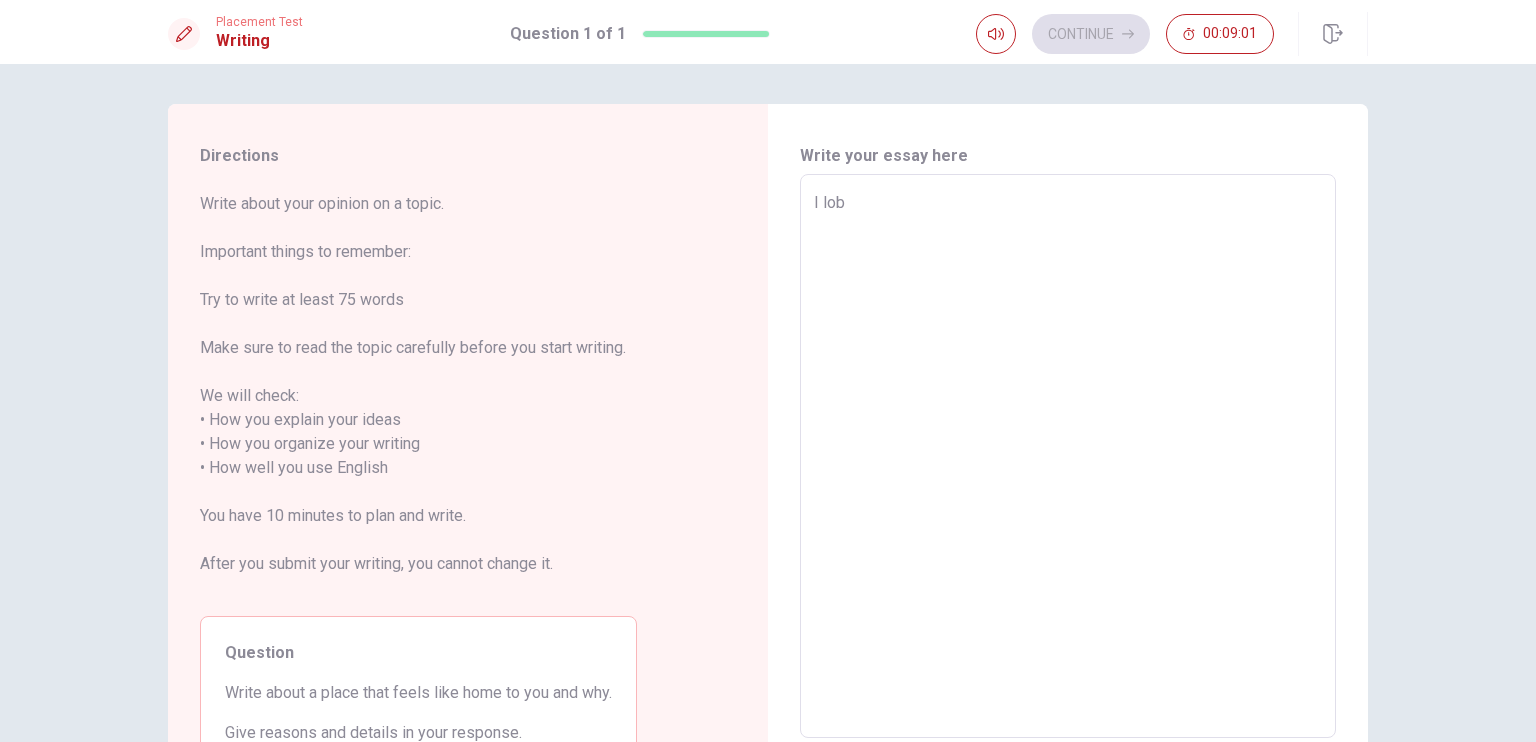 type on "x" 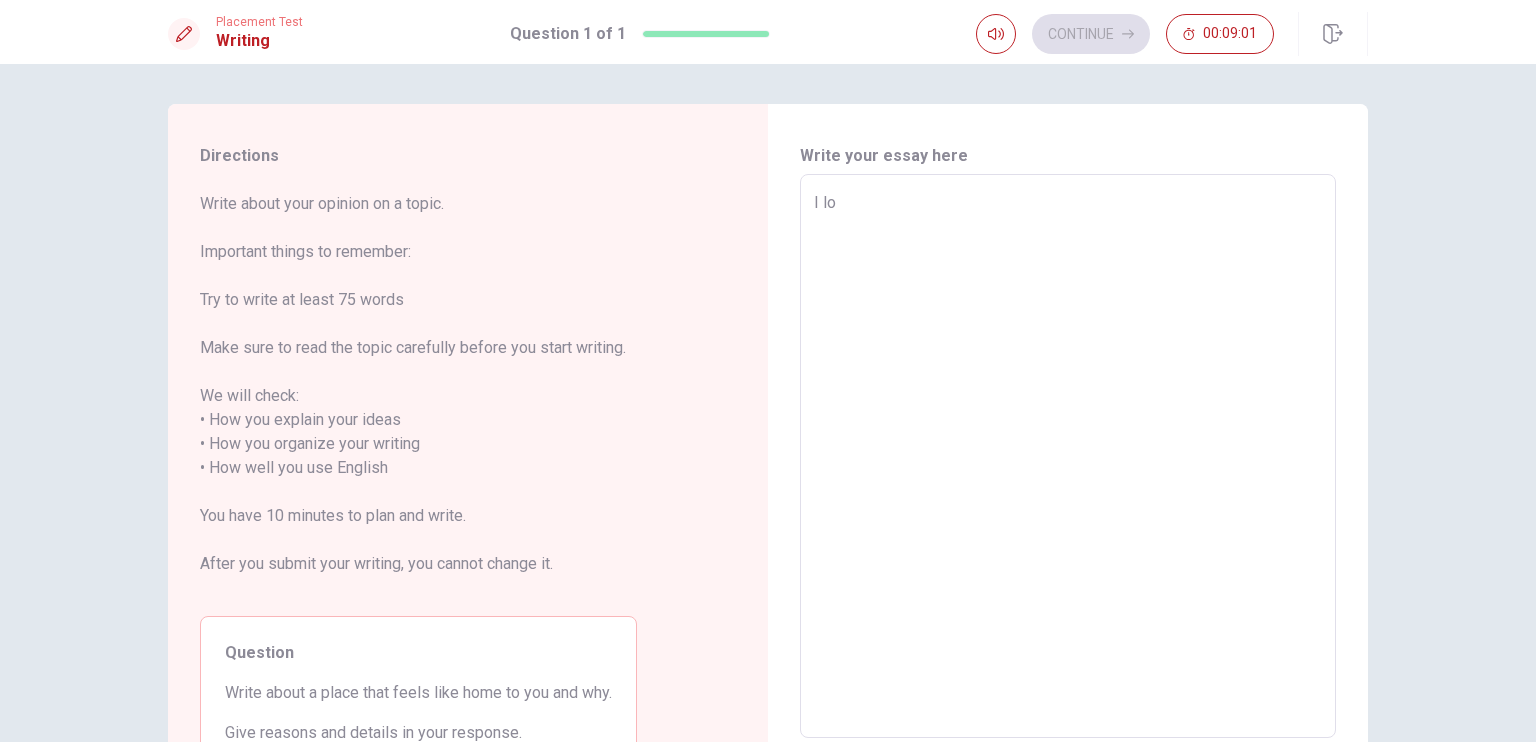 type on "x" 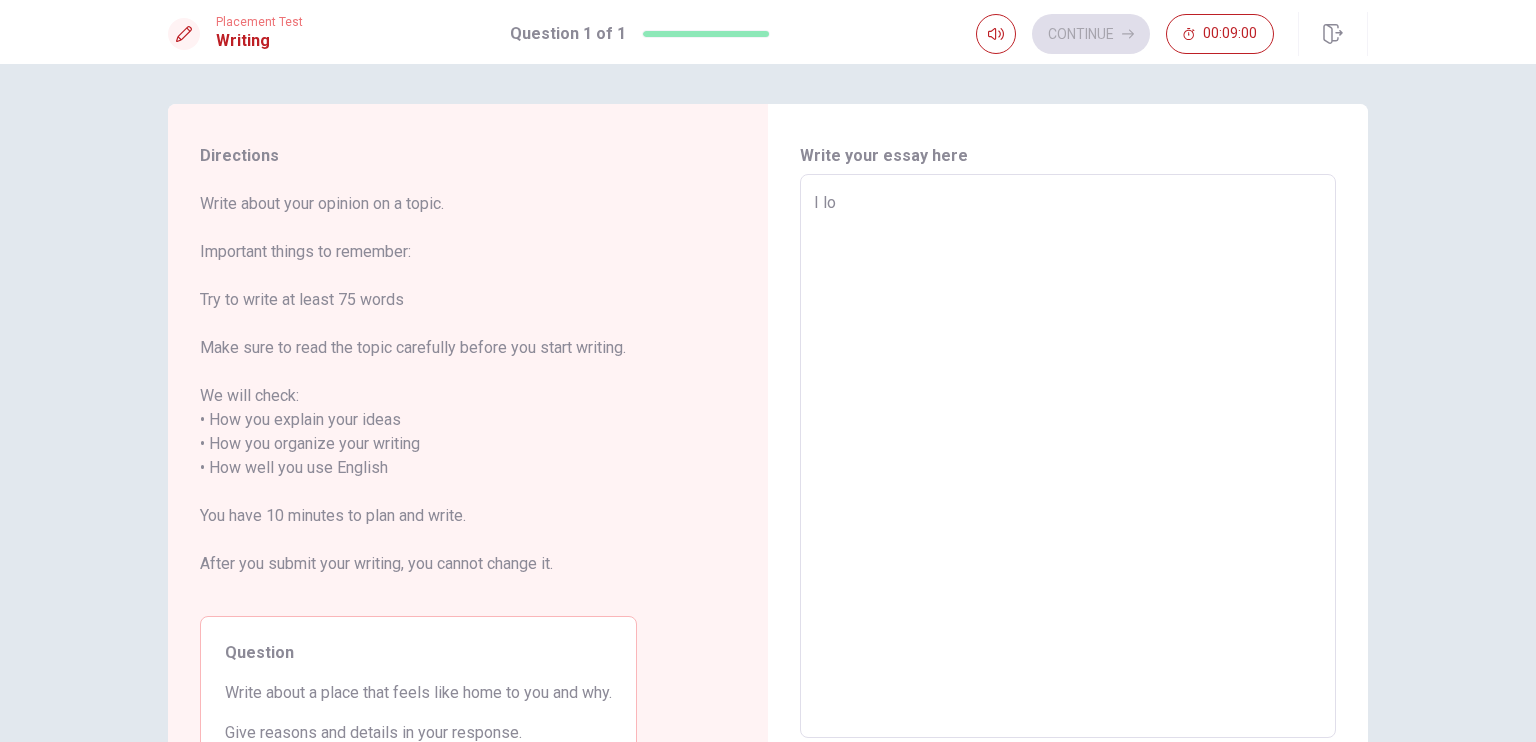 type on "I lov" 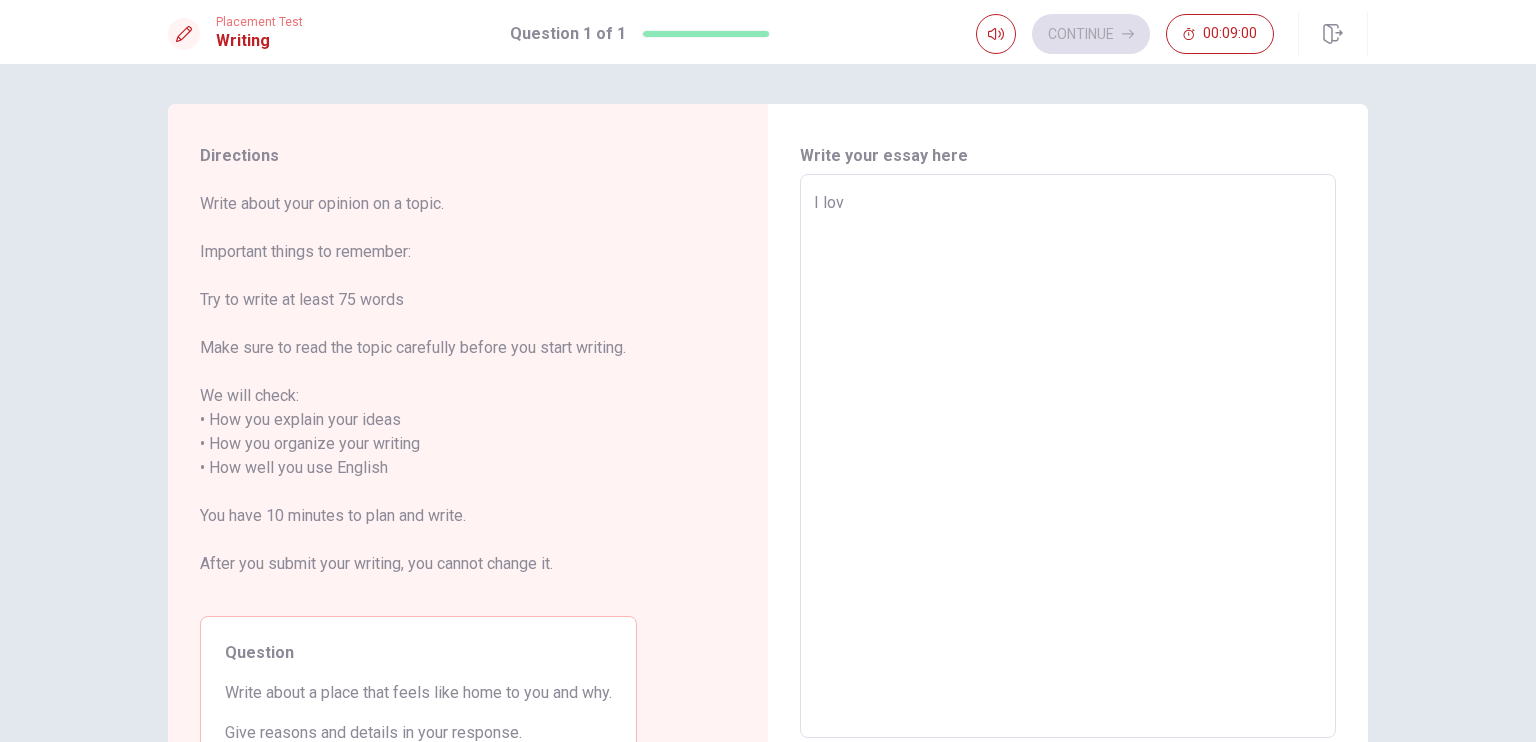 type on "x" 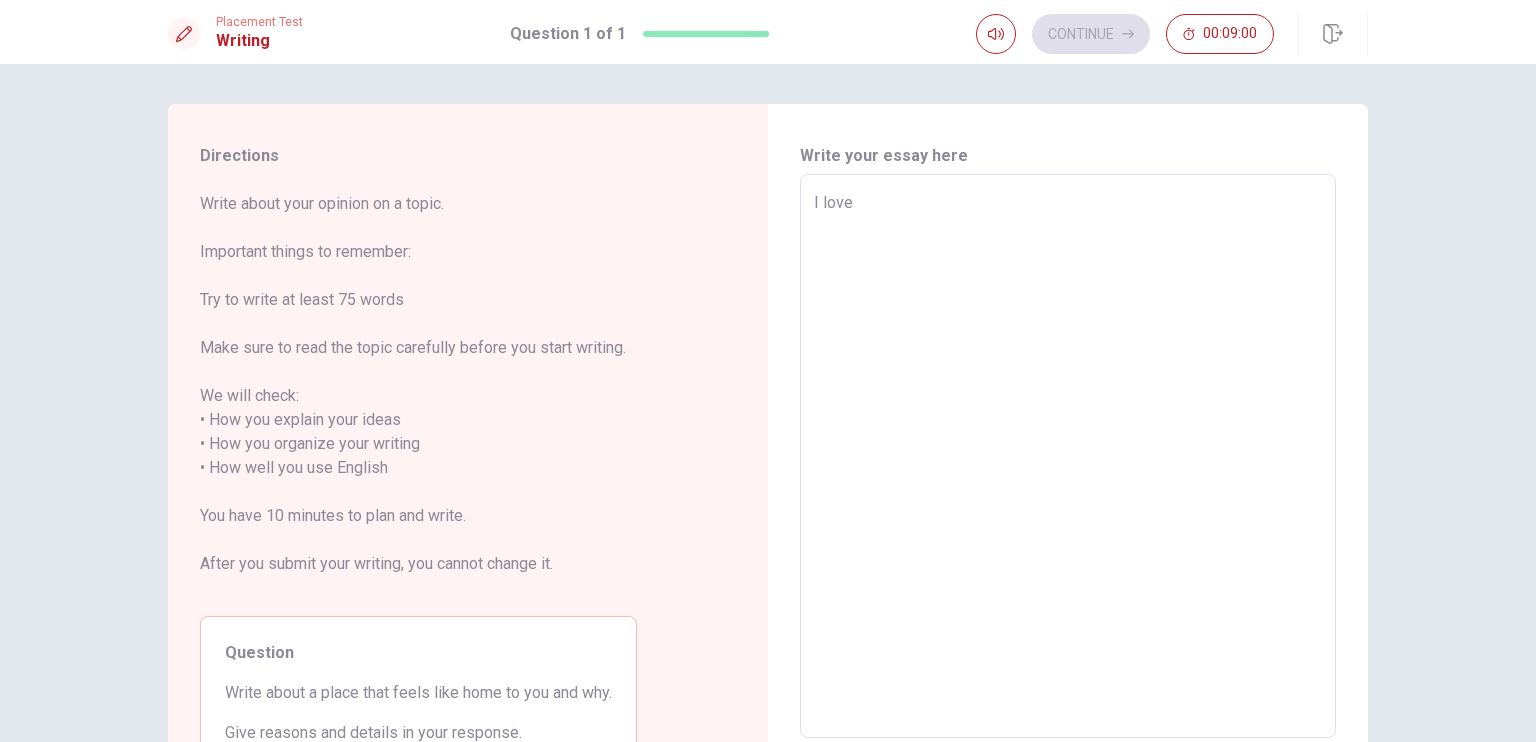 type on "x" 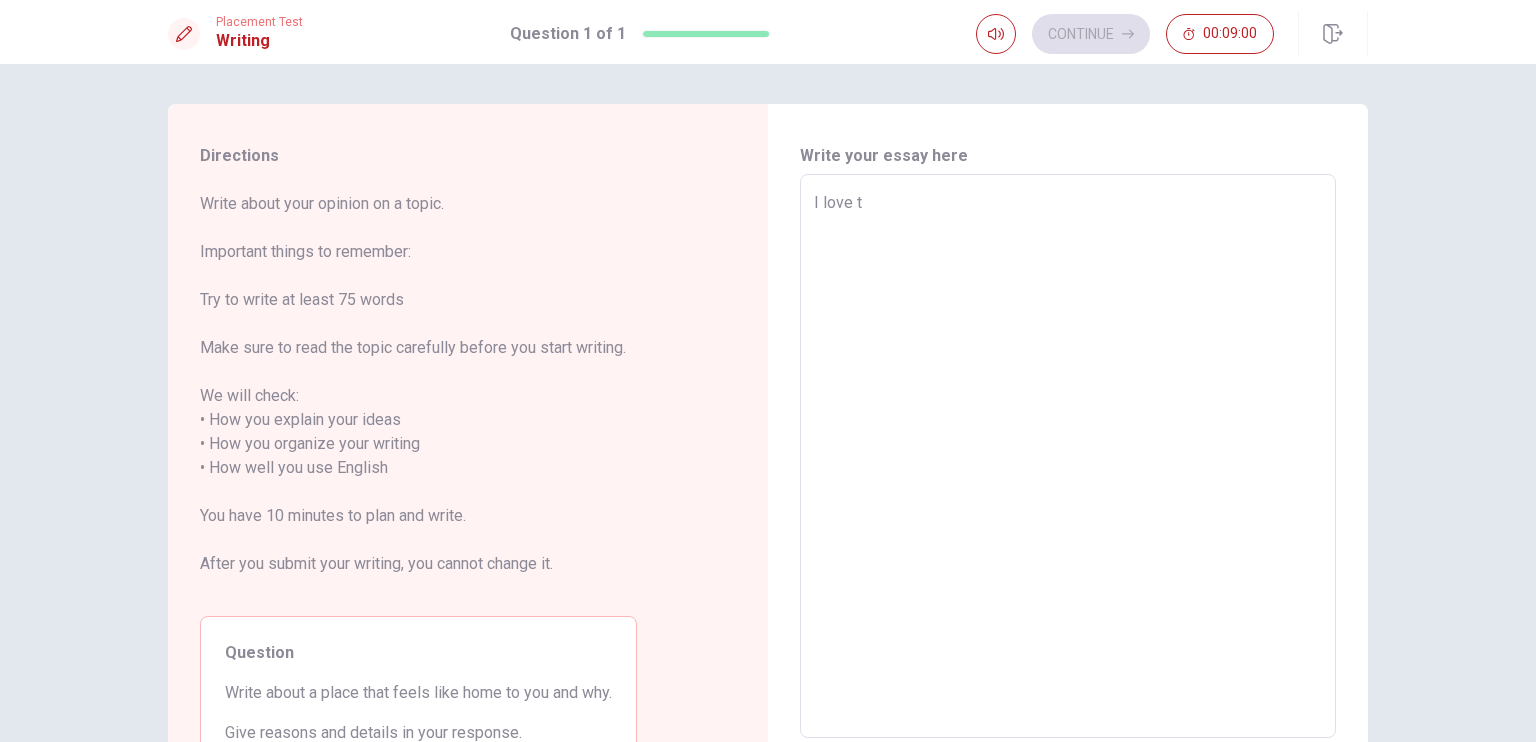 type on "x" 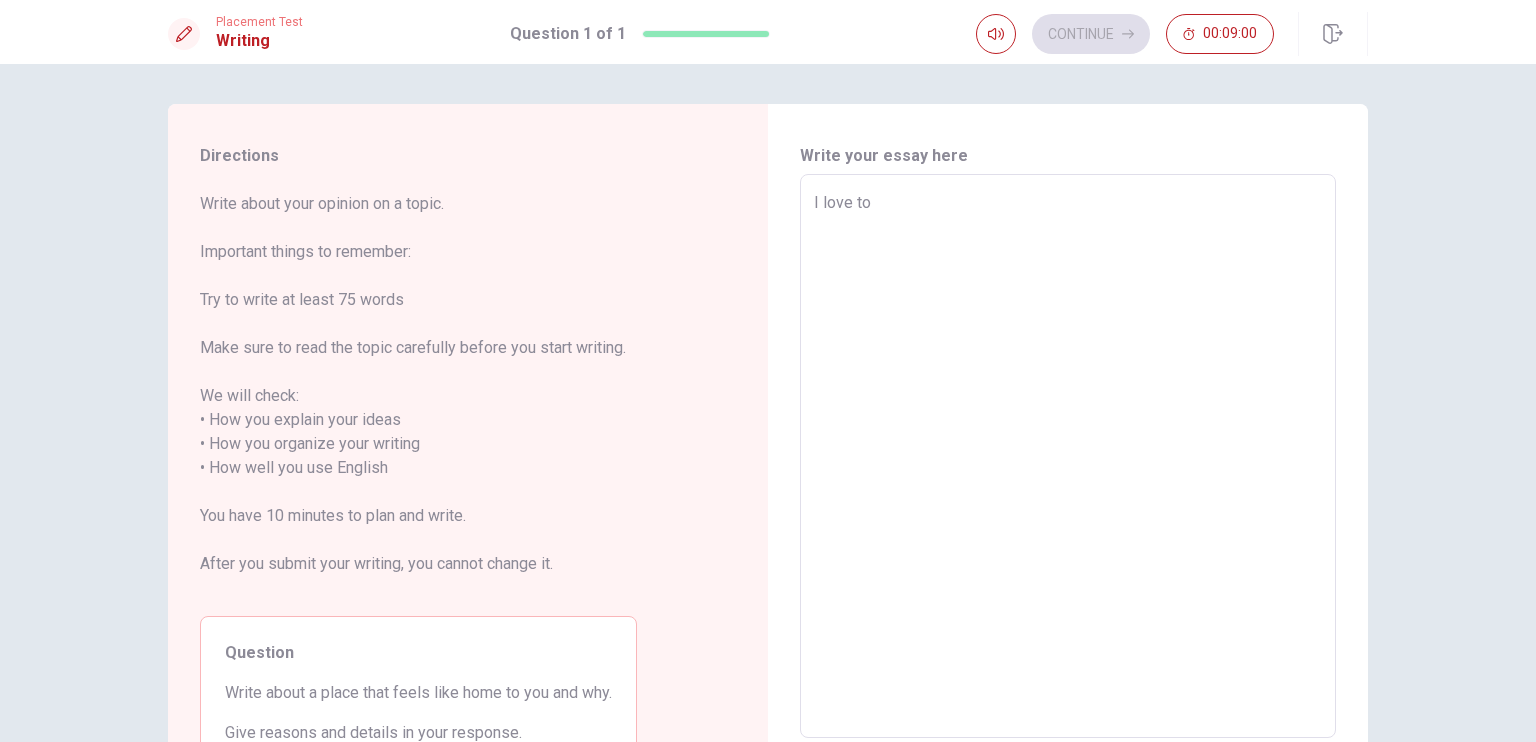 type on "x" 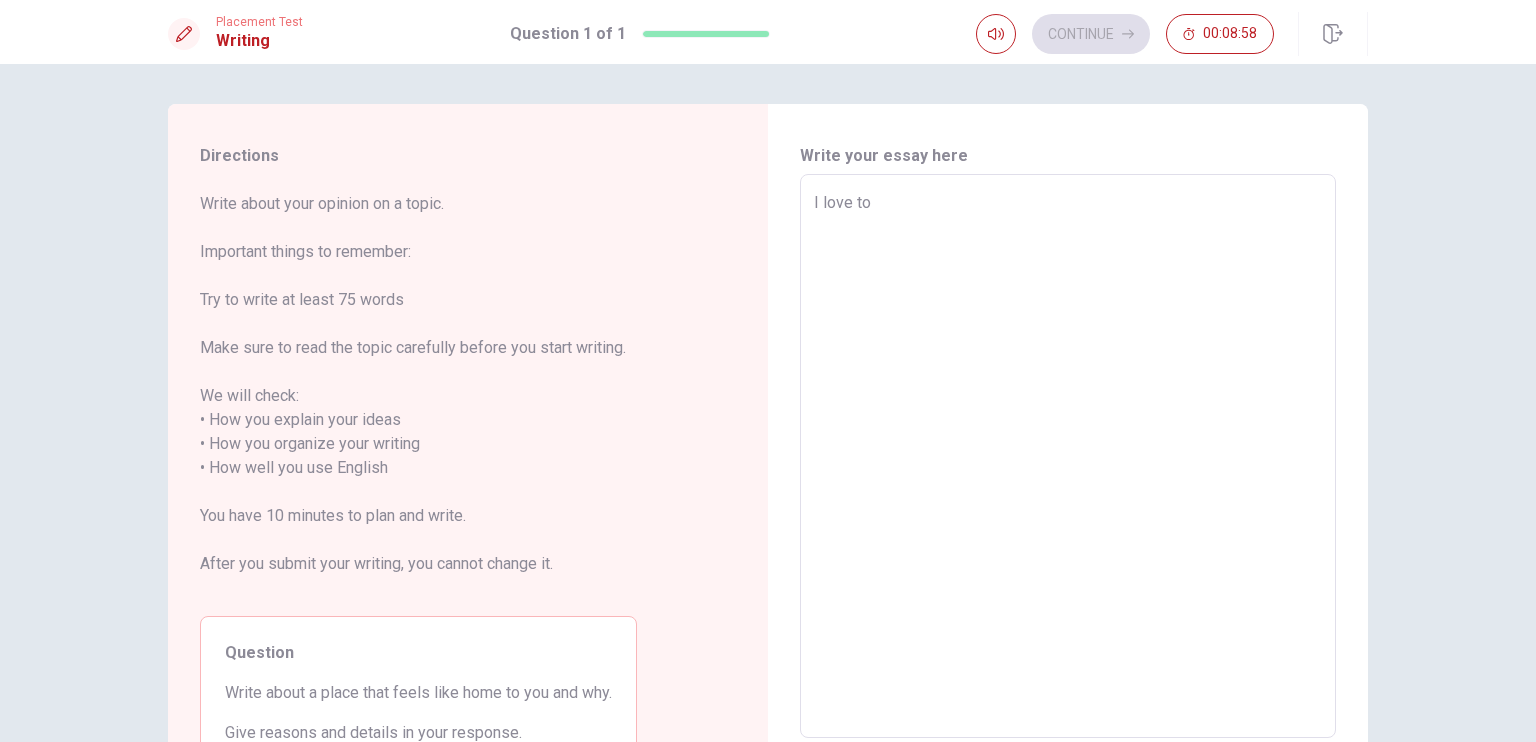 type on "x" 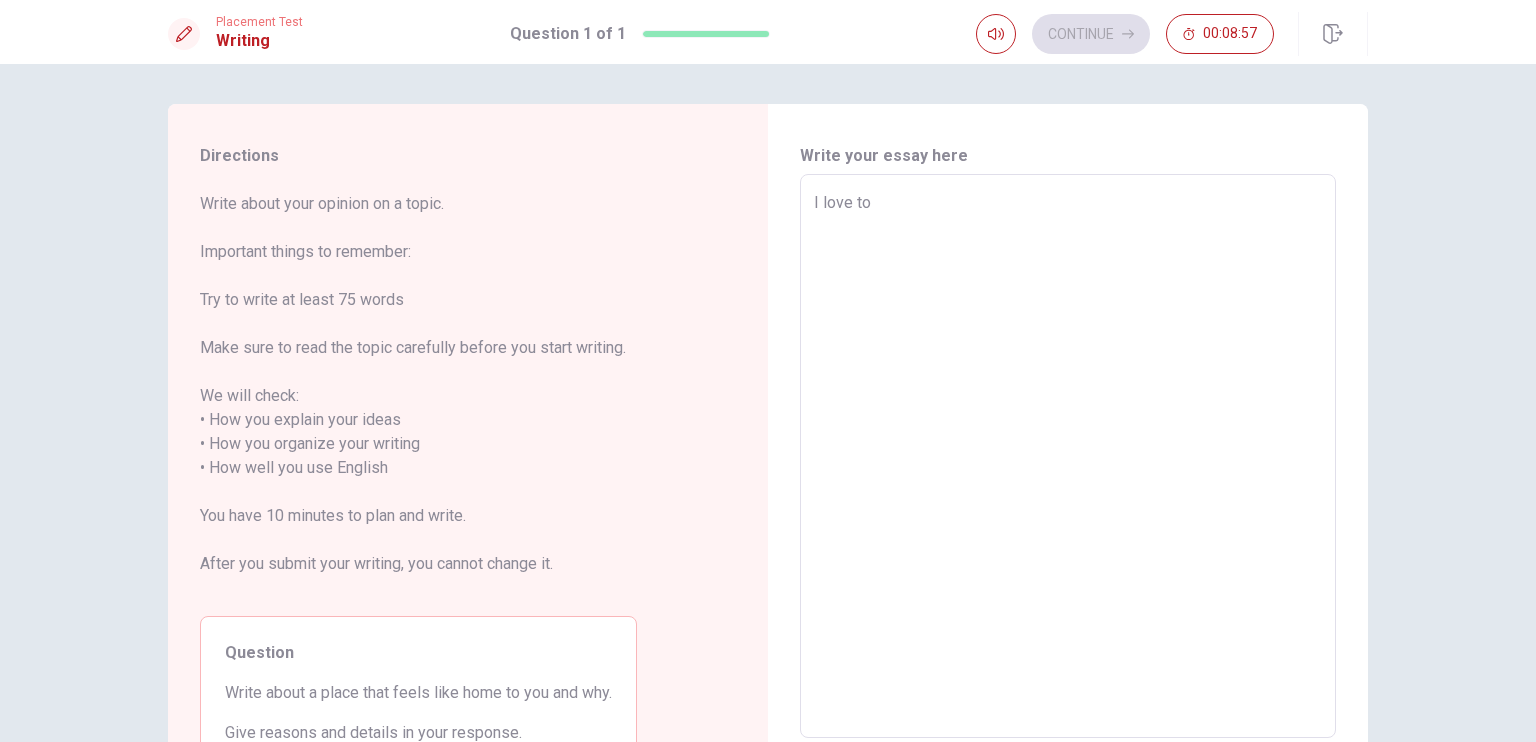 type on "I love to s" 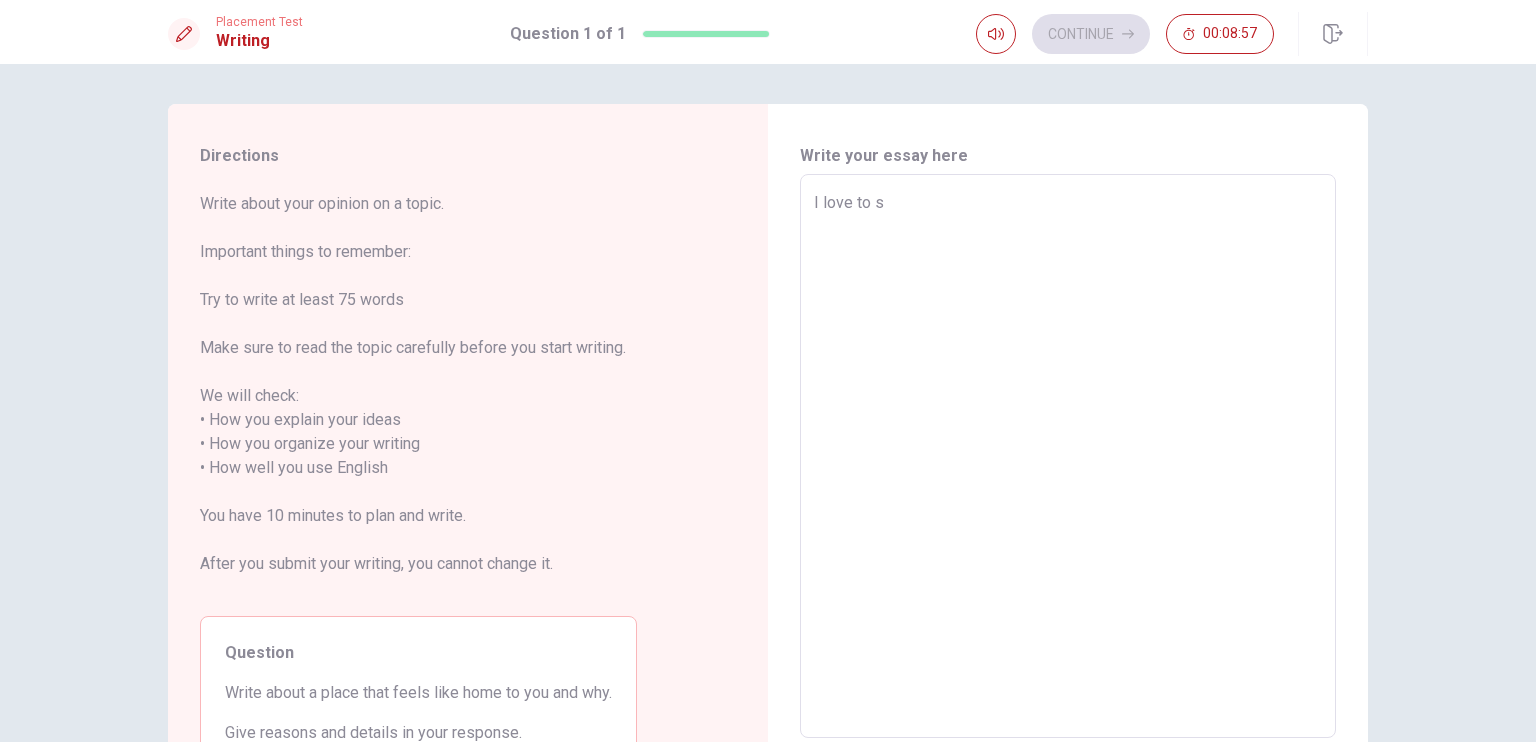type on "x" 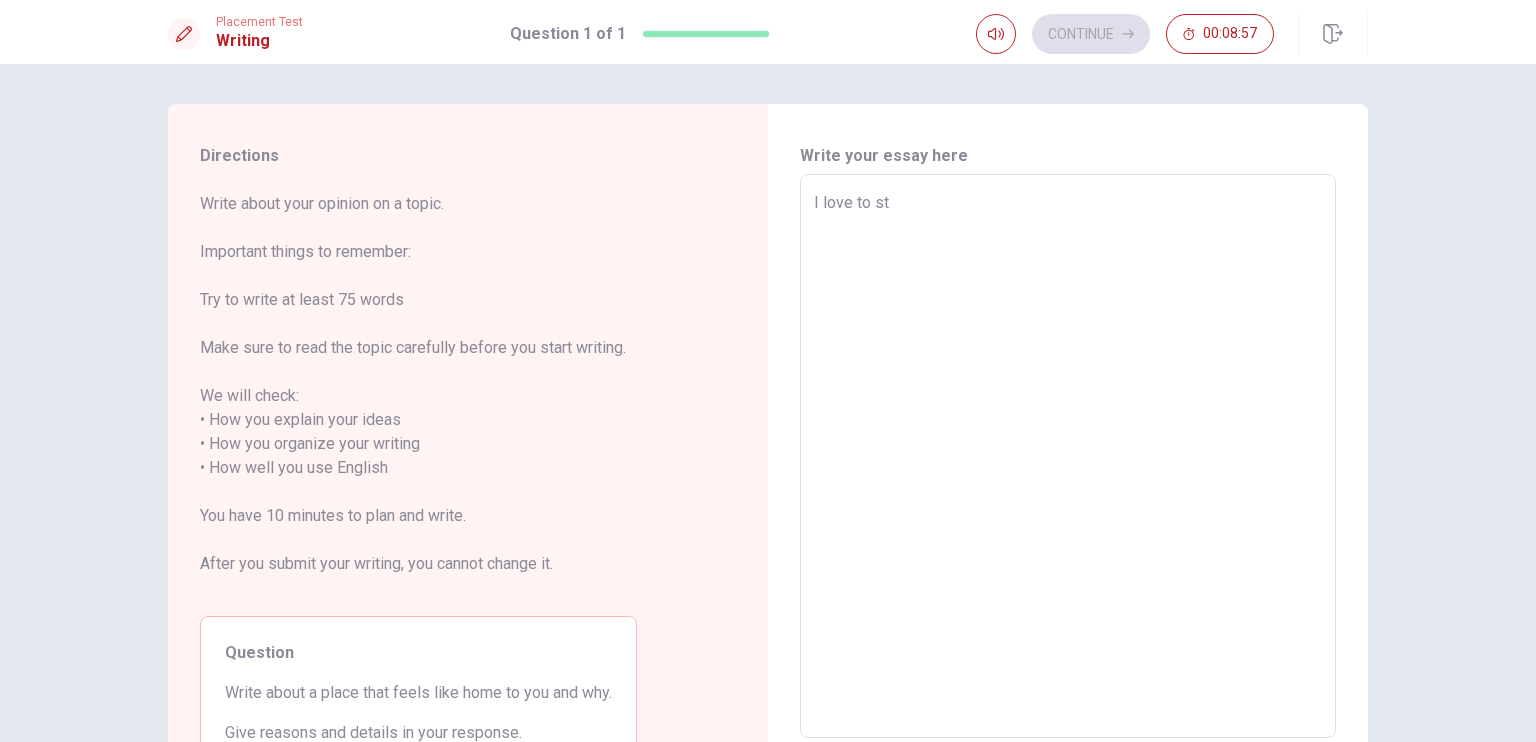 type on "x" 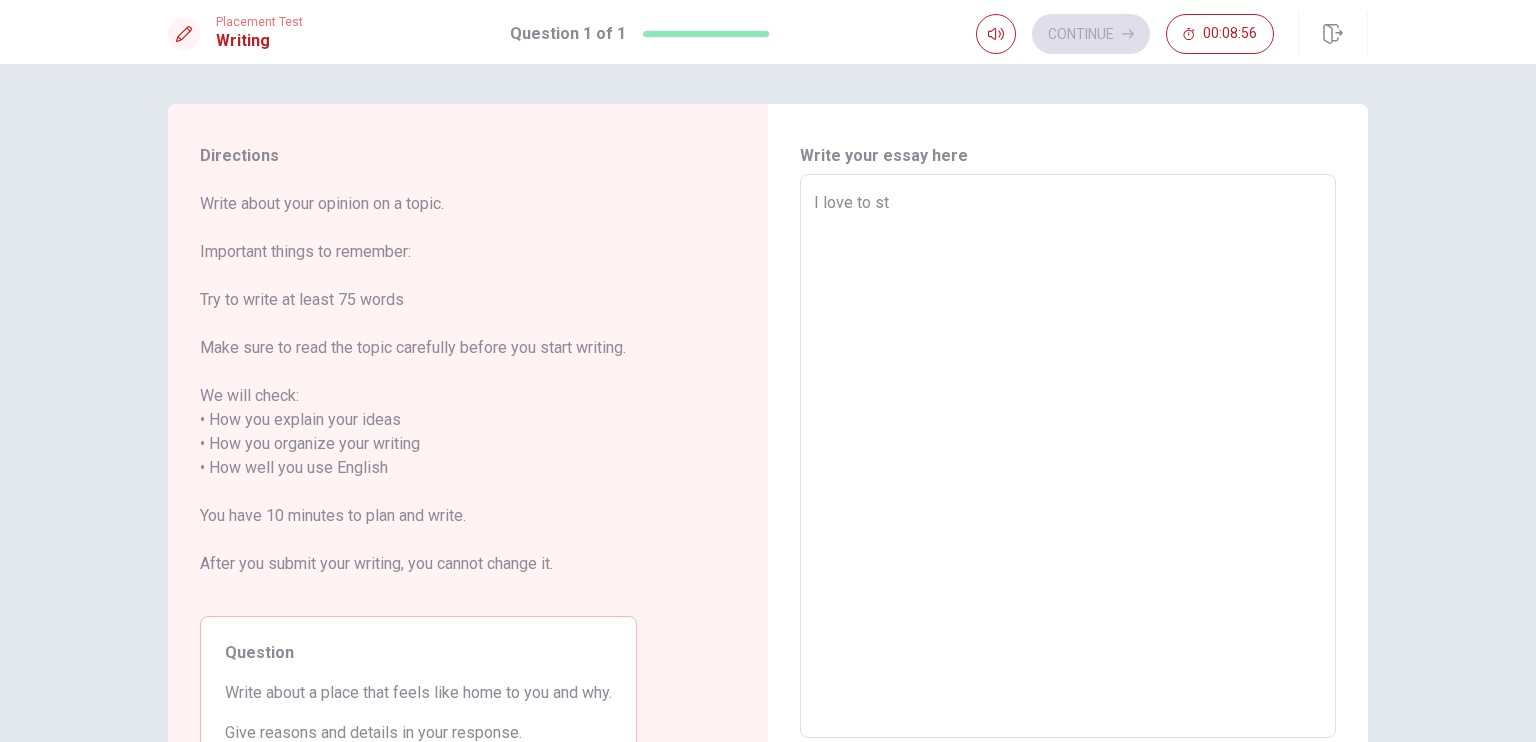 type on "I love to sta" 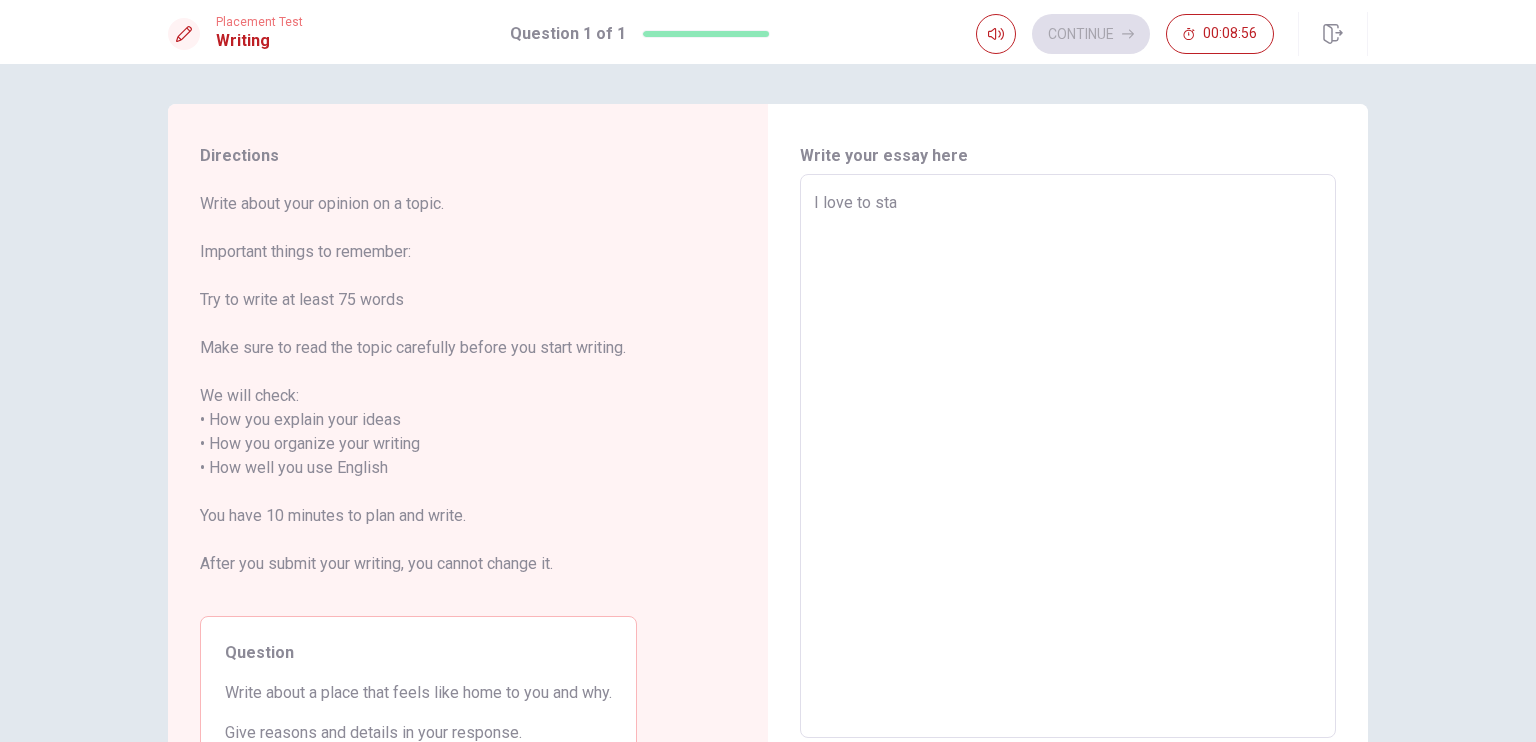type on "x" 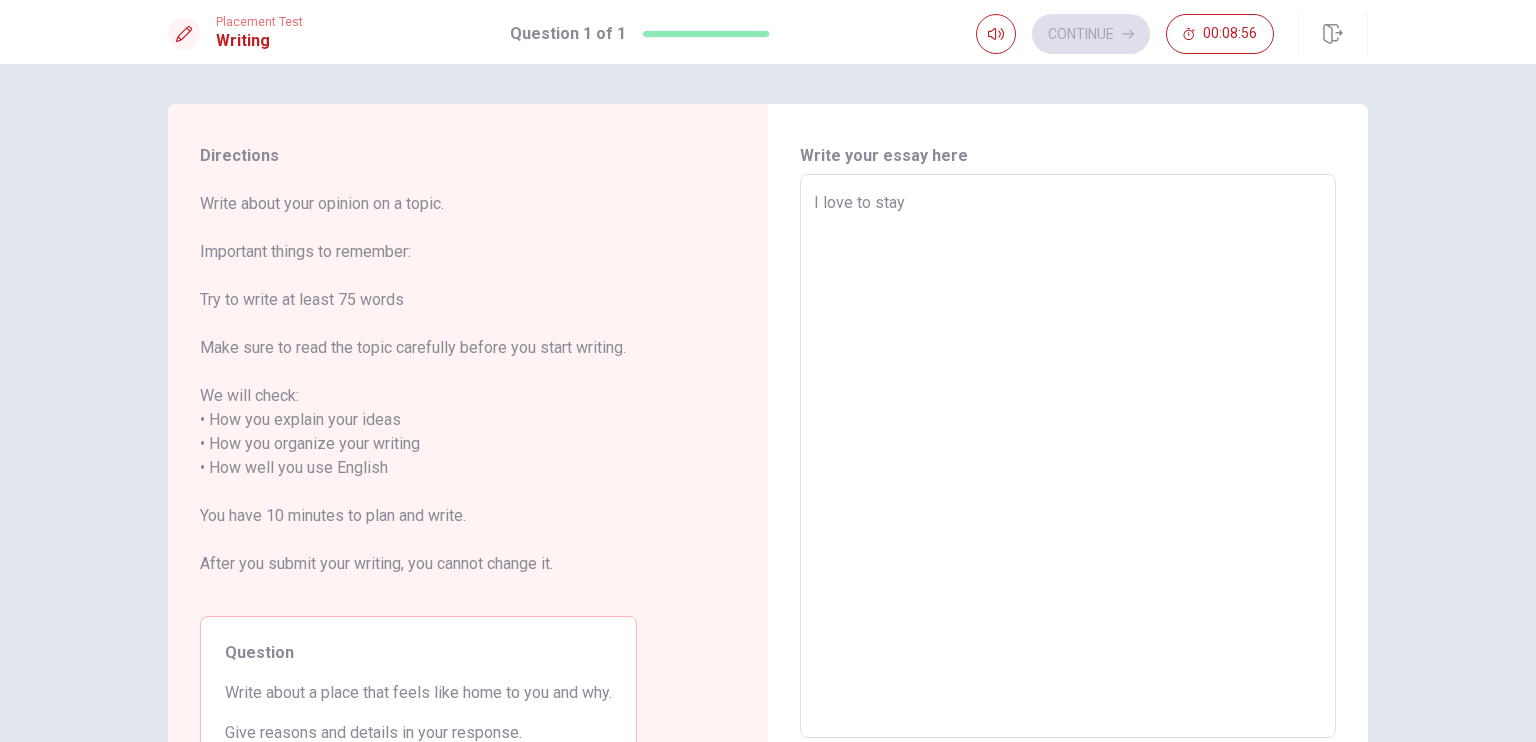 type on "x" 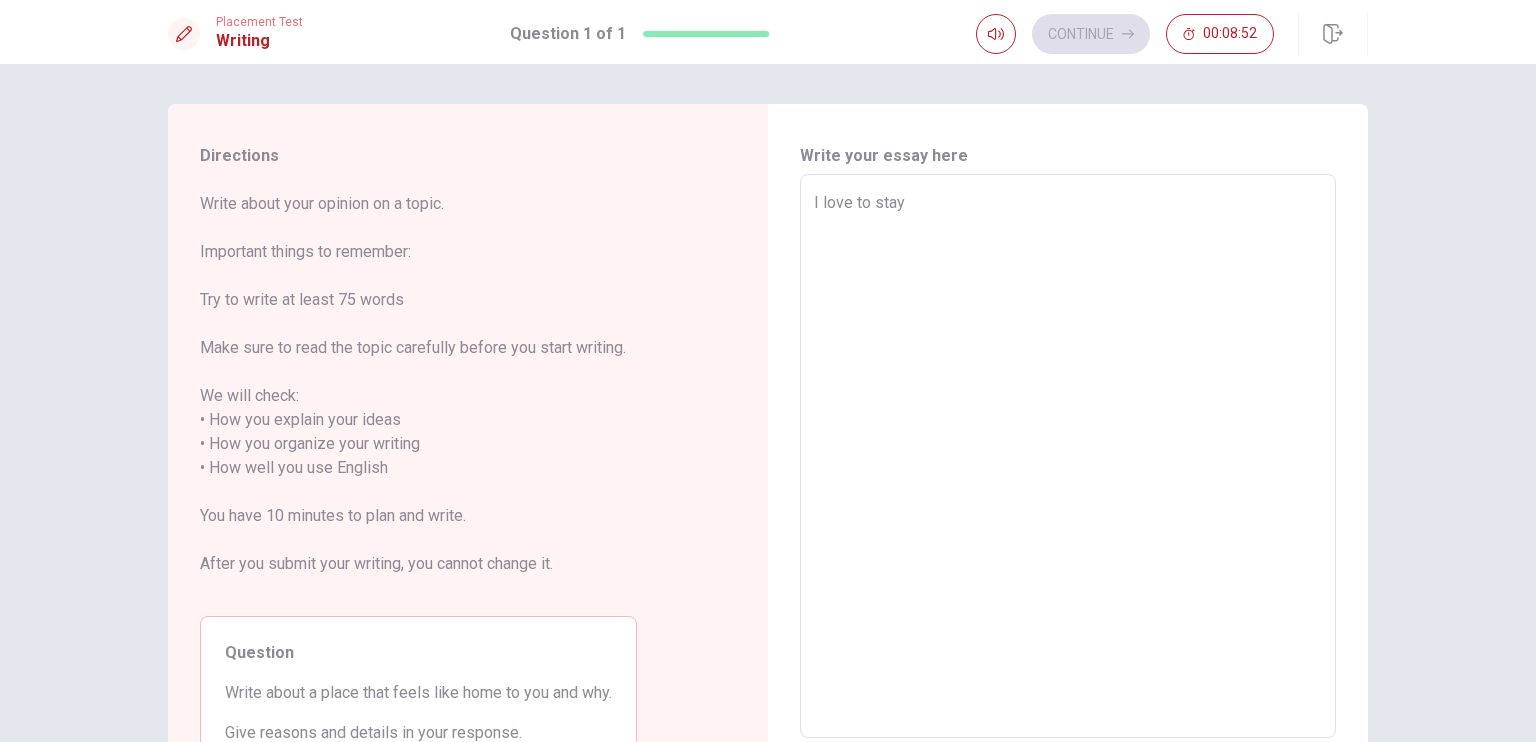 type on "x" 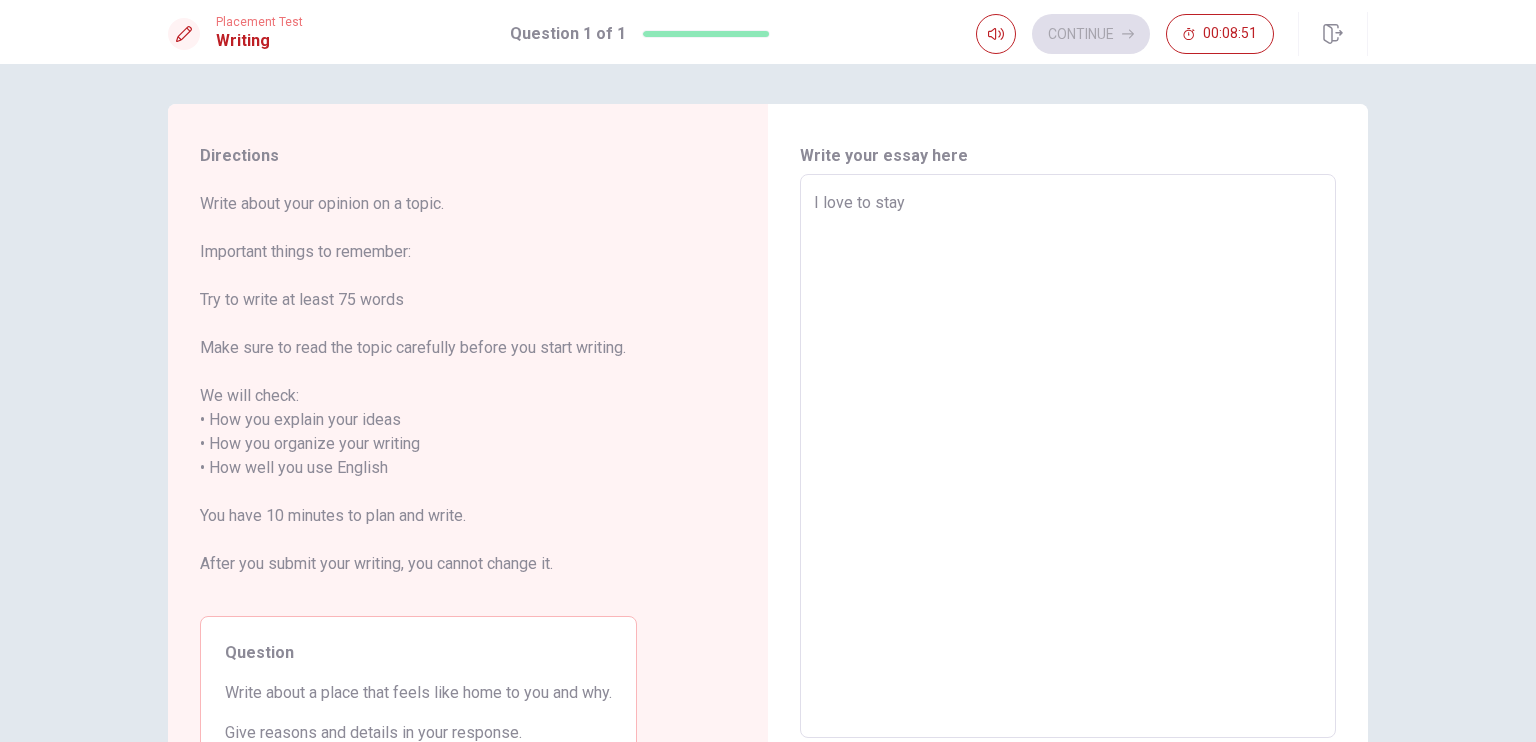 type on "I love to stay S" 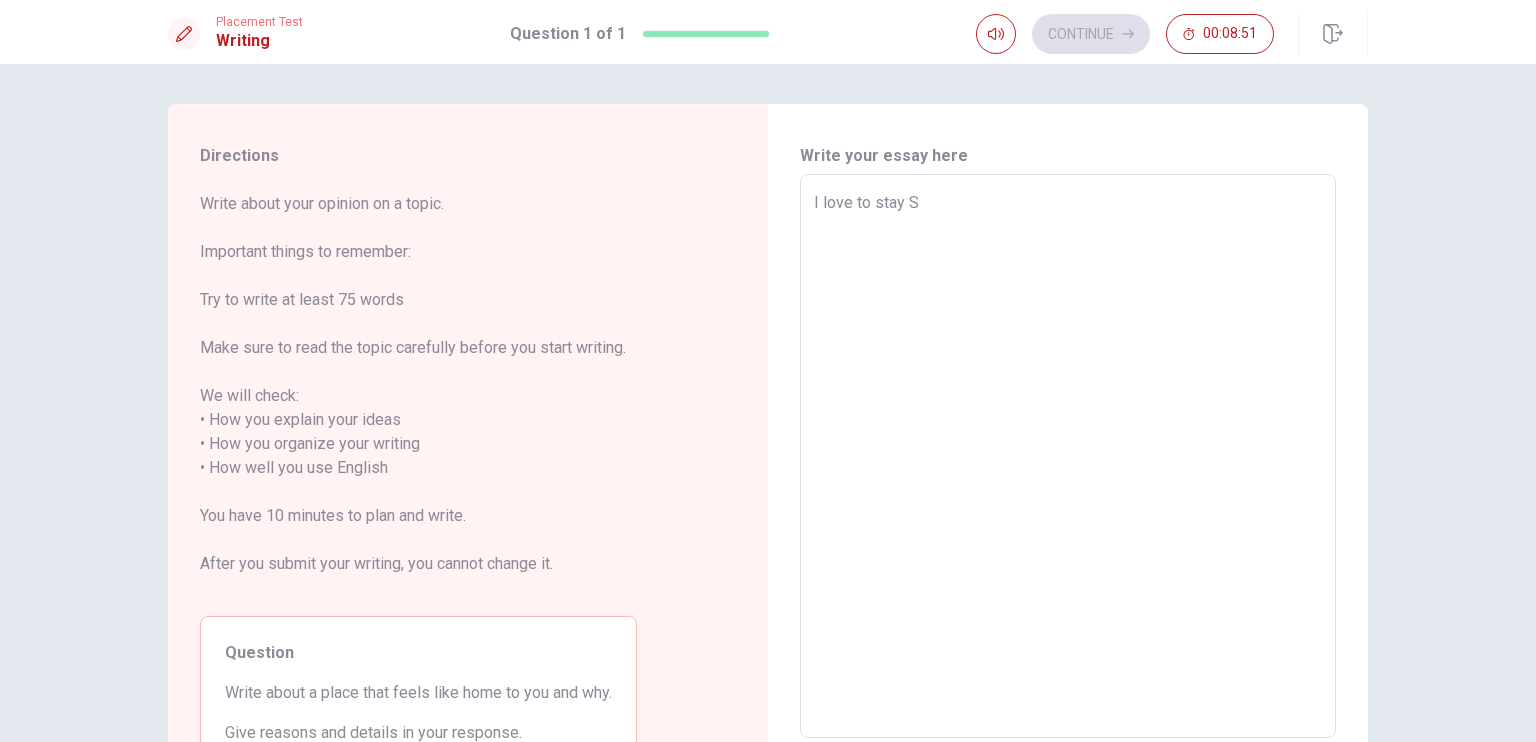 type on "x" 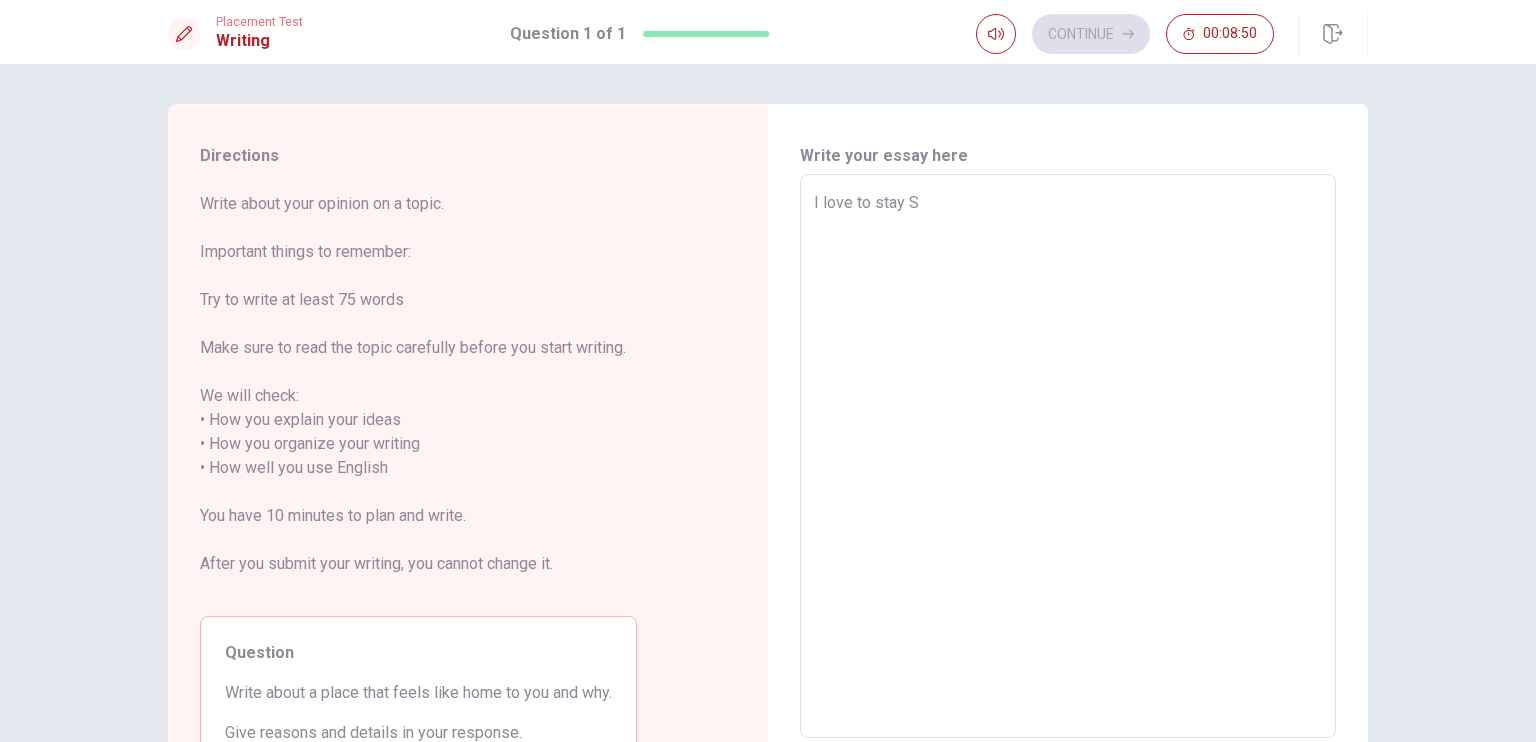 type on "I love to stay St" 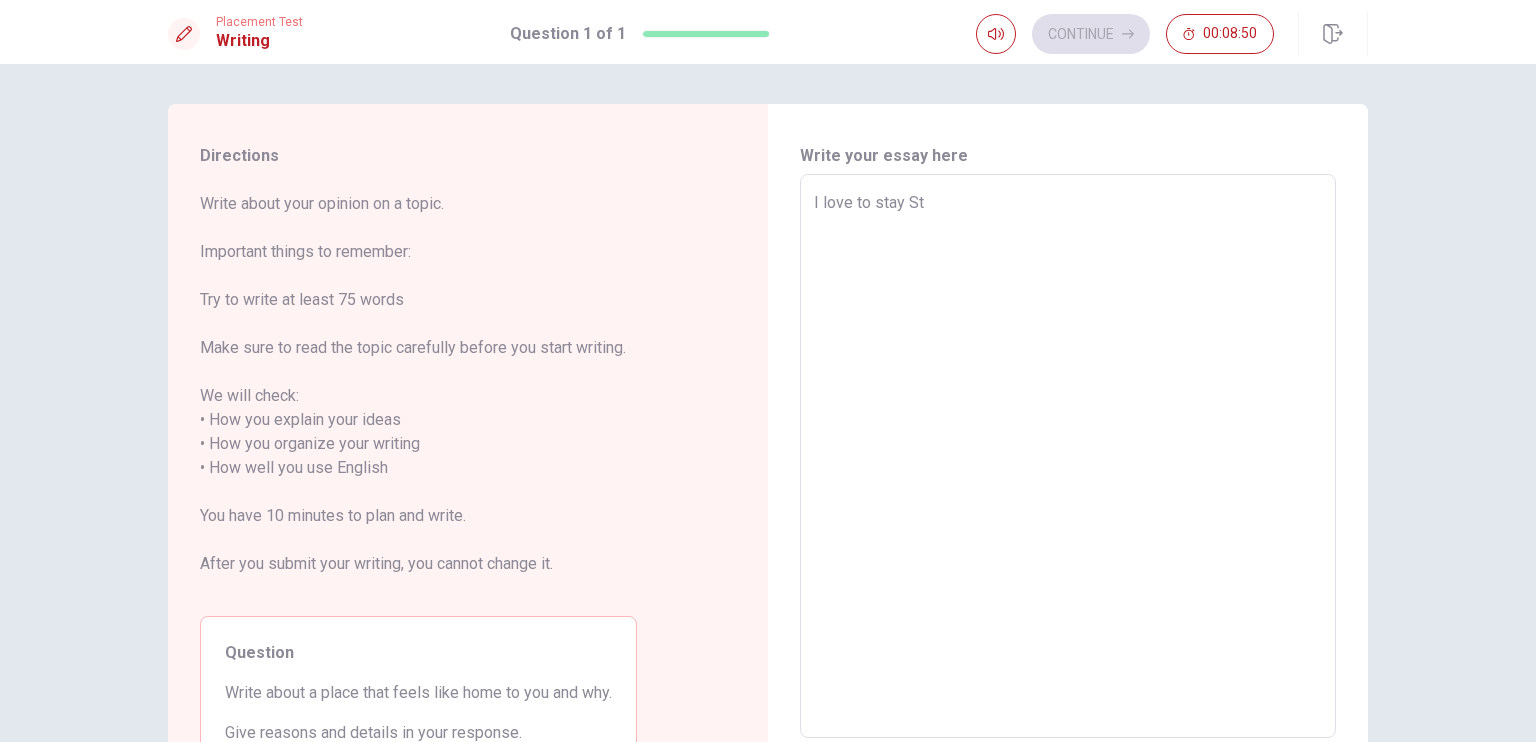 type on "x" 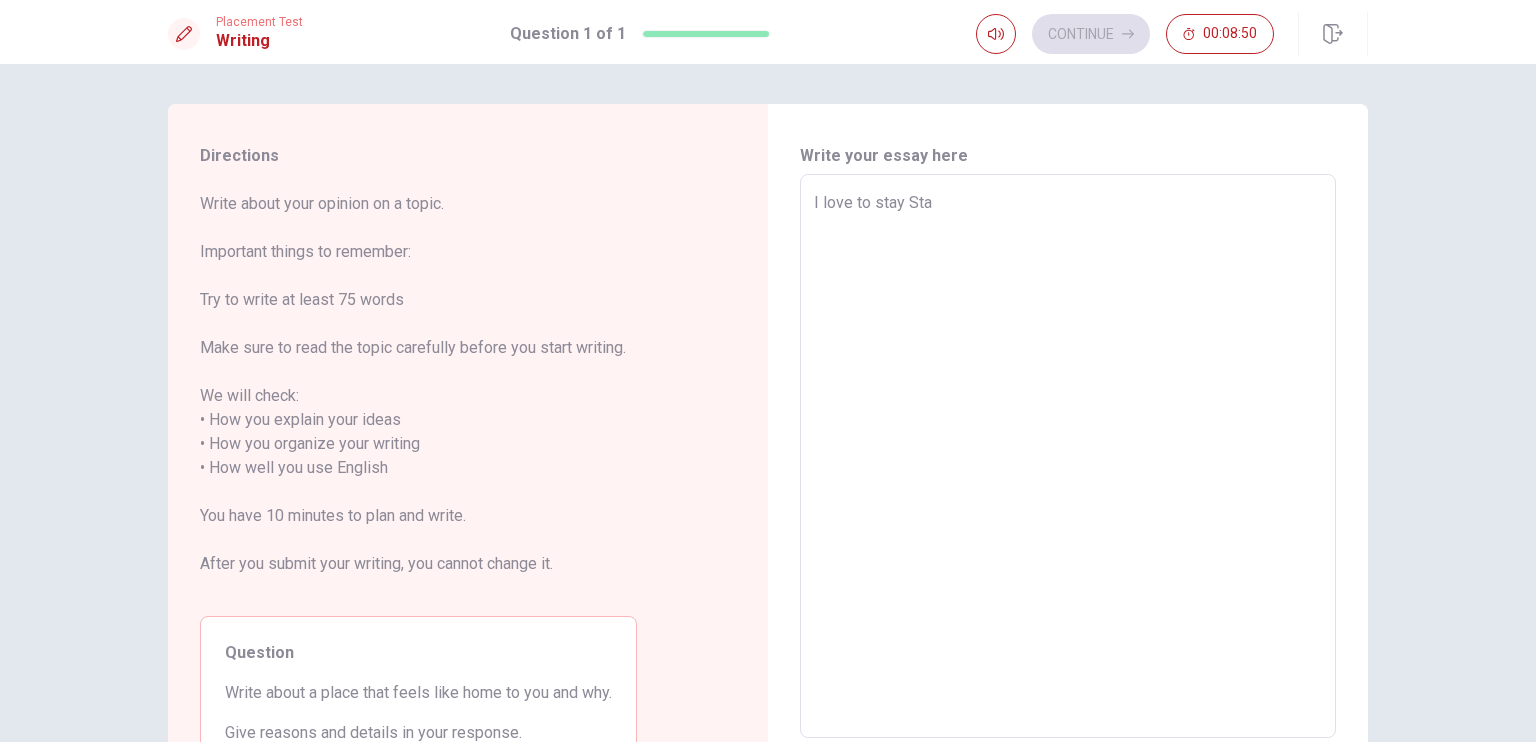type on "x" 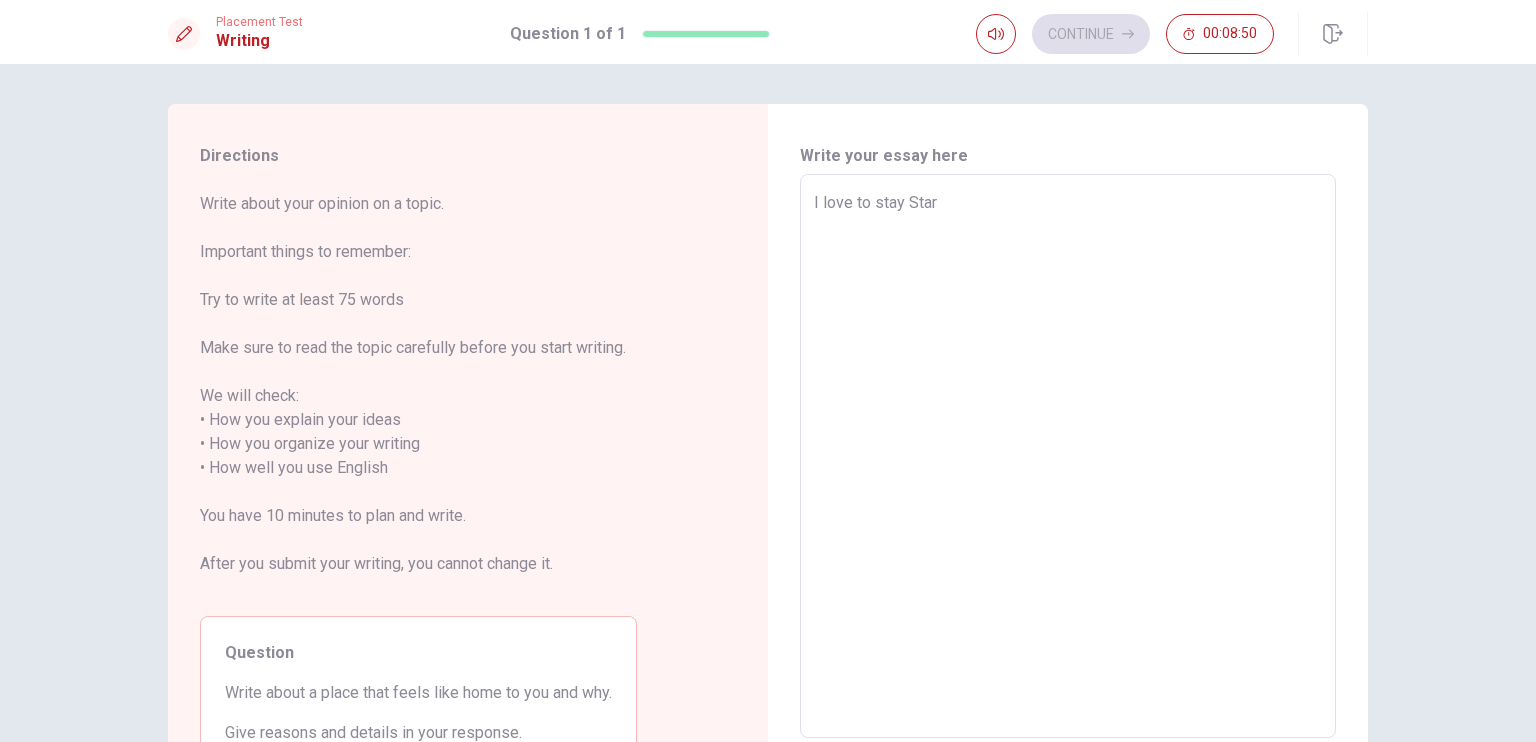 type on "x" 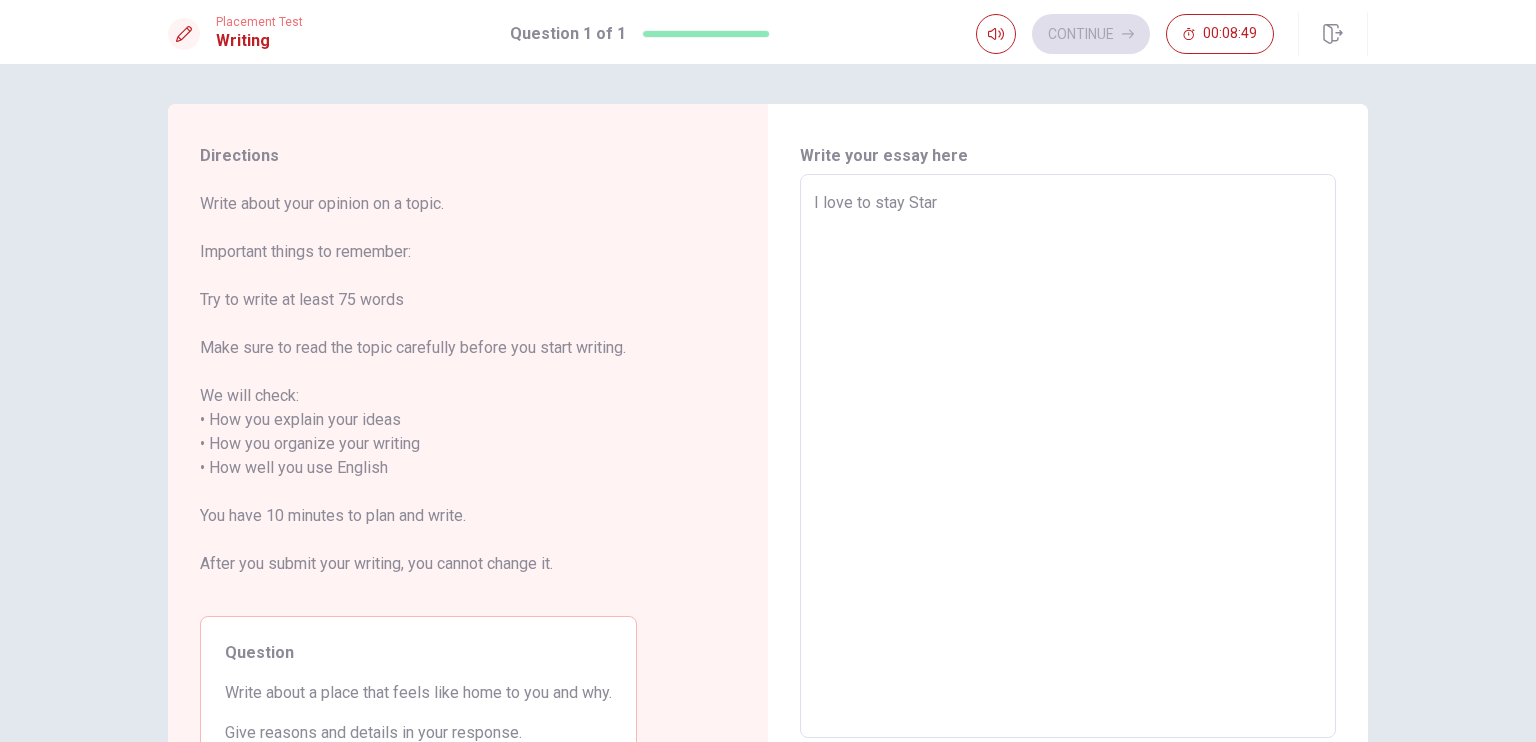 type on "I love to stay [PERSON_NAME]" 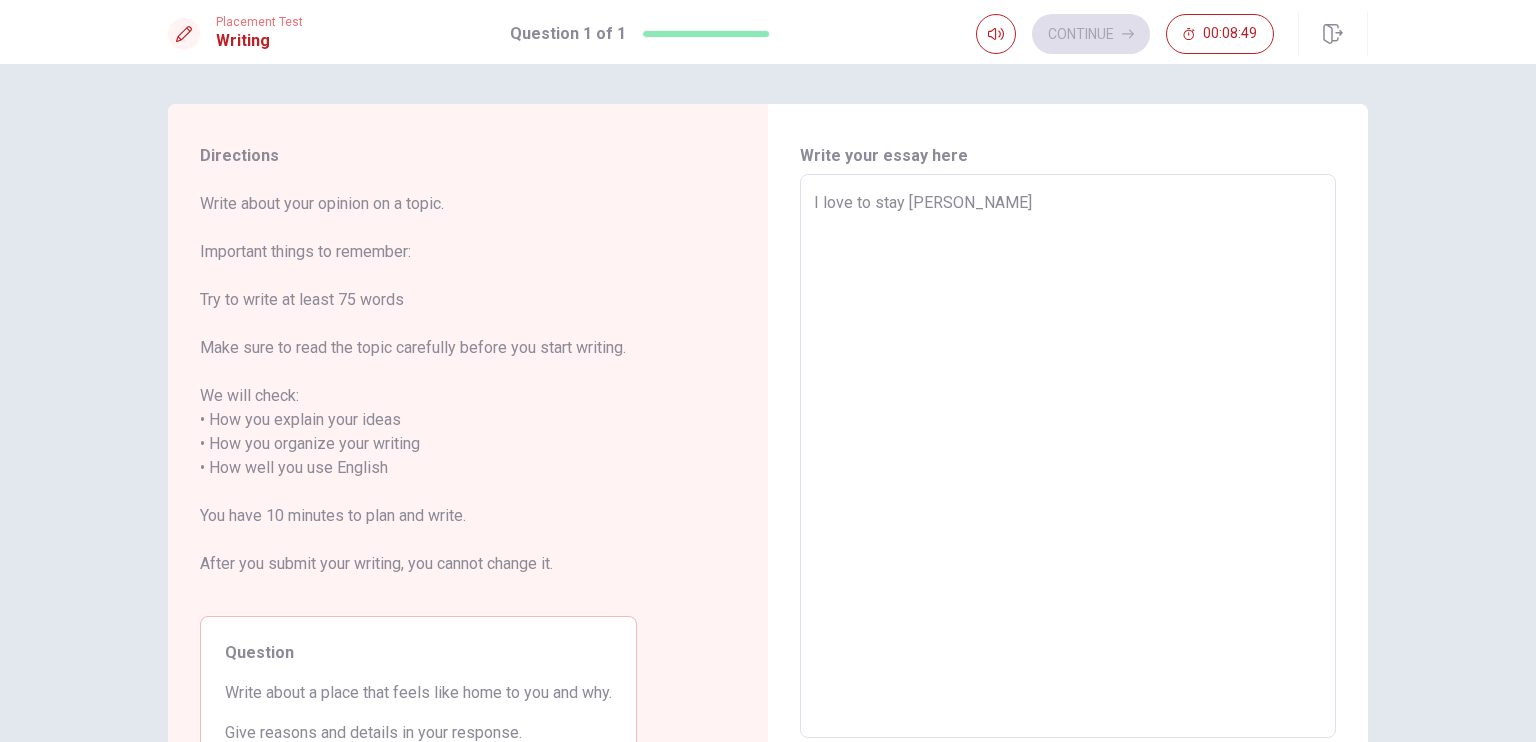 type on "x" 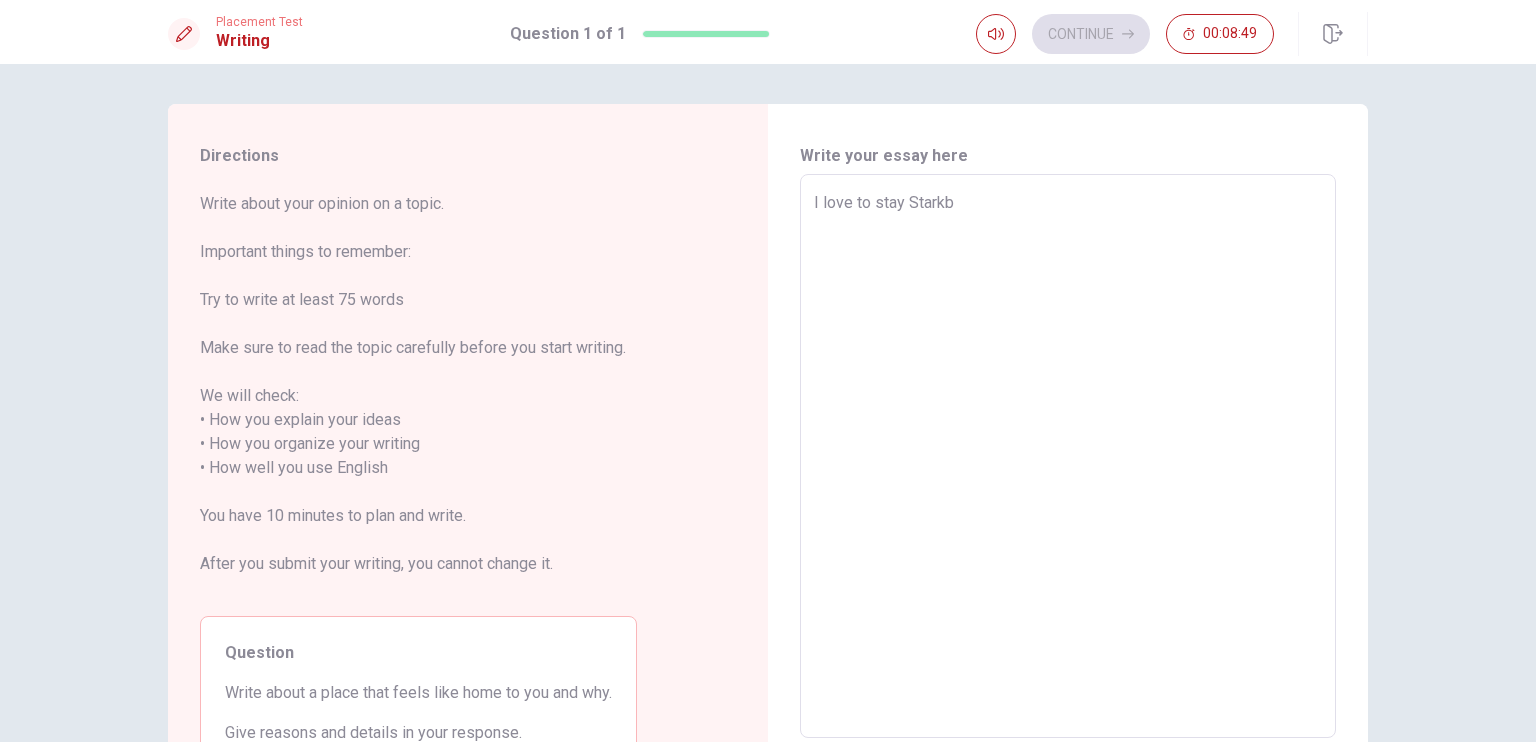 type on "x" 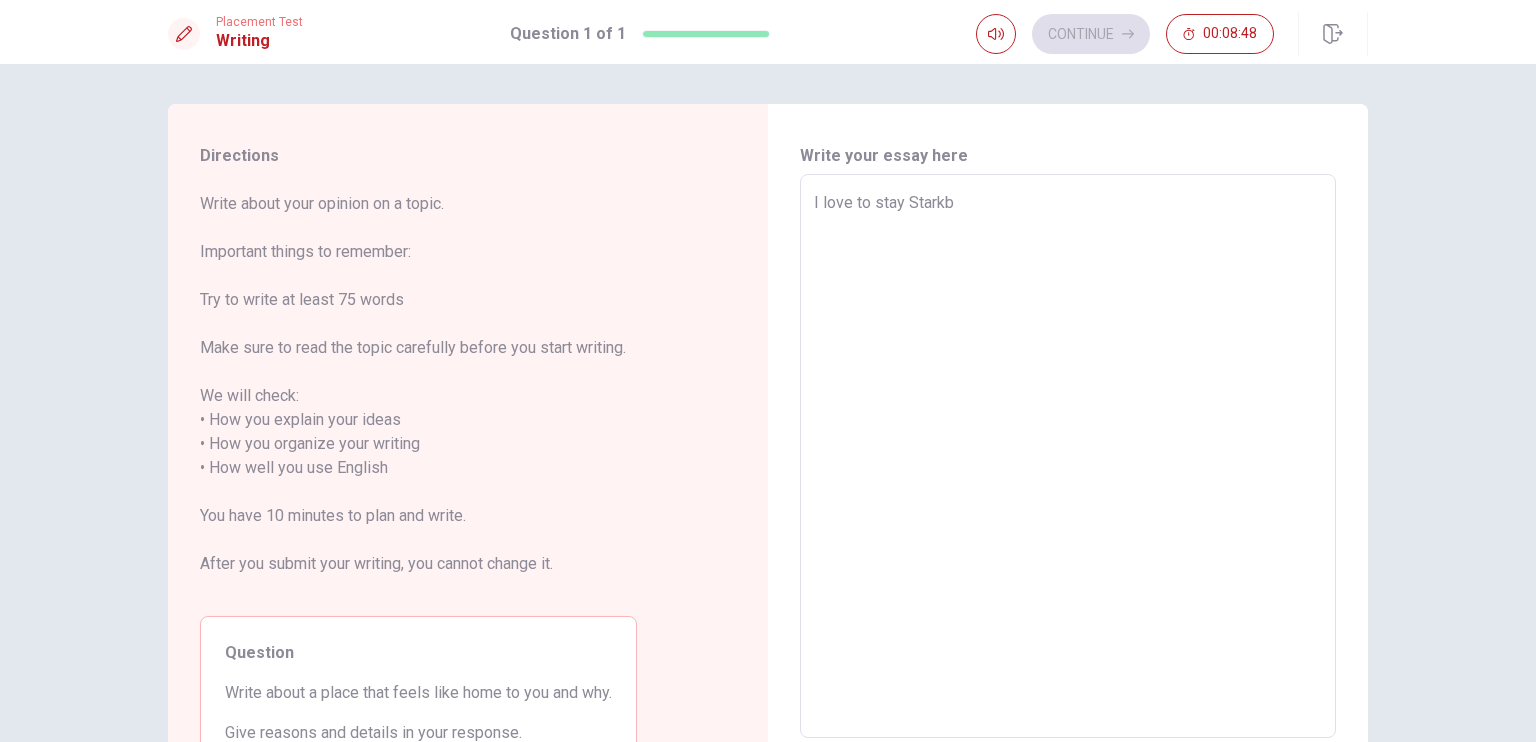type on "I love to stay Starkbu" 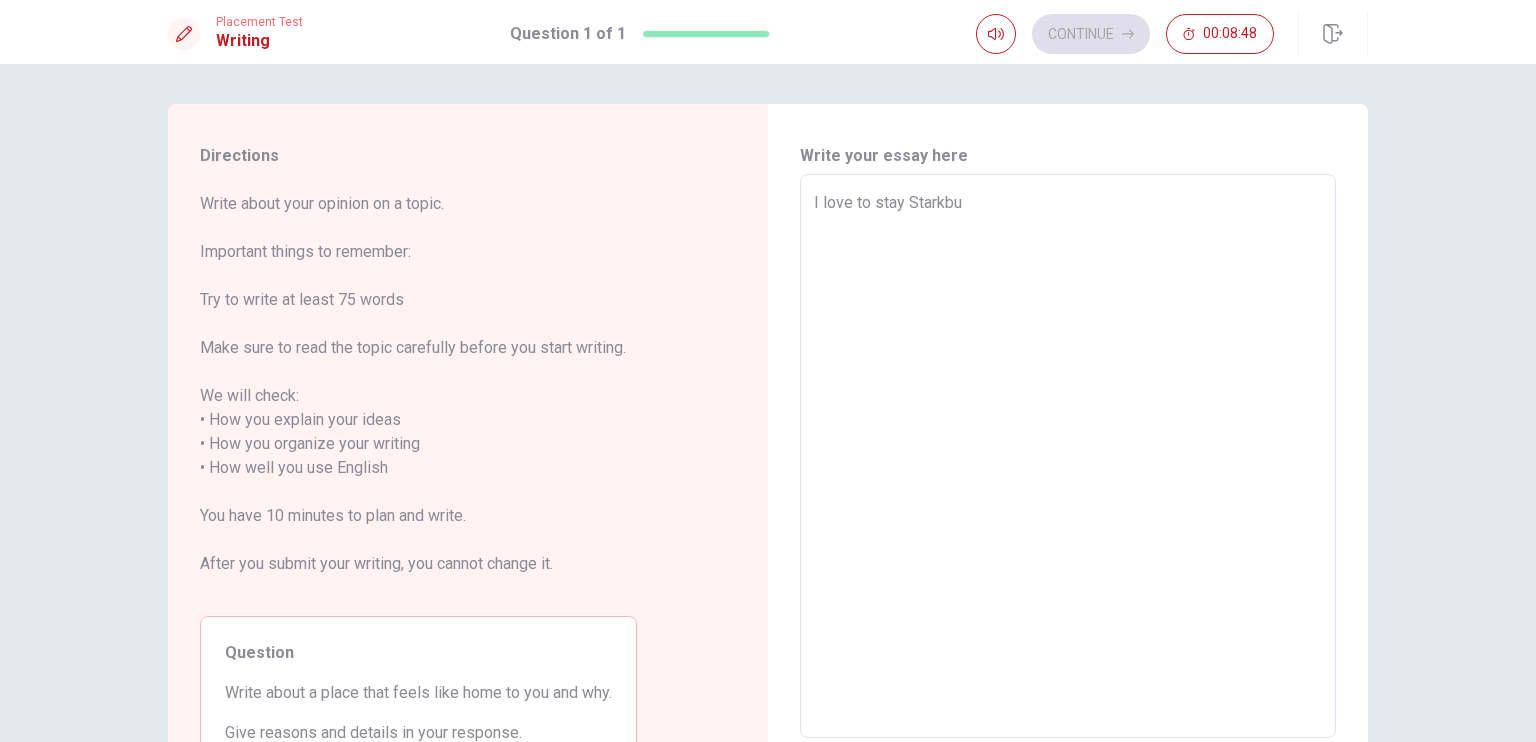 type on "x" 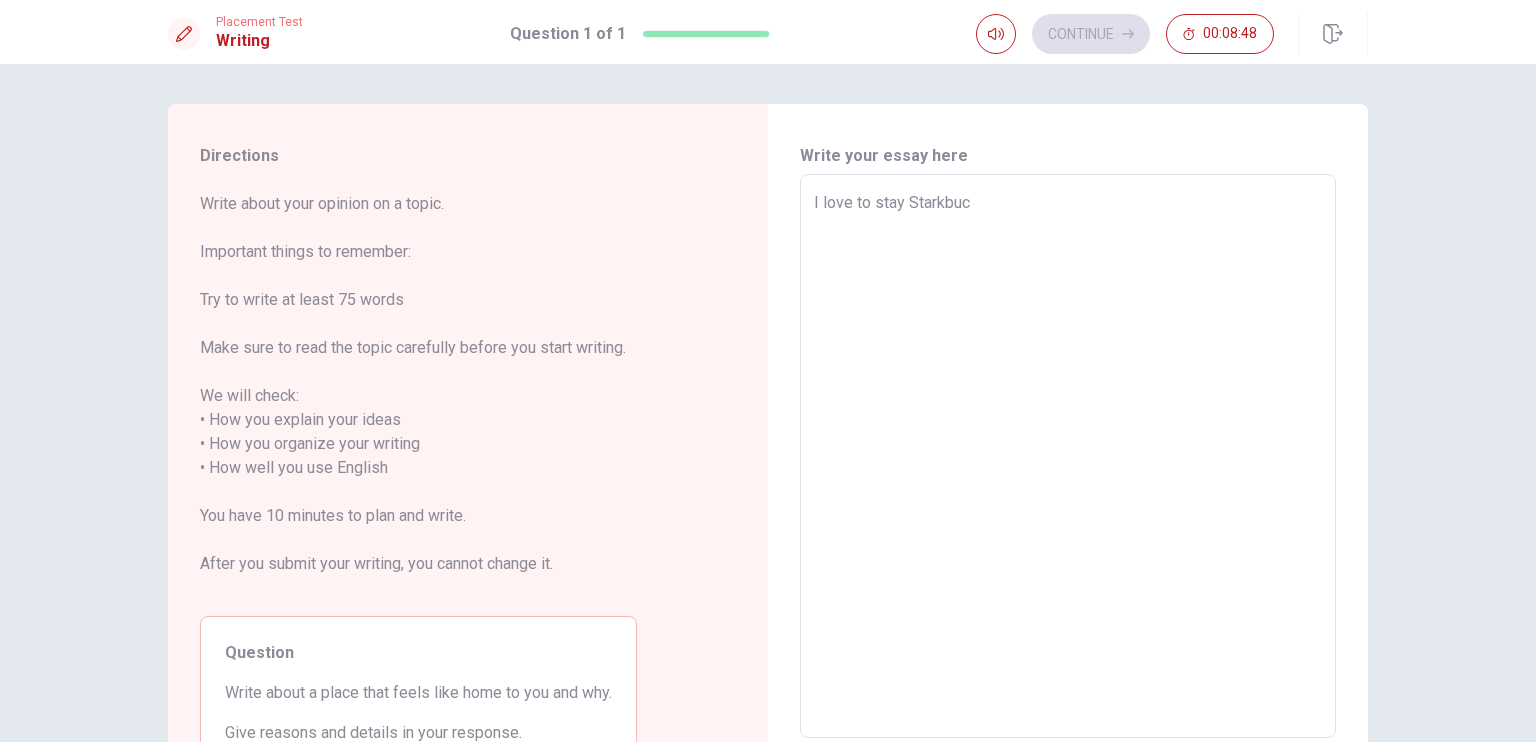 type on "x" 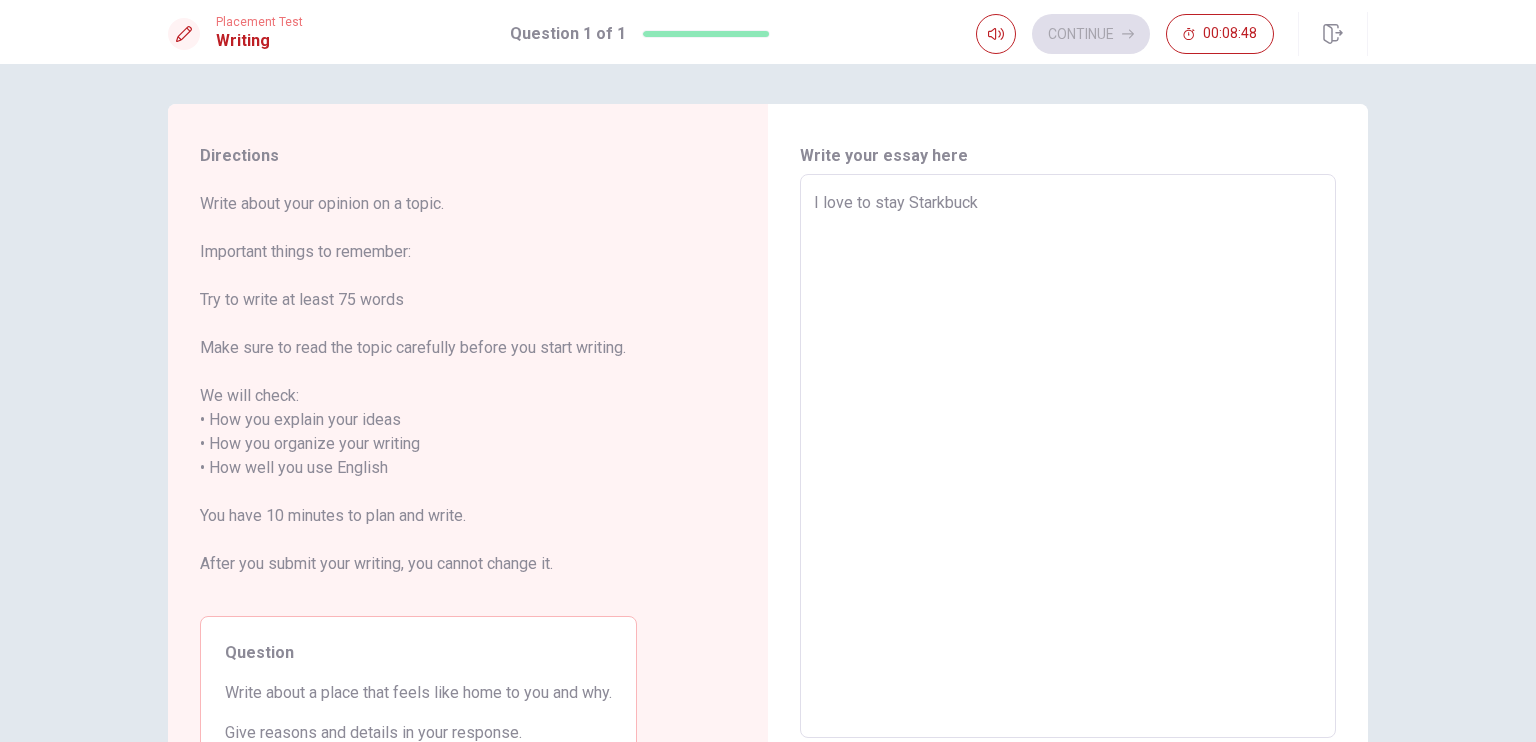 type on "x" 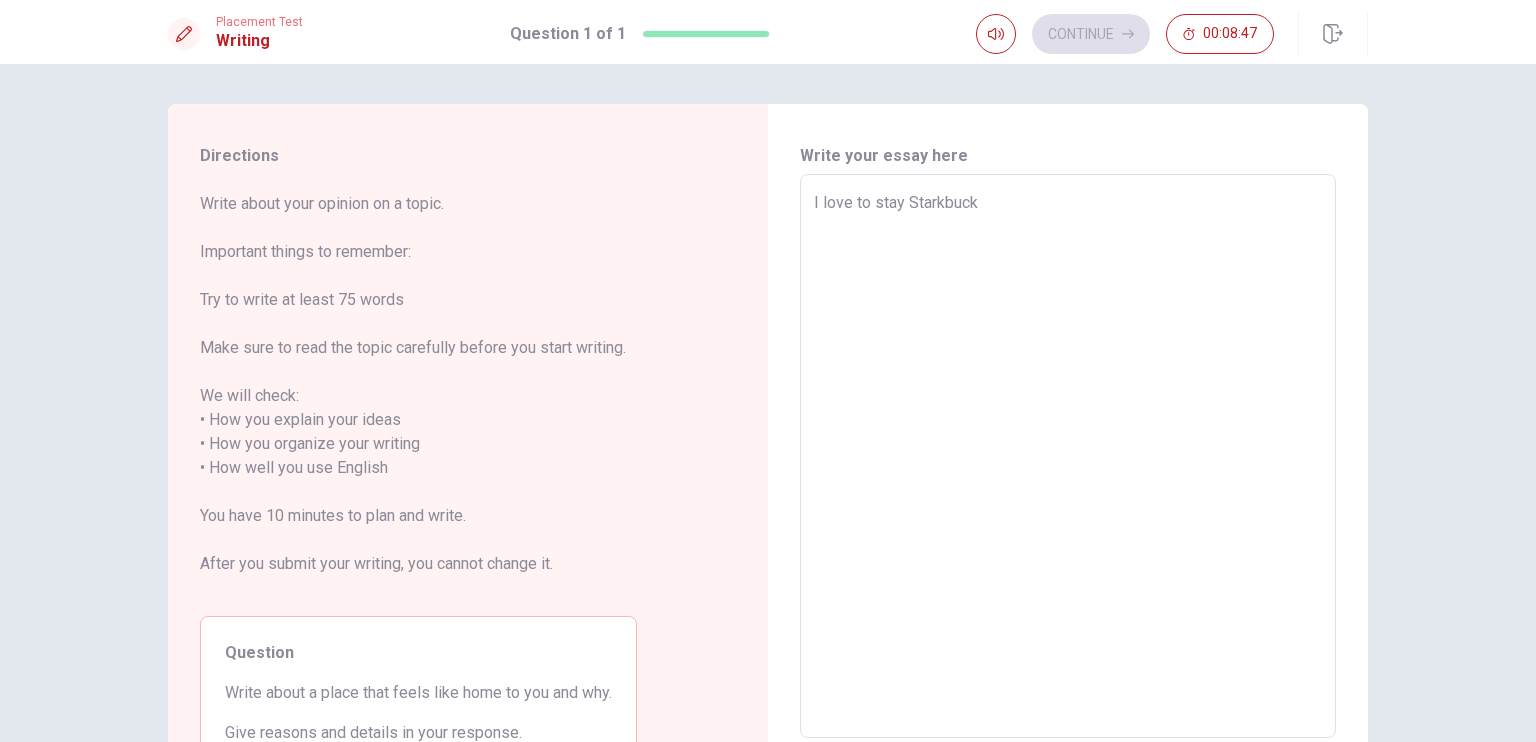 type on "I love to stay Starkbuc" 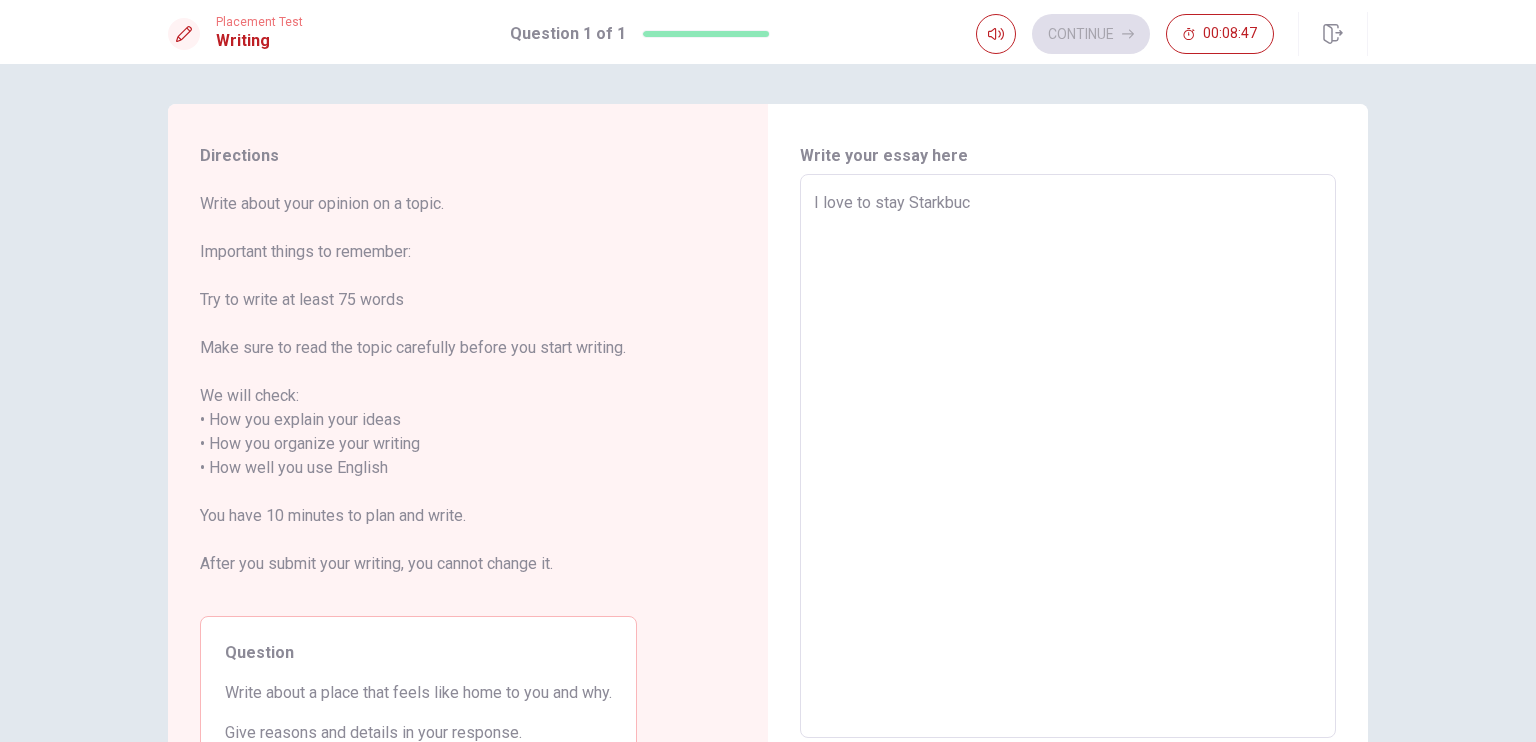 type on "x" 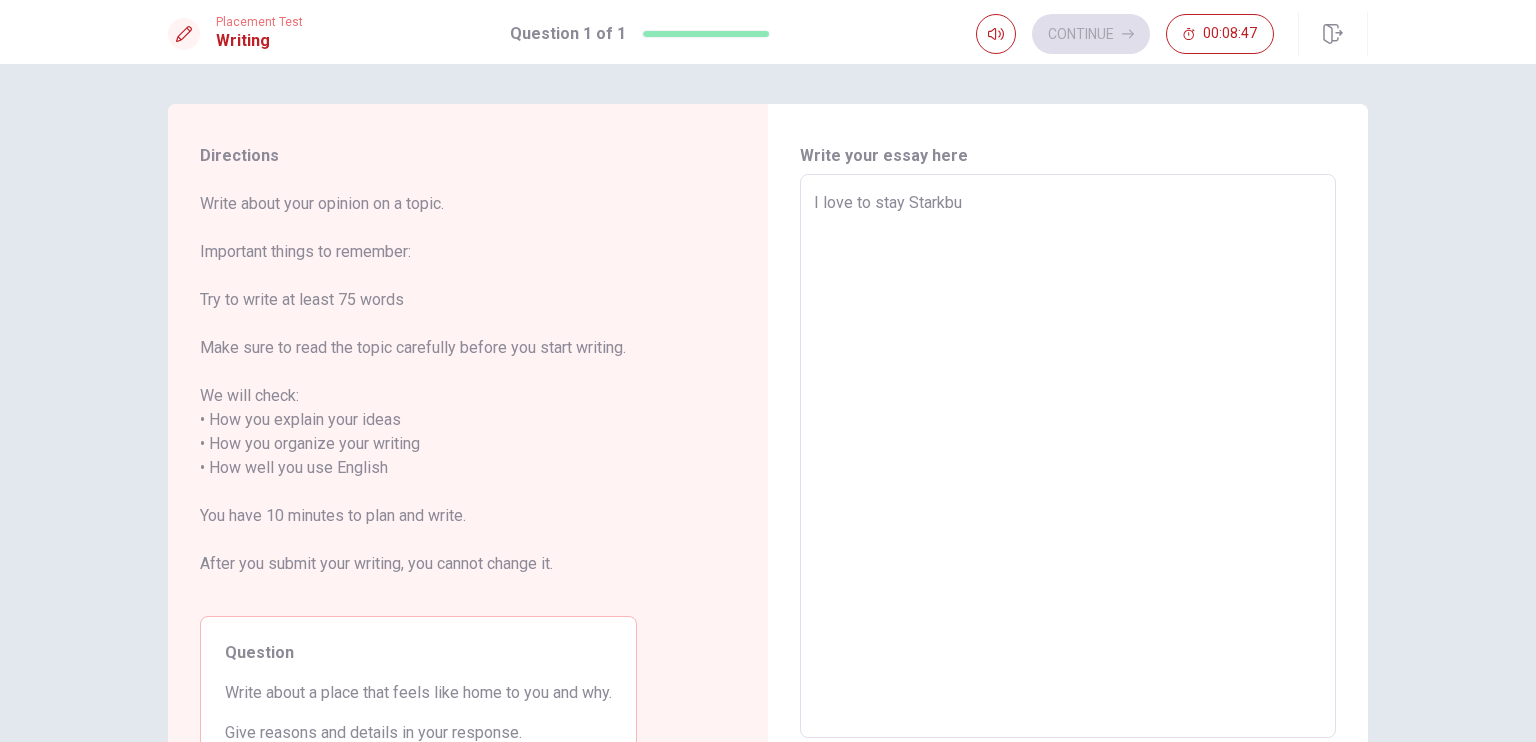 type on "x" 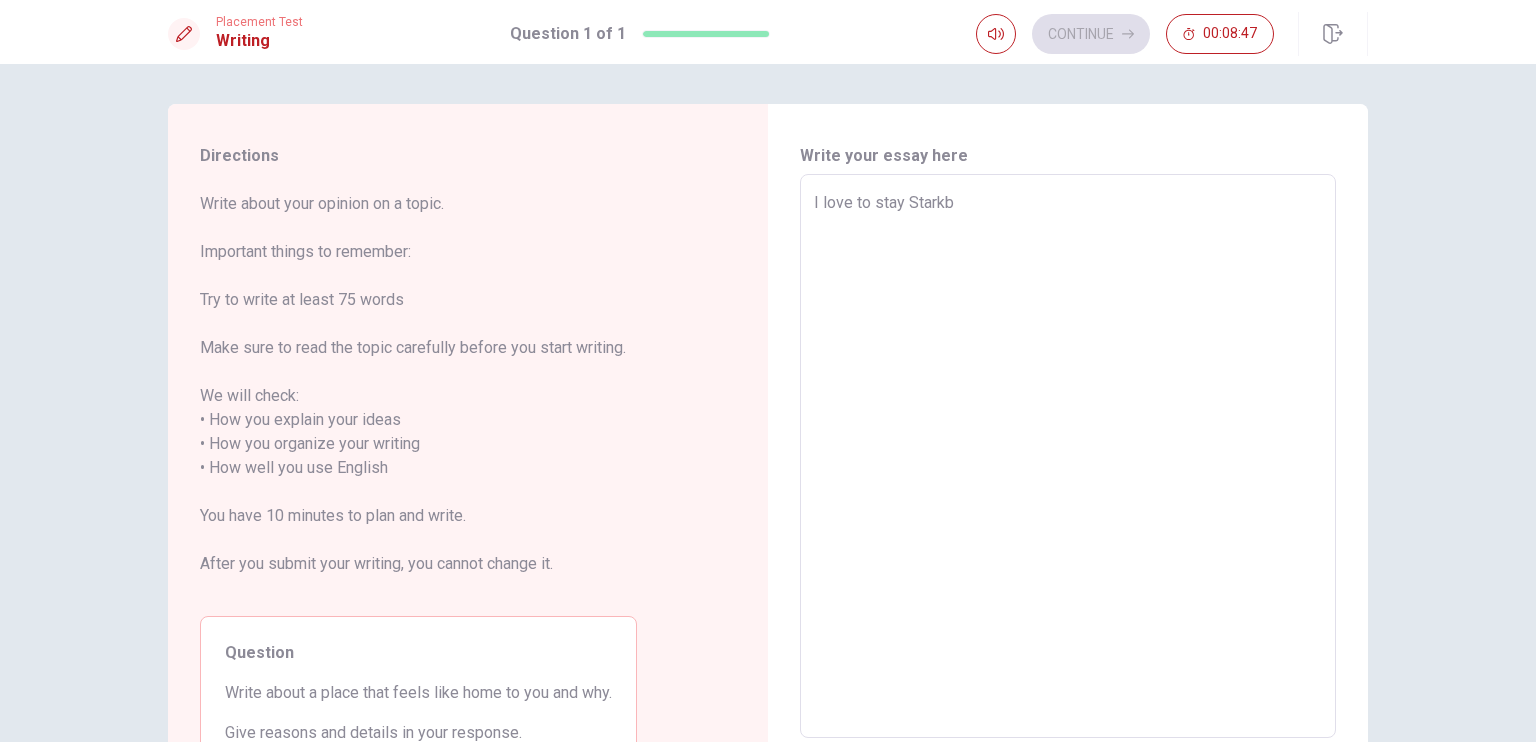 type on "x" 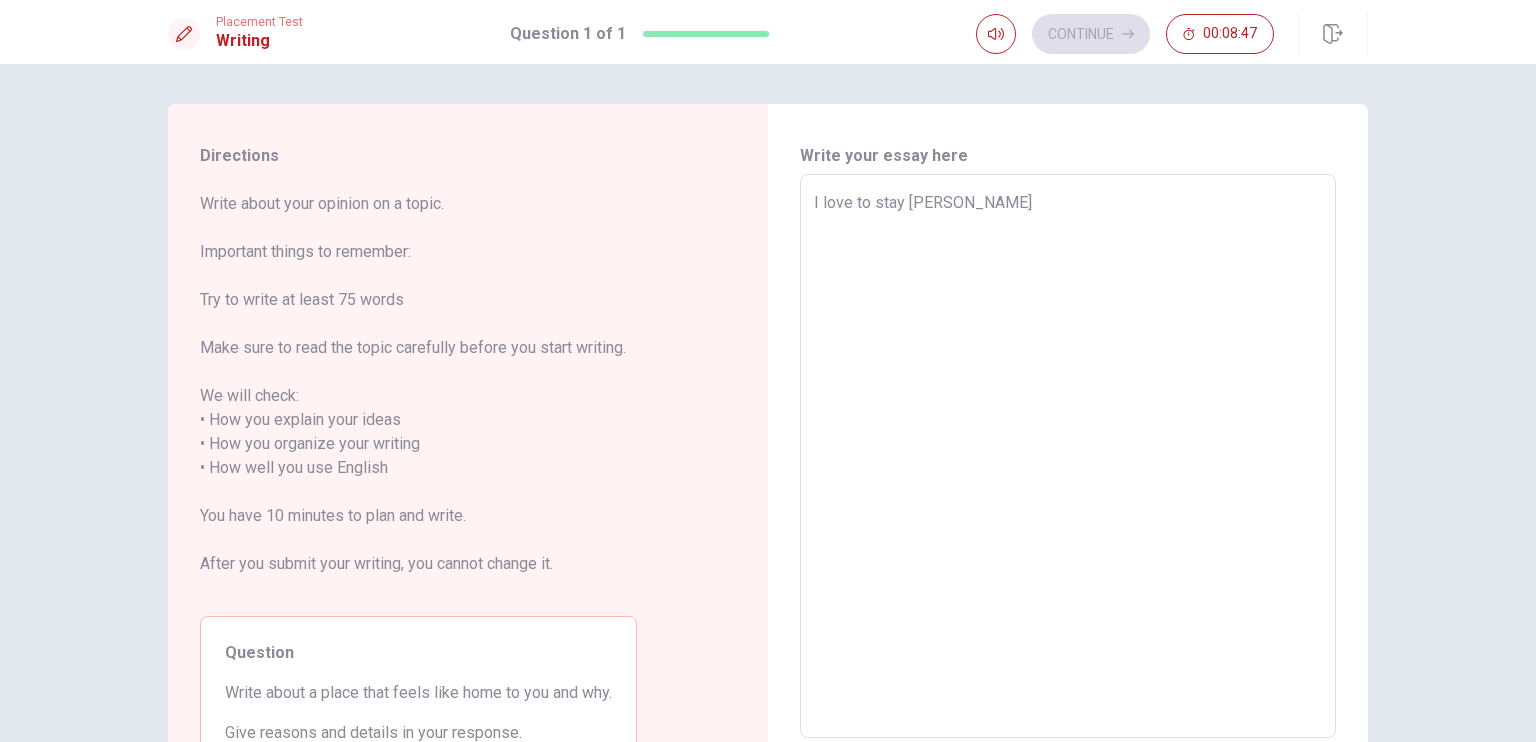 type on "x" 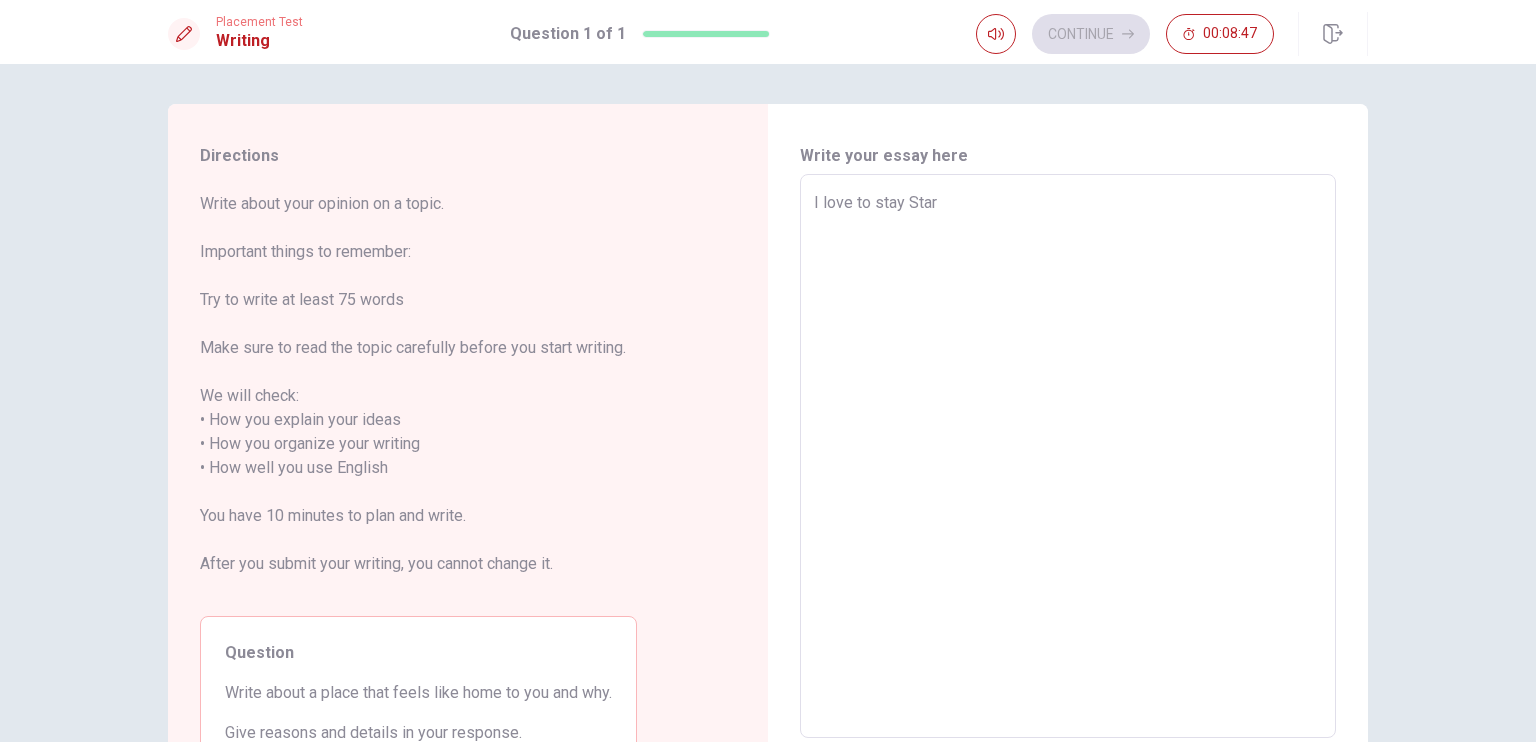 type on "x" 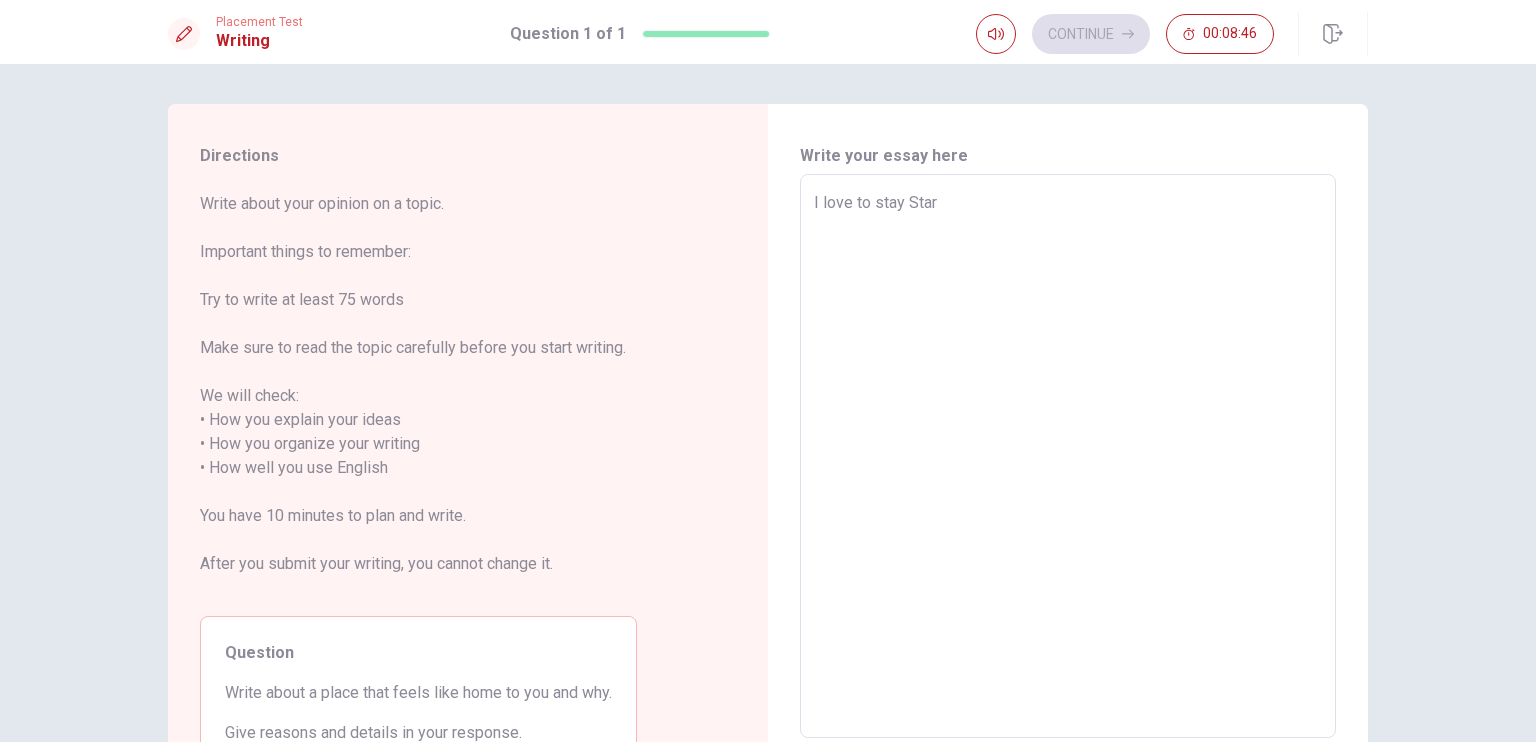 type on "I love to stay Sta" 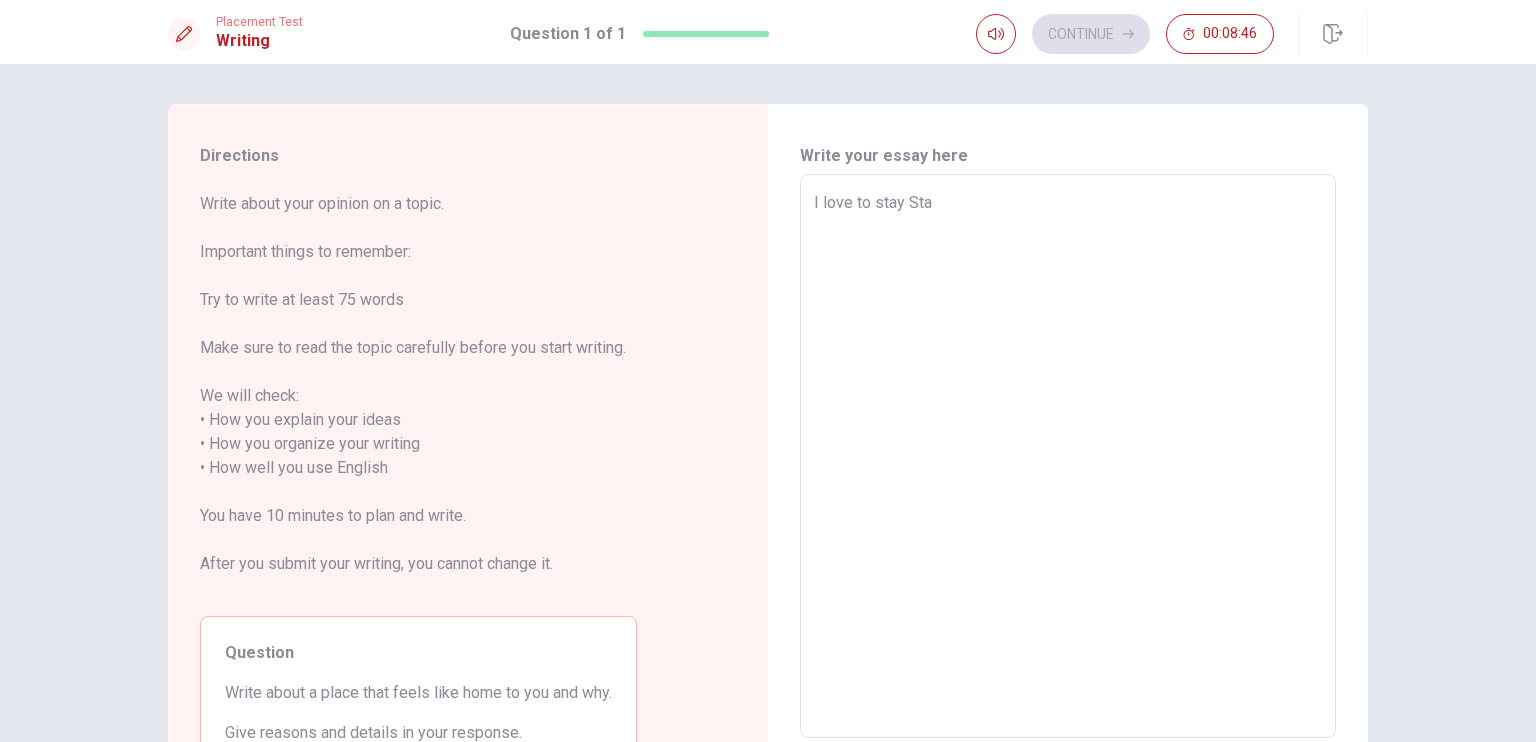 type on "x" 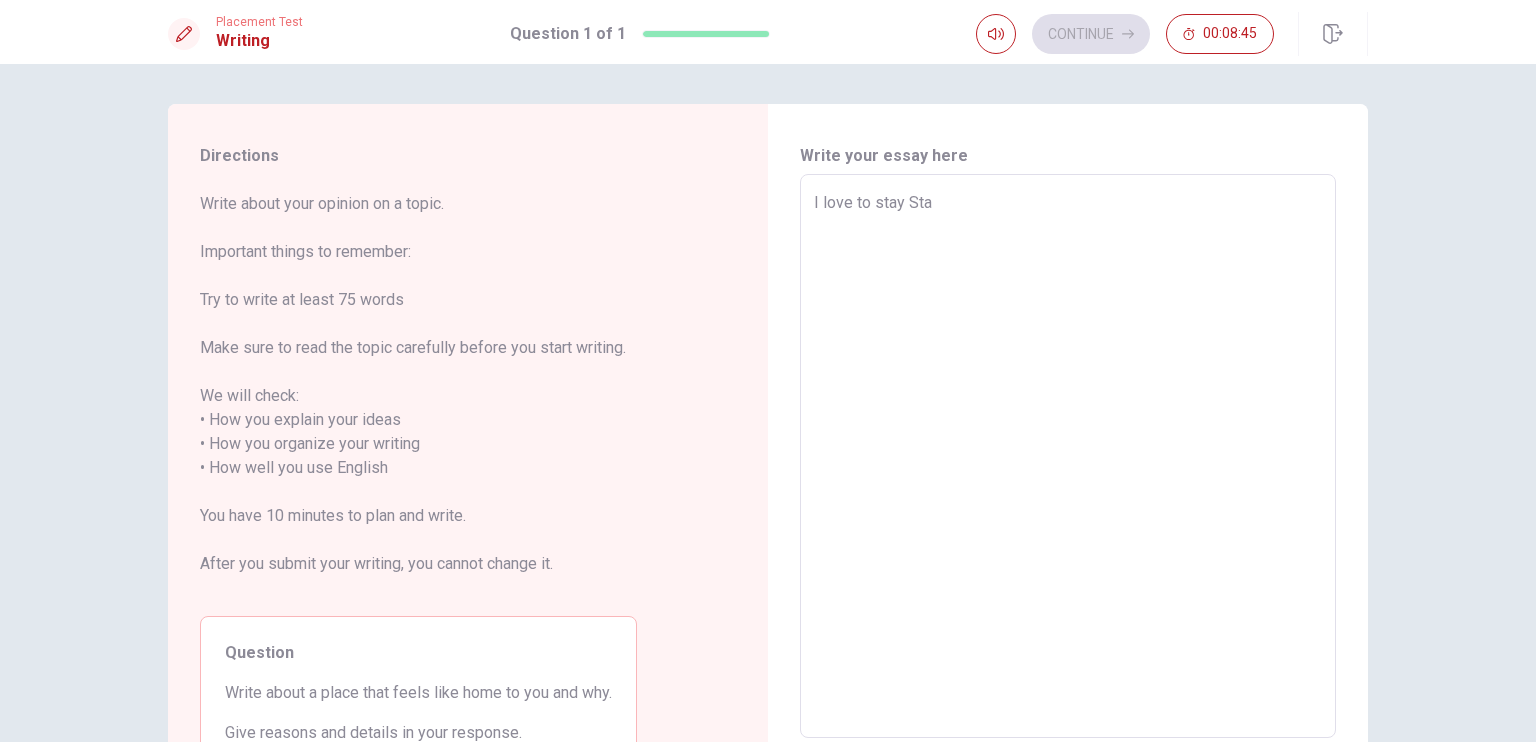 type on "I love to stay Star" 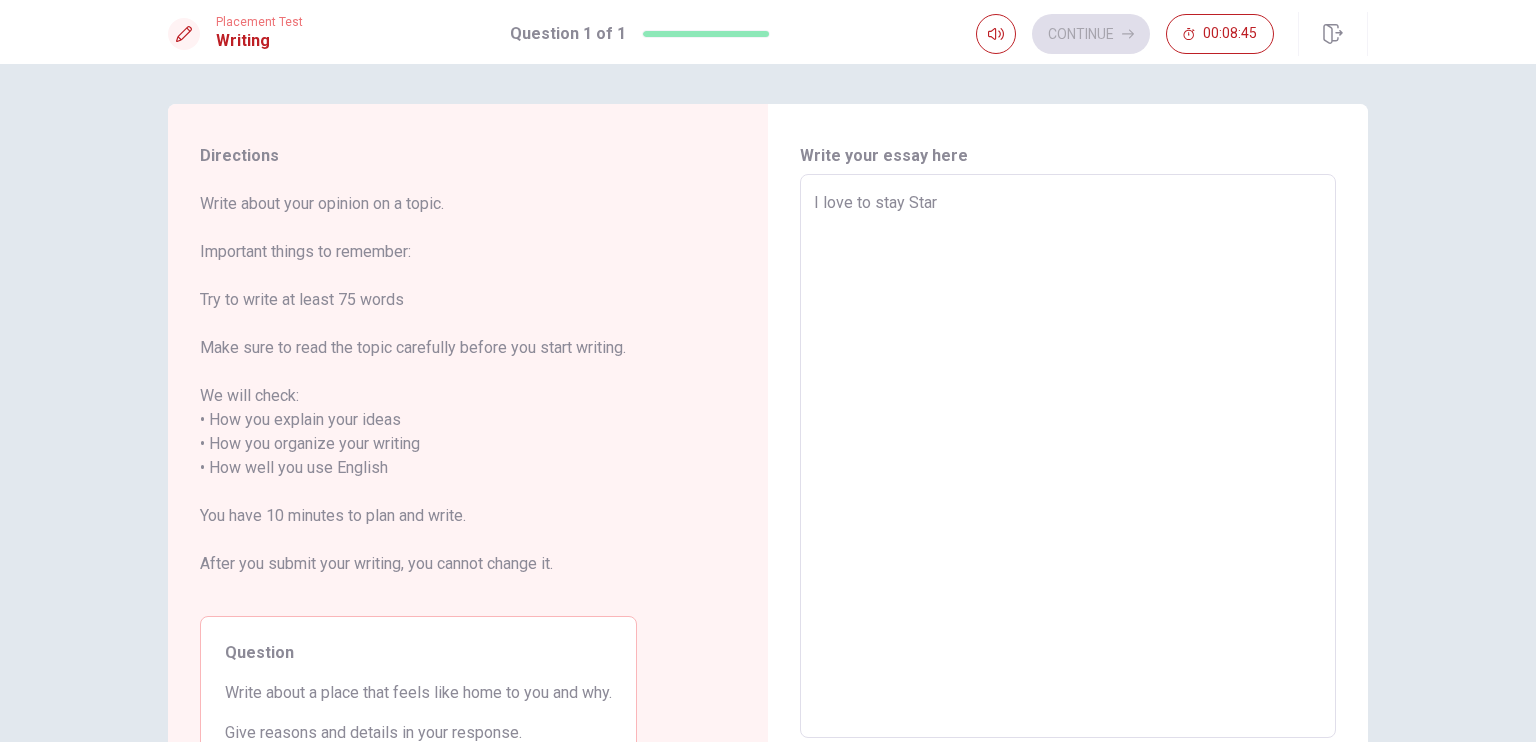 type on "x" 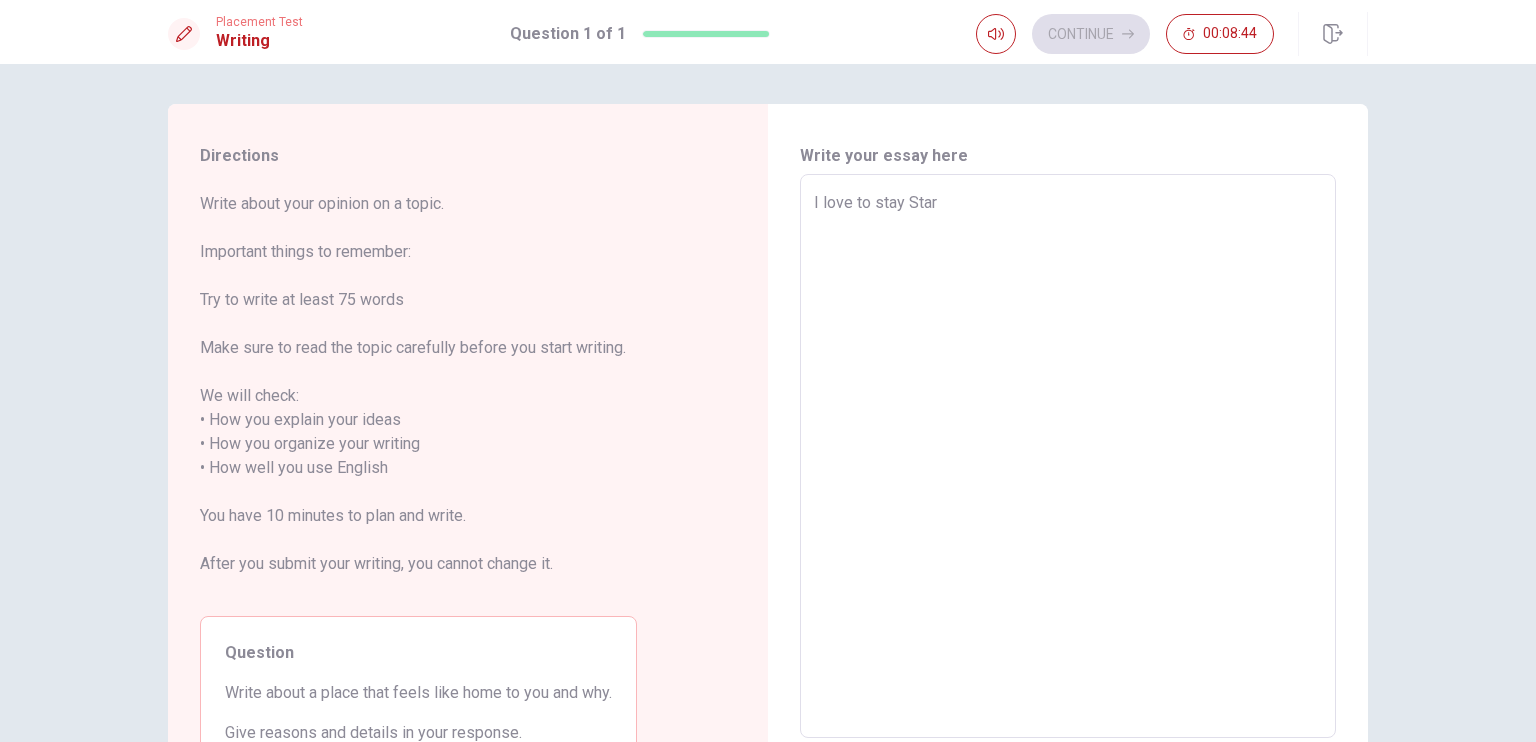 type on "I love to stay Starb" 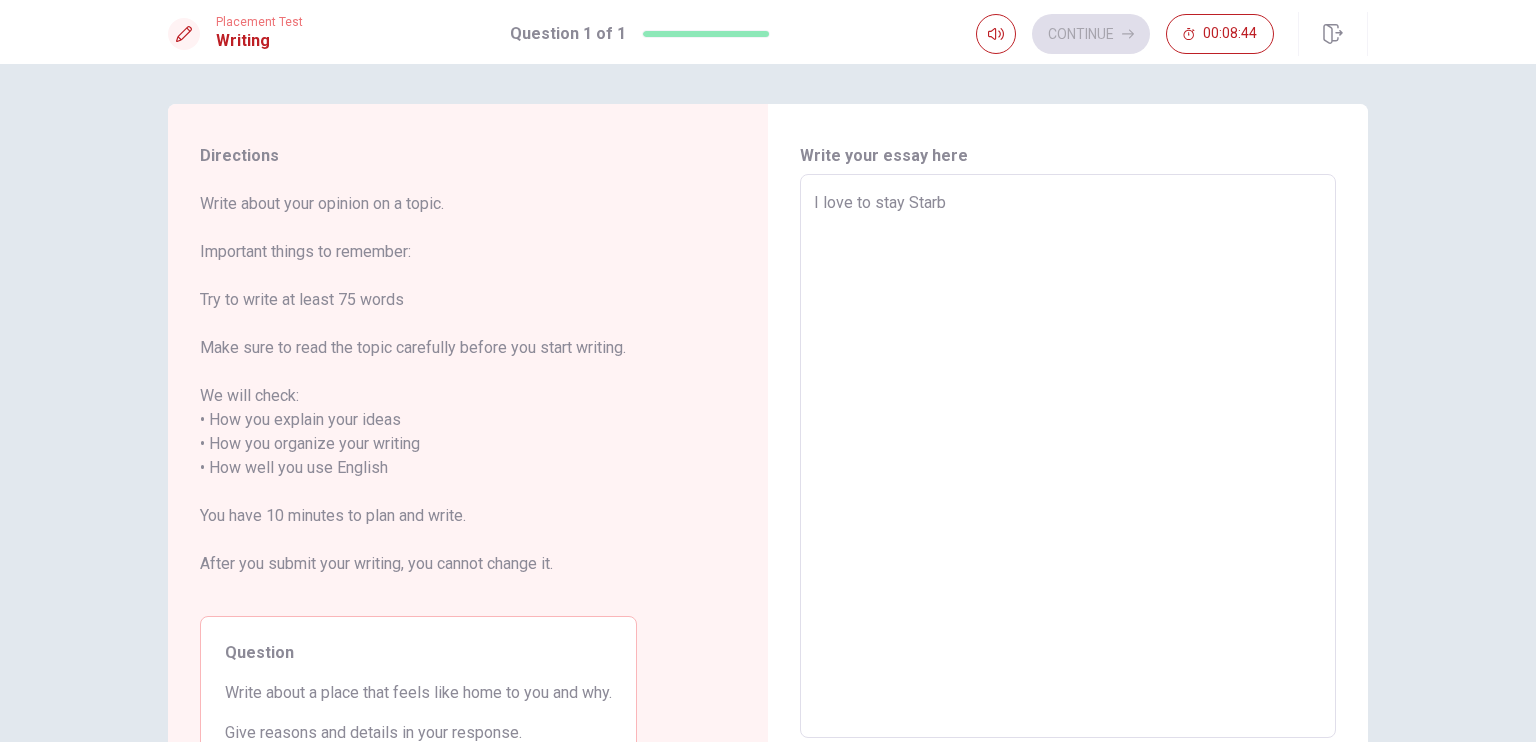 type on "x" 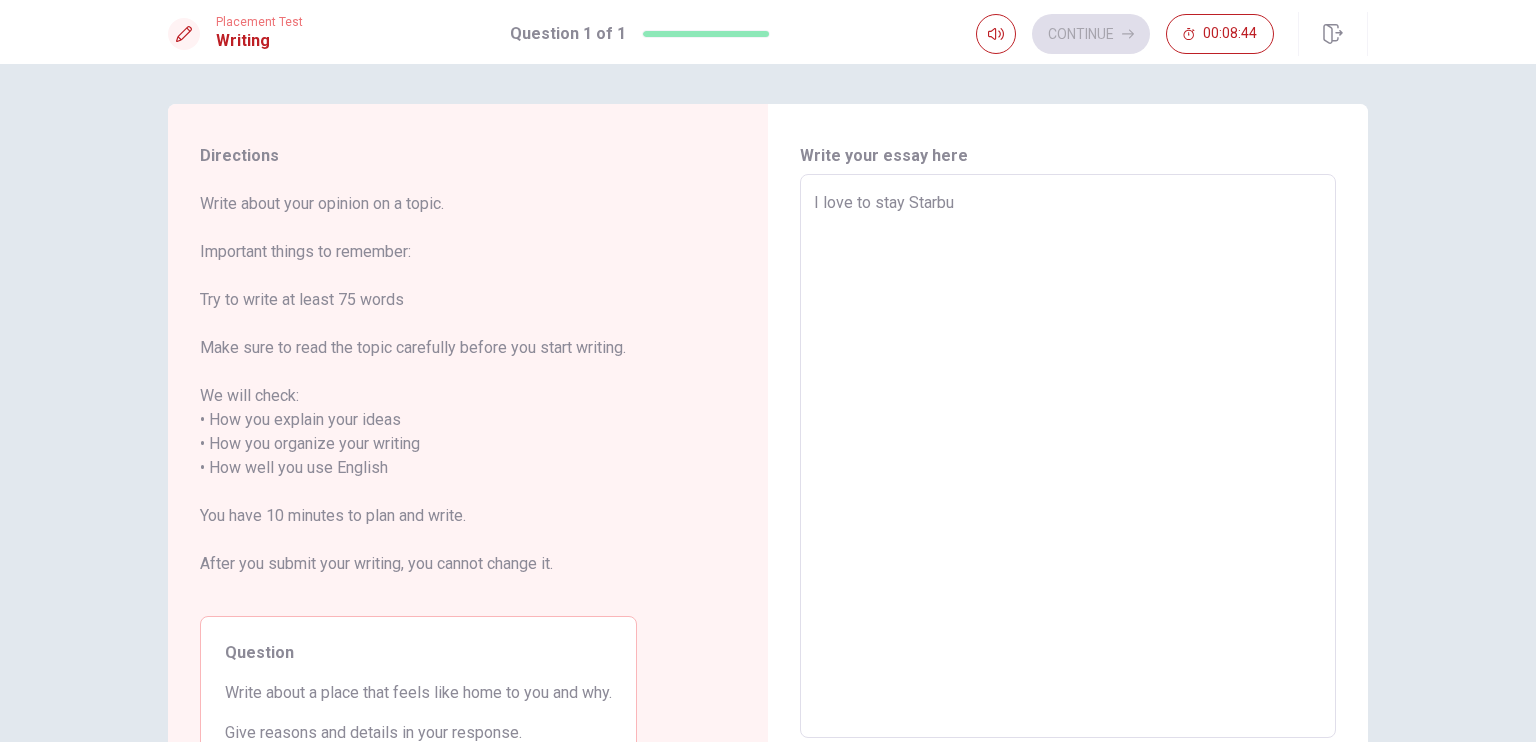 type on "x" 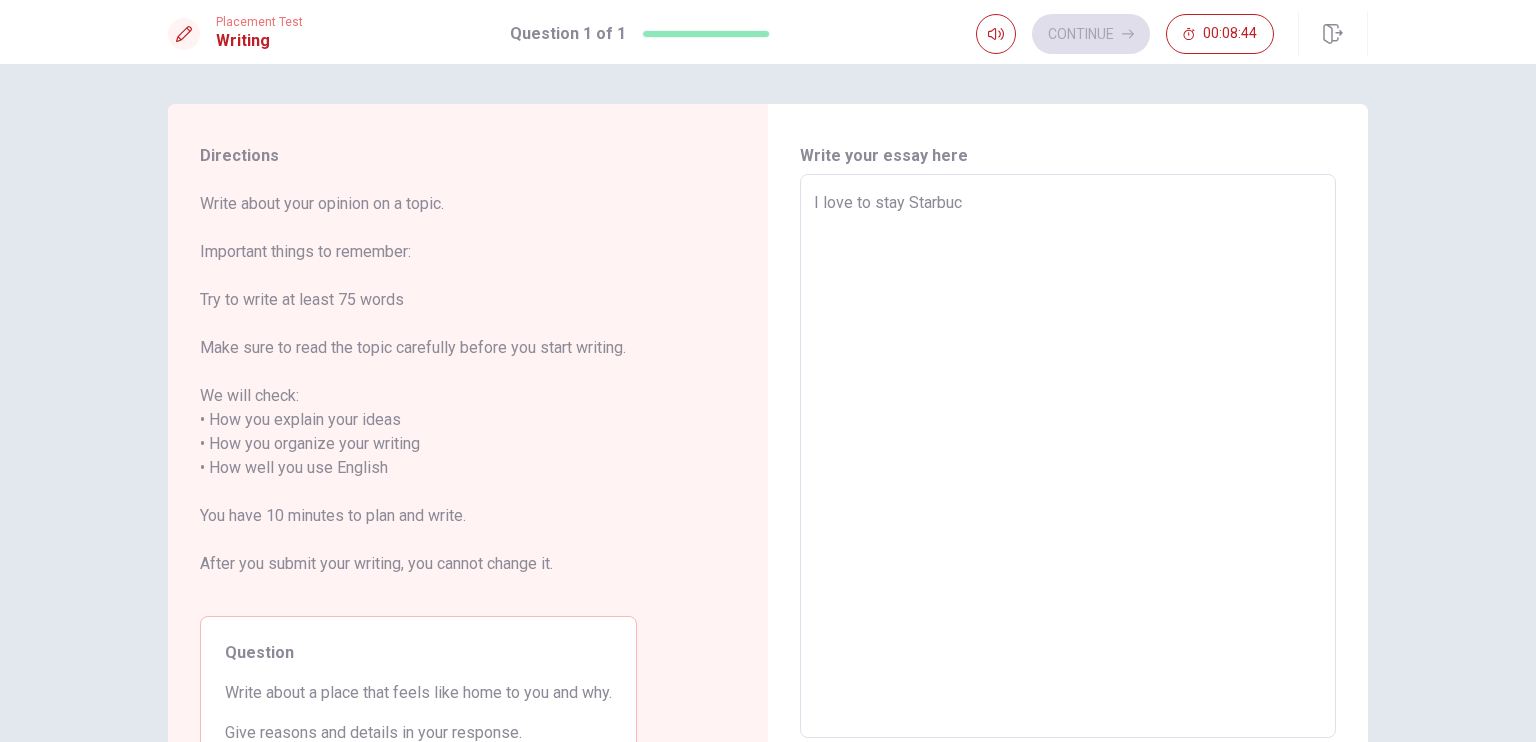 type on "x" 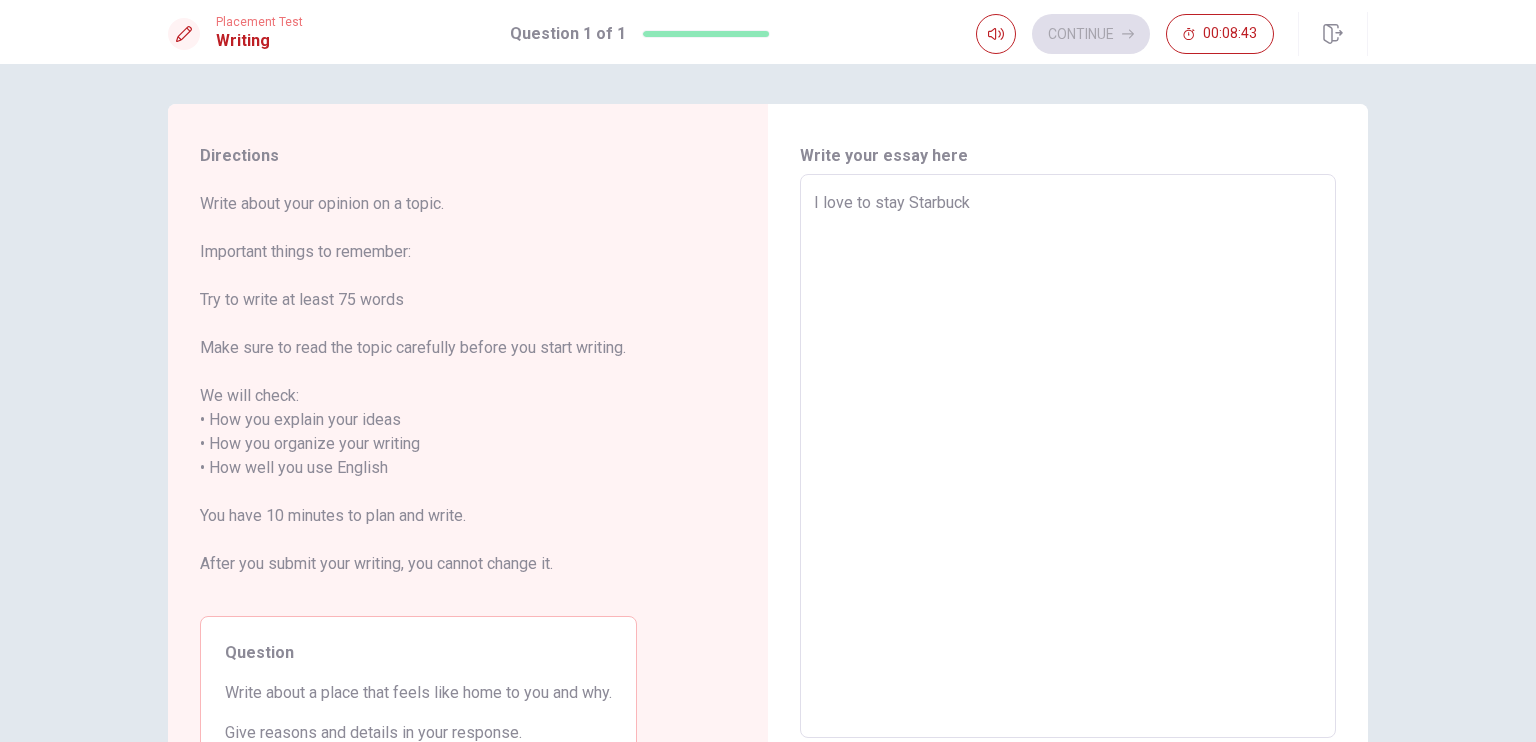 type on "x" 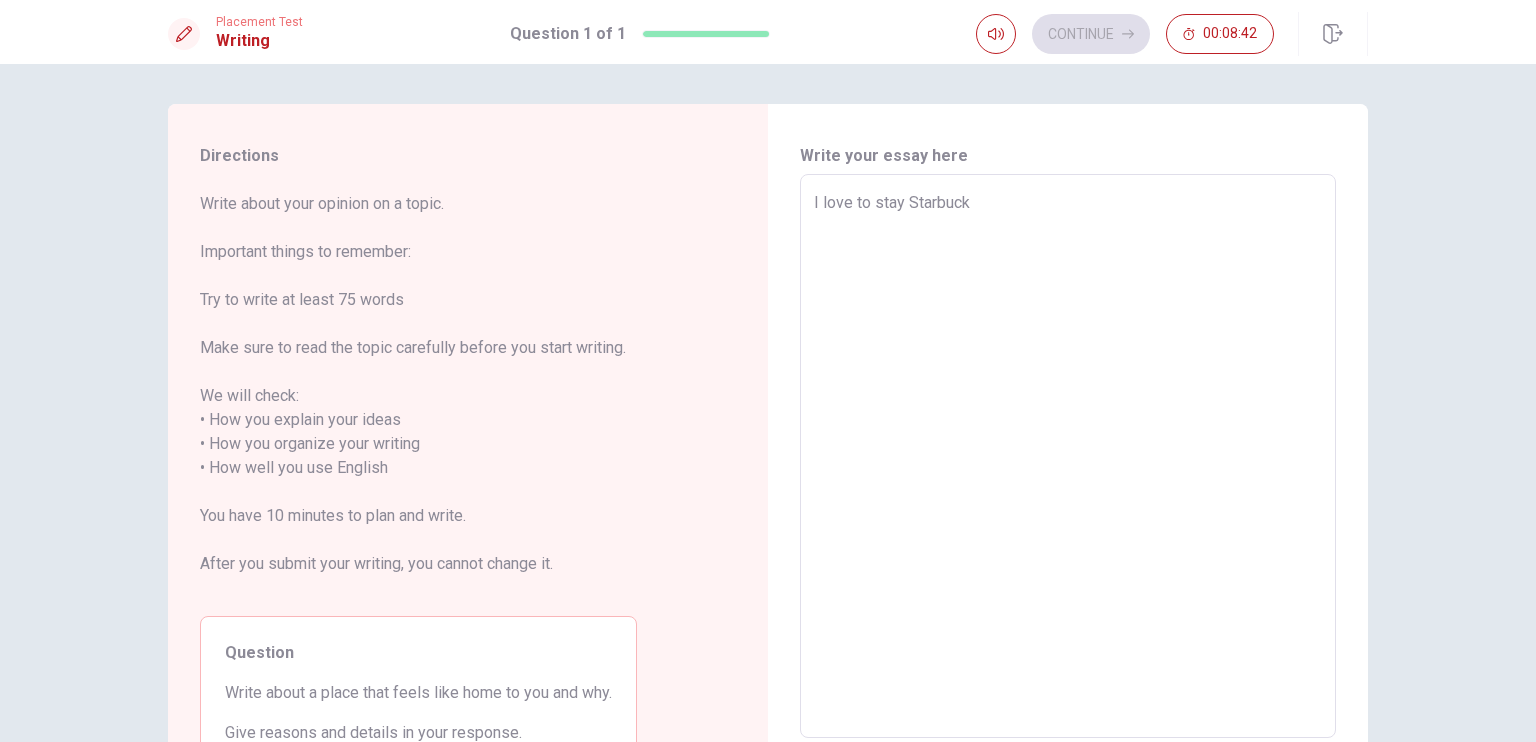 type on "I love to stay Starbuck" 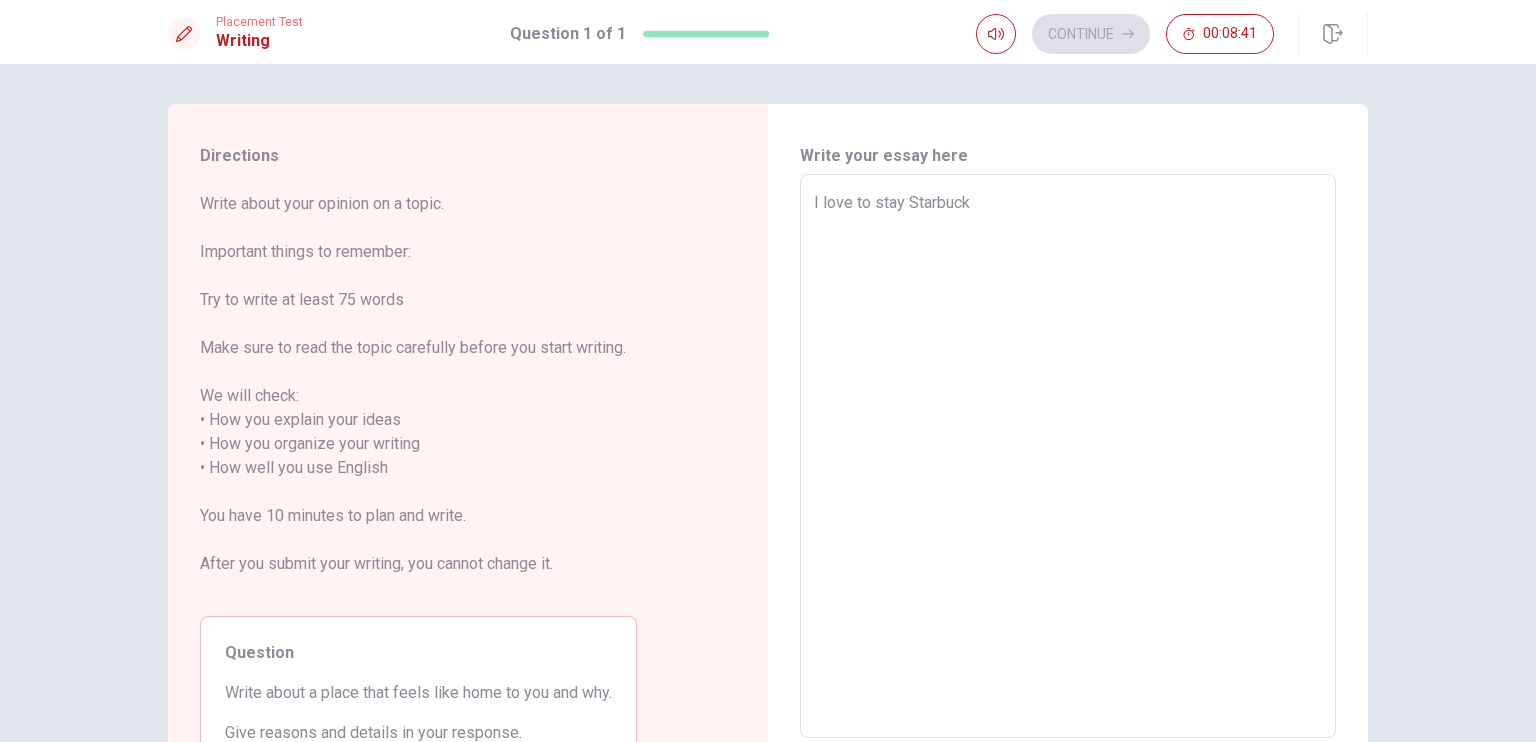 type on "x" 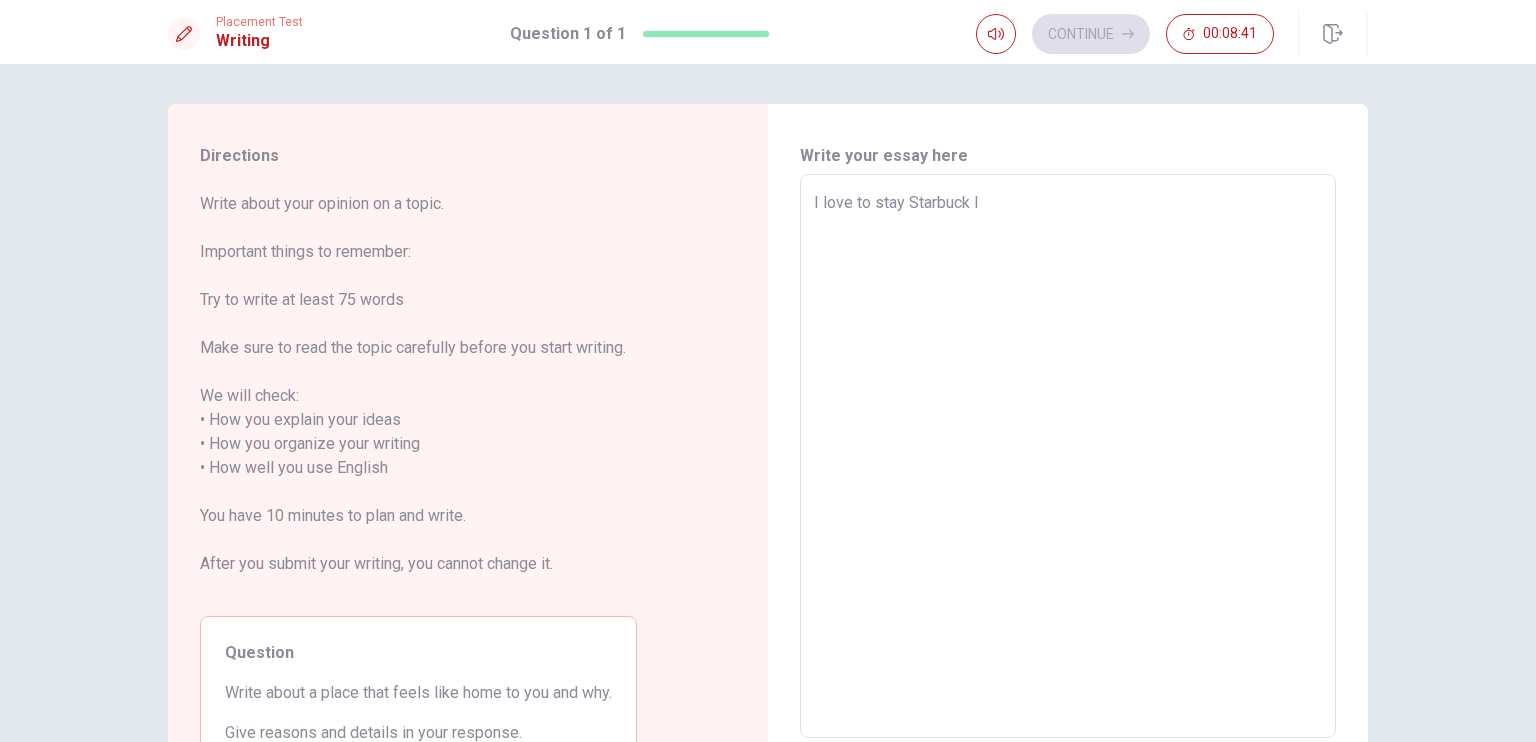 type on "x" 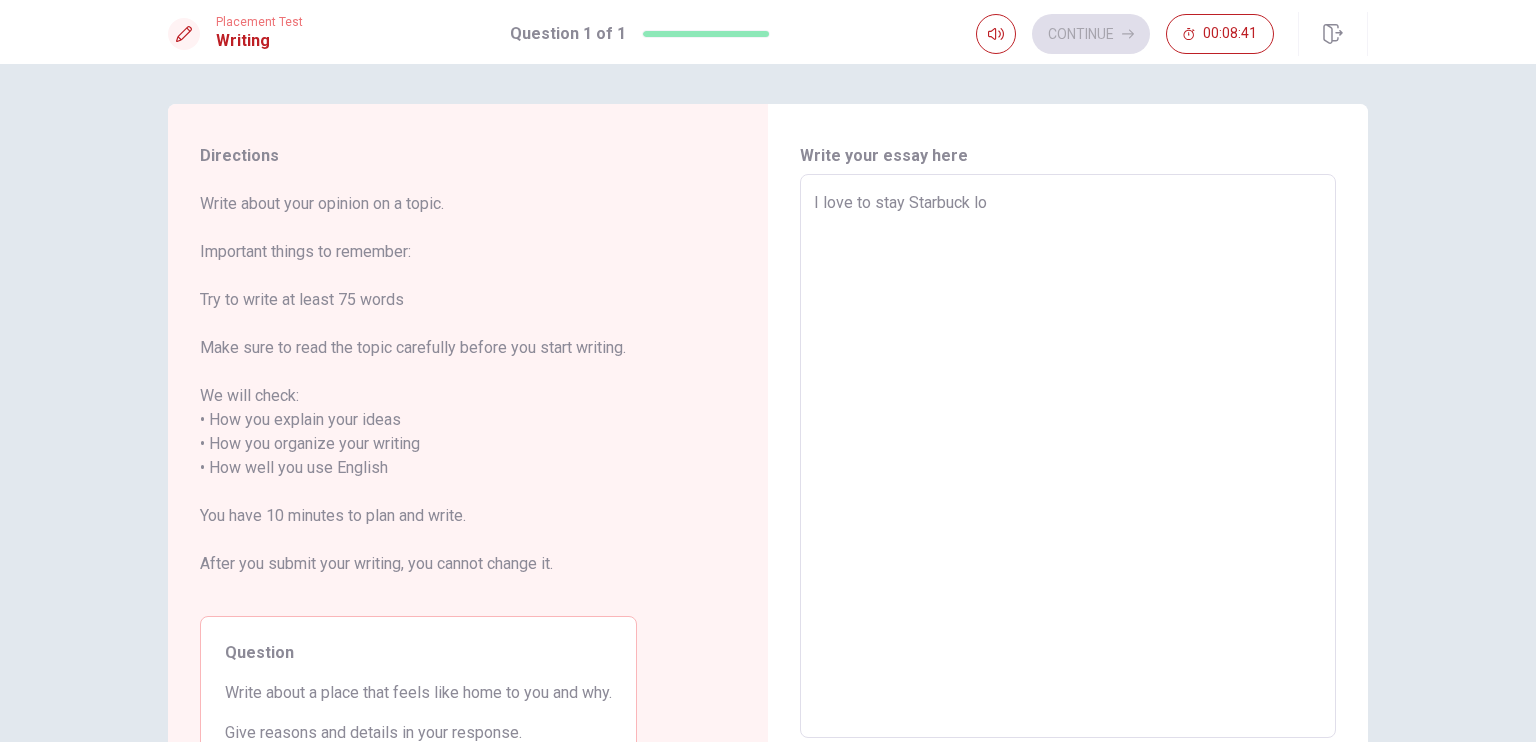 type on "x" 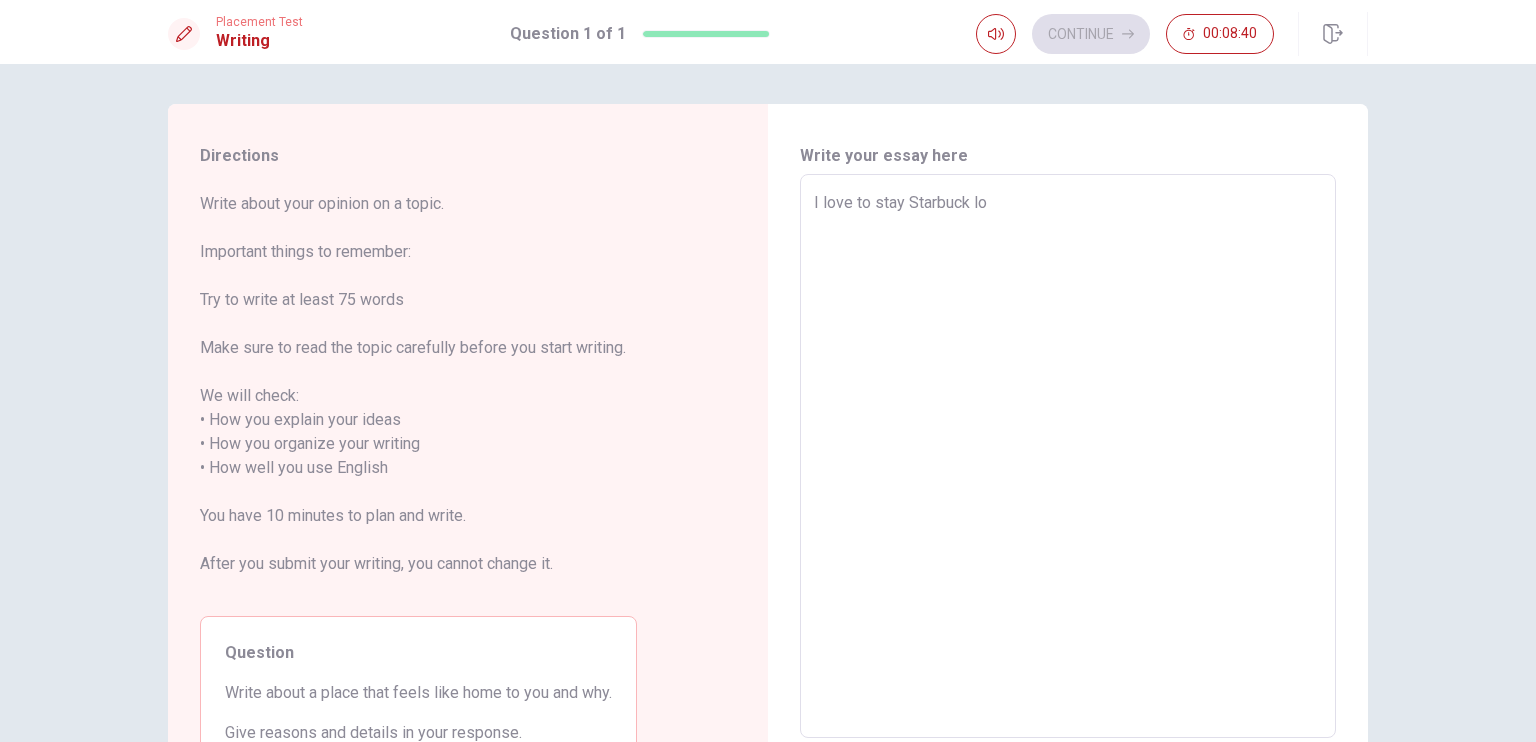 type on "I love to stay Starbuck loc" 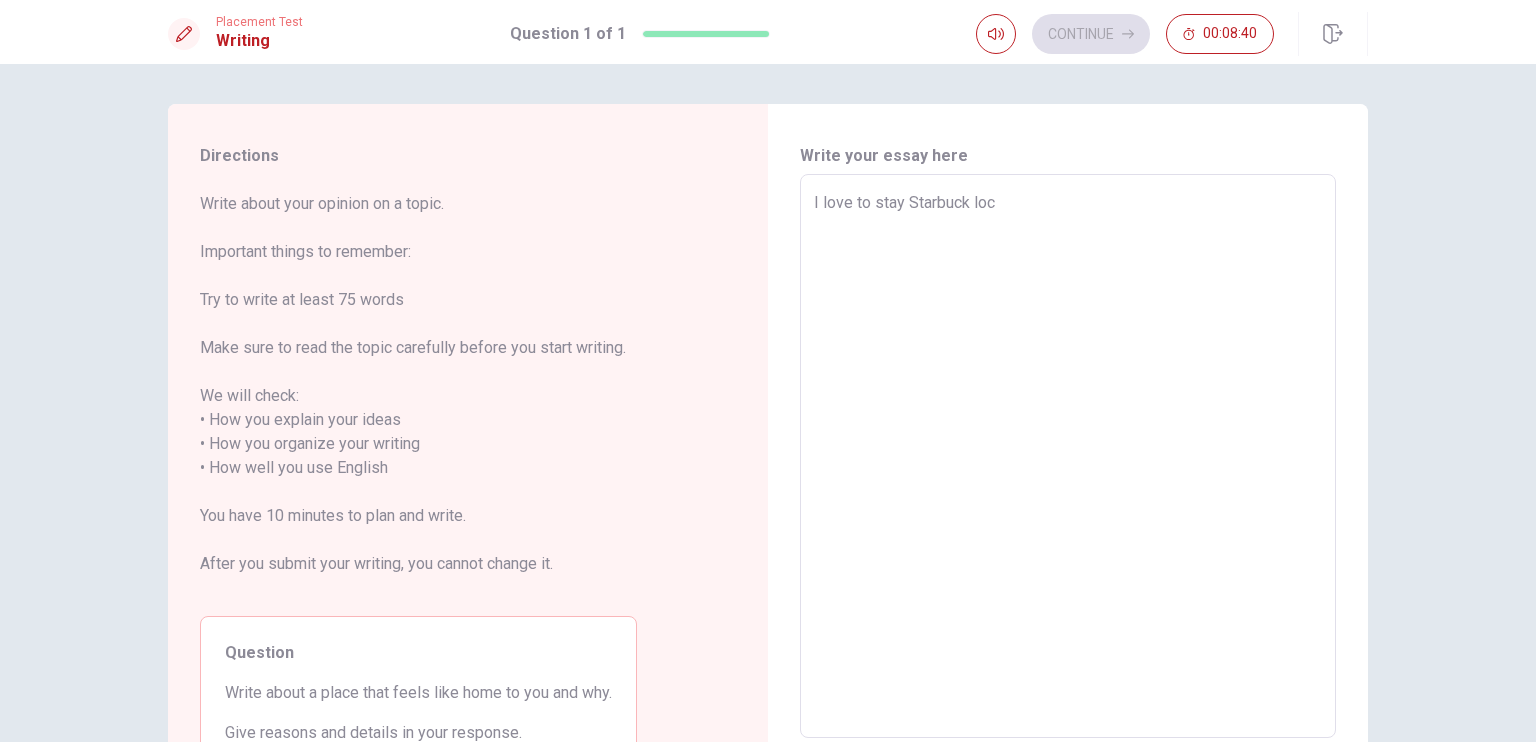 type on "x" 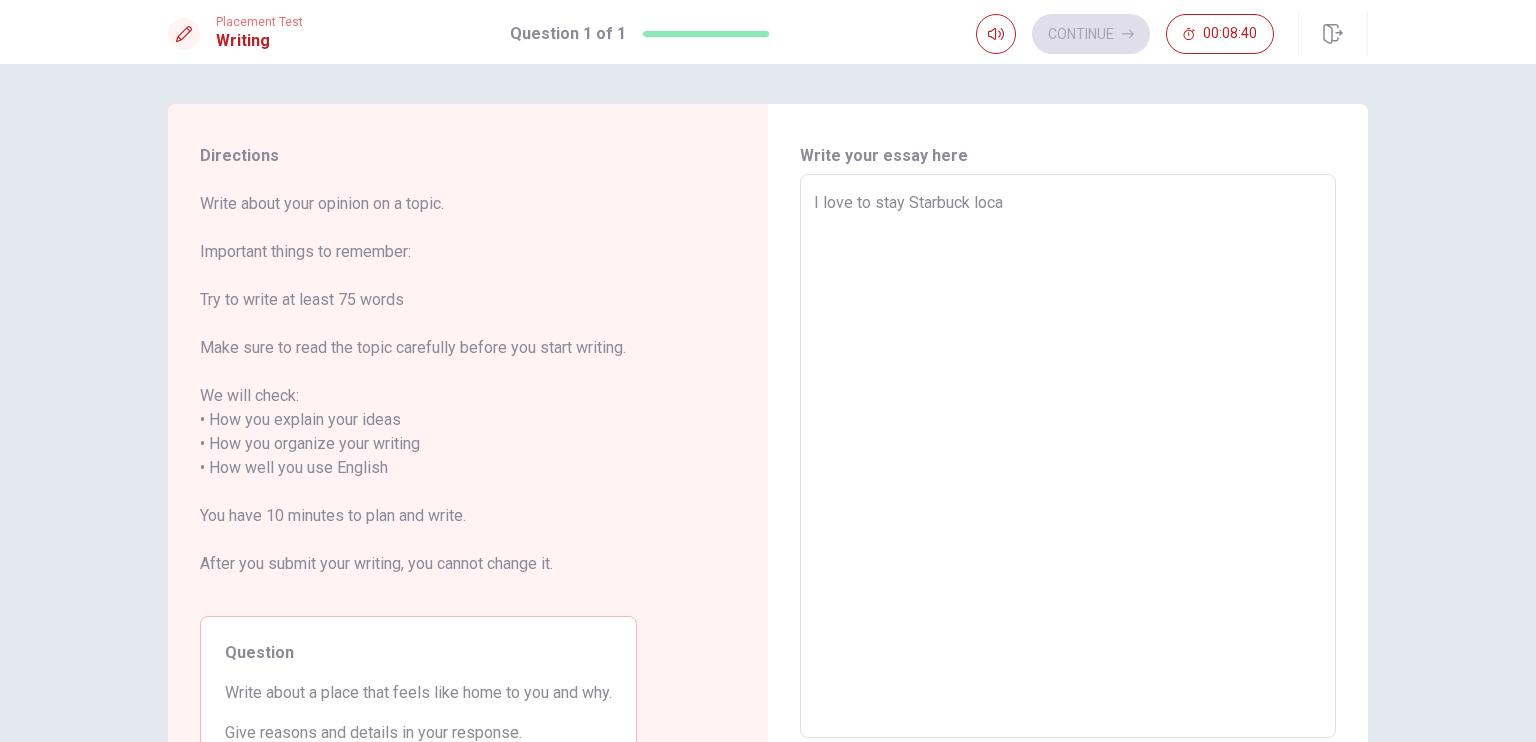 type on "x" 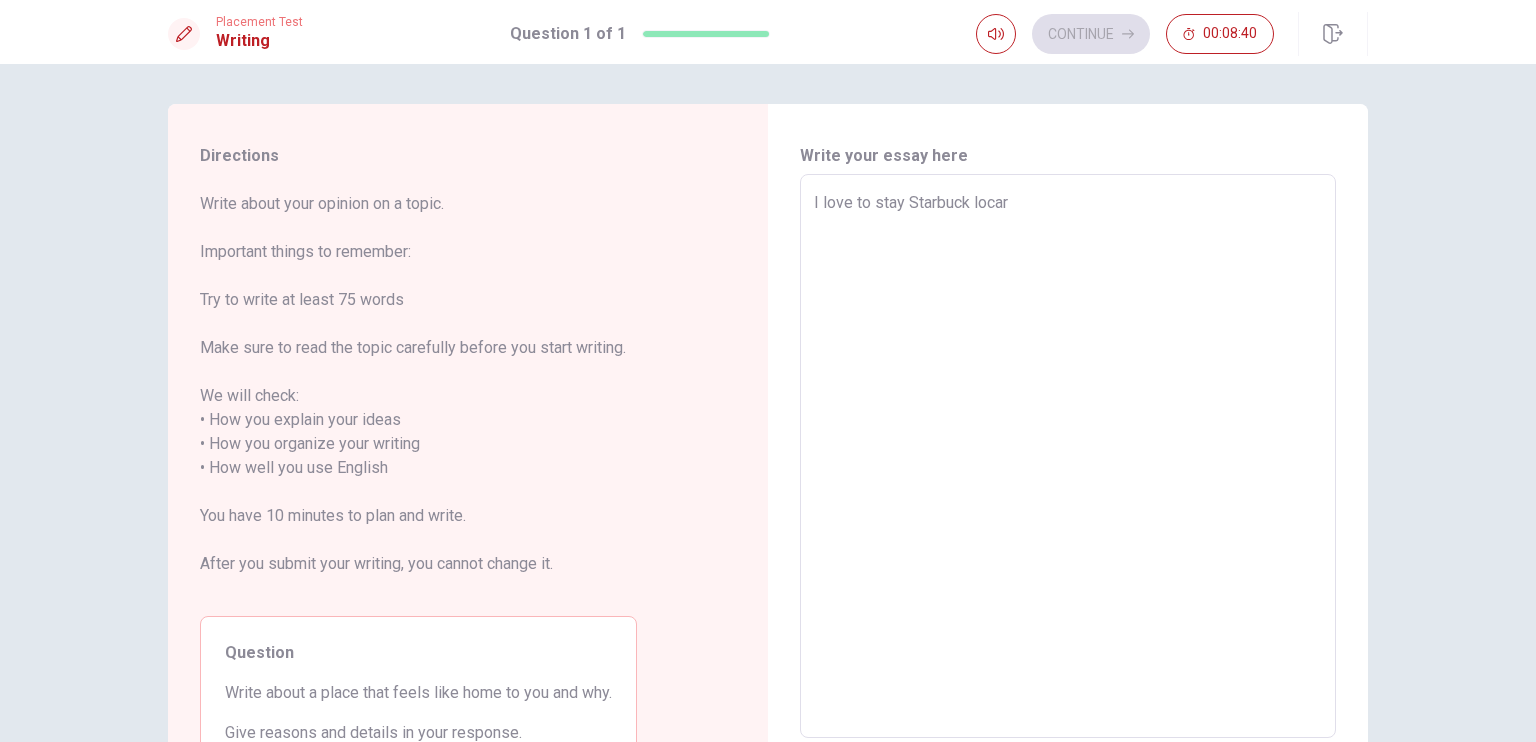 type on "x" 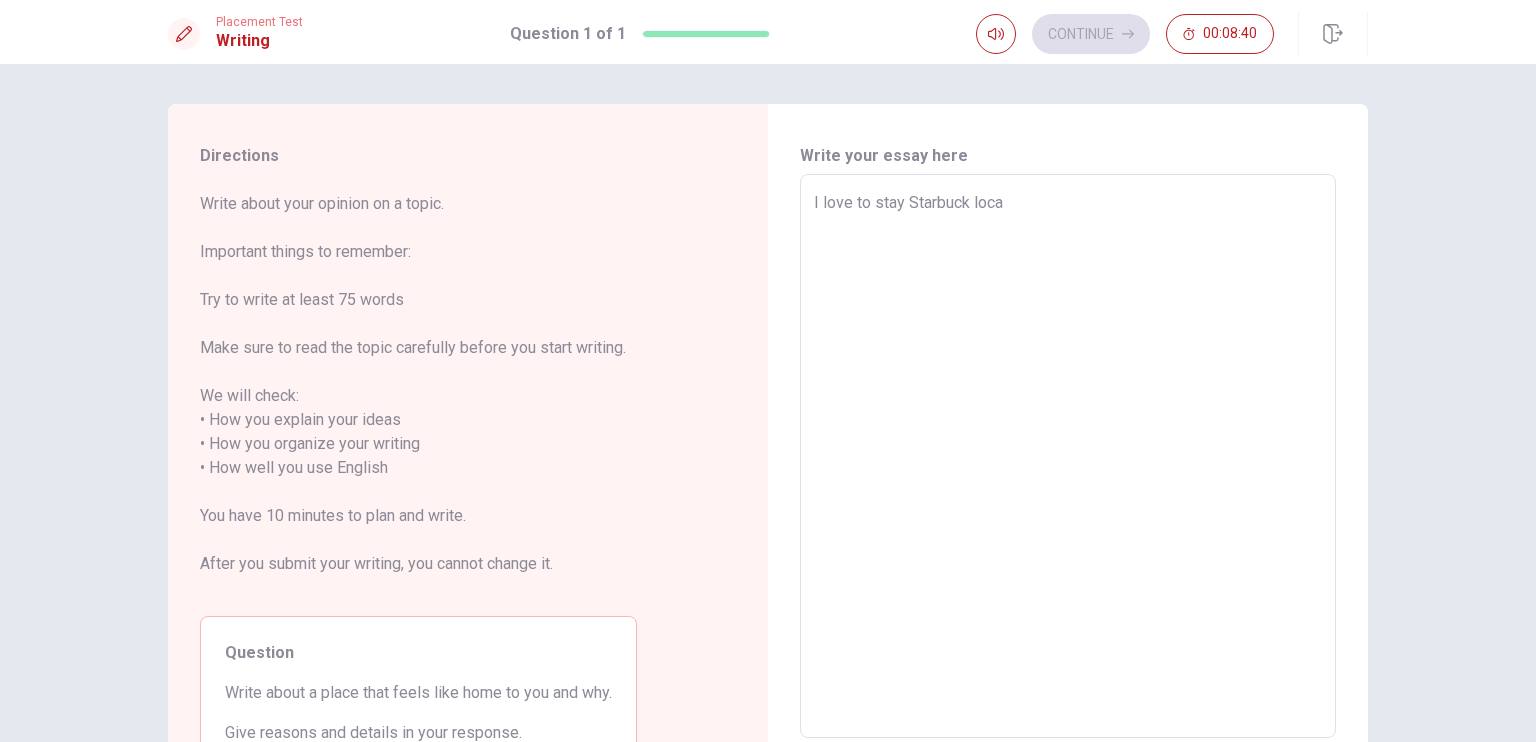 type on "x" 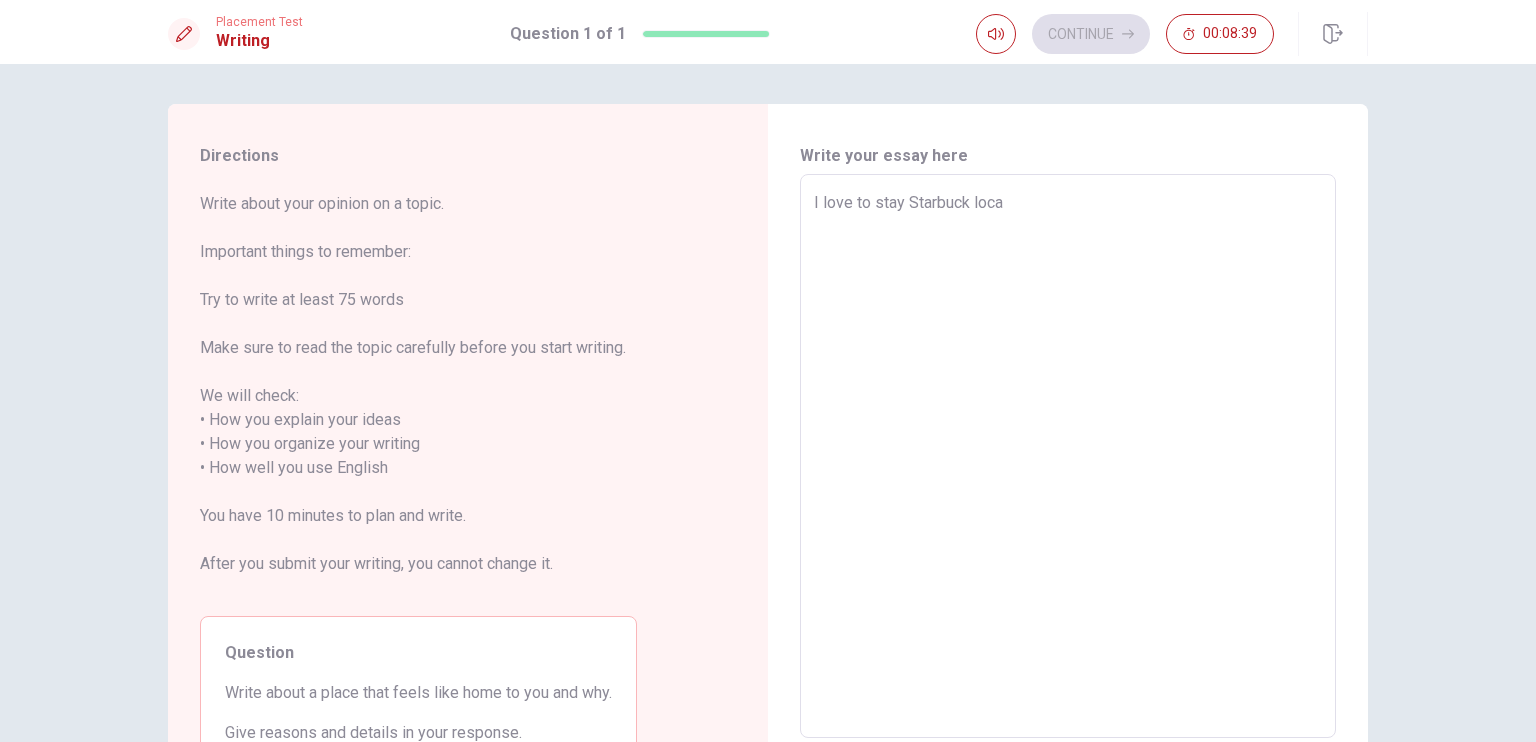 type on "I love to stay Starbuck locat" 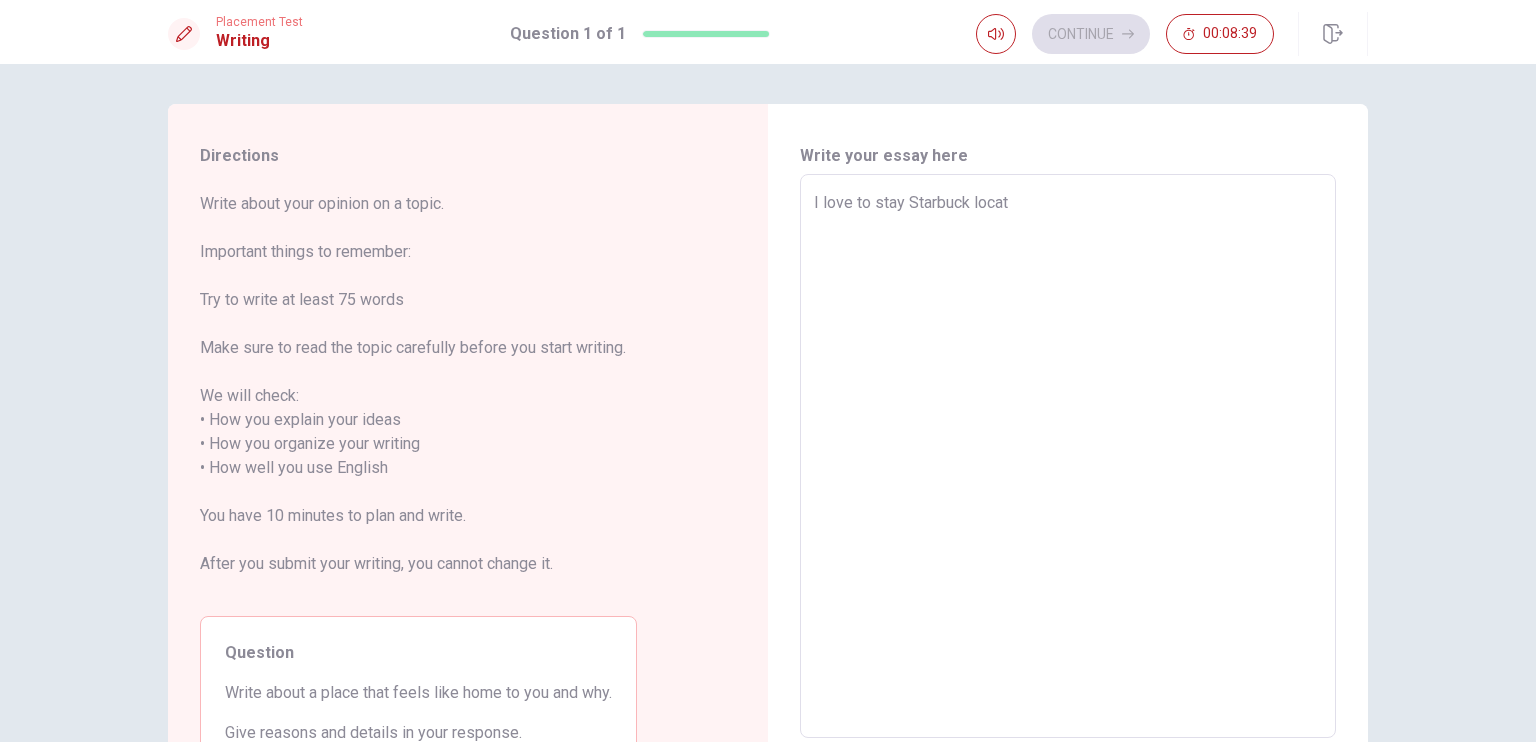 type on "x" 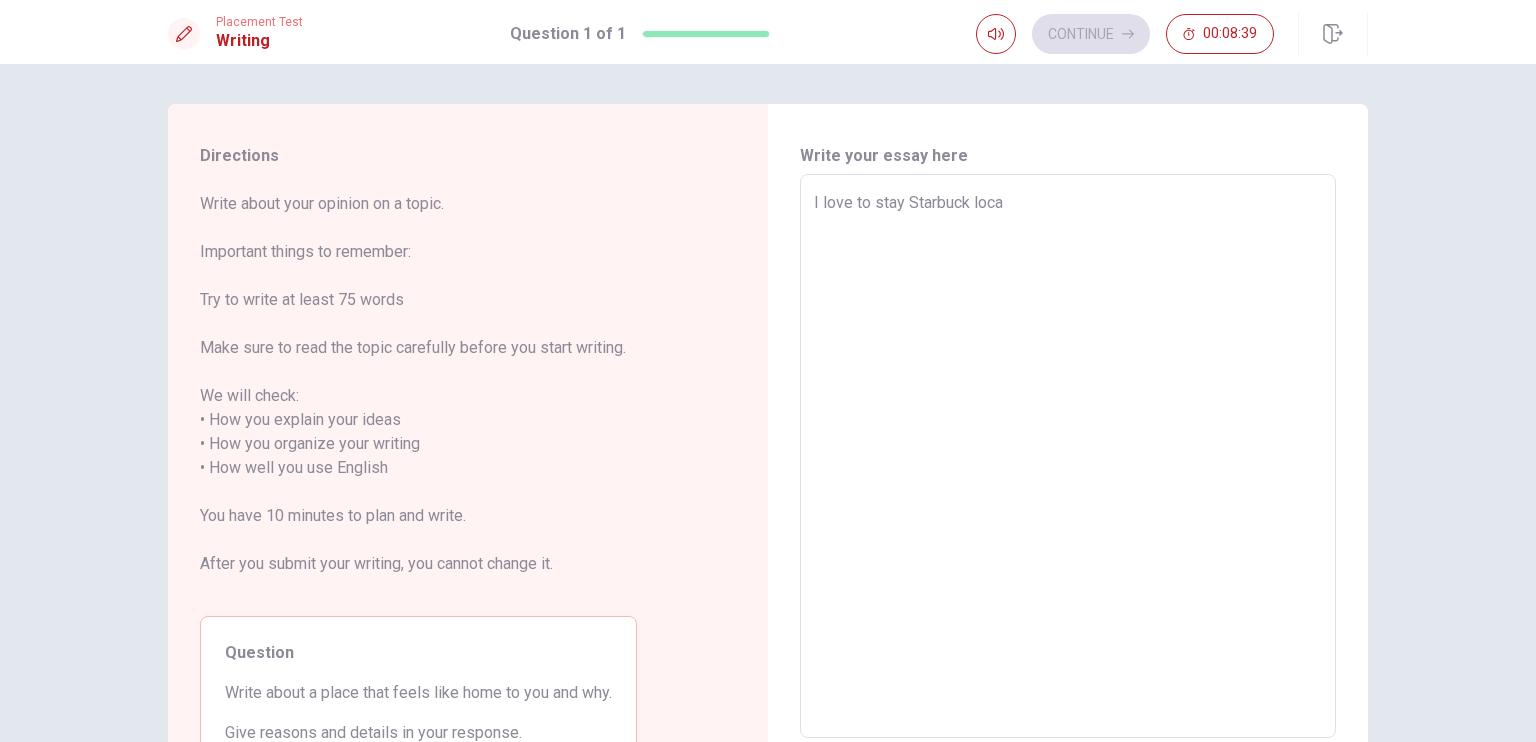 type on "x" 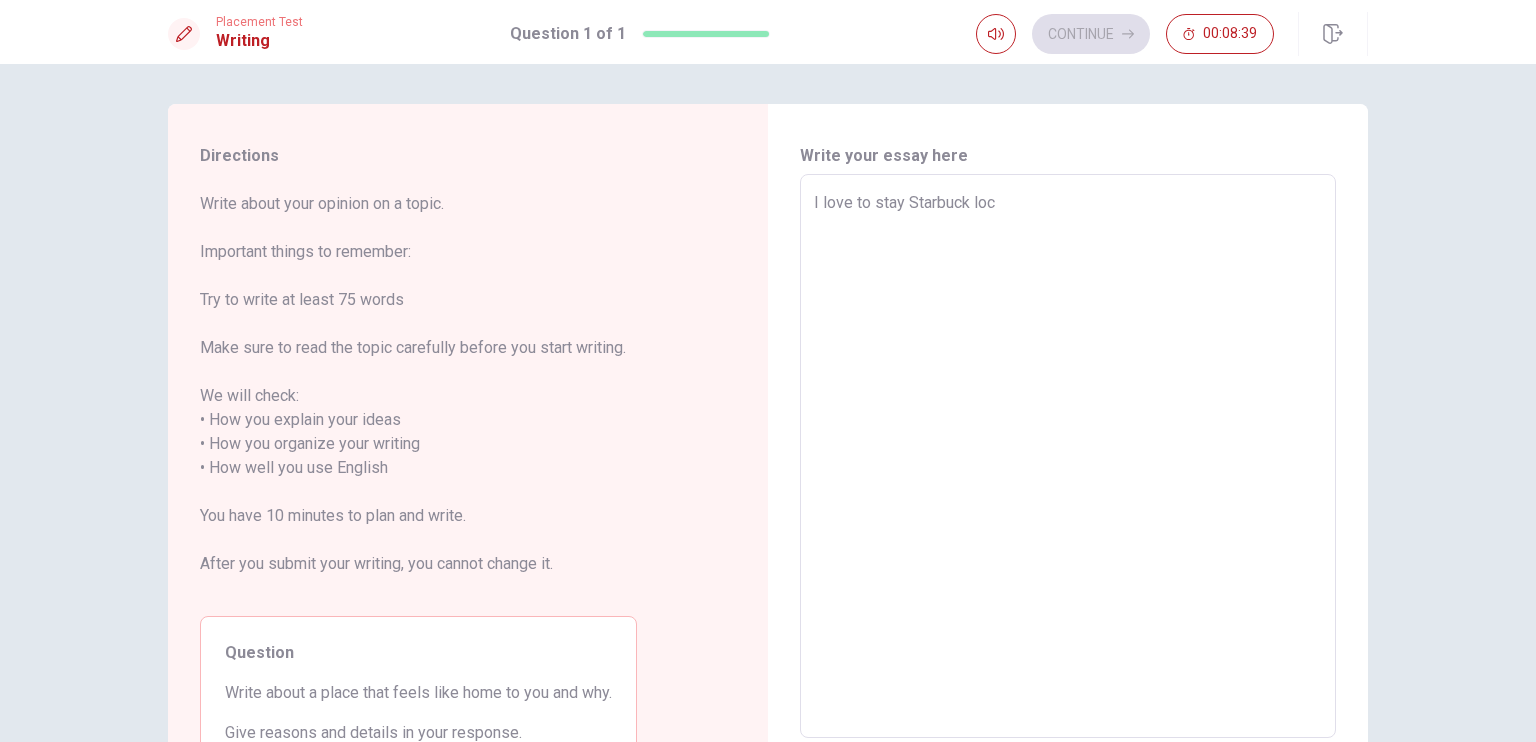 type on "x" 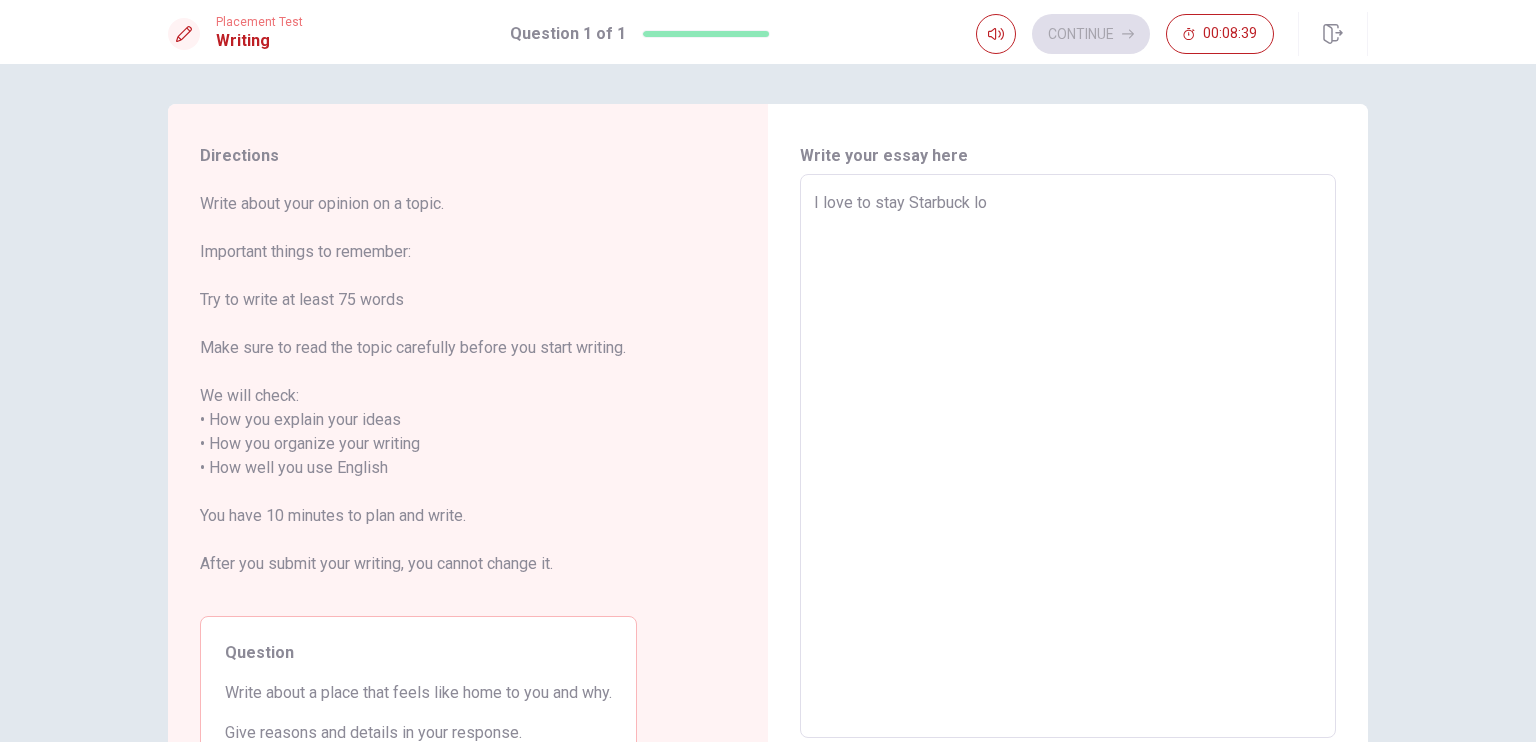 type on "x" 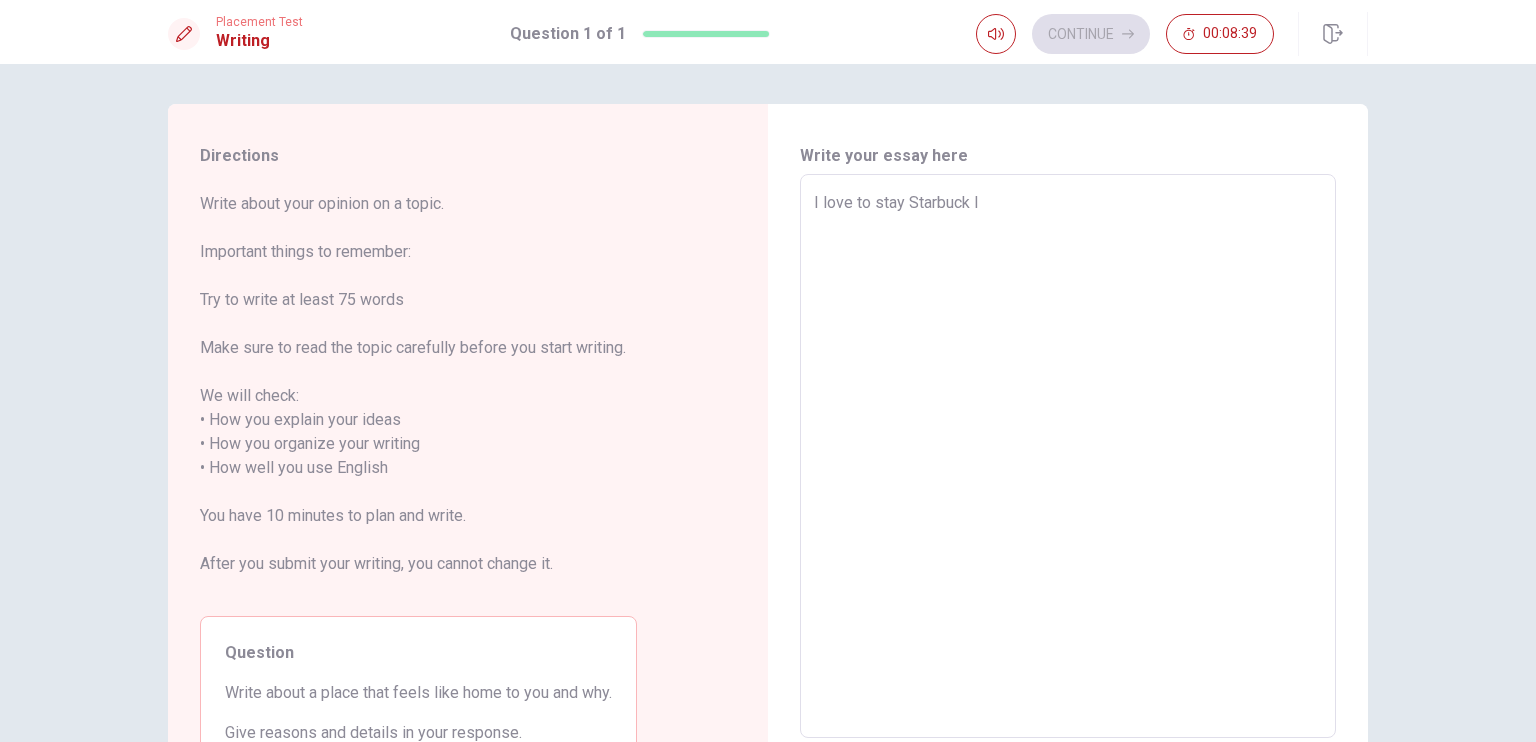 type on "x" 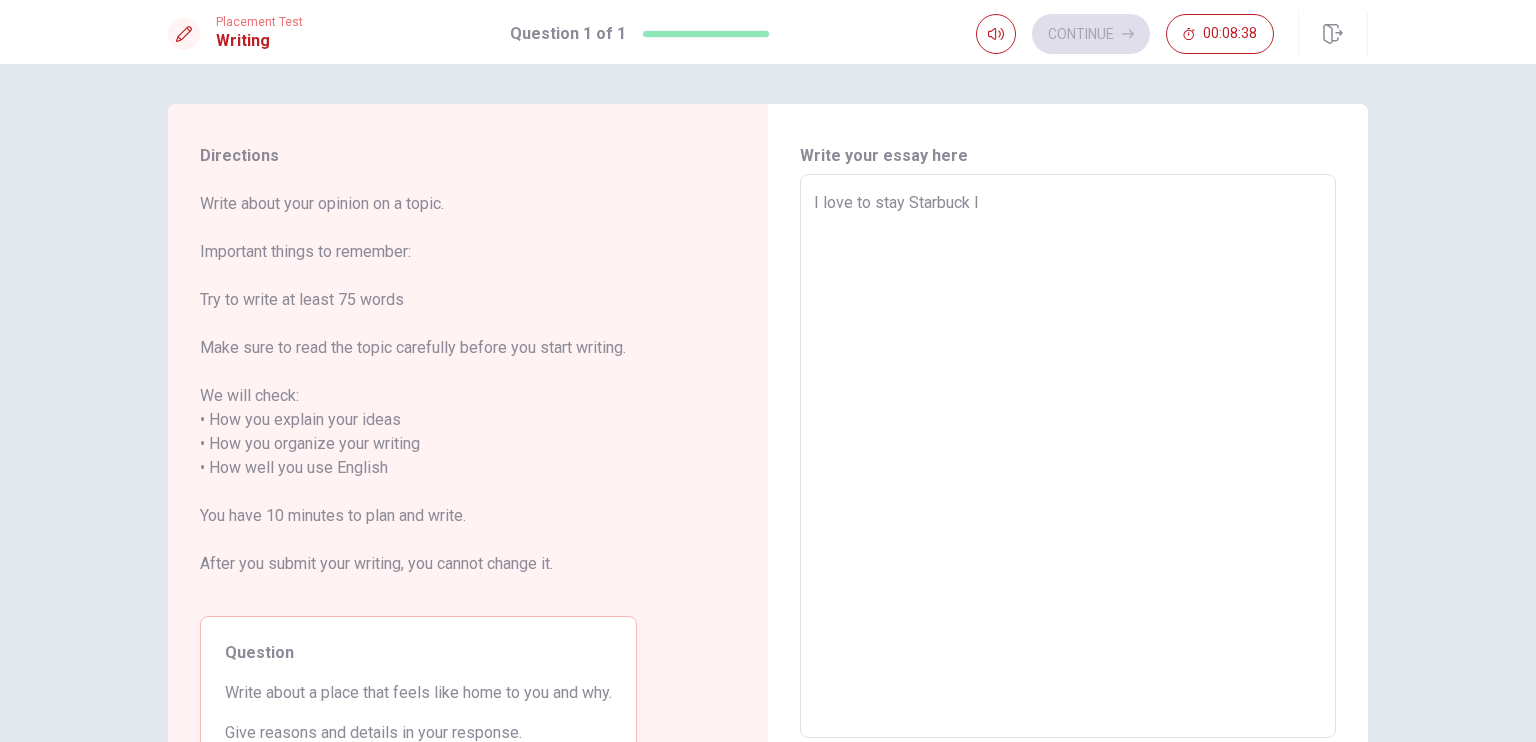 type on "I love to stay Starbuck" 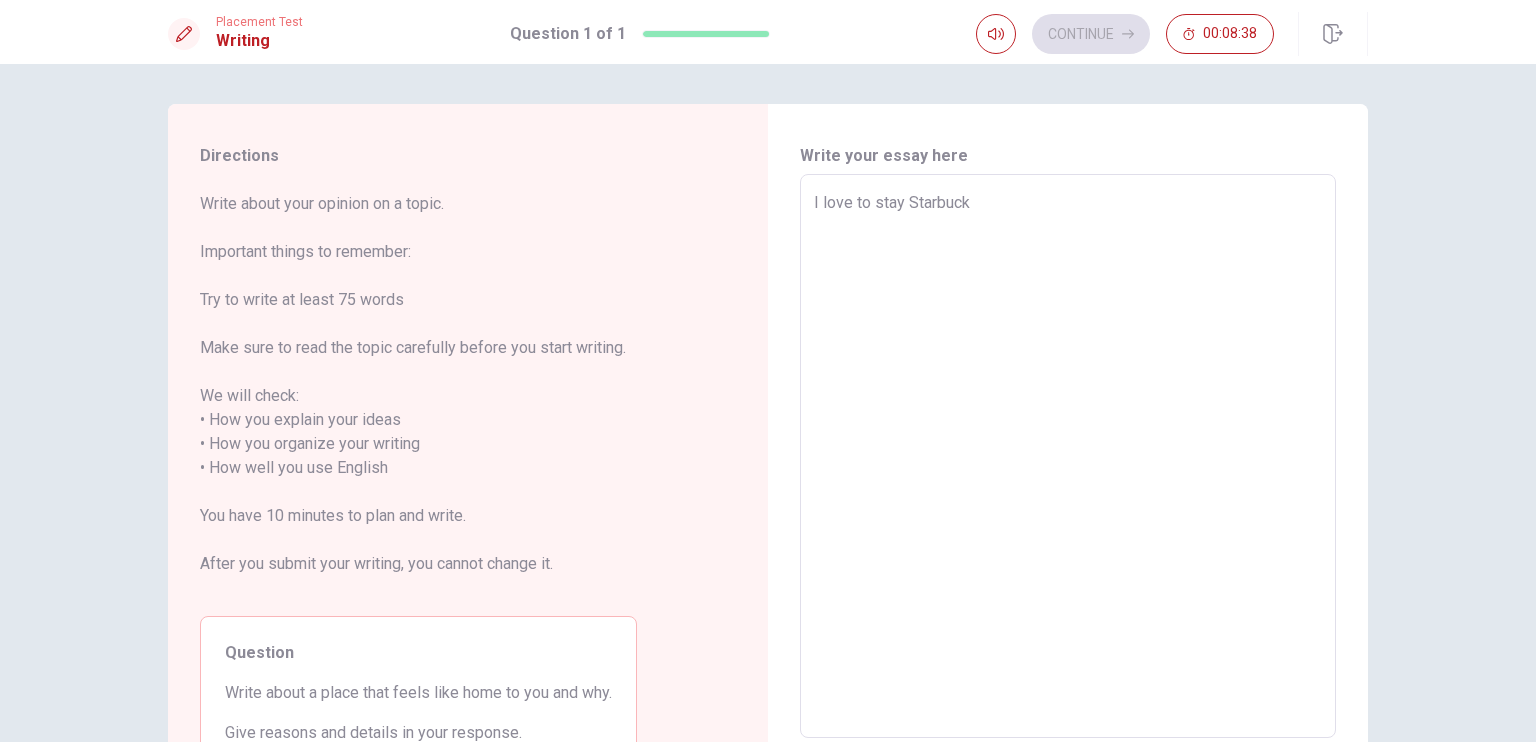 type on "x" 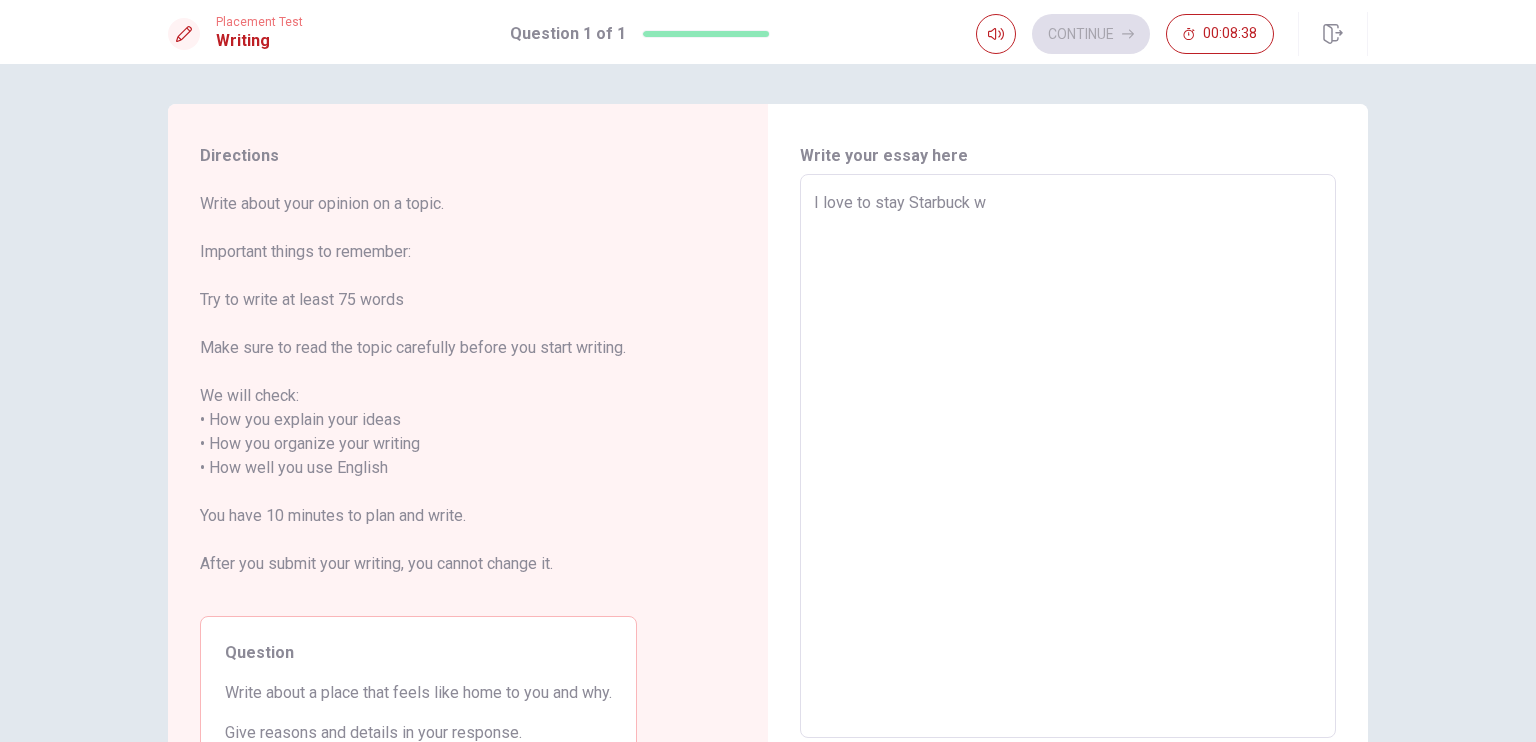 type on "x" 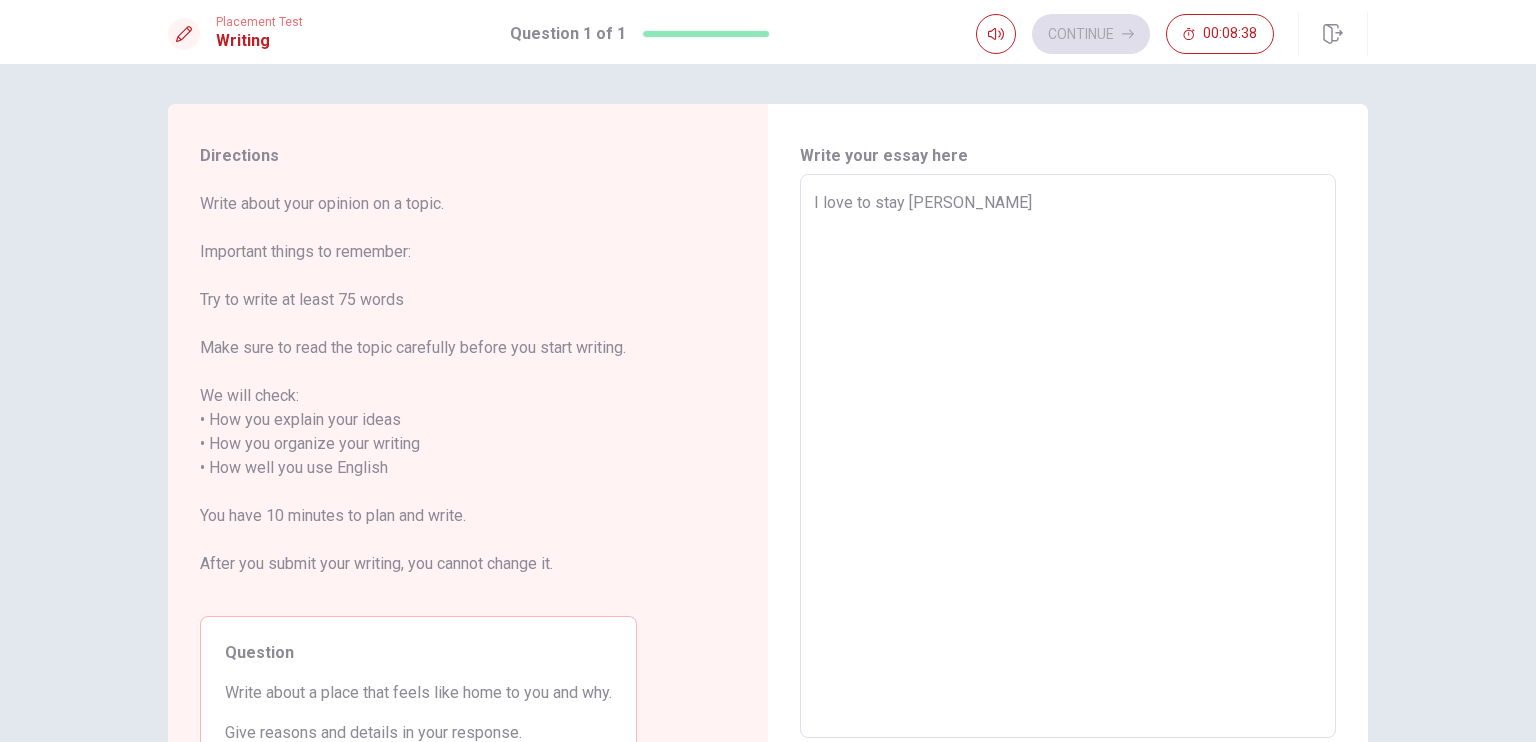type on "I love to stay Starbuck whi" 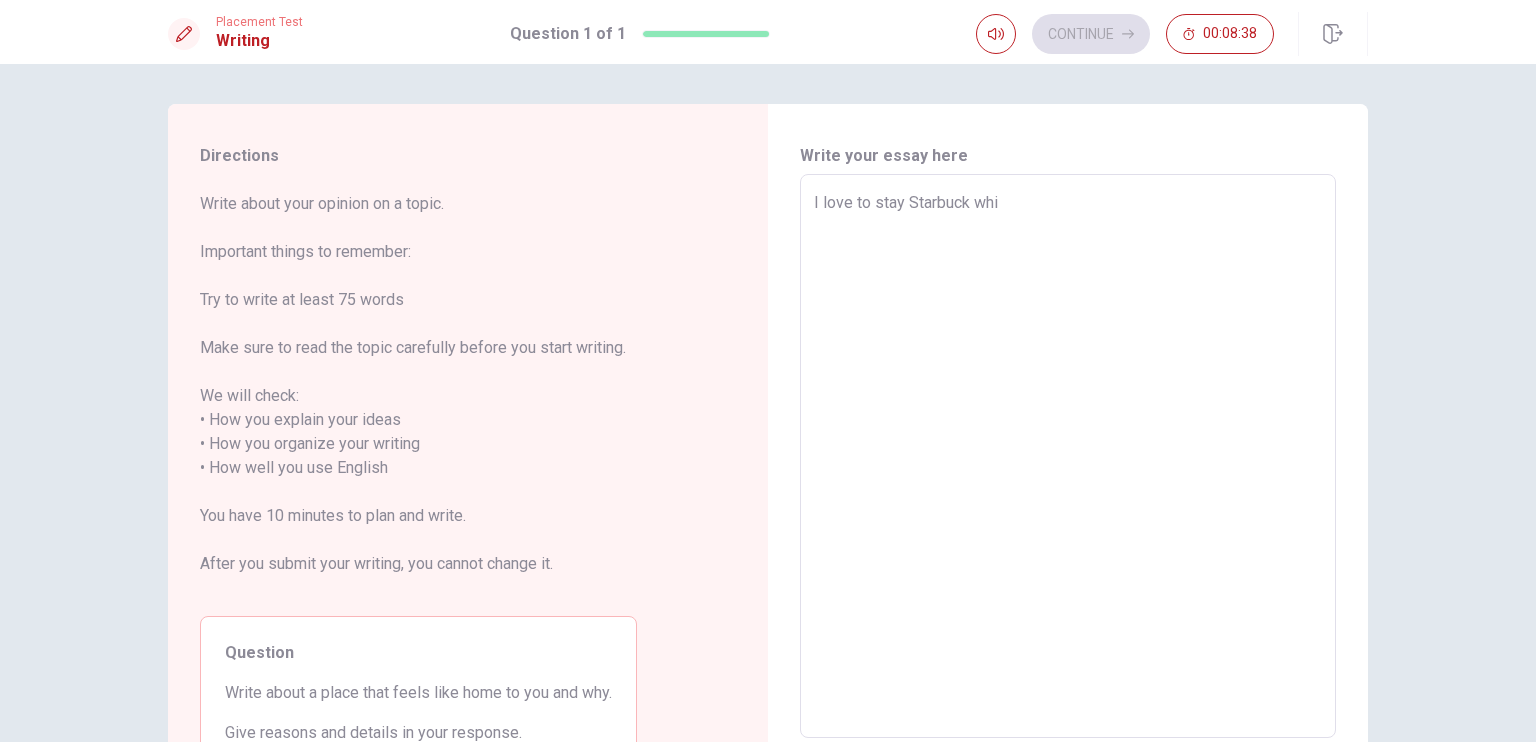 type on "x" 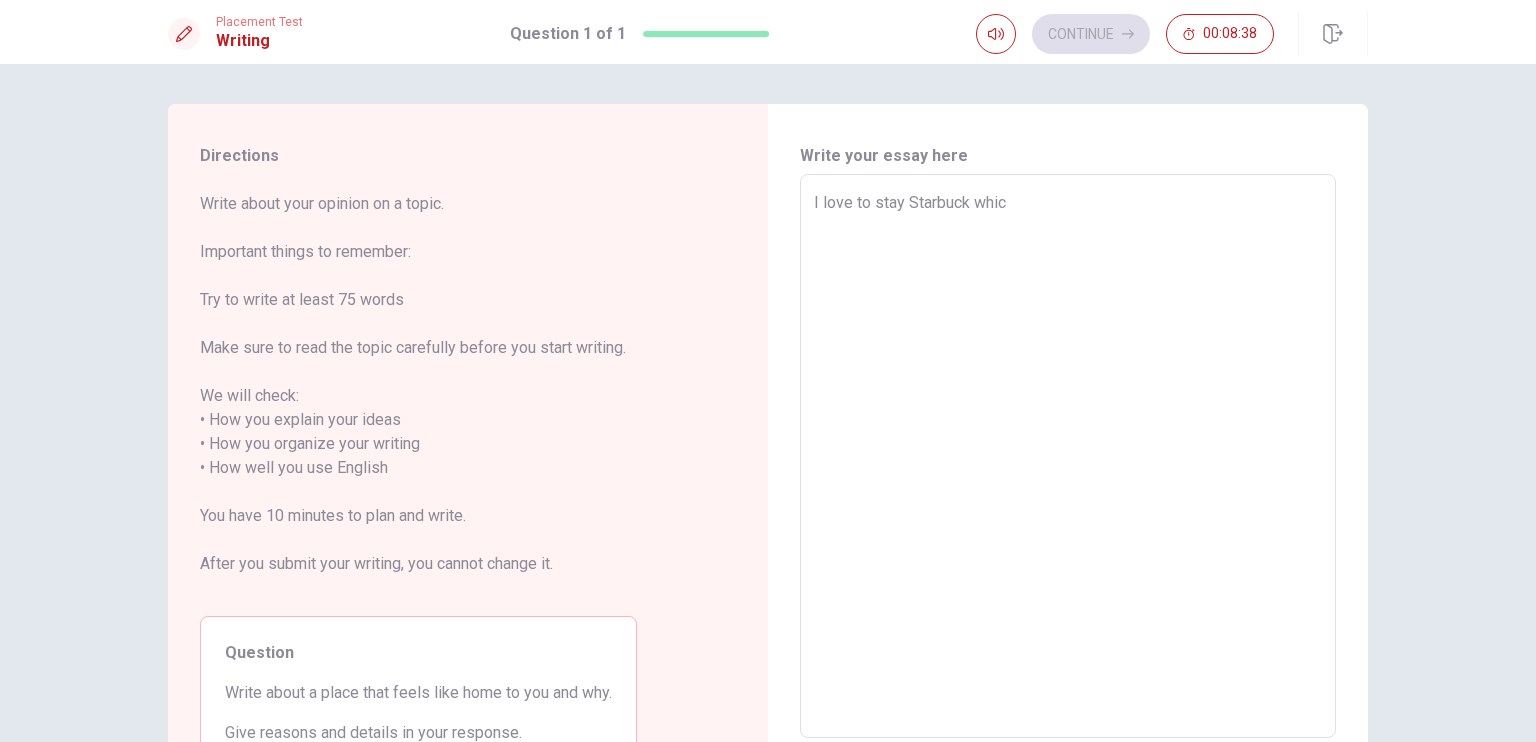 type on "x" 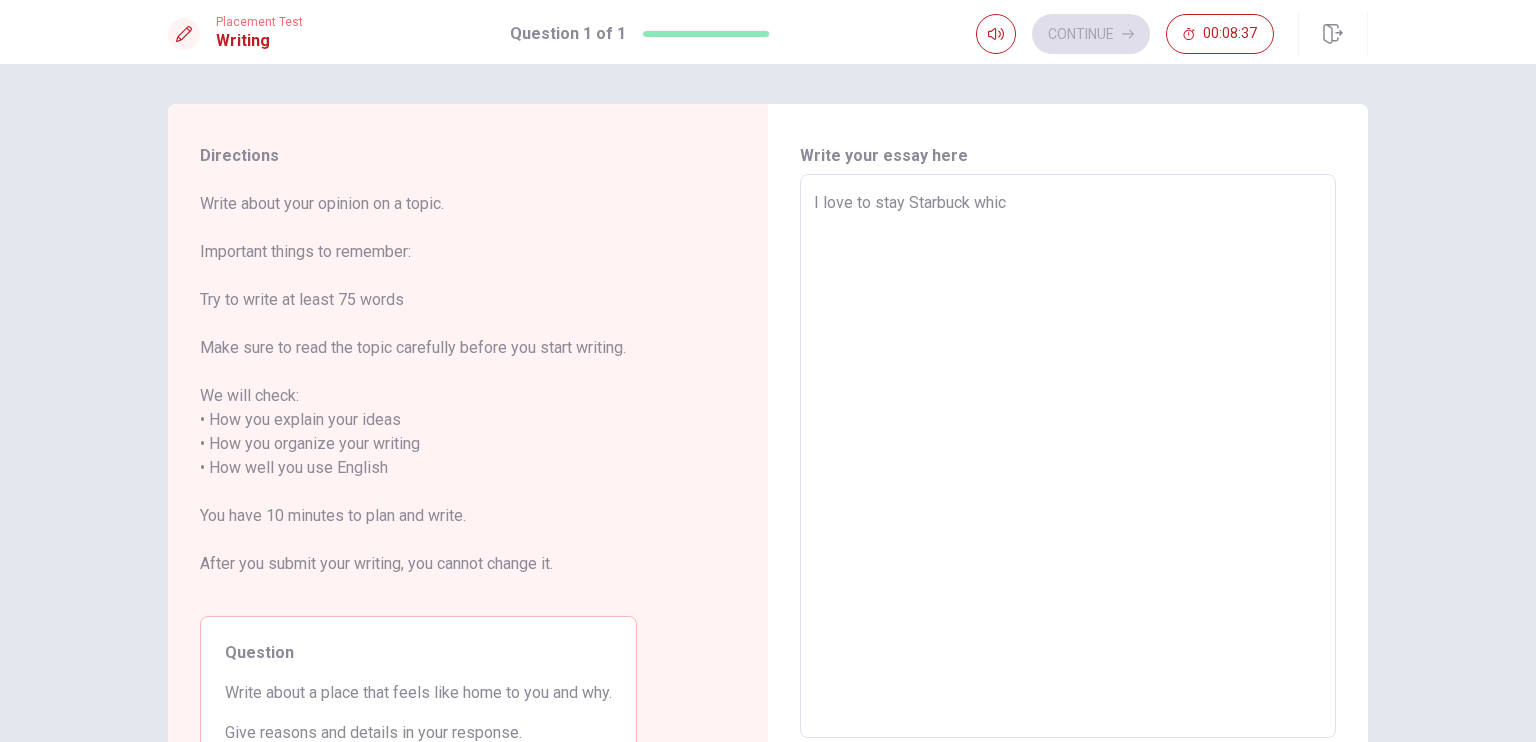 type on "I love to stay Starbuck which" 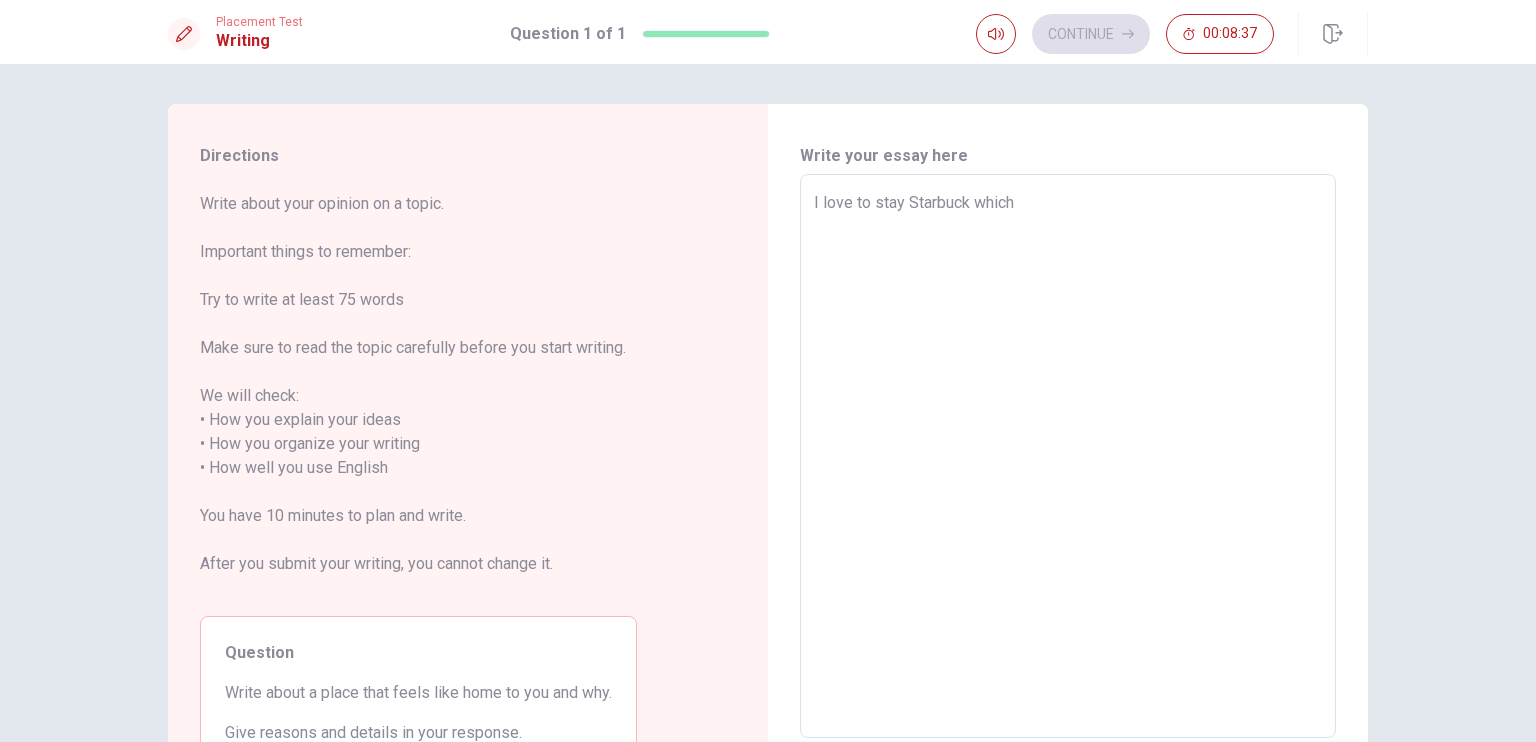 type on "I love to stay Starbuck which" 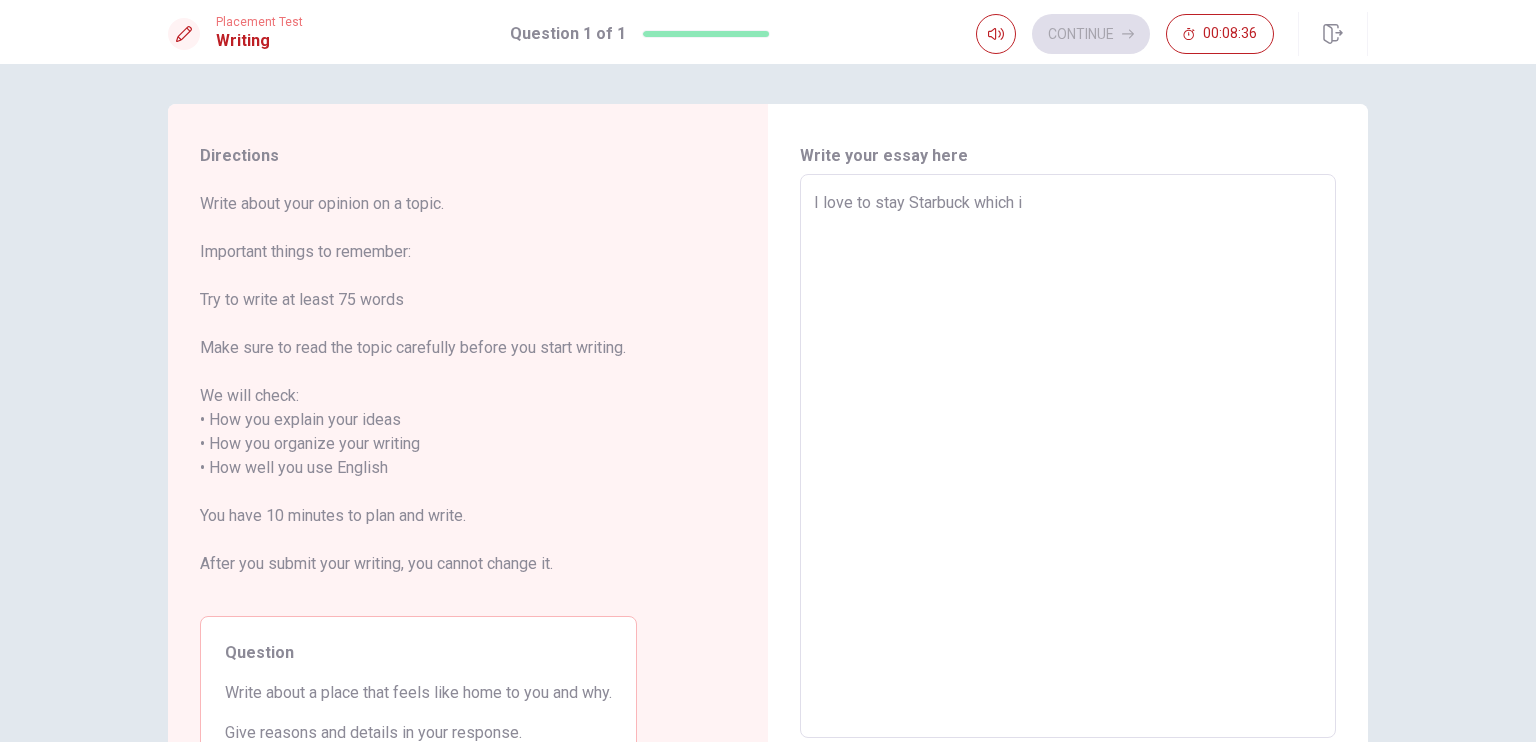 type on "x" 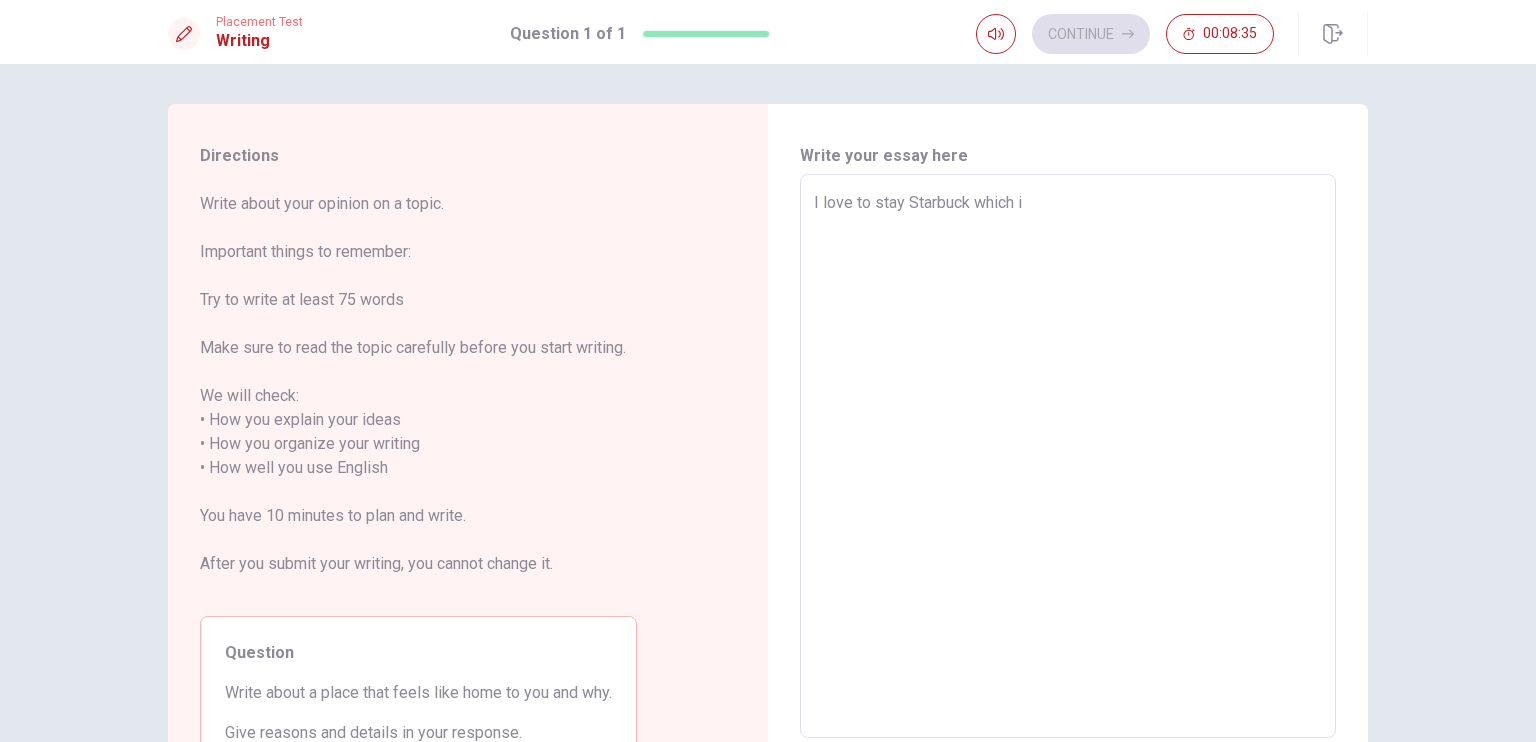 type on "I love to stay Starbuck which is" 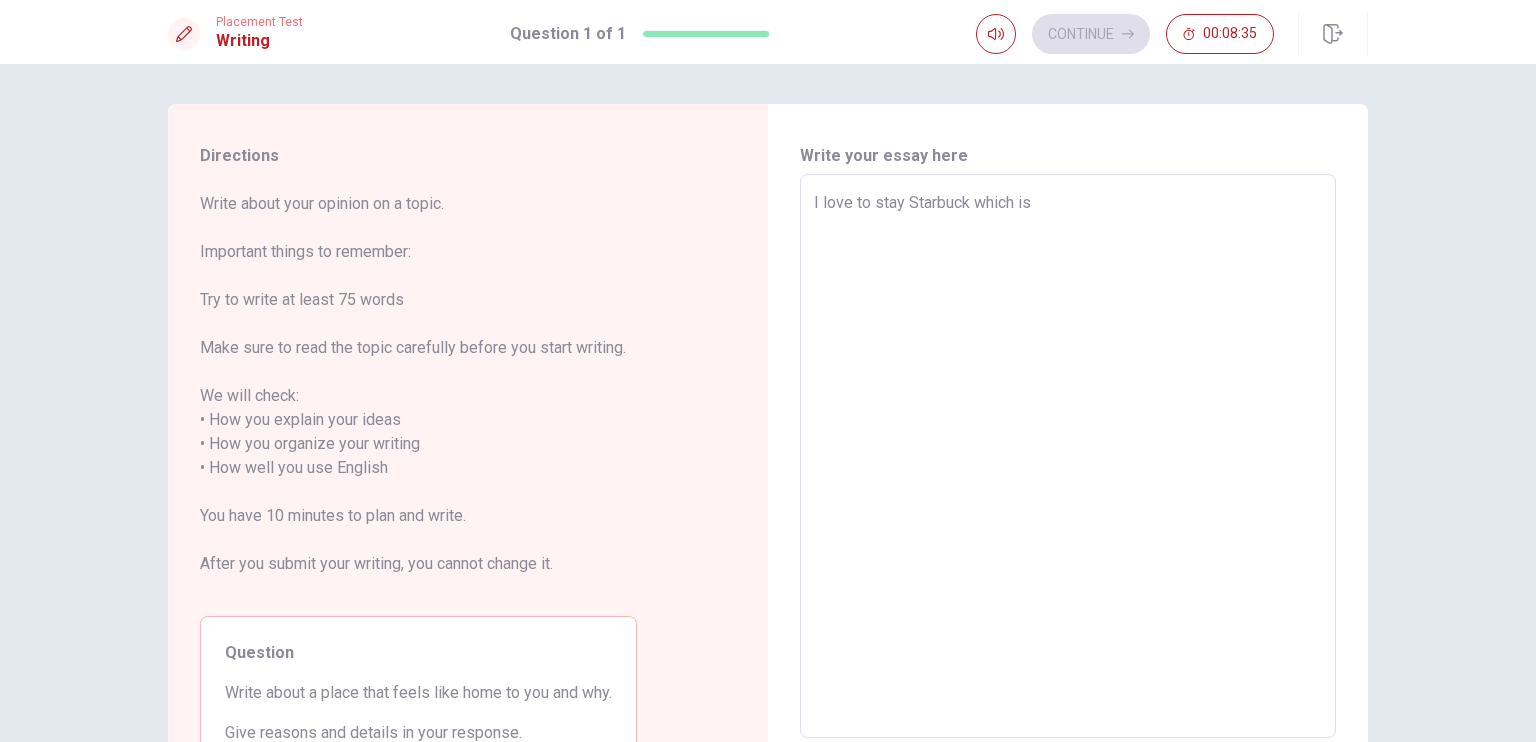 type on "x" 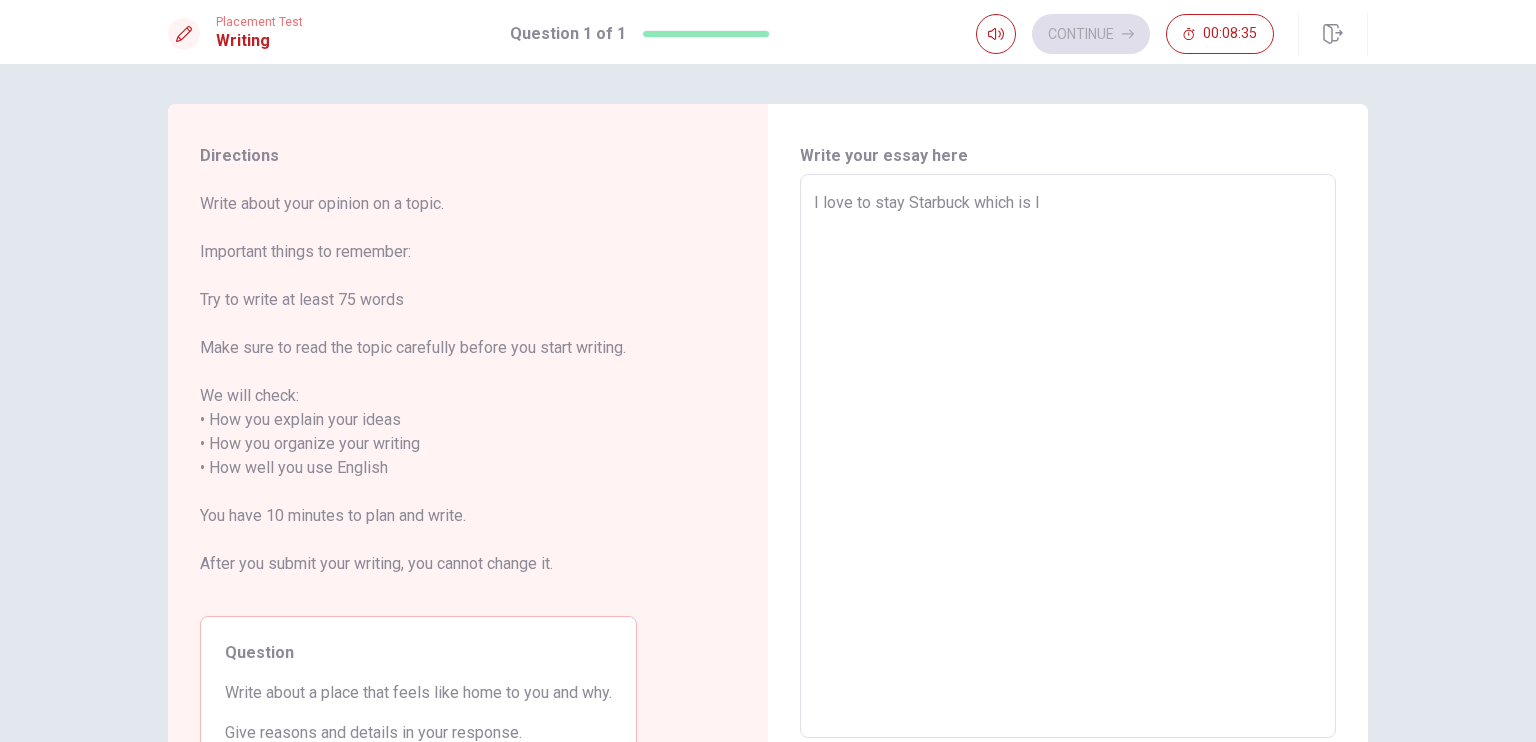 type on "x" 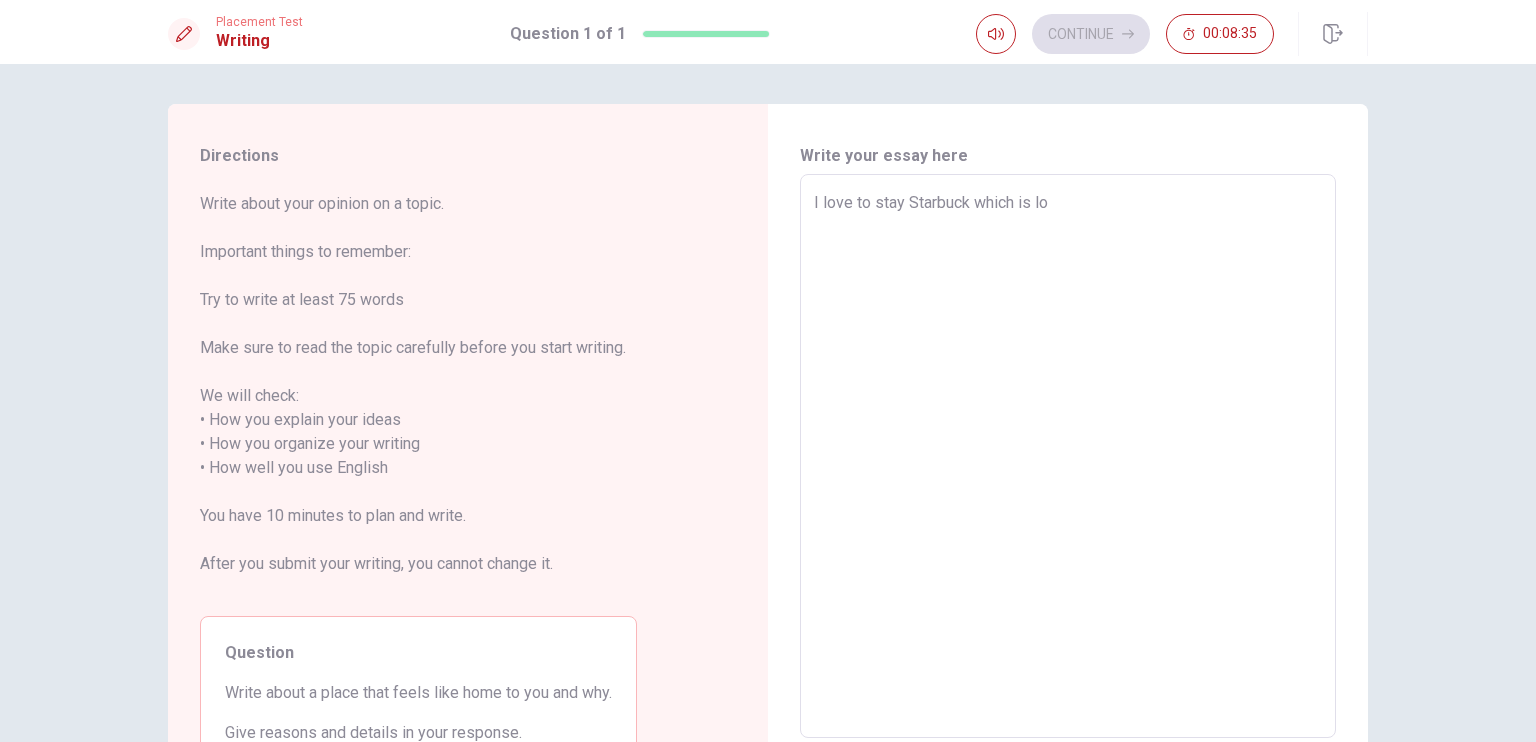 type on "x" 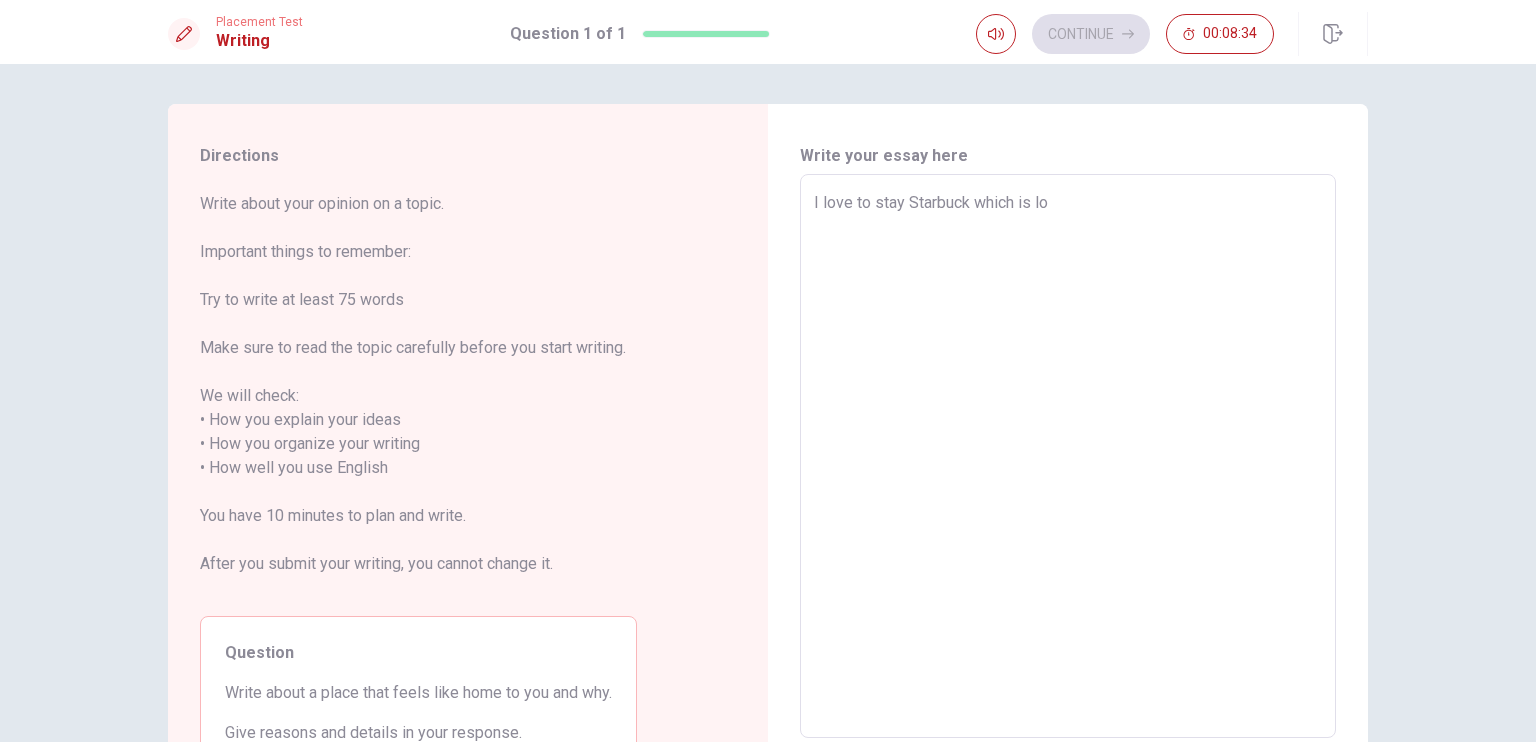 type on "I love to stay Starbuck which is loc" 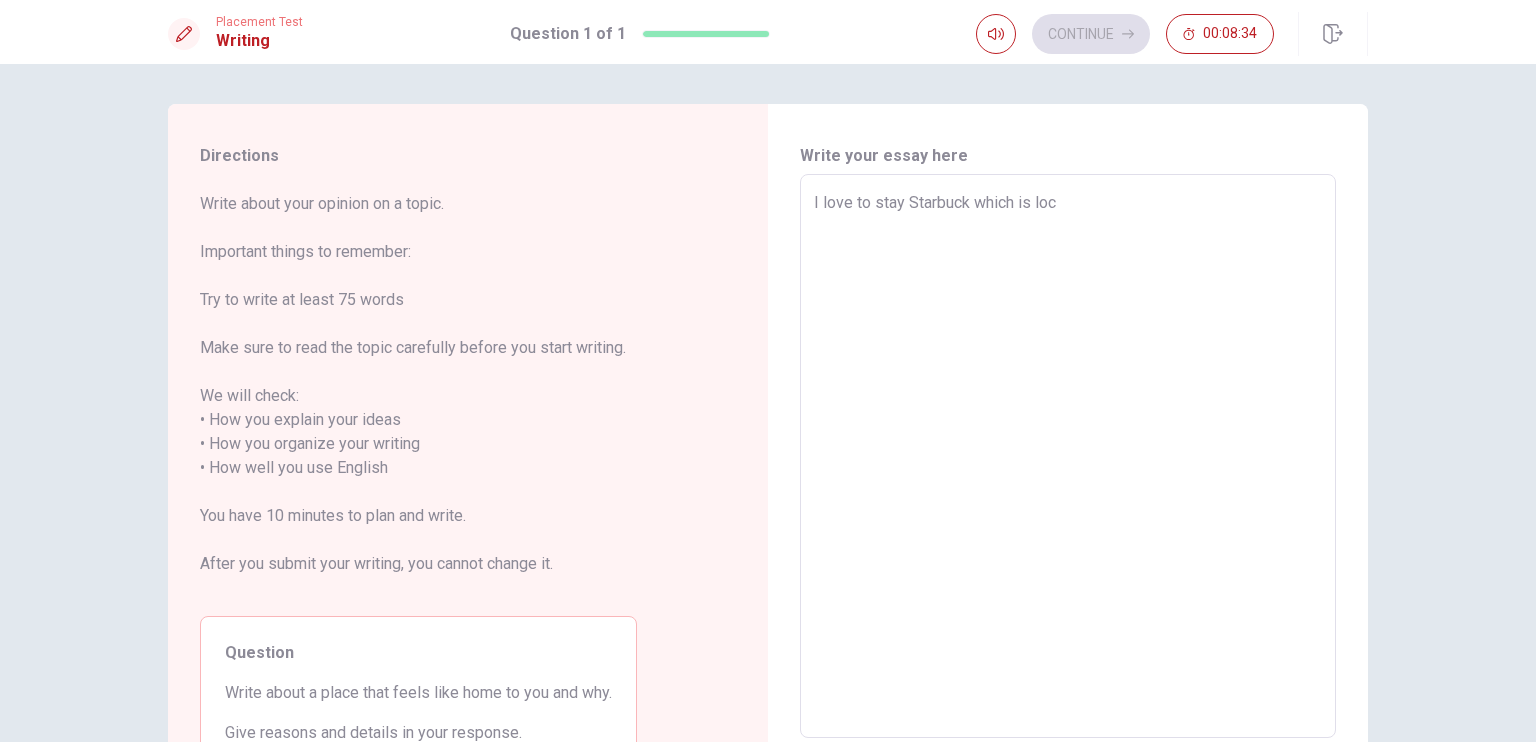 type on "x" 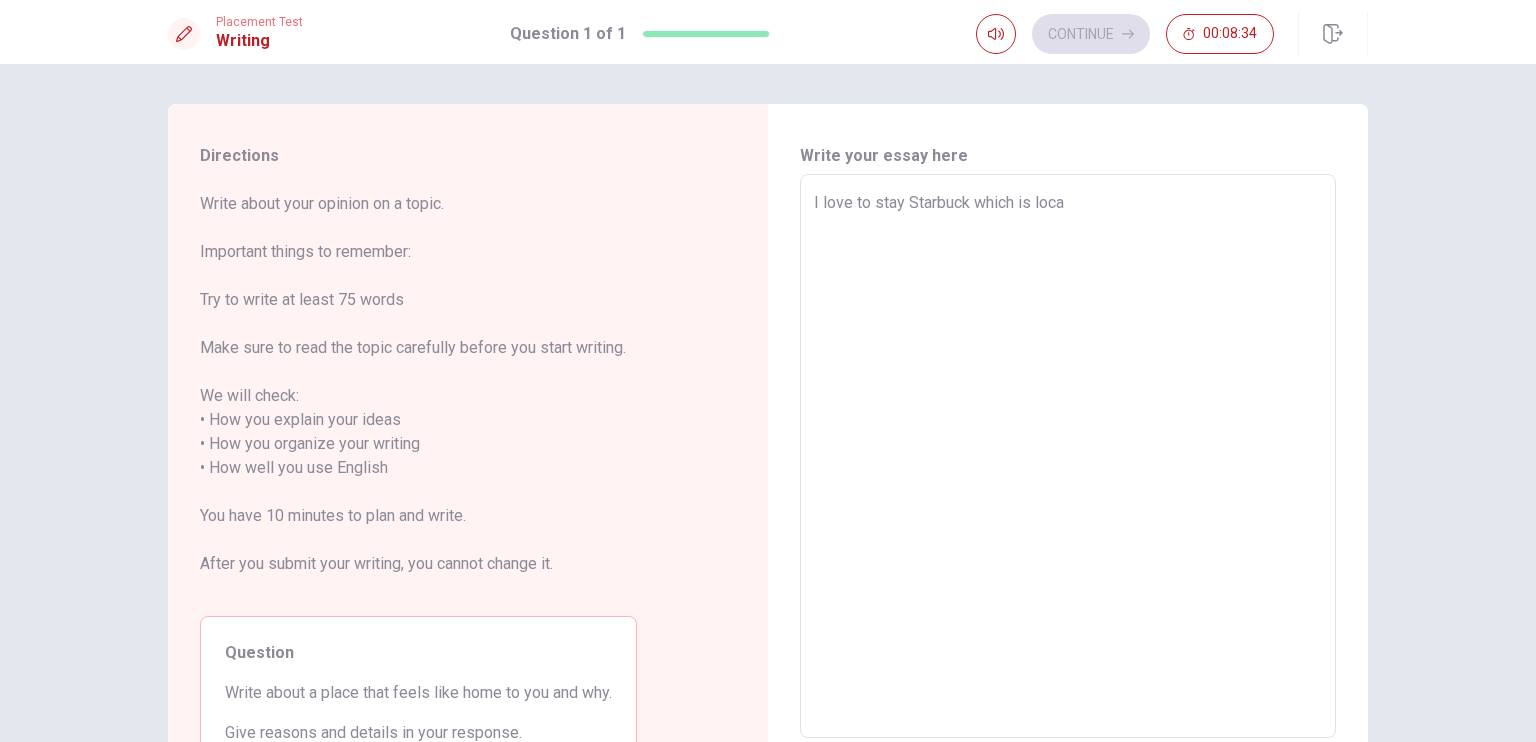 type on "I love to stay Starbuck which is locat" 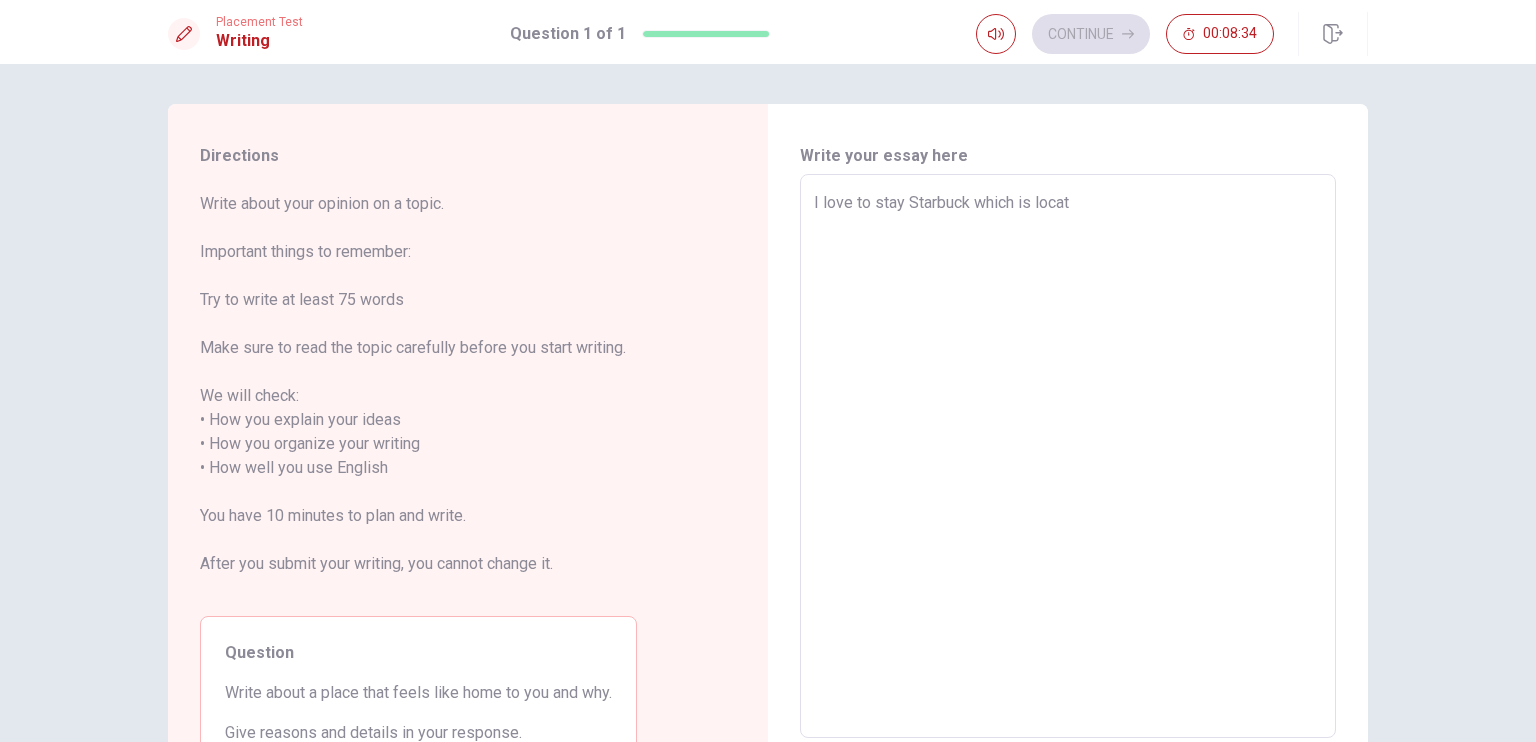type on "x" 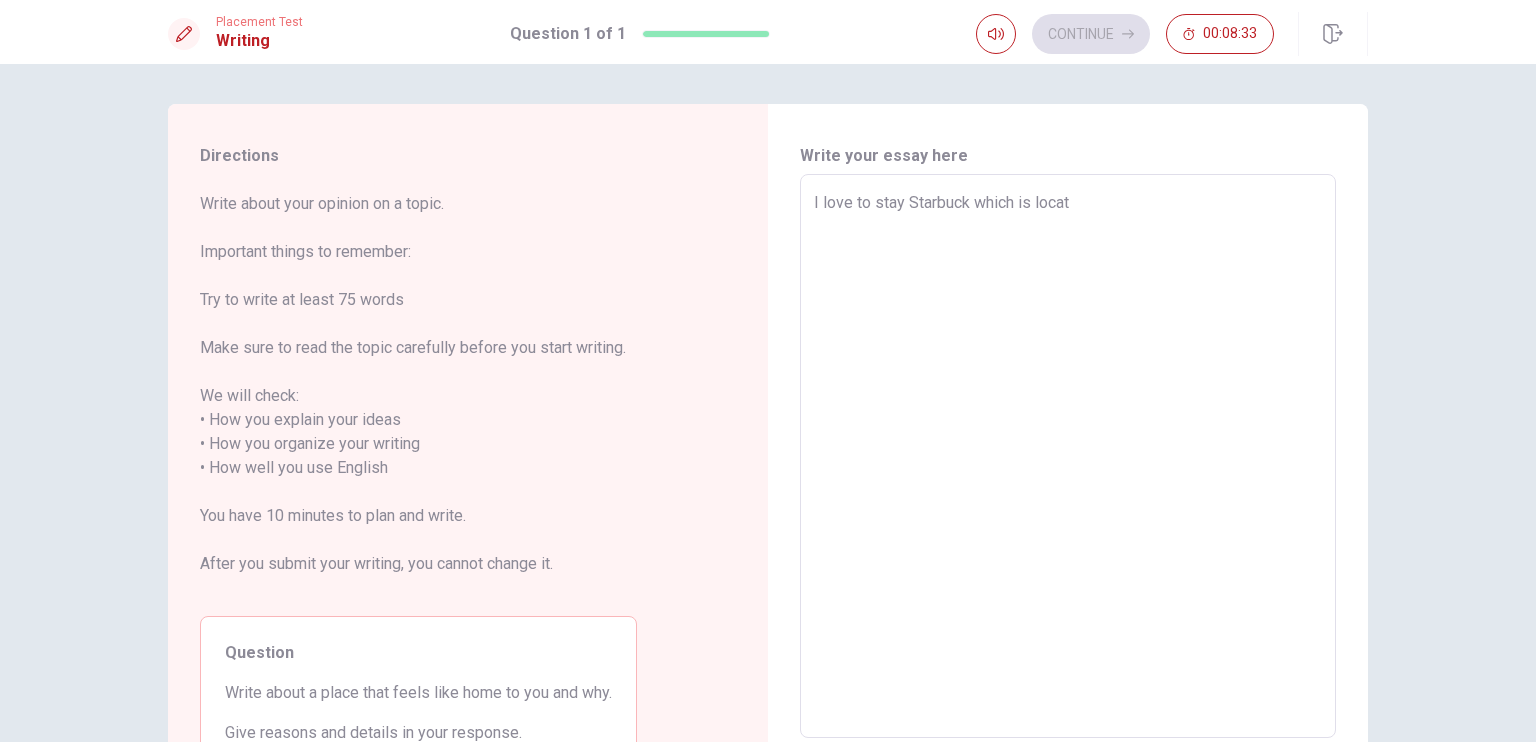 type on "I love to stay Starbuck which is locate" 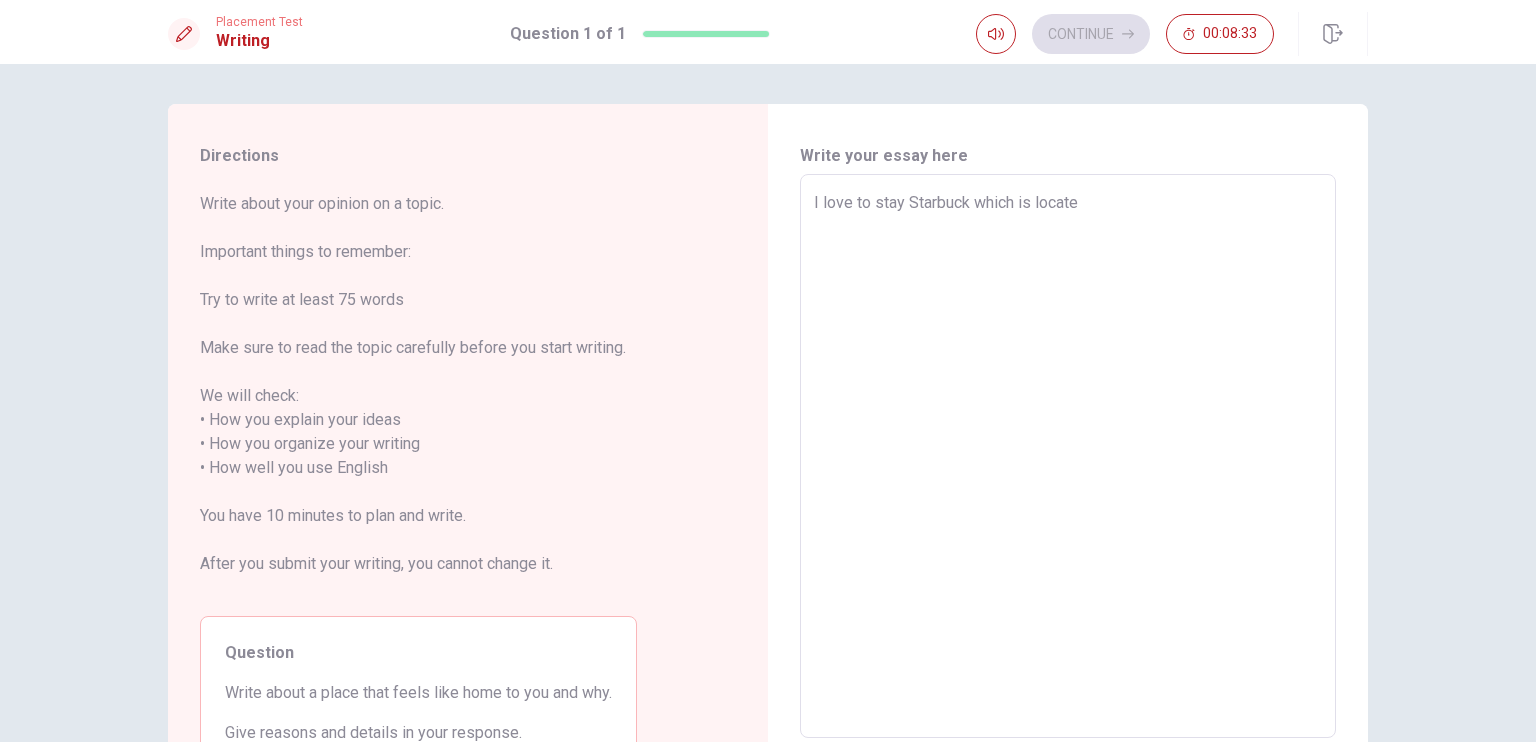 type on "x" 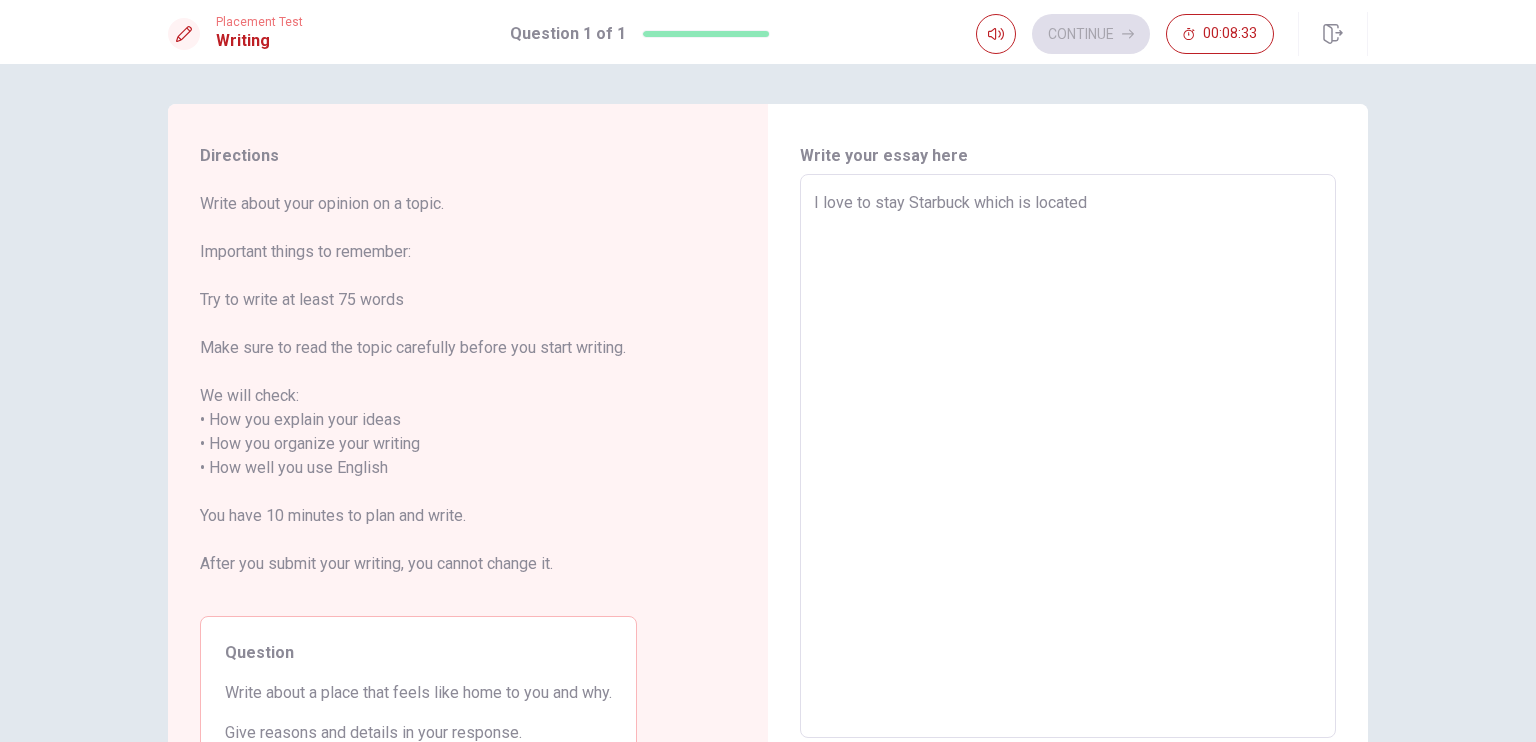 type on "x" 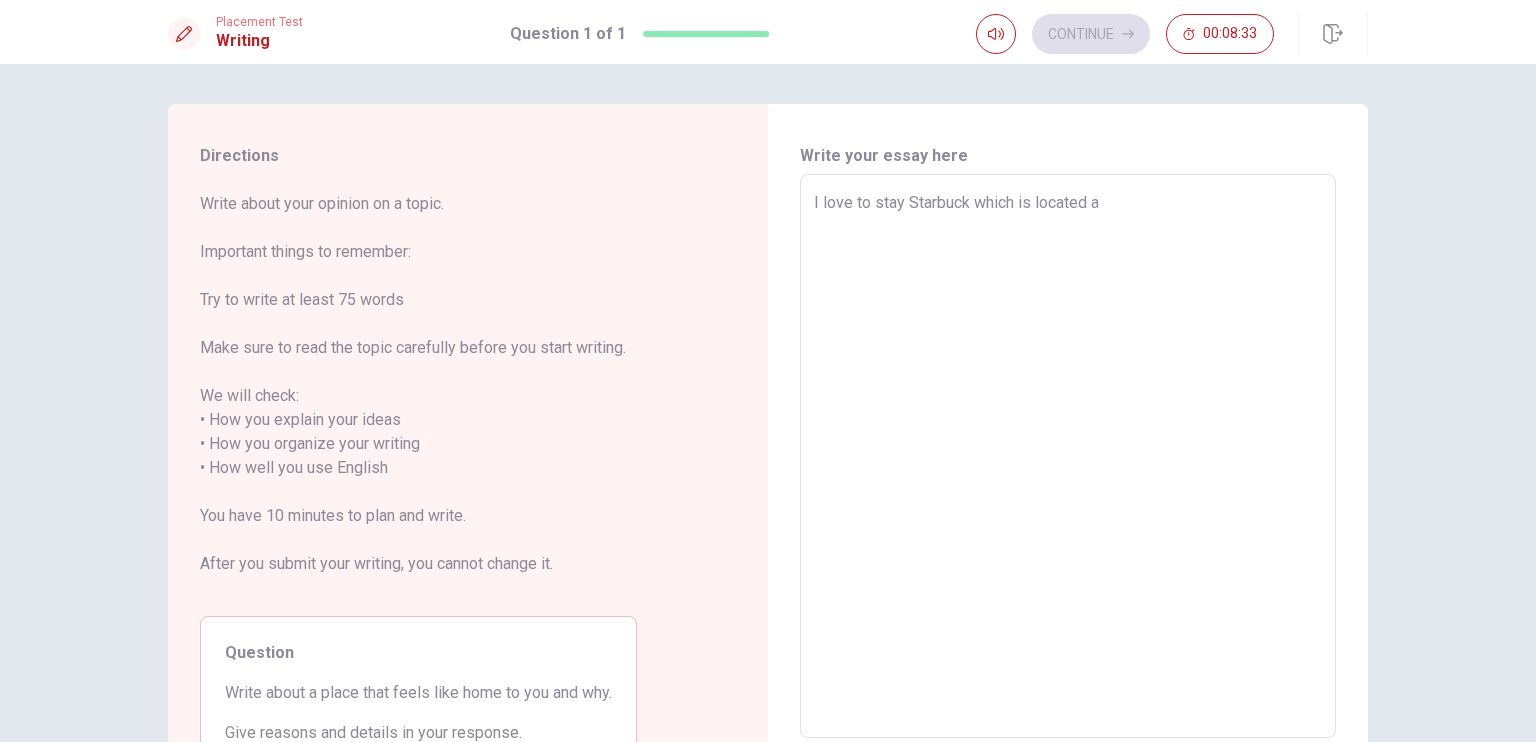 type on "x" 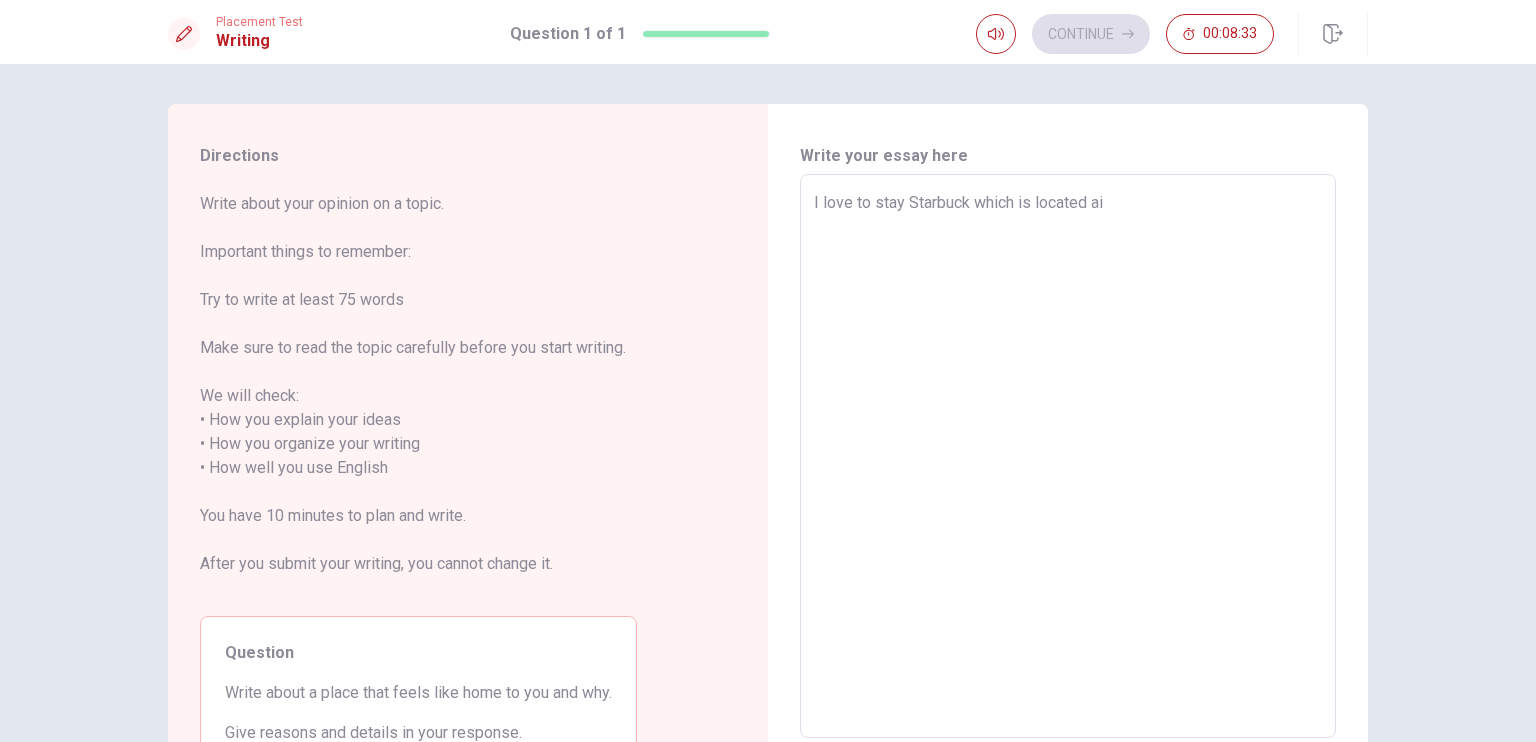 type on "x" 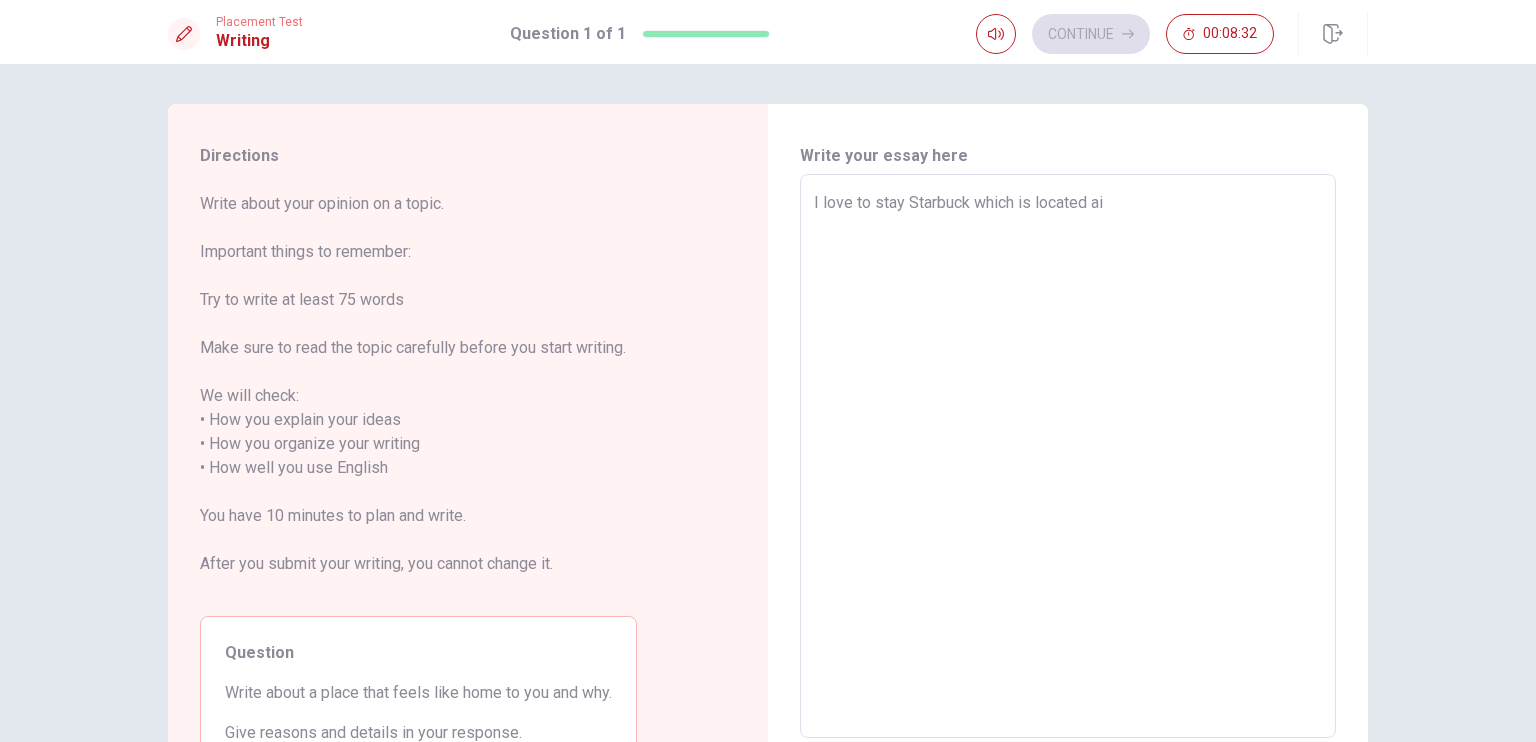 type on "I love to stay Starbuck which is located a" 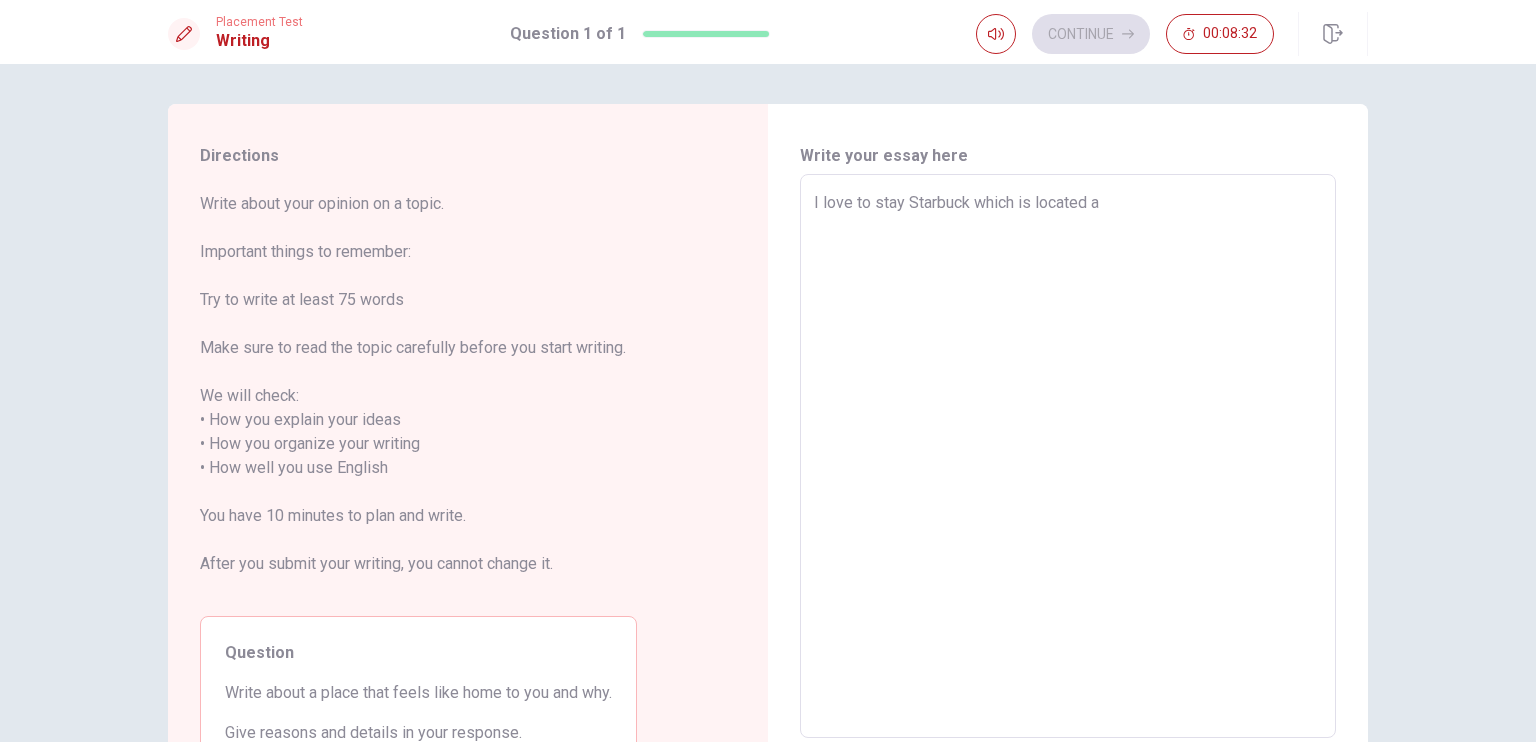 type on "x" 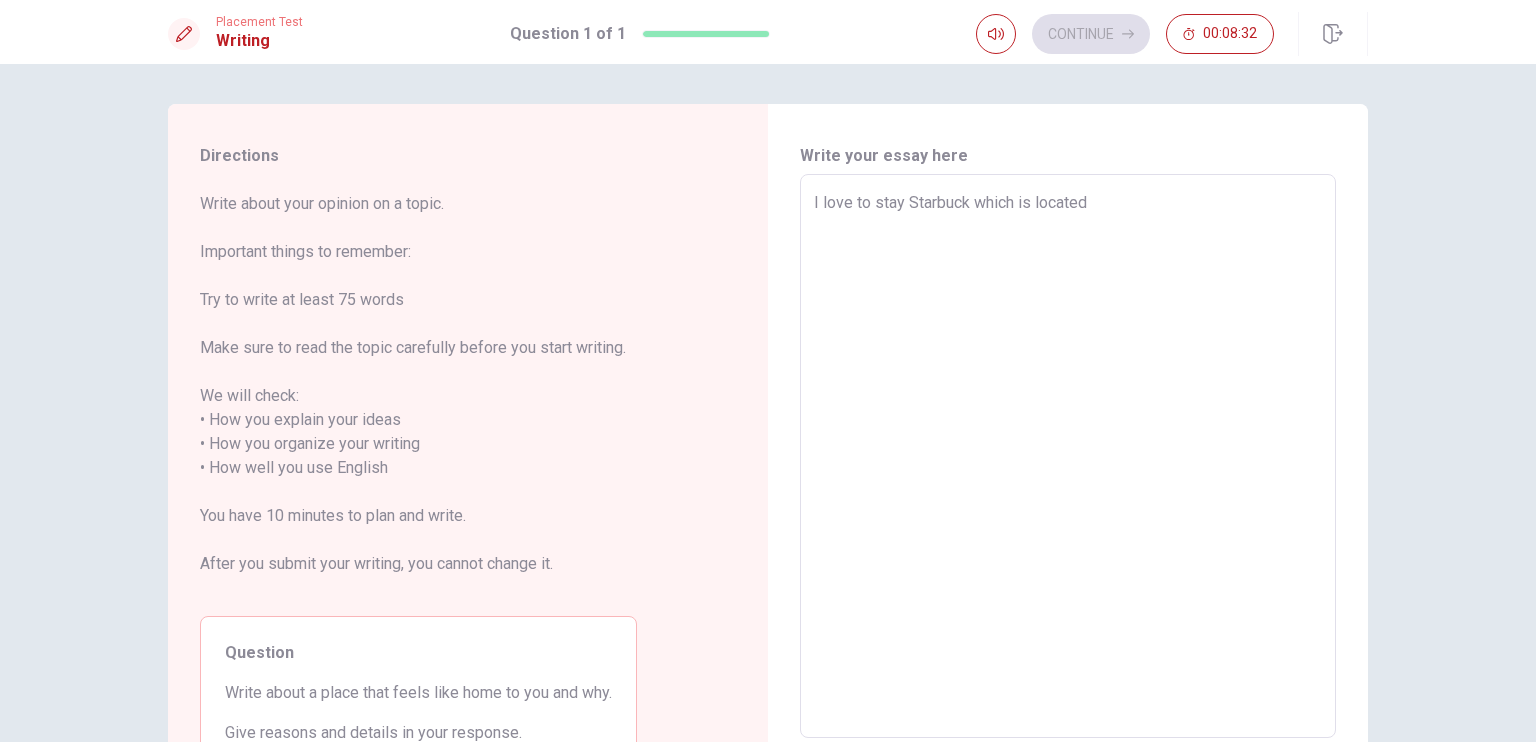 type on "x" 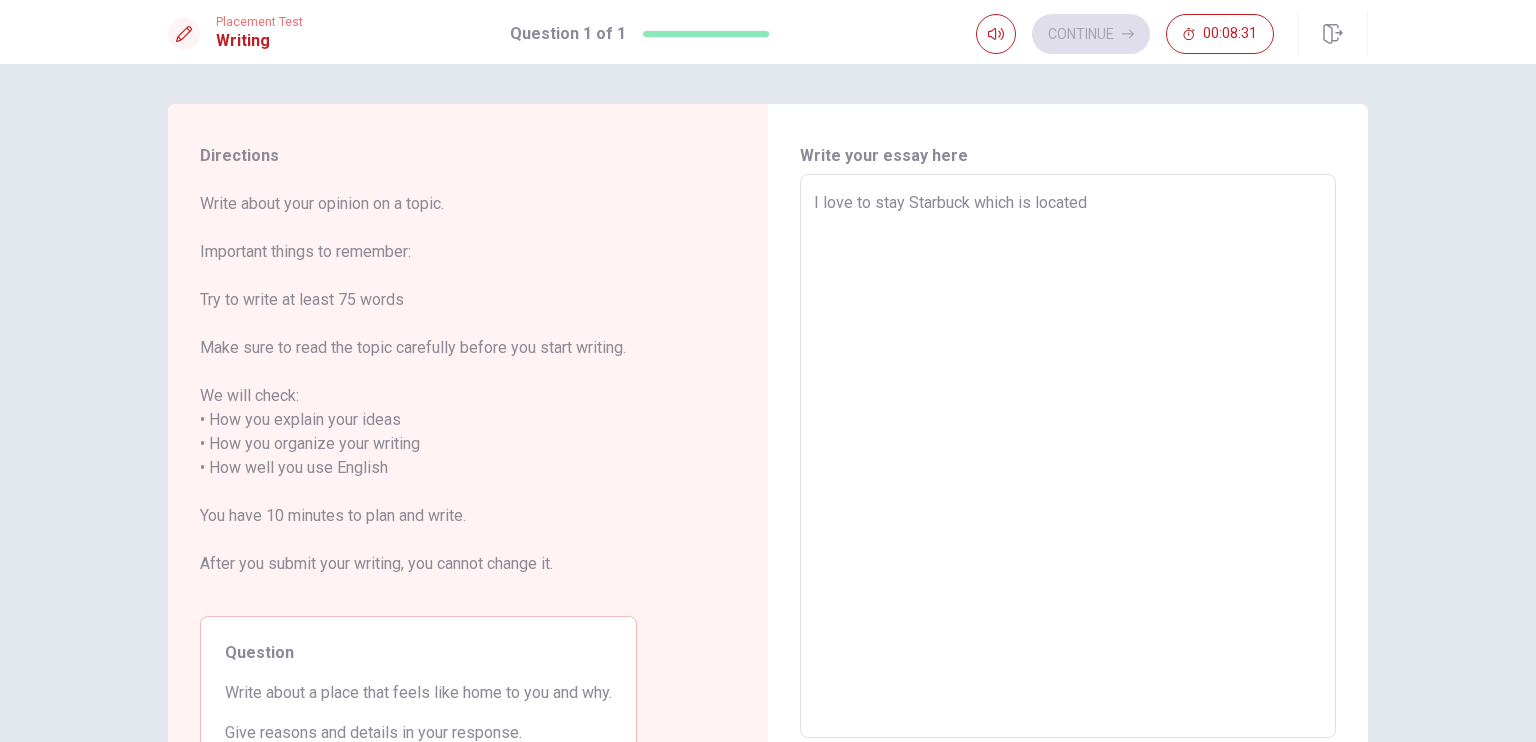 type on "I love to stay Starbuck which is located a" 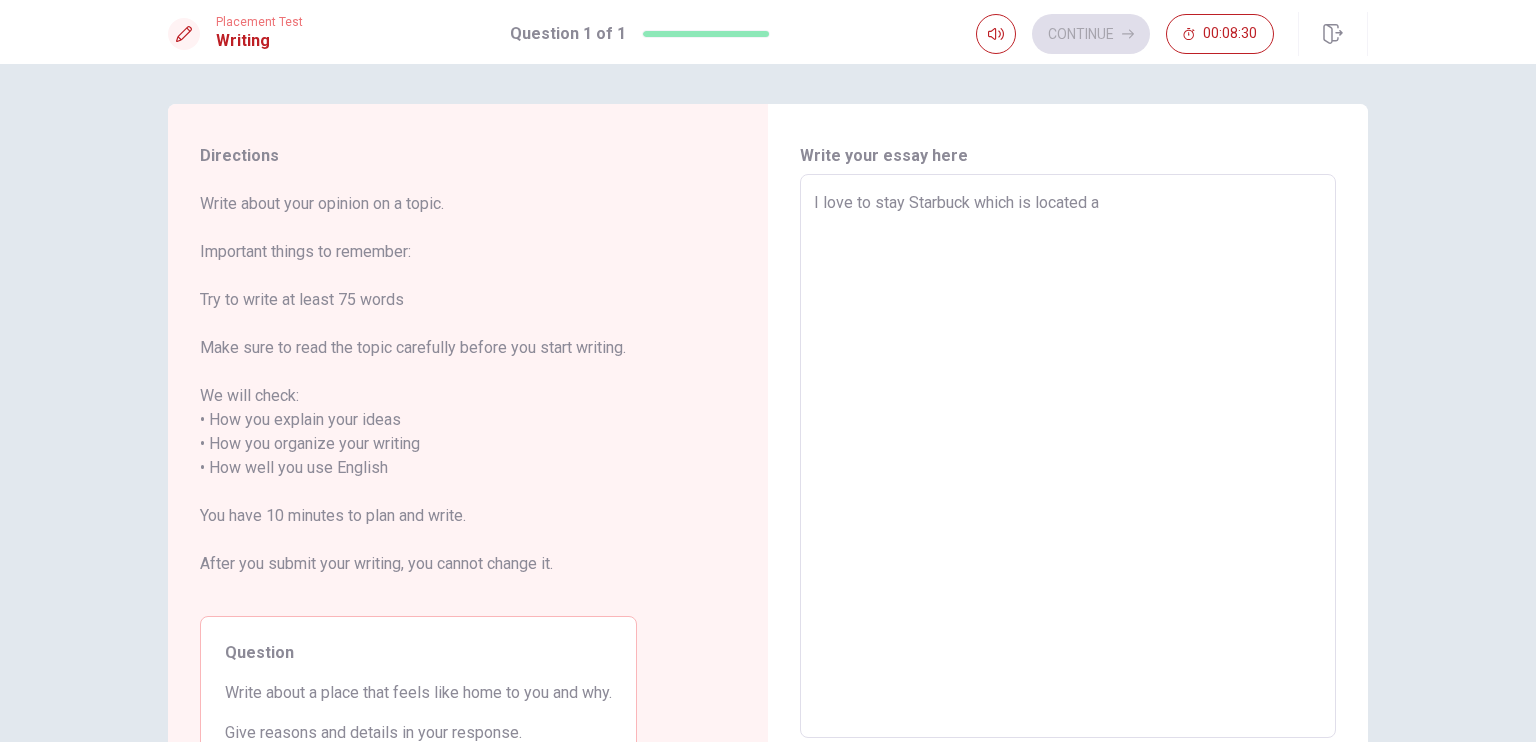 type on "x" 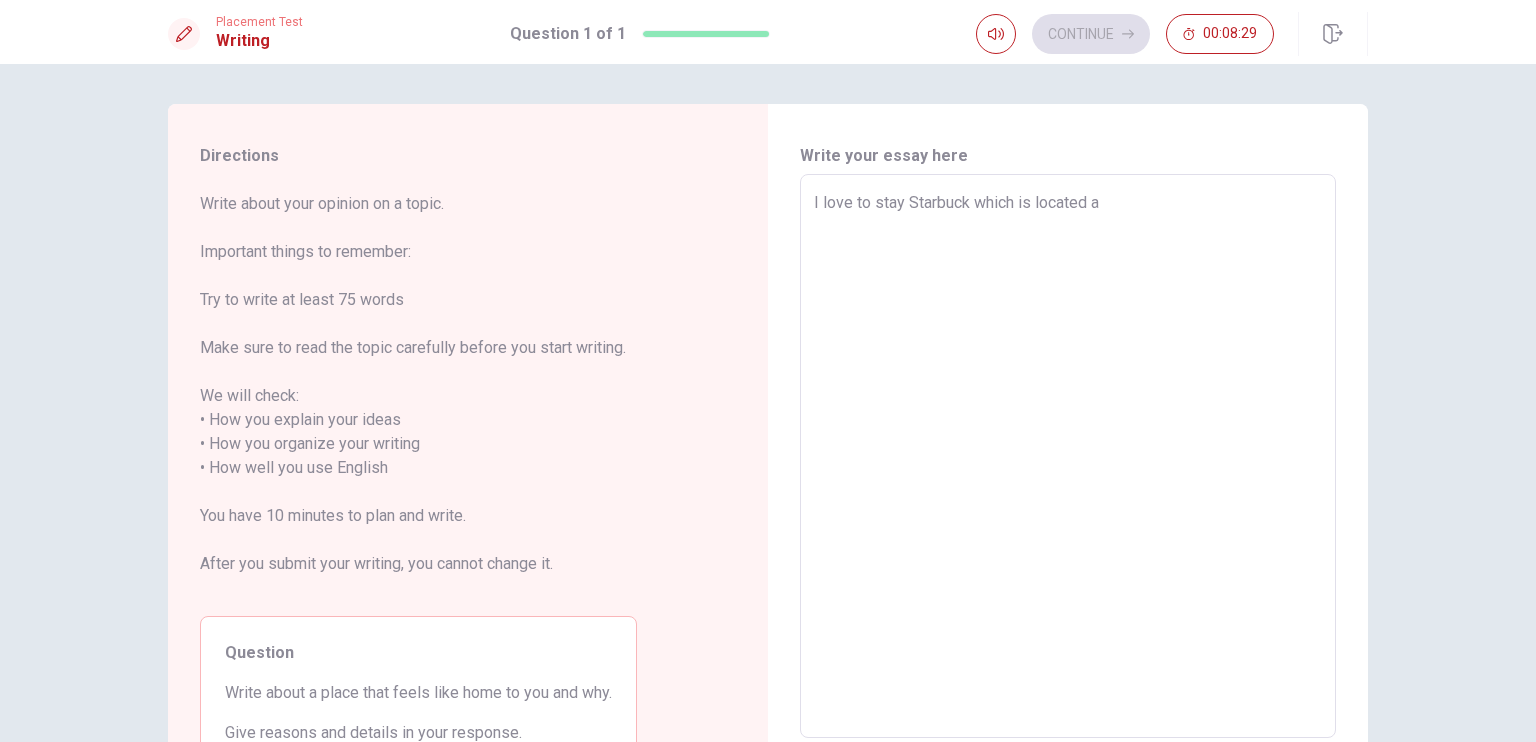 type on "I love to stay Starbuck which is located ar" 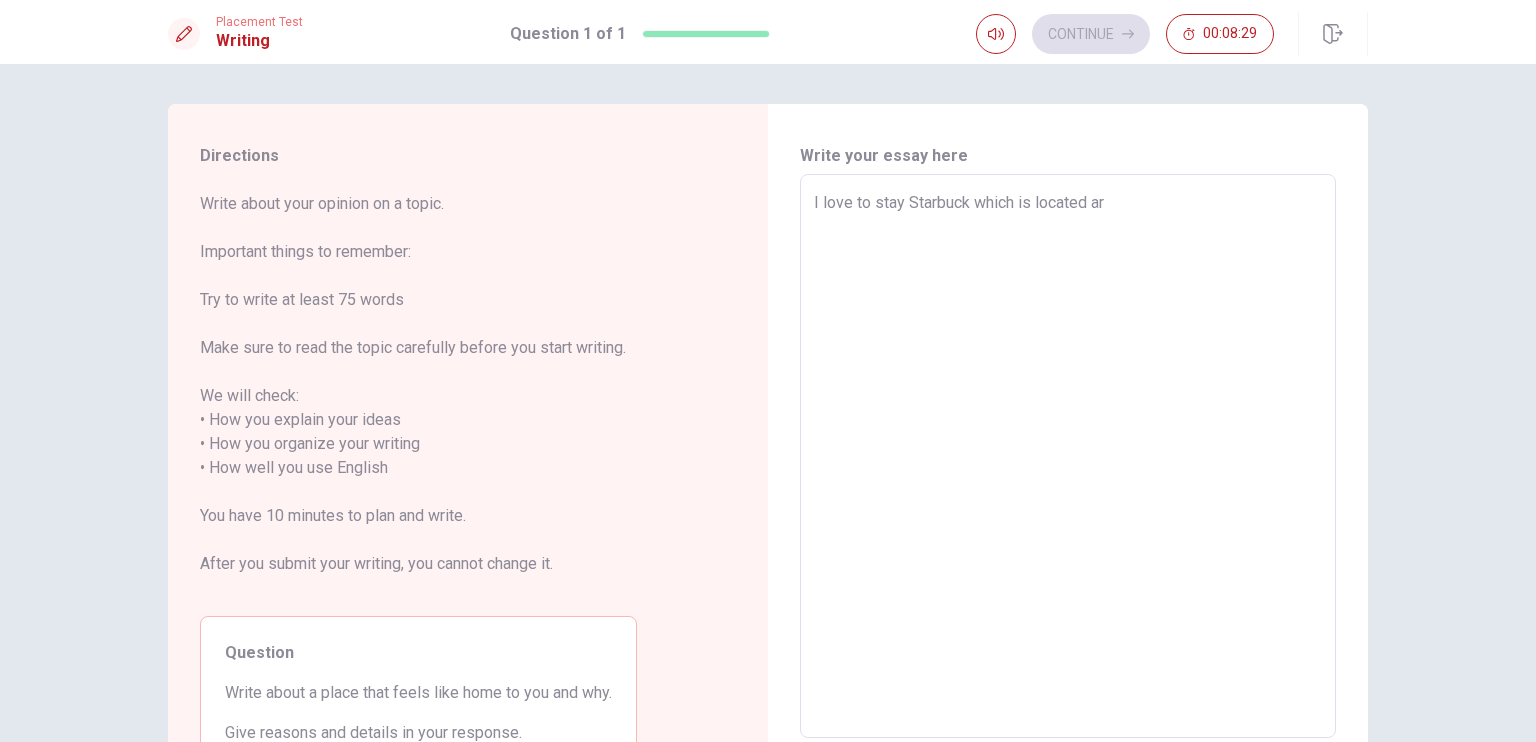 type on "x" 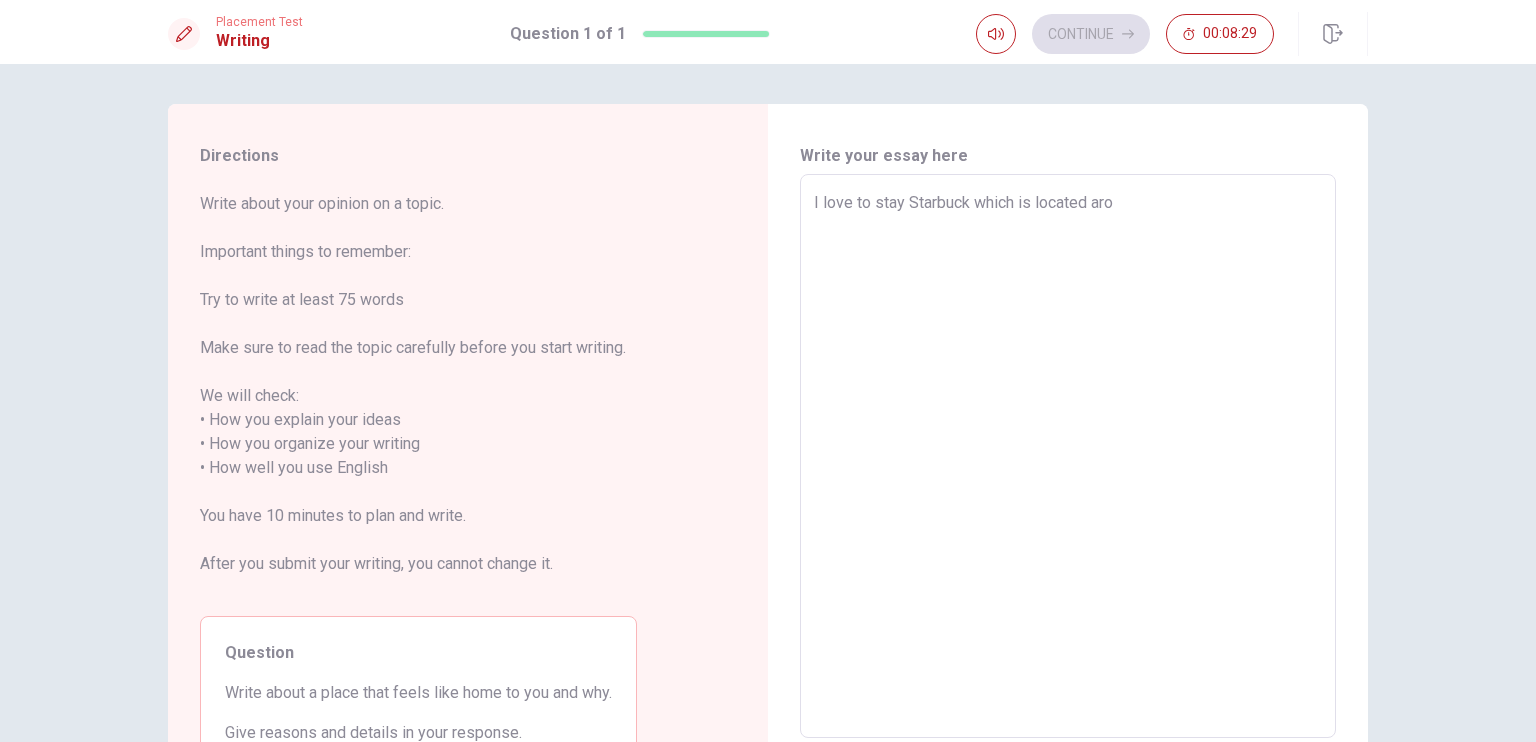 type on "x" 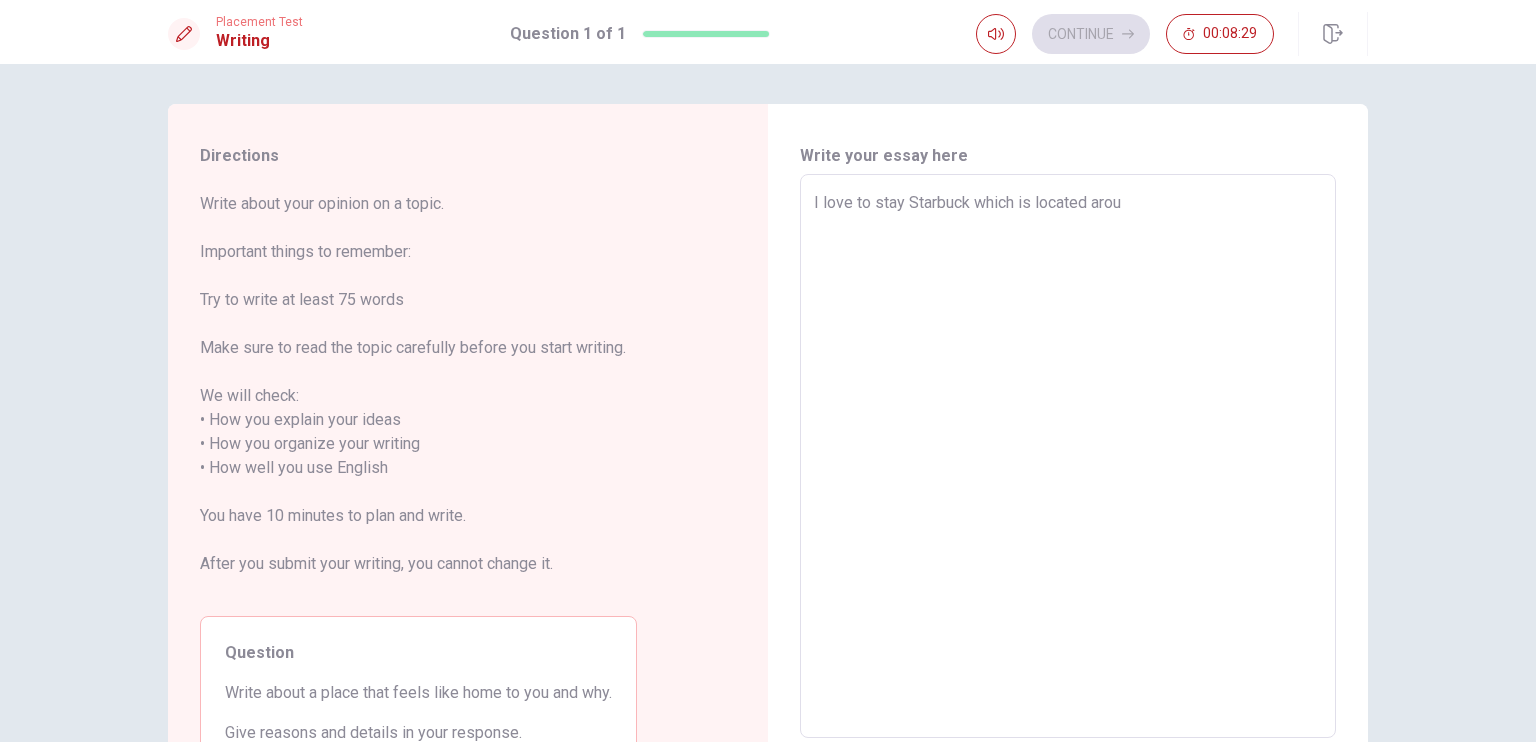 type on "x" 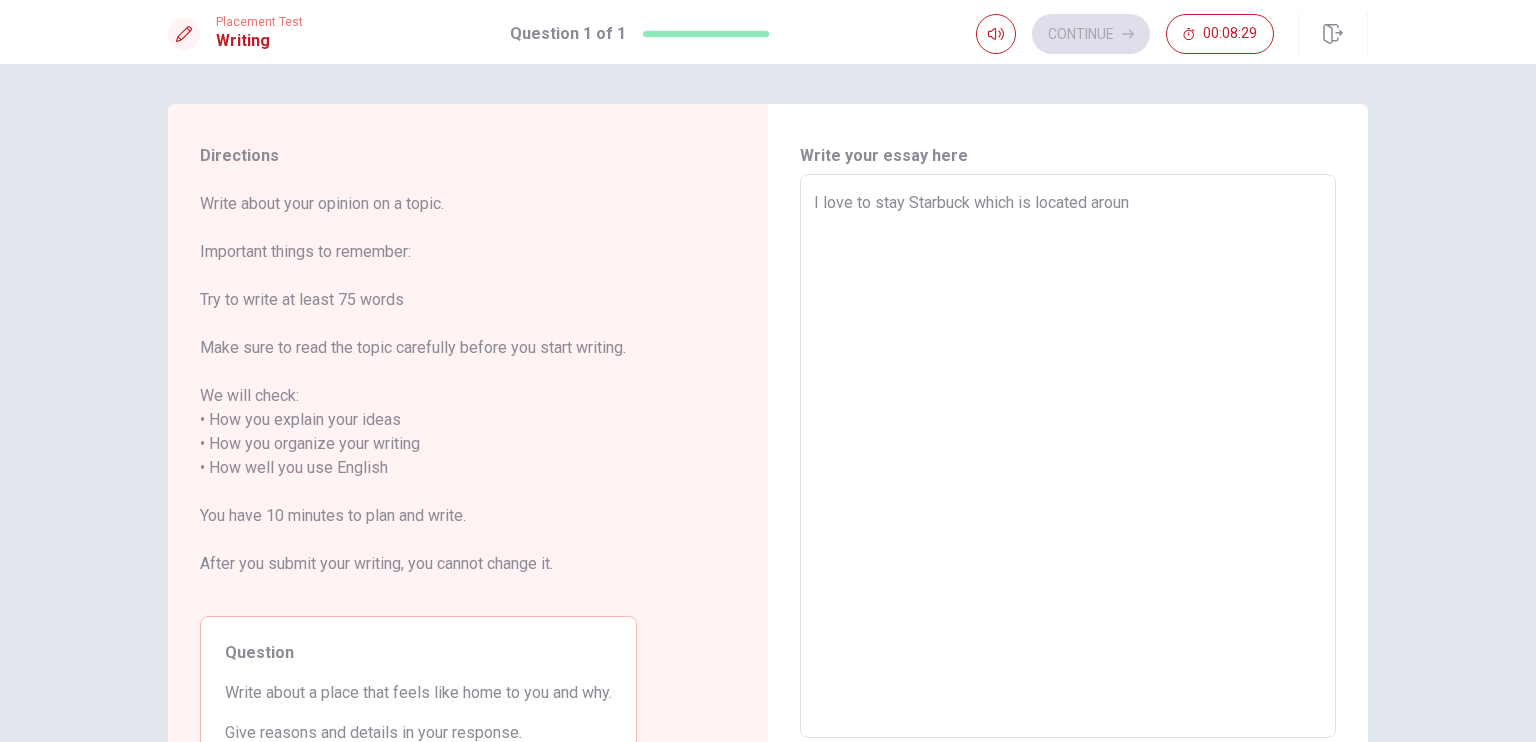 type on "x" 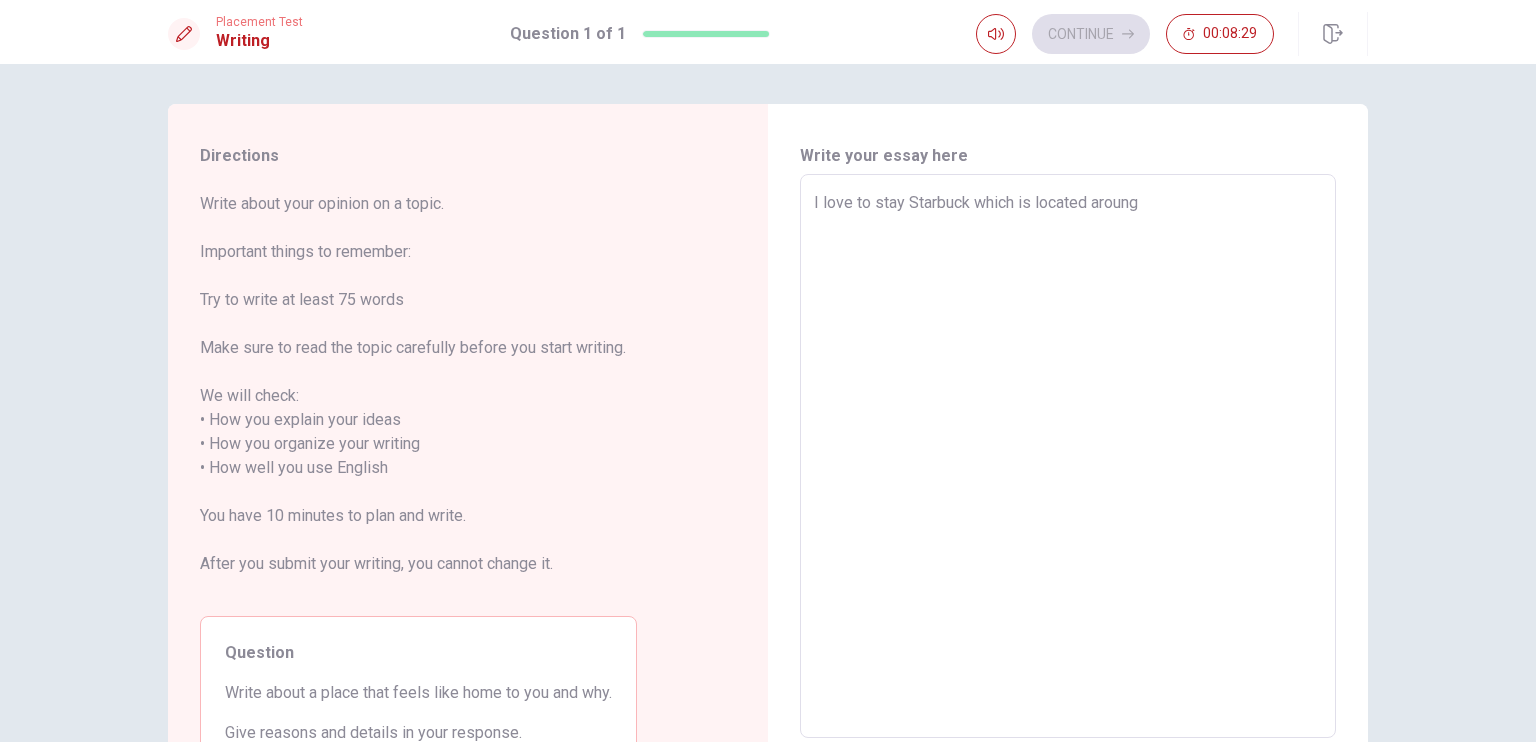 type on "x" 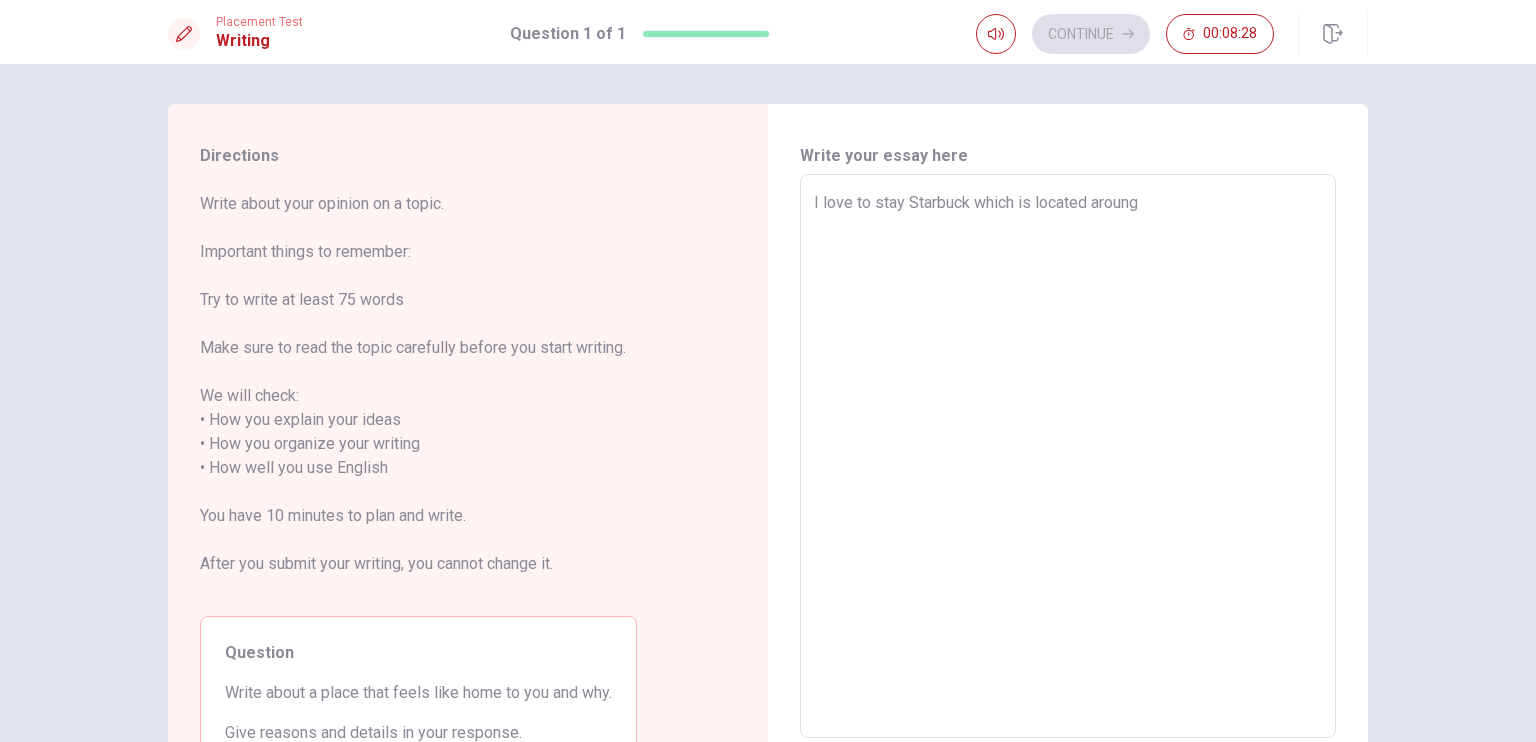type on "I love to stay Starbuck which is located aroung m" 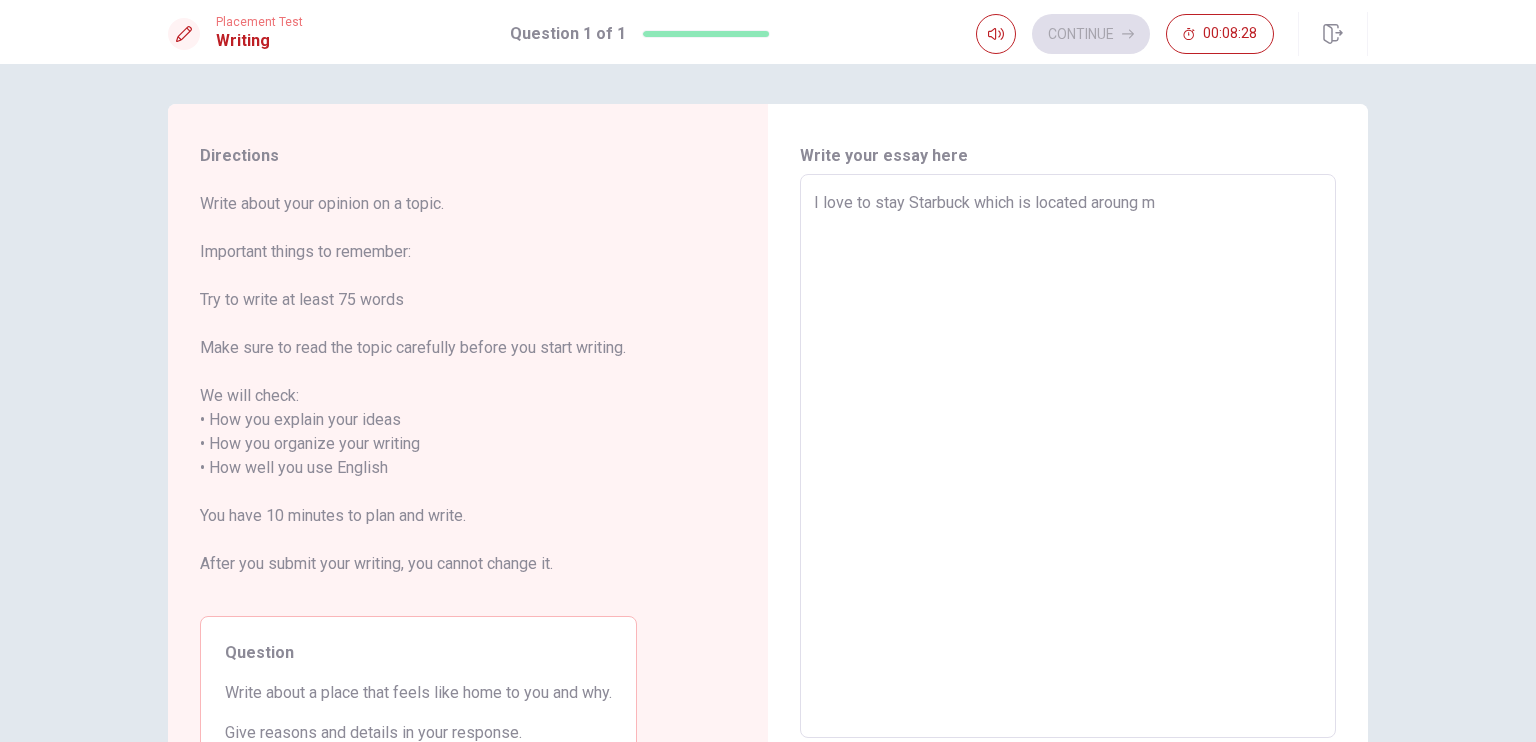 type on "x" 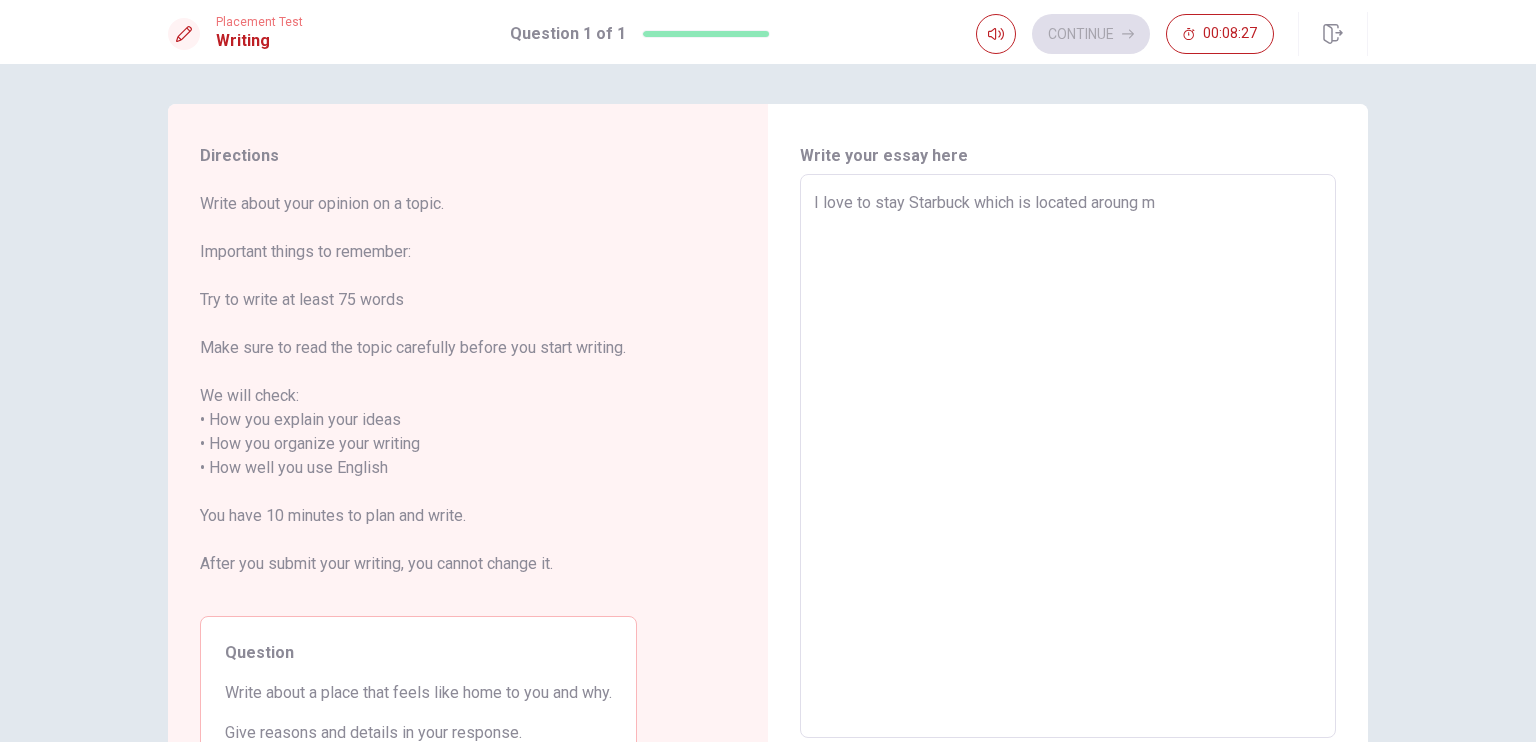 type on "I love to stay Starbuck which is located aroung my" 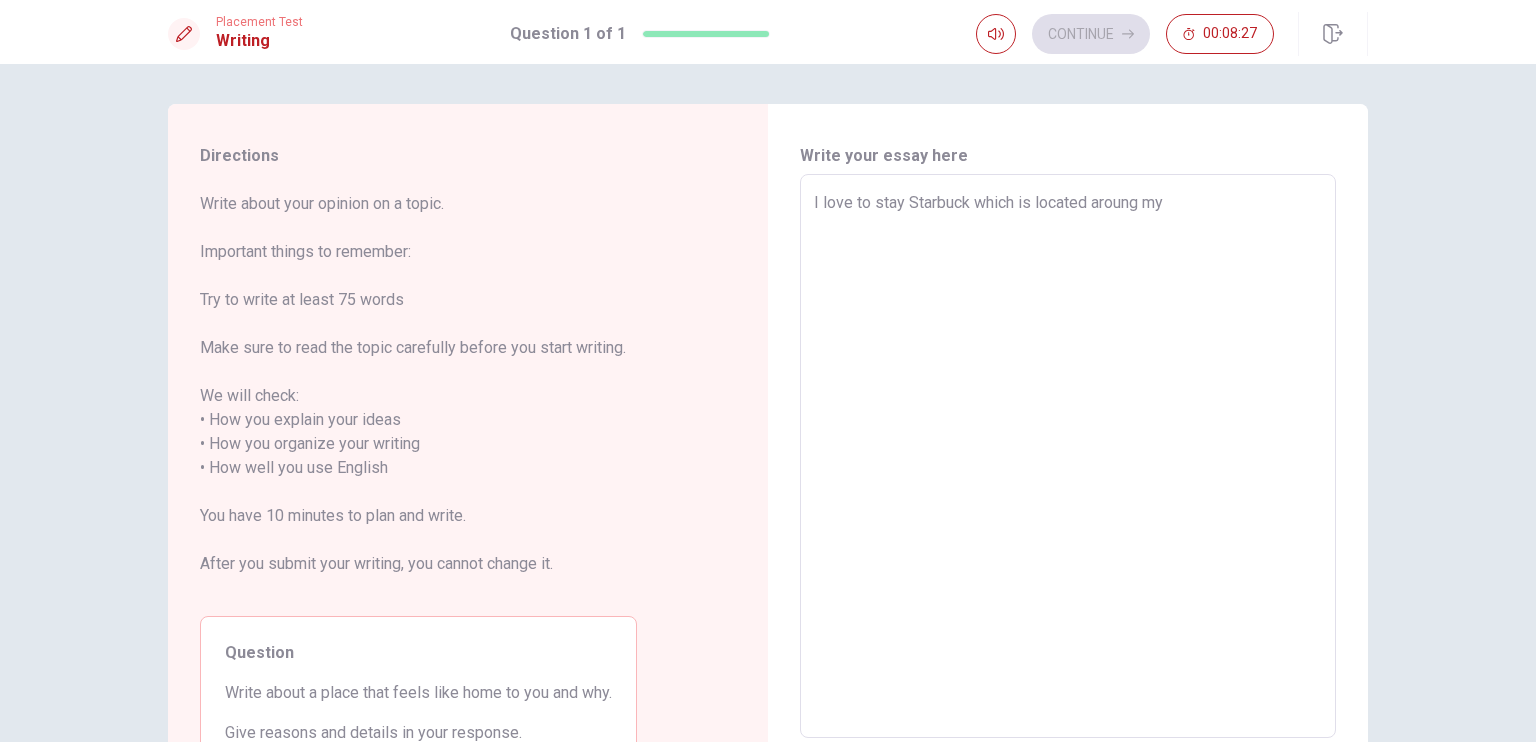 type on "x" 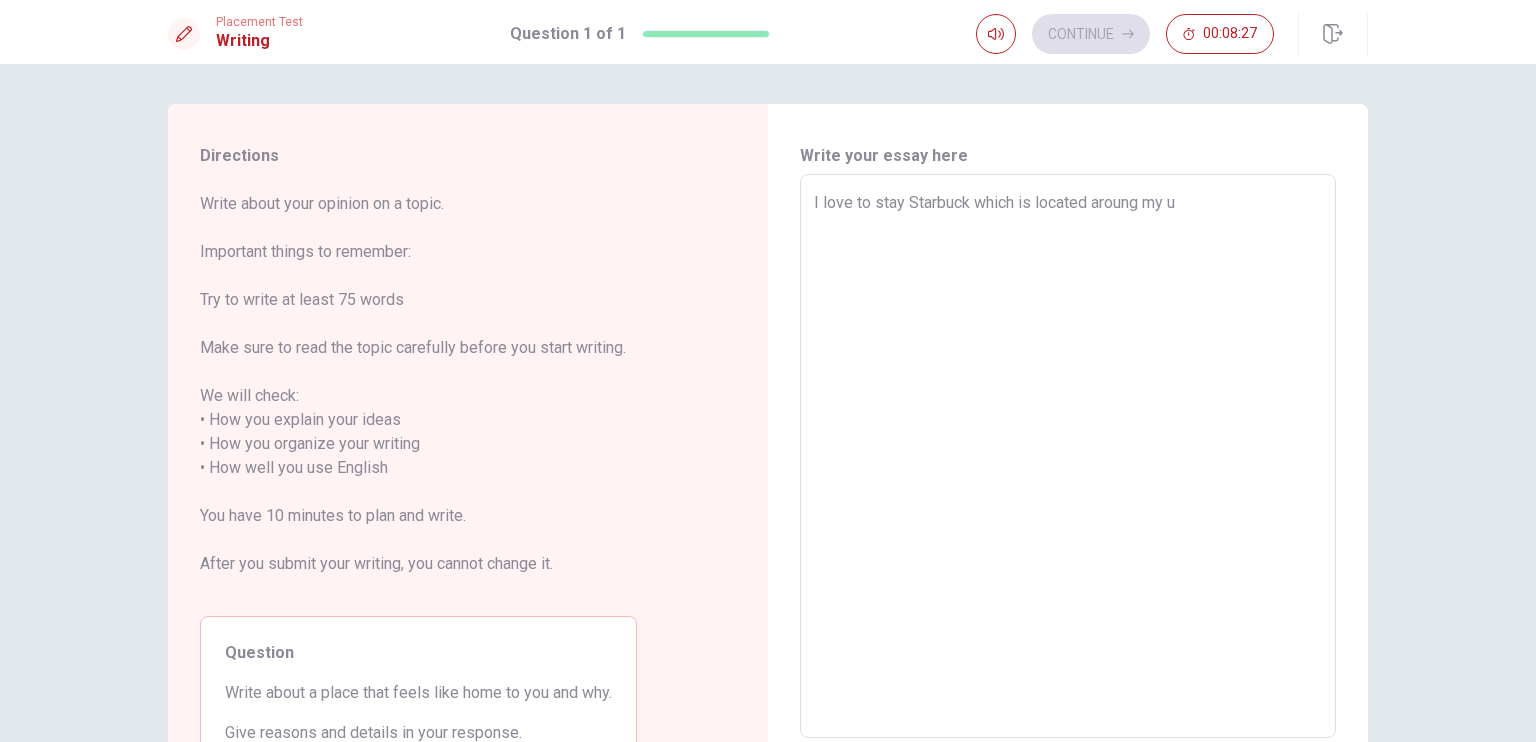 type on "x" 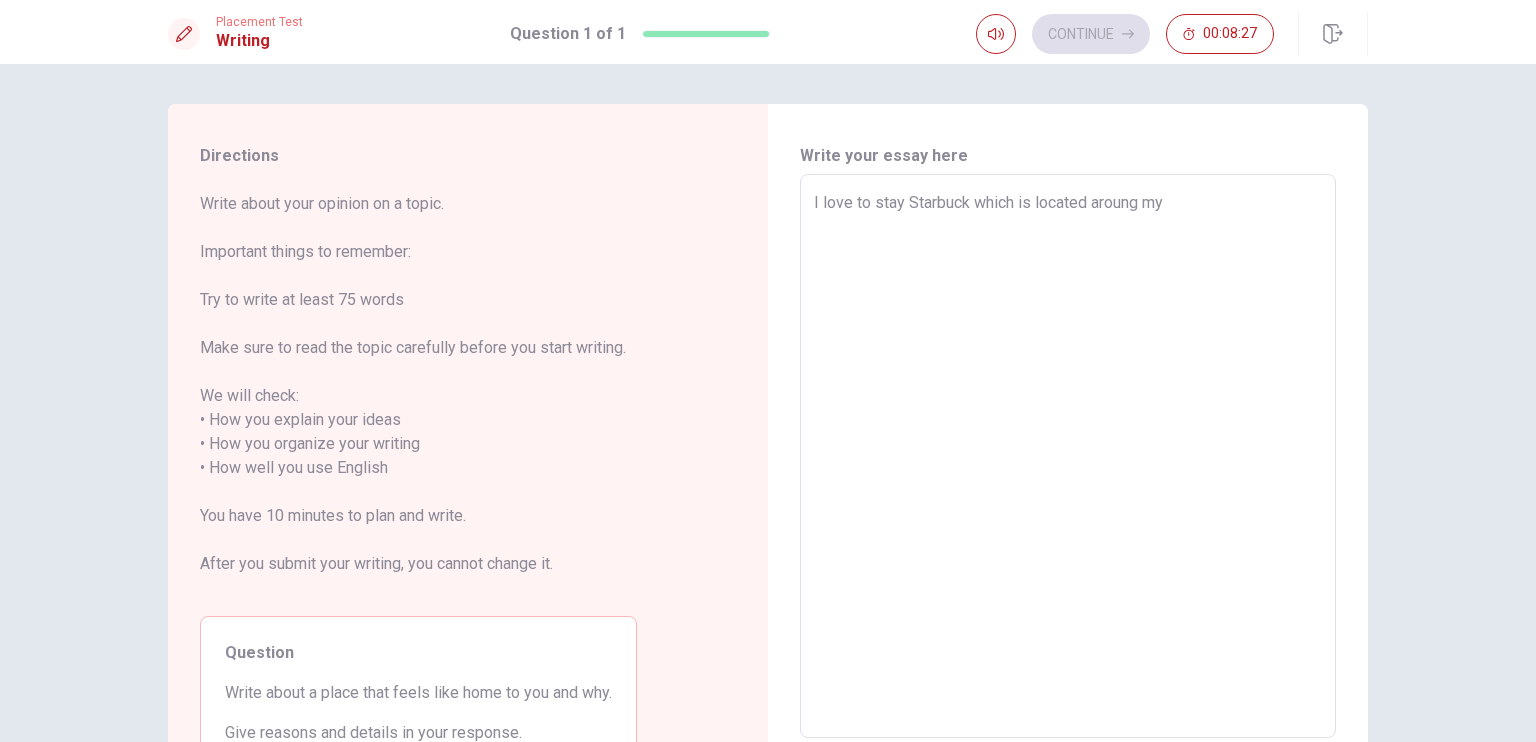 type on "x" 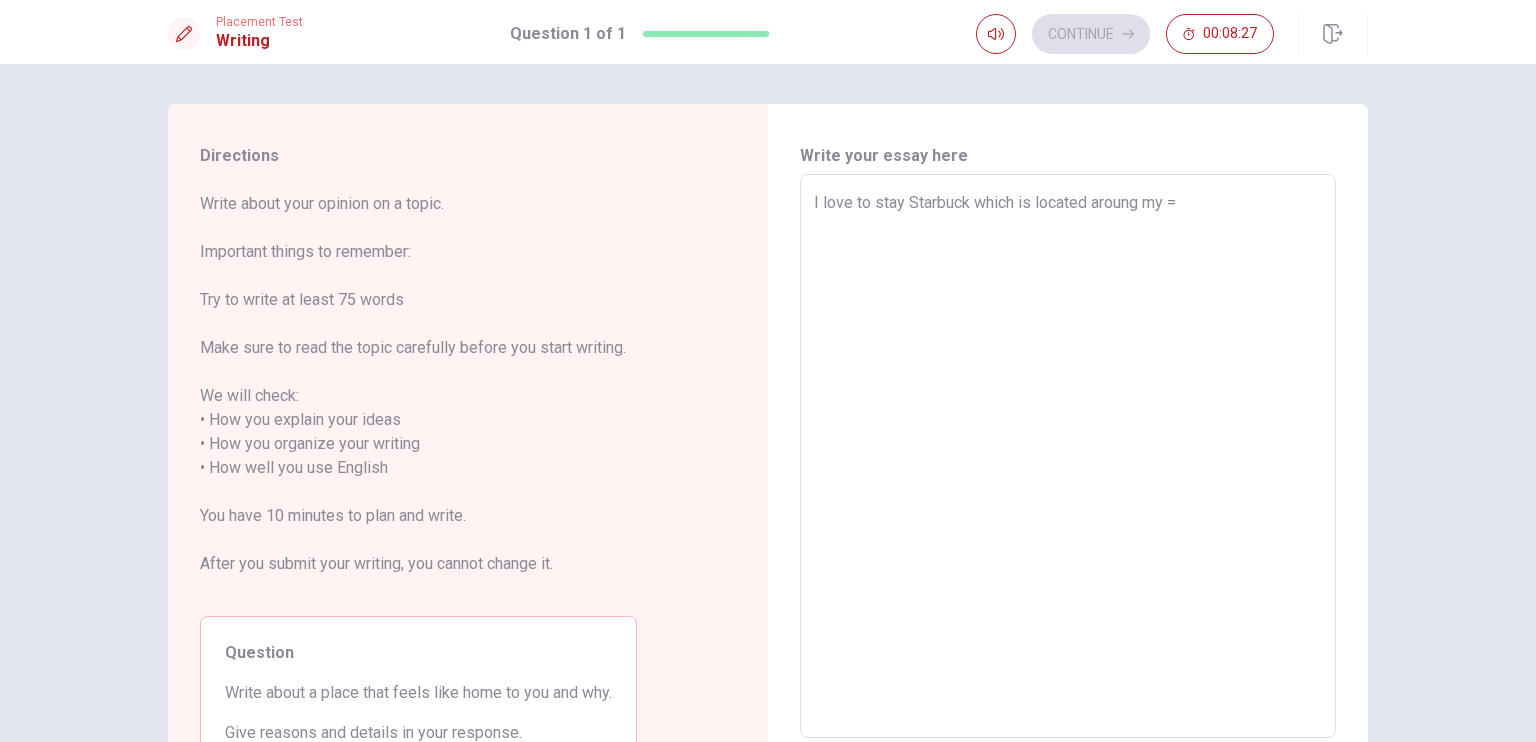 type on "x" 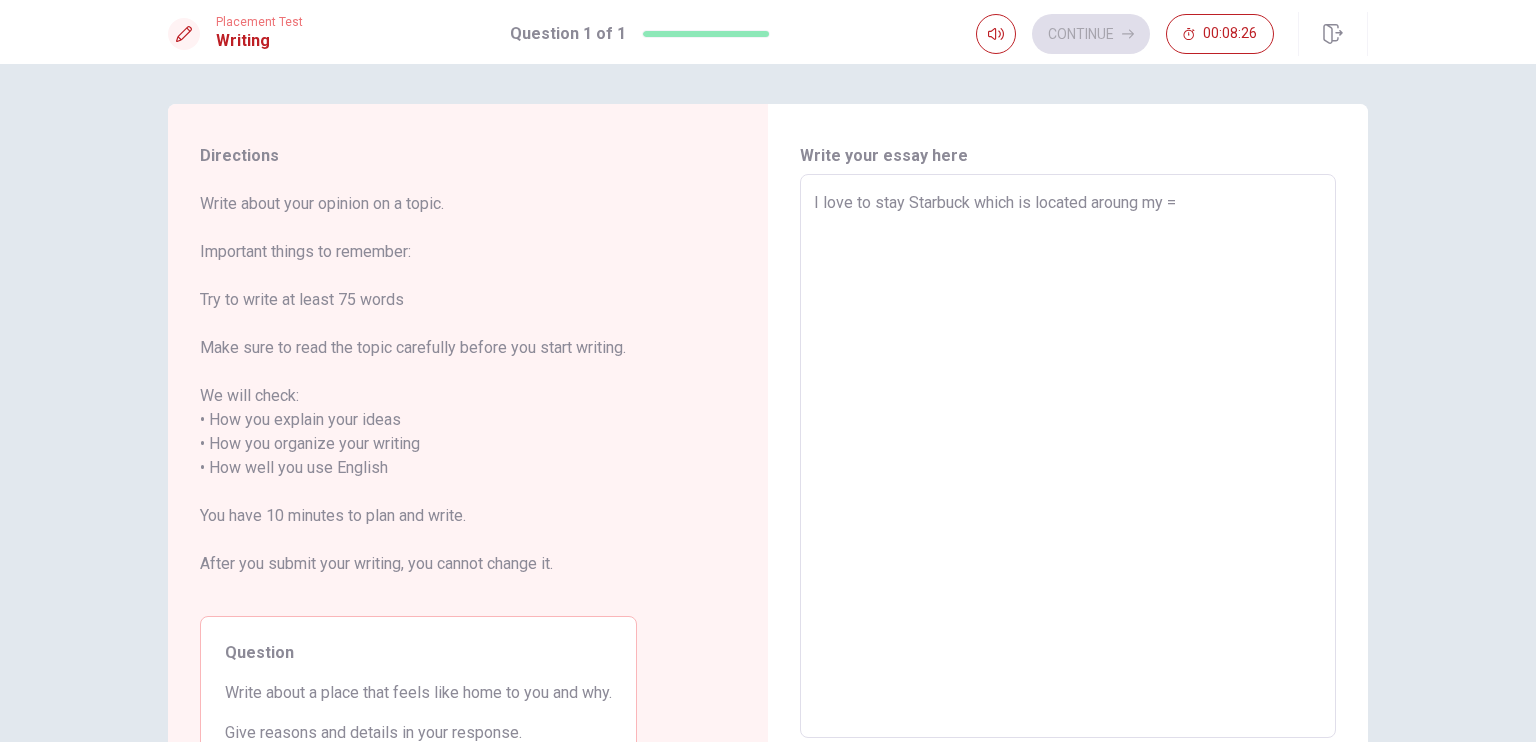 type on "I love to stay Starbuck which is located aroung my" 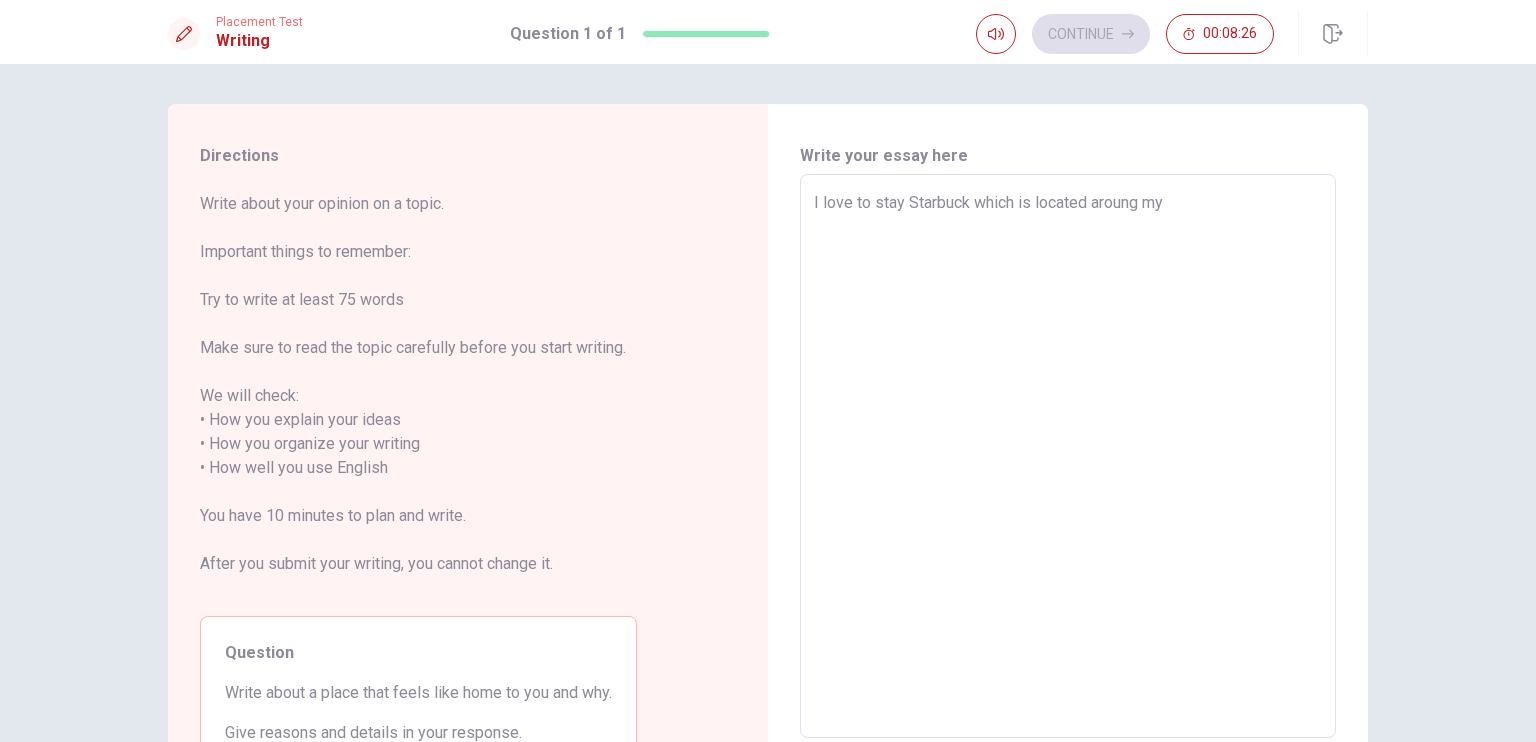 type on "x" 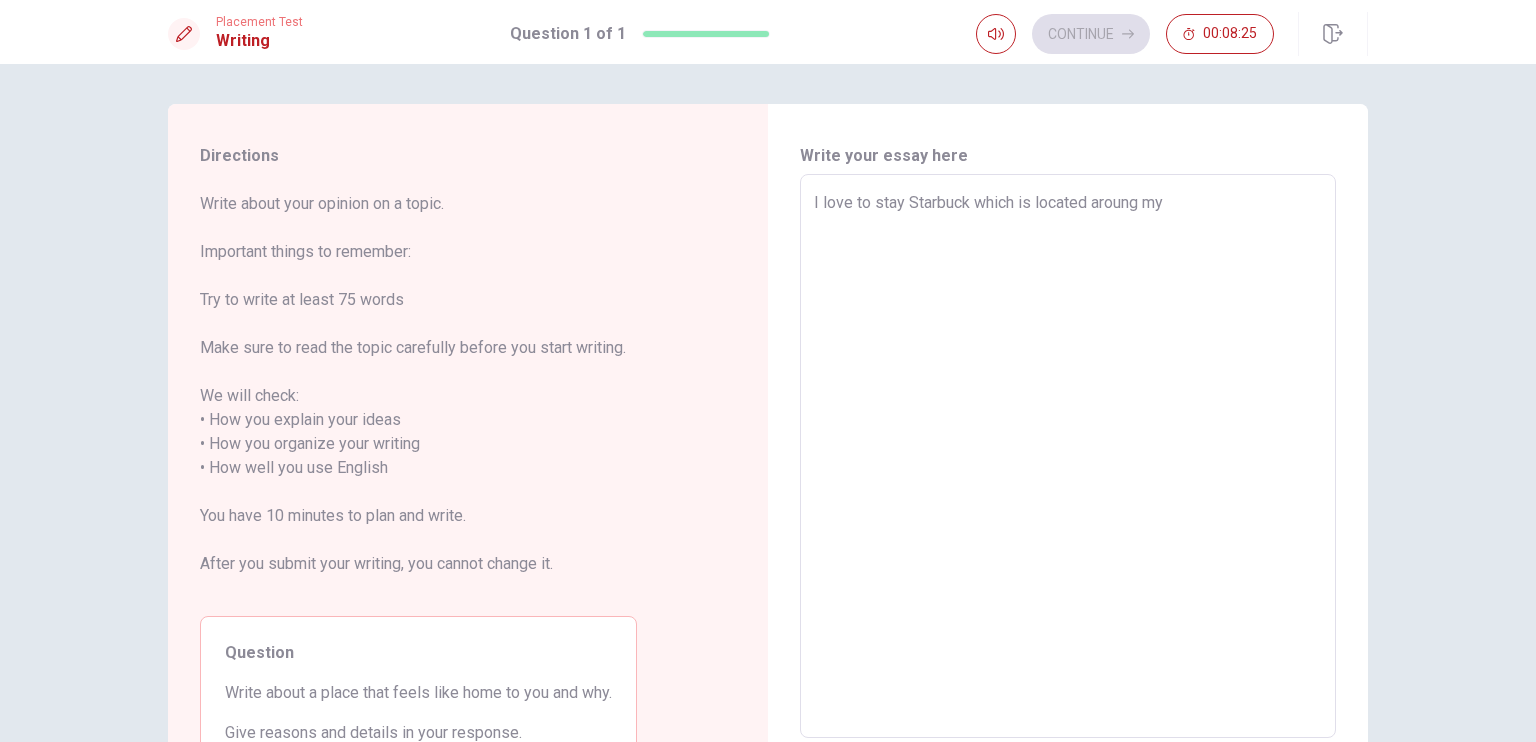 type on "I love to stay Starbuck which is located aroung m" 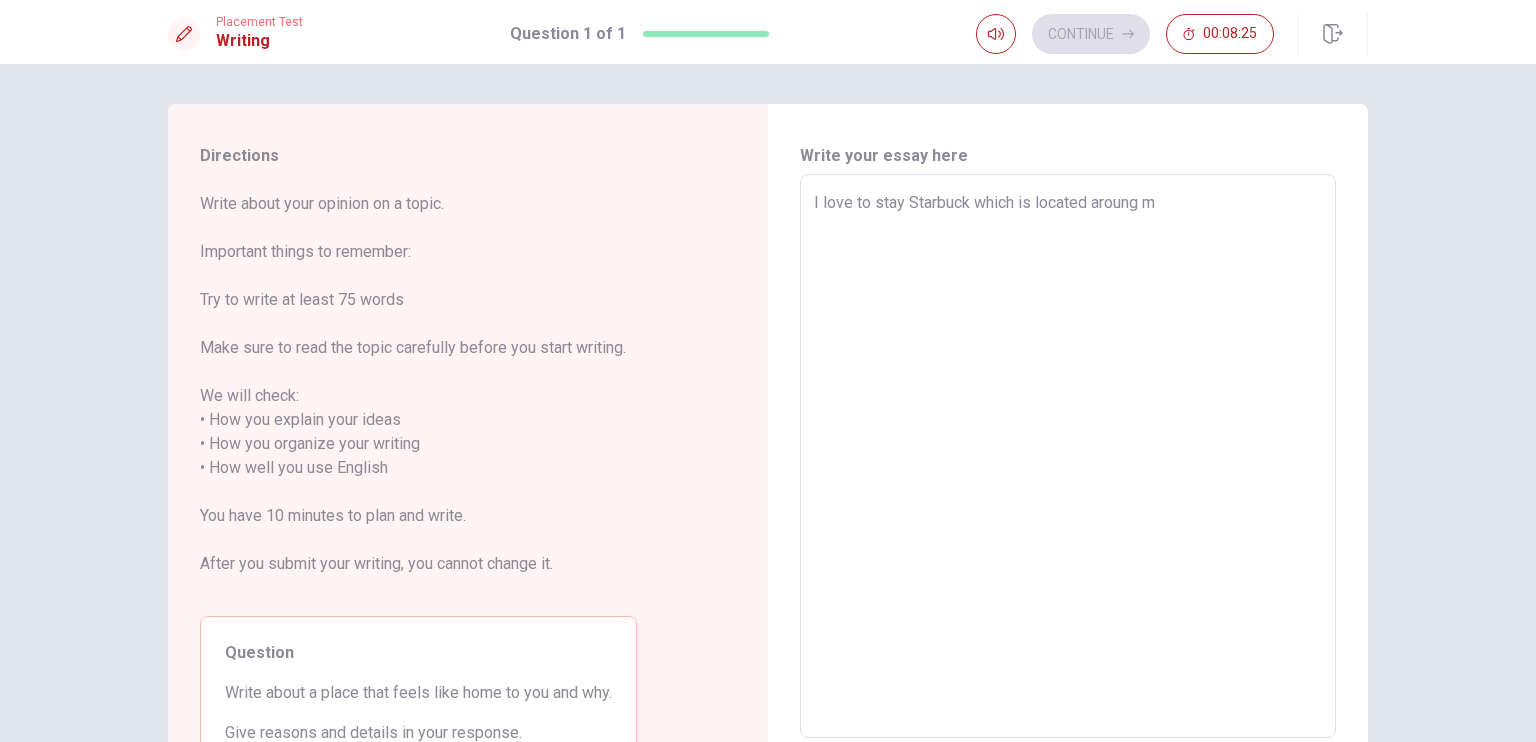 type on "x" 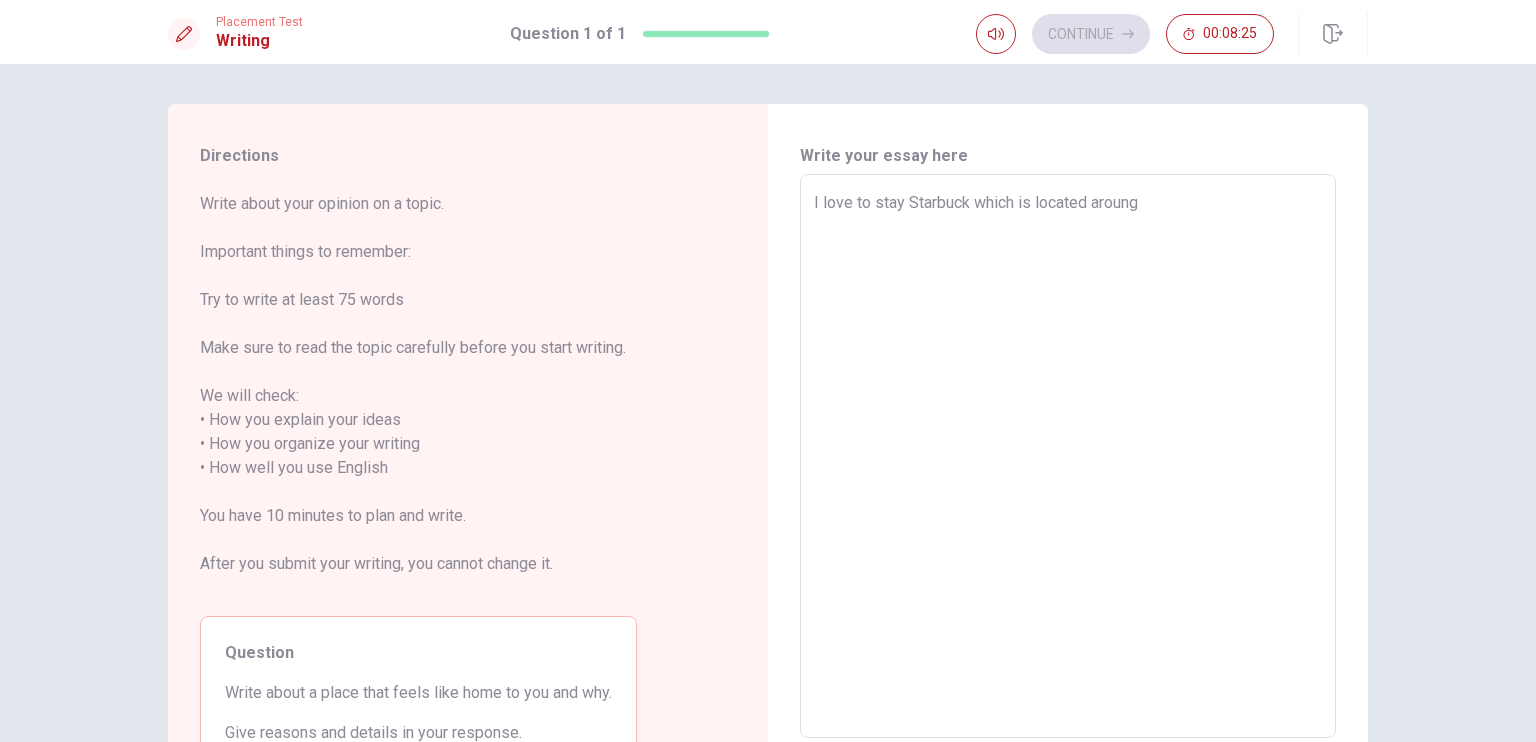 type on "x" 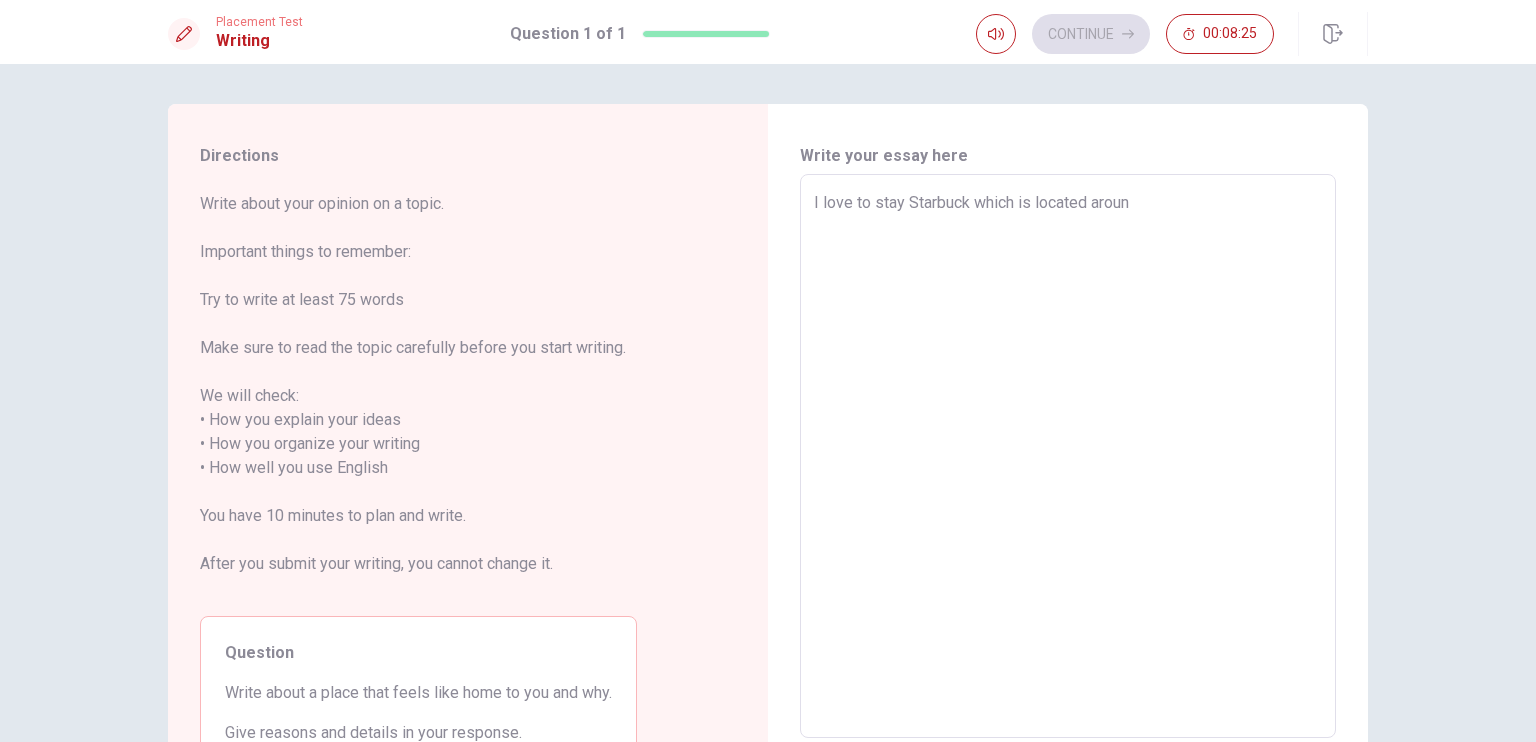 type on "x" 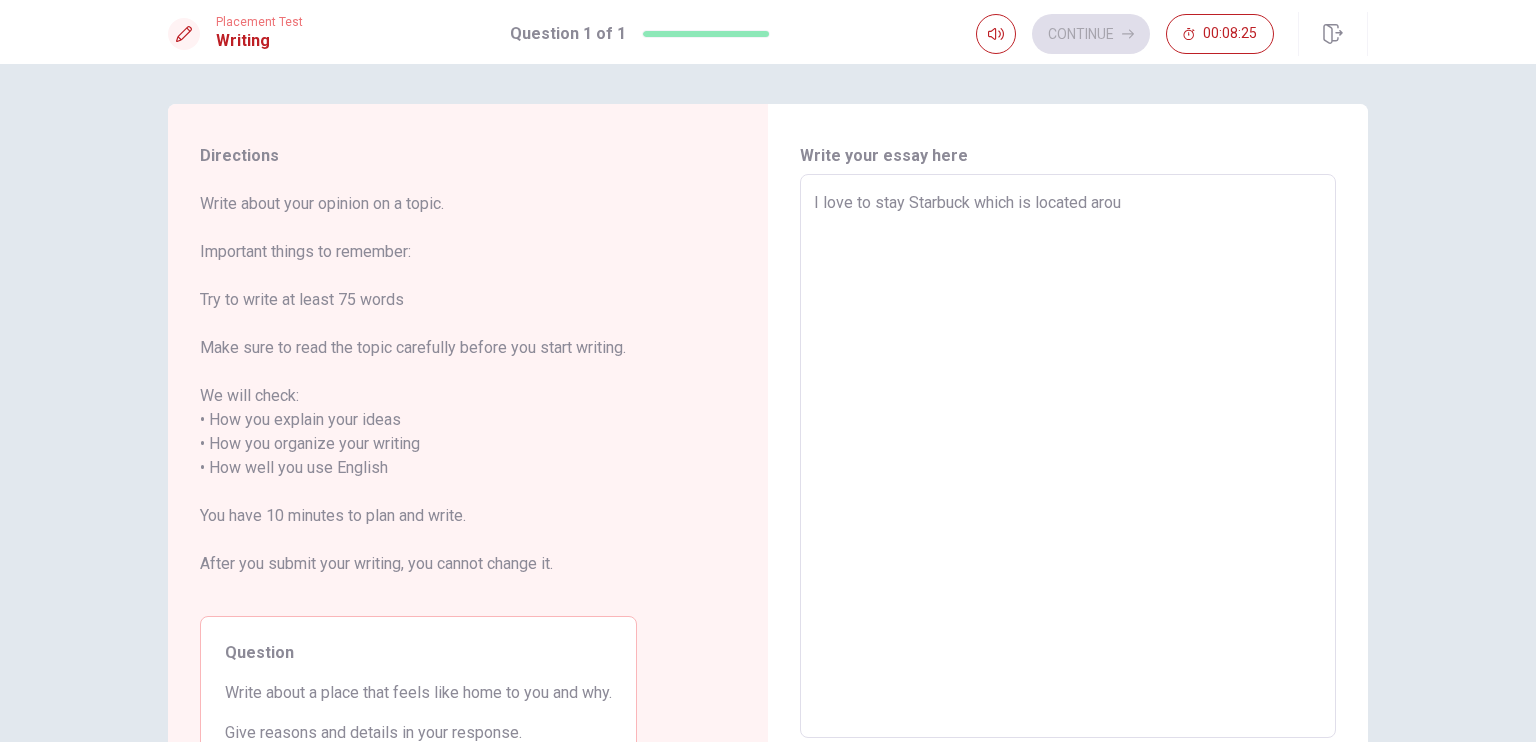 type on "x" 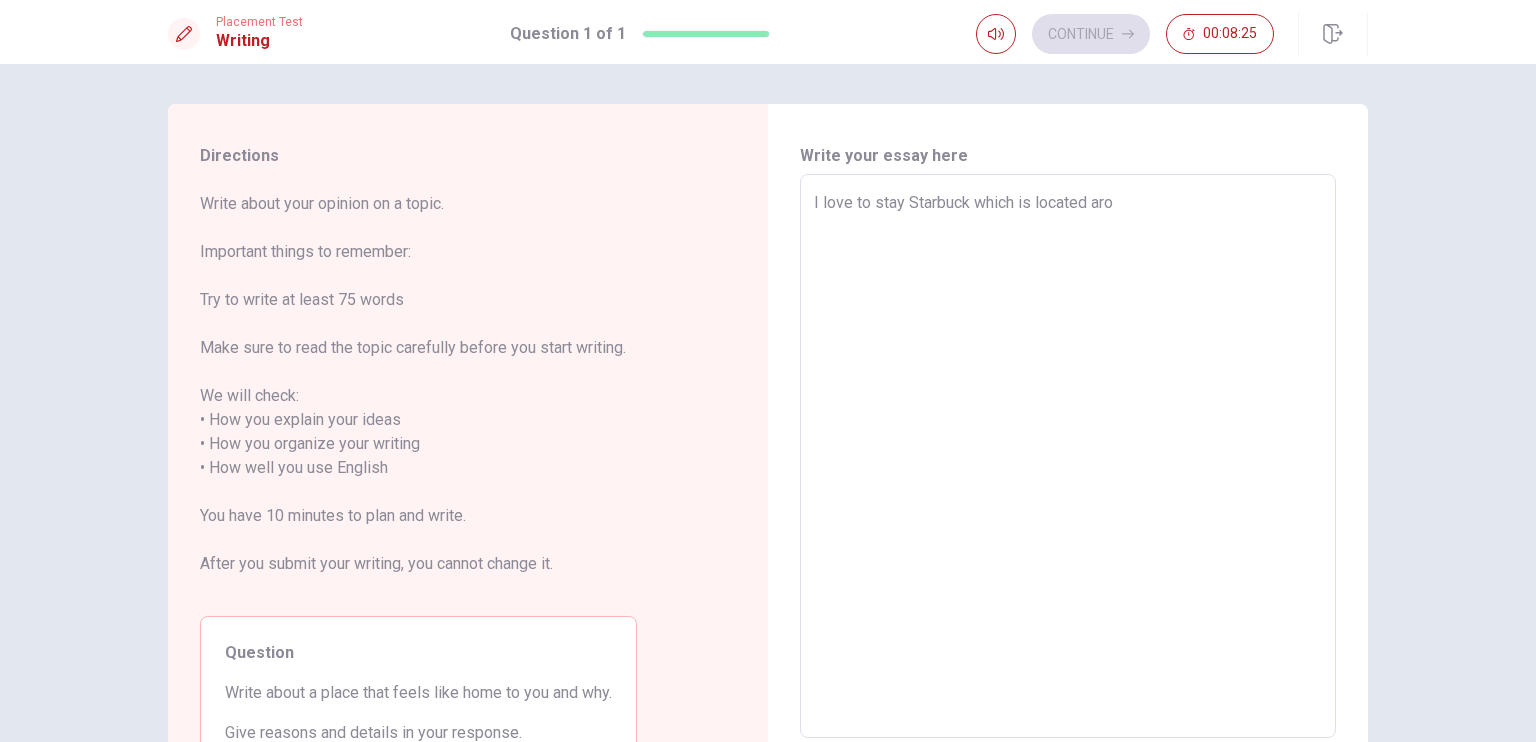 type on "x" 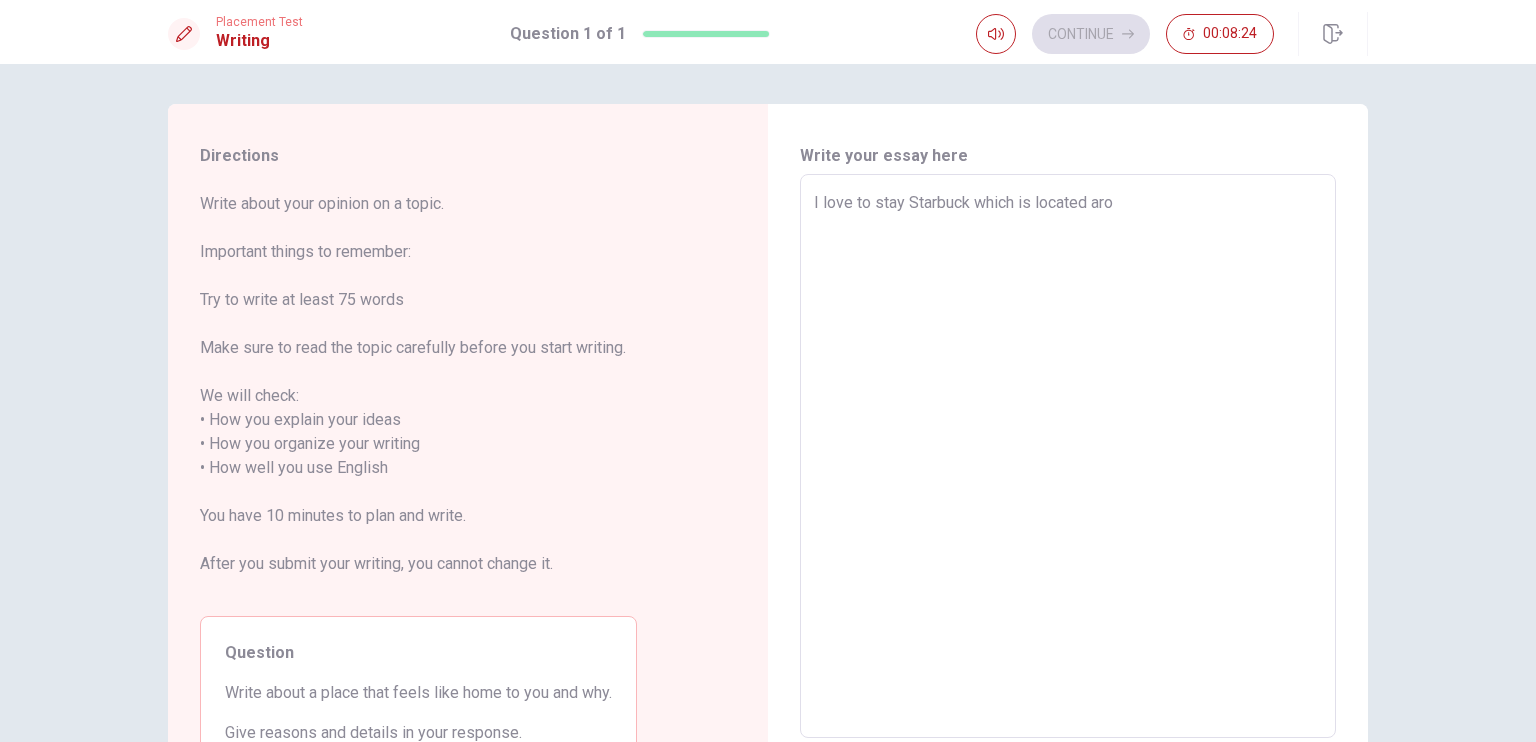 type on "I love to stay Starbuck which is located ar" 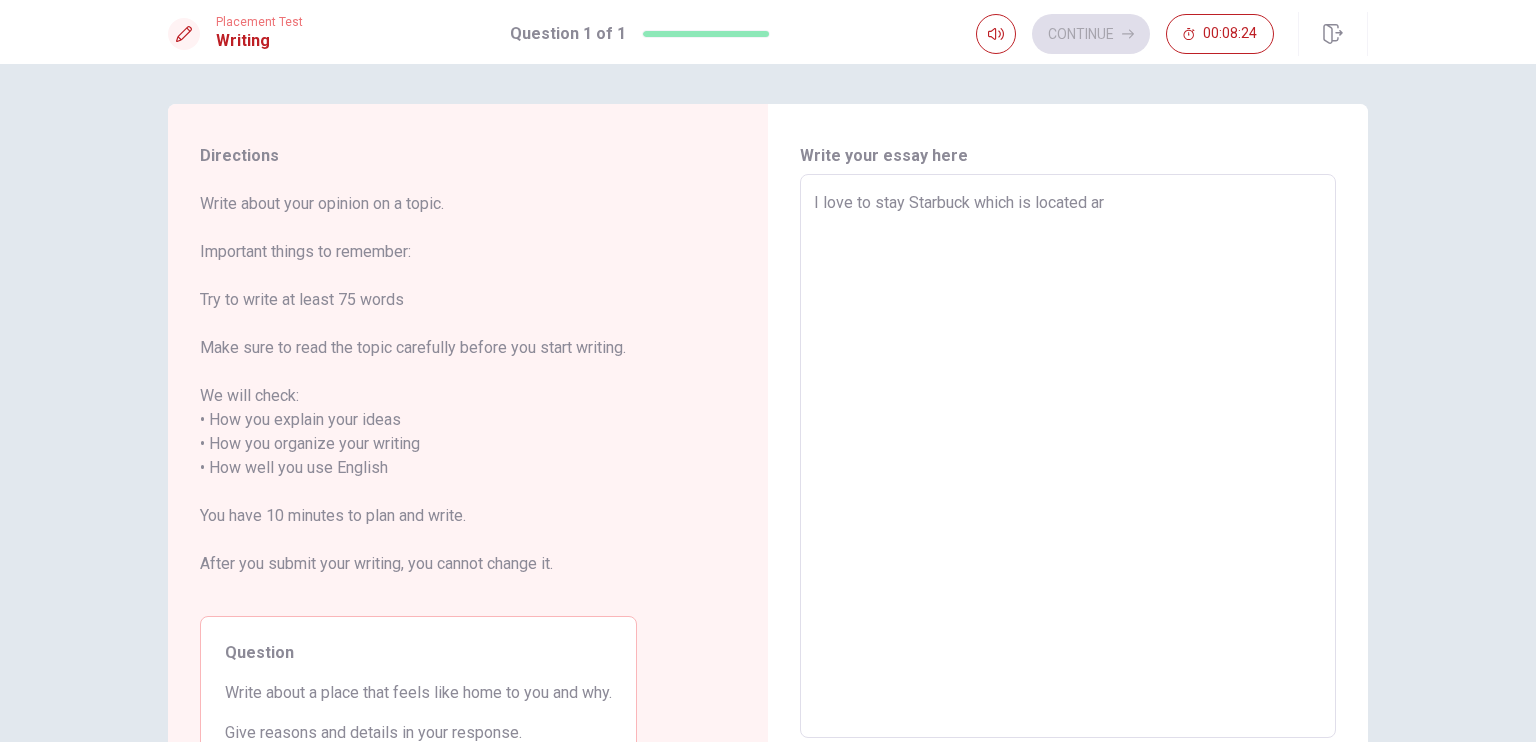 type on "x" 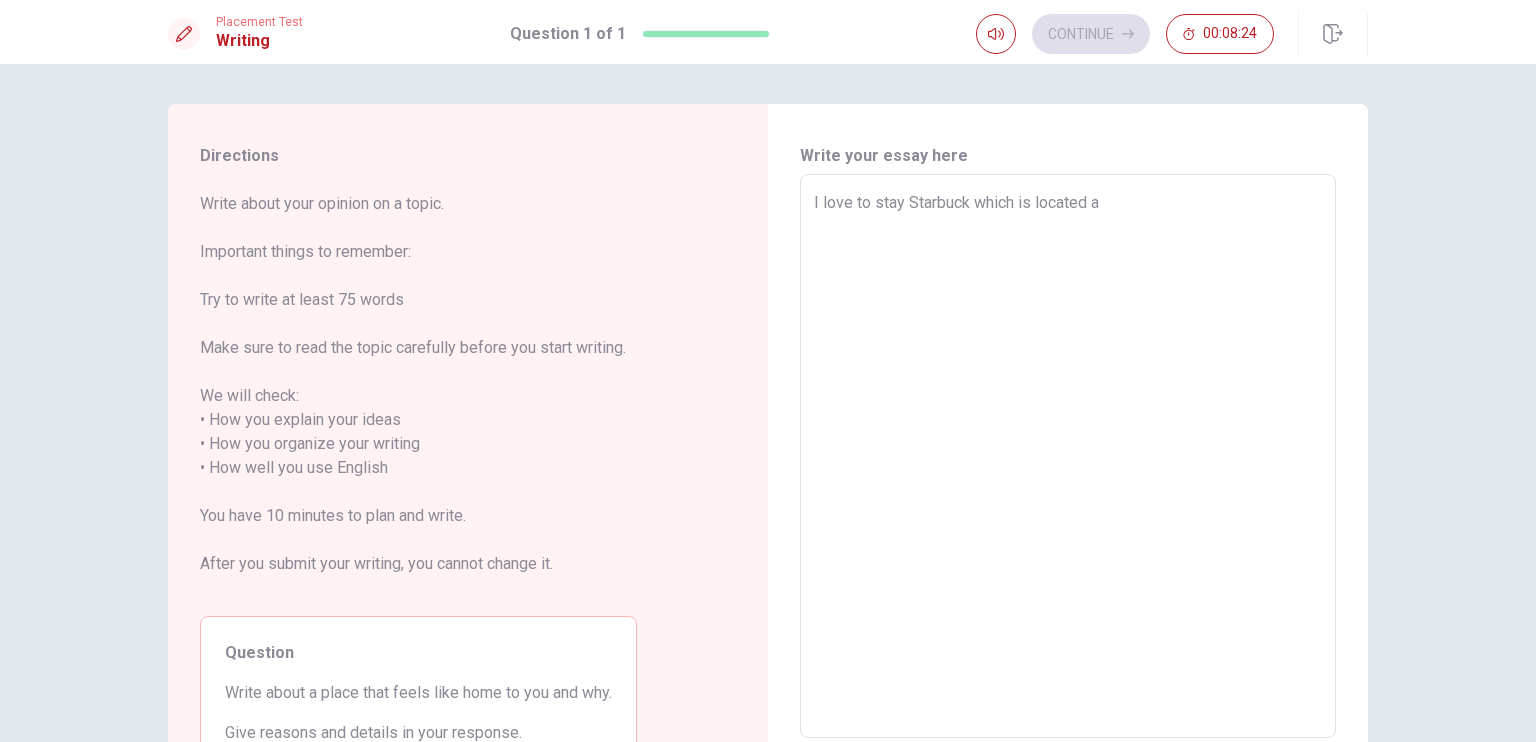 type on "x" 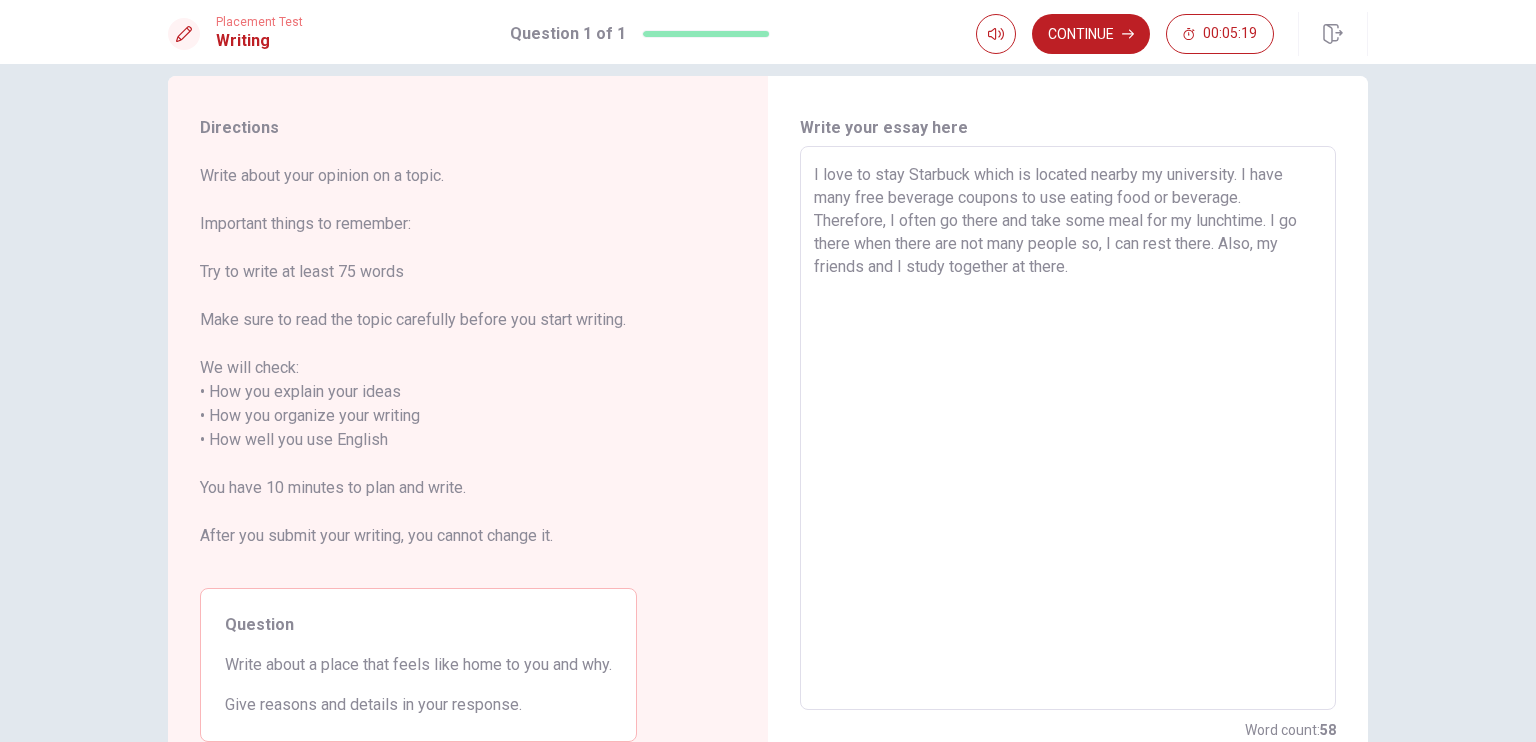 scroll, scrollTop: 0, scrollLeft: 0, axis: both 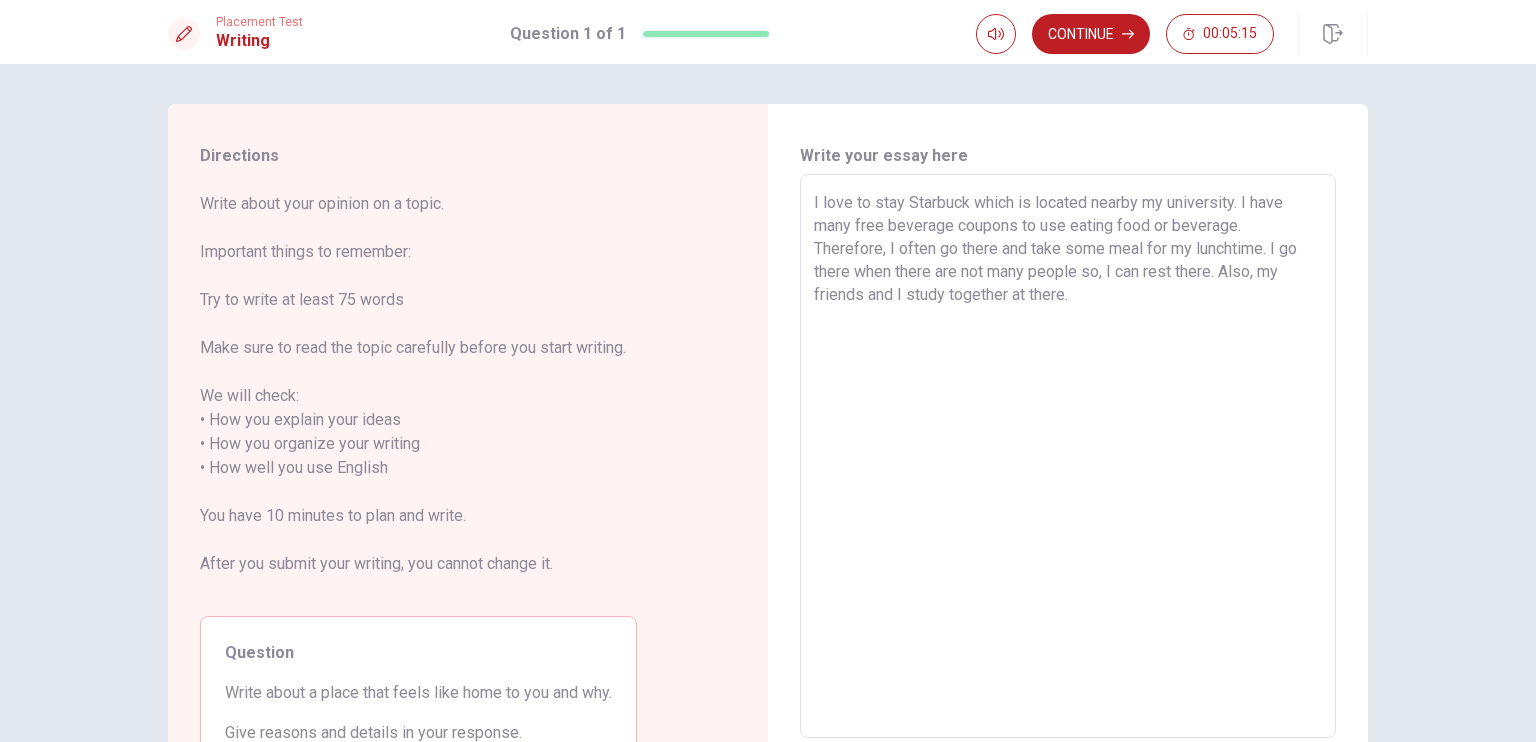 click on "I love to stay Starbuck which is located nearby my university. I have many free beverage coupons to use eating food or beverage. Therefore, I often go there and take some meal for my lunchtime. I go there when there are not many people so, I can rest there. Also, my friends and I study together at there." at bounding box center [1068, 456] 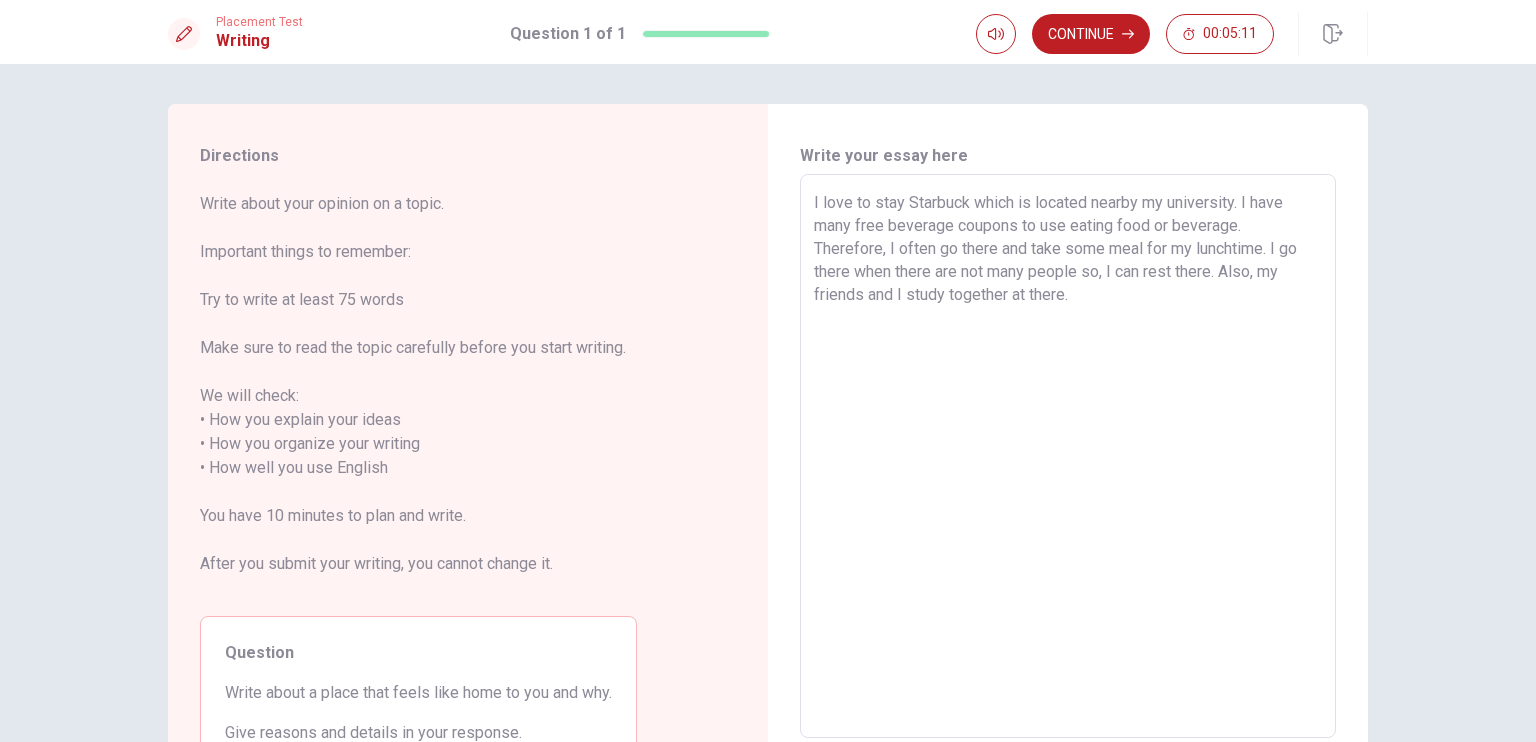 click on "I love to stay Starbuck which is located nearby my university. I have many free beverage coupons to use eating food or beverage. Therefore, I often go there and take some meal for my lunchtime. I go there when there are not many people so, I can rest there. Also, my friends and I study together at there." at bounding box center [1068, 456] 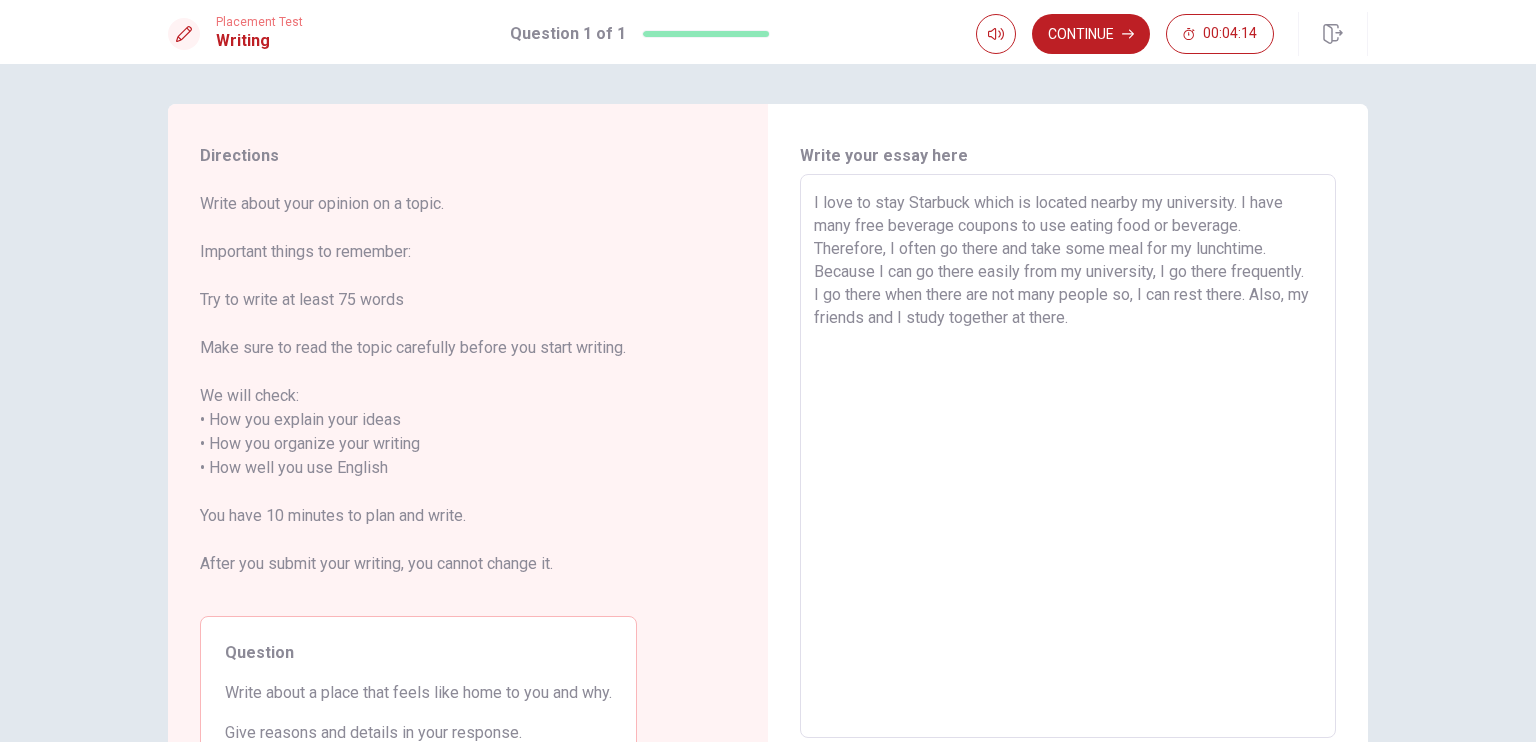 click on "I love to stay Starbuck which is located nearby my university. I have many free beverage coupons to use eating food or beverage. Therefore, I often go there and take some meal for my lunchtime. Because I can go there easily from my university, I go there frequently.  I go there when there are not many people so, I can rest there. Also, my friends and I study together at there." at bounding box center [1068, 456] 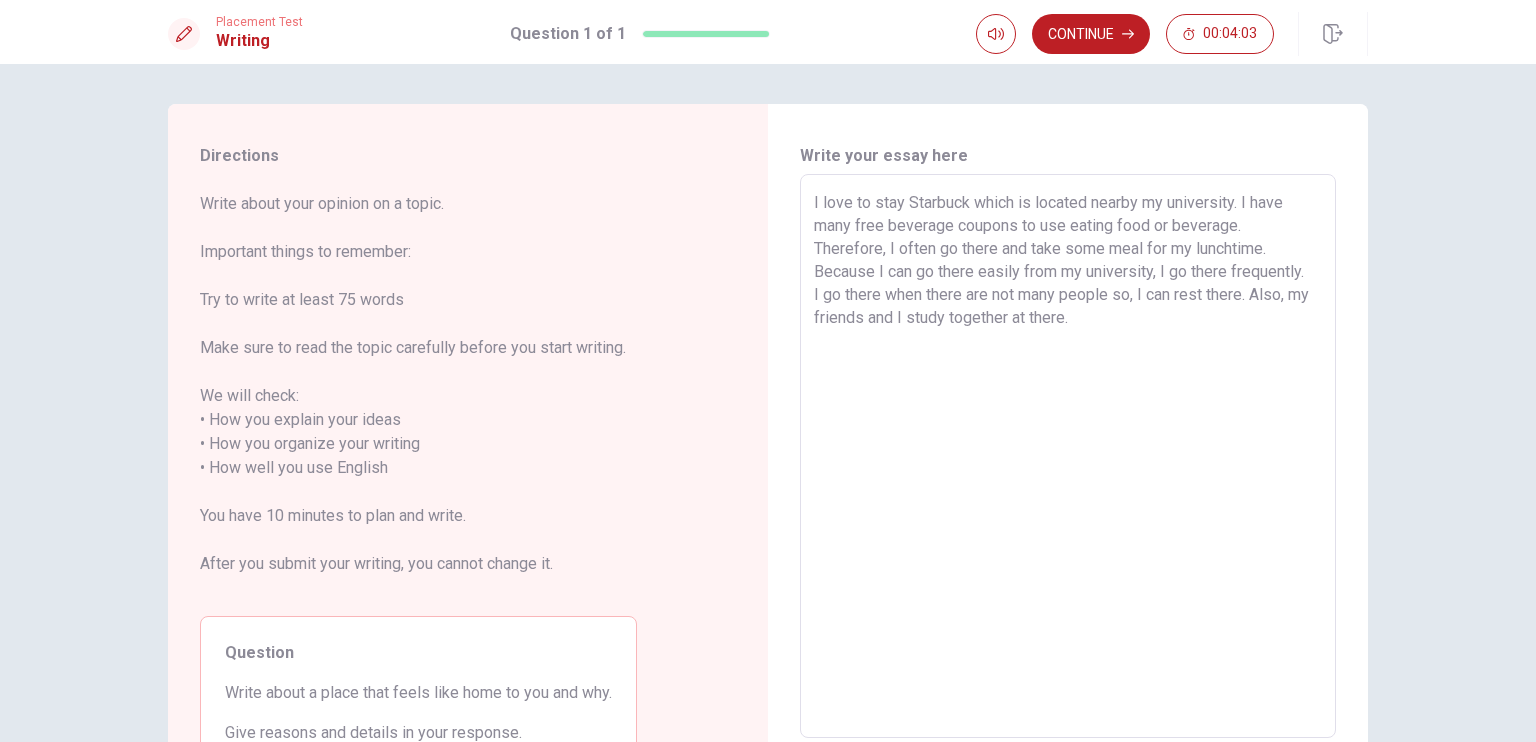 click on "I love to stay Starbuck which is located nearby my university. I have many free beverage coupons to use eating food or beverage. Therefore, I often go there and take some meal for my lunchtime. Because I can go there easily from my university, I go there frequently.  I go there when there are not many people so, I can rest there. Also, my friends and I study together at there." at bounding box center [1068, 456] 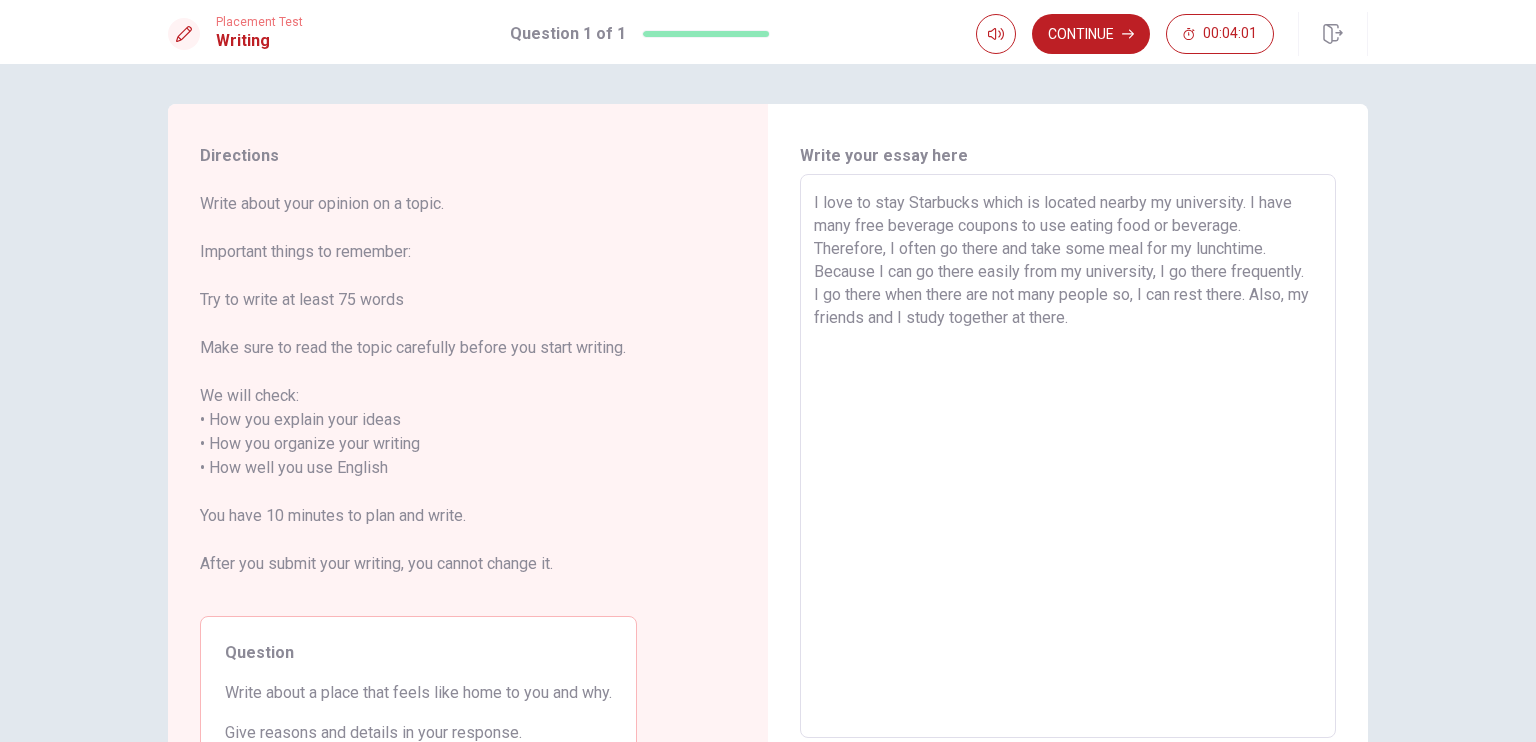 click on "I love to stay Starbucks which is located nearby my university. I have many free beverage coupons to use eating food or beverage. Therefore, I often go there and take some meal for my lunchtime. Because I can go there easily from my university, I go there frequently.  I go there when there are not many people so, I can rest there. Also, my friends and I study together at there." at bounding box center (1068, 456) 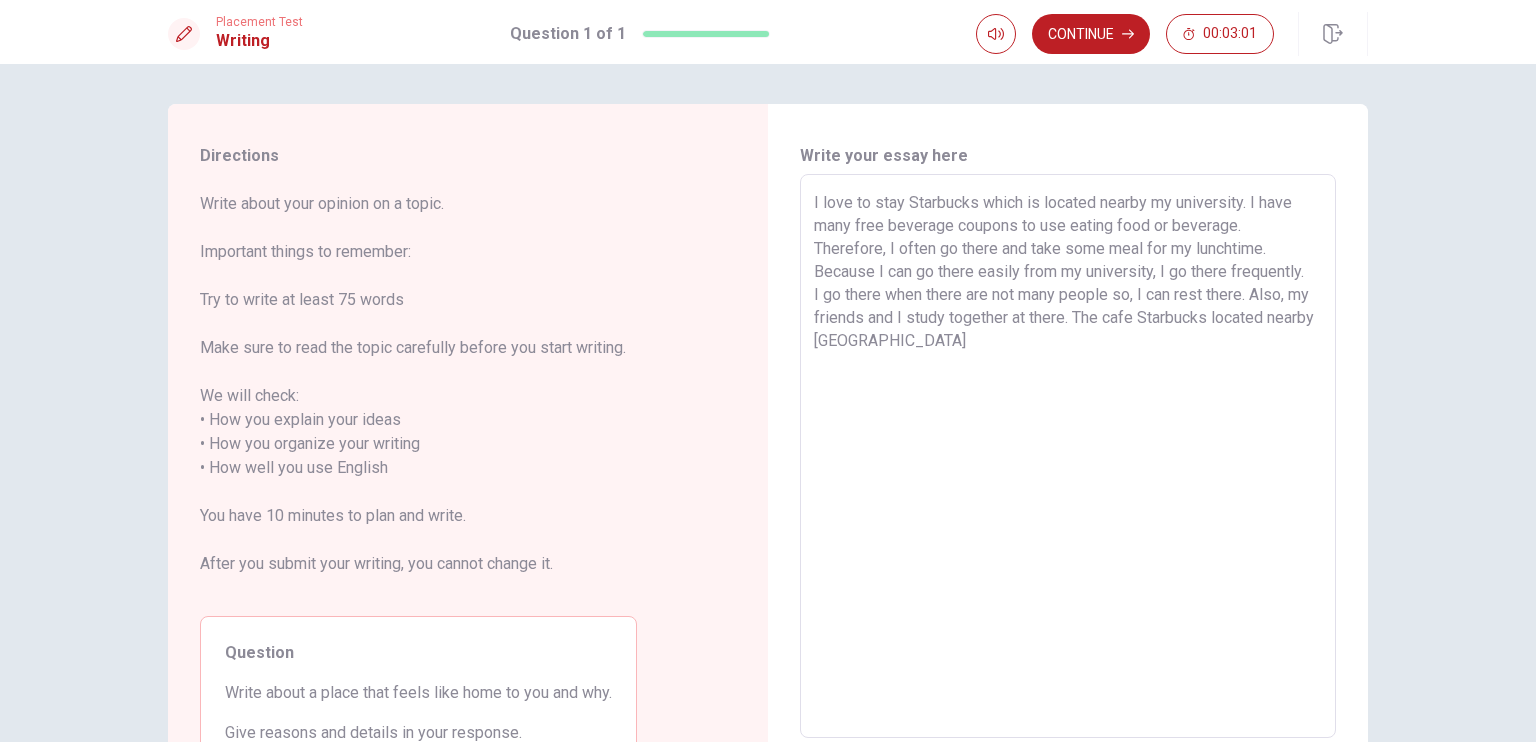 click on "I love to stay Starbucks which is located nearby my university. I have many free beverage coupons to use eating food or beverage. Therefore, I often go there and take some meal for my lunchtime. Because I can go there easily from my university, I go there frequently.  I go there when there are not many people so, I can rest there. Also, my friends and I study together at there. The cafe Starbucks located nearby [GEOGRAPHIC_DATA]" at bounding box center [1068, 456] 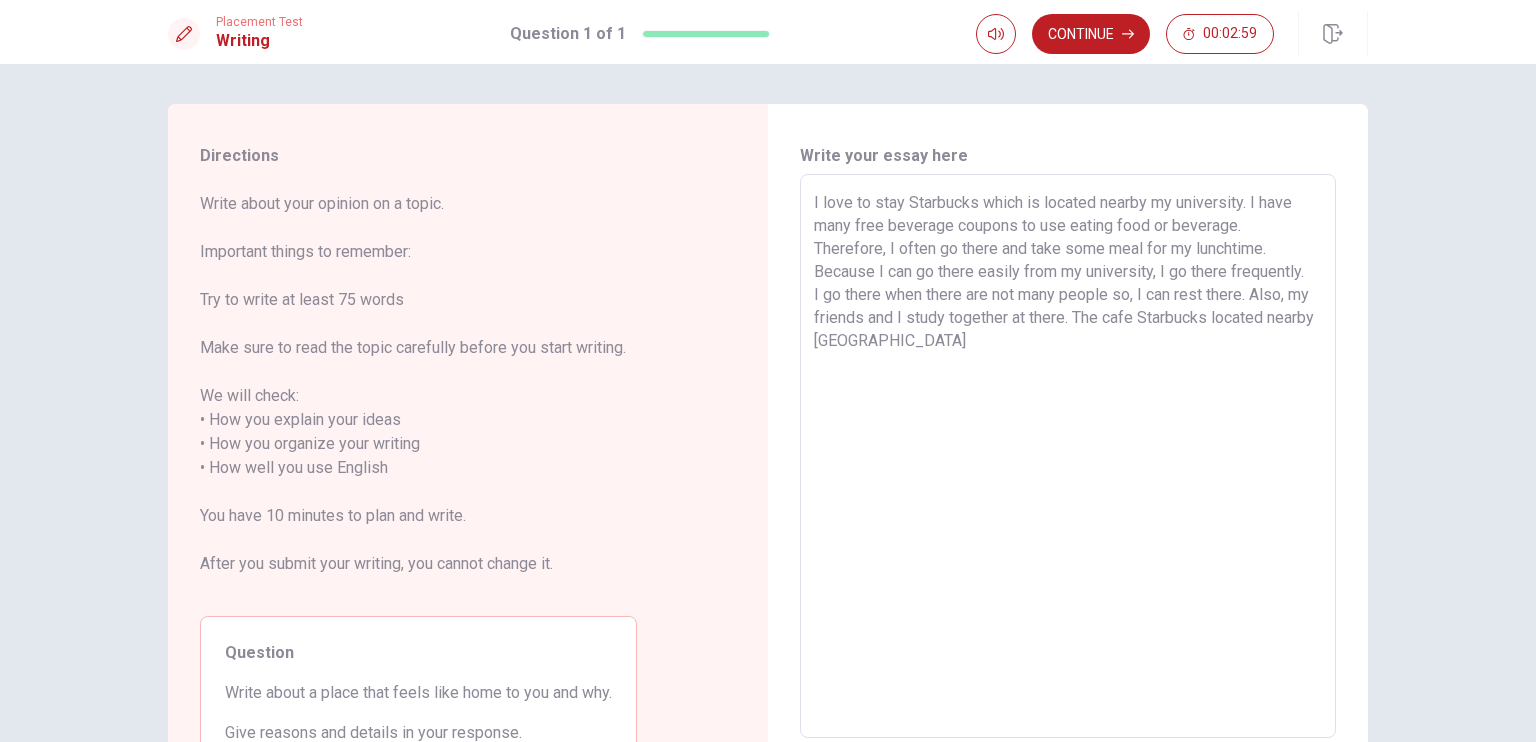 click on "I love to stay Starbucks which is located nearby my university. I have many free beverage coupons to use eating food or beverage. Therefore, I often go there and take some meal for my lunchtime. Because I can go there easily from my university, I go there frequently.  I go there when there are not many people so, I can rest there. Also, my friends and I study together at there. The cafe Starbucks located nearby [GEOGRAPHIC_DATA]" at bounding box center (1068, 456) 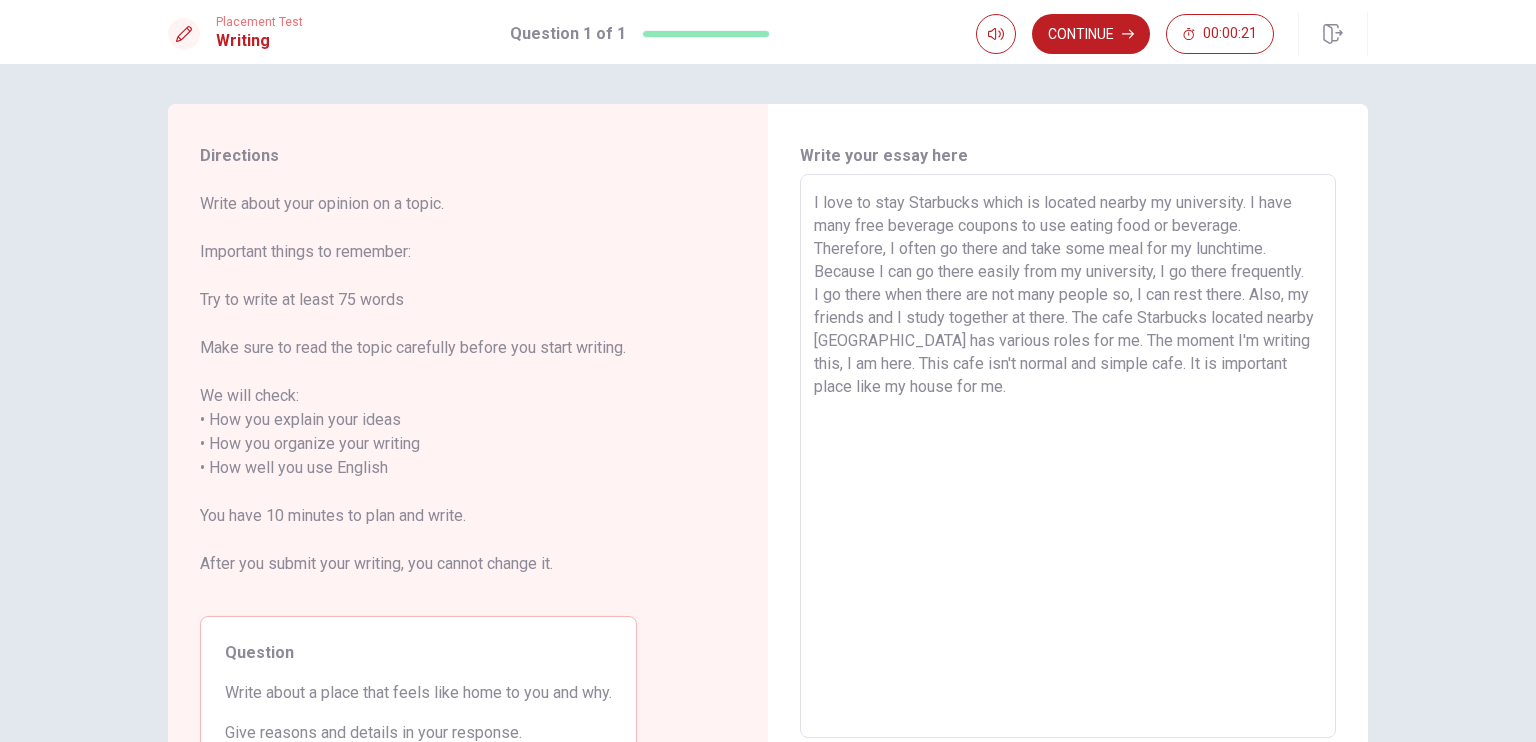 scroll, scrollTop: 171, scrollLeft: 0, axis: vertical 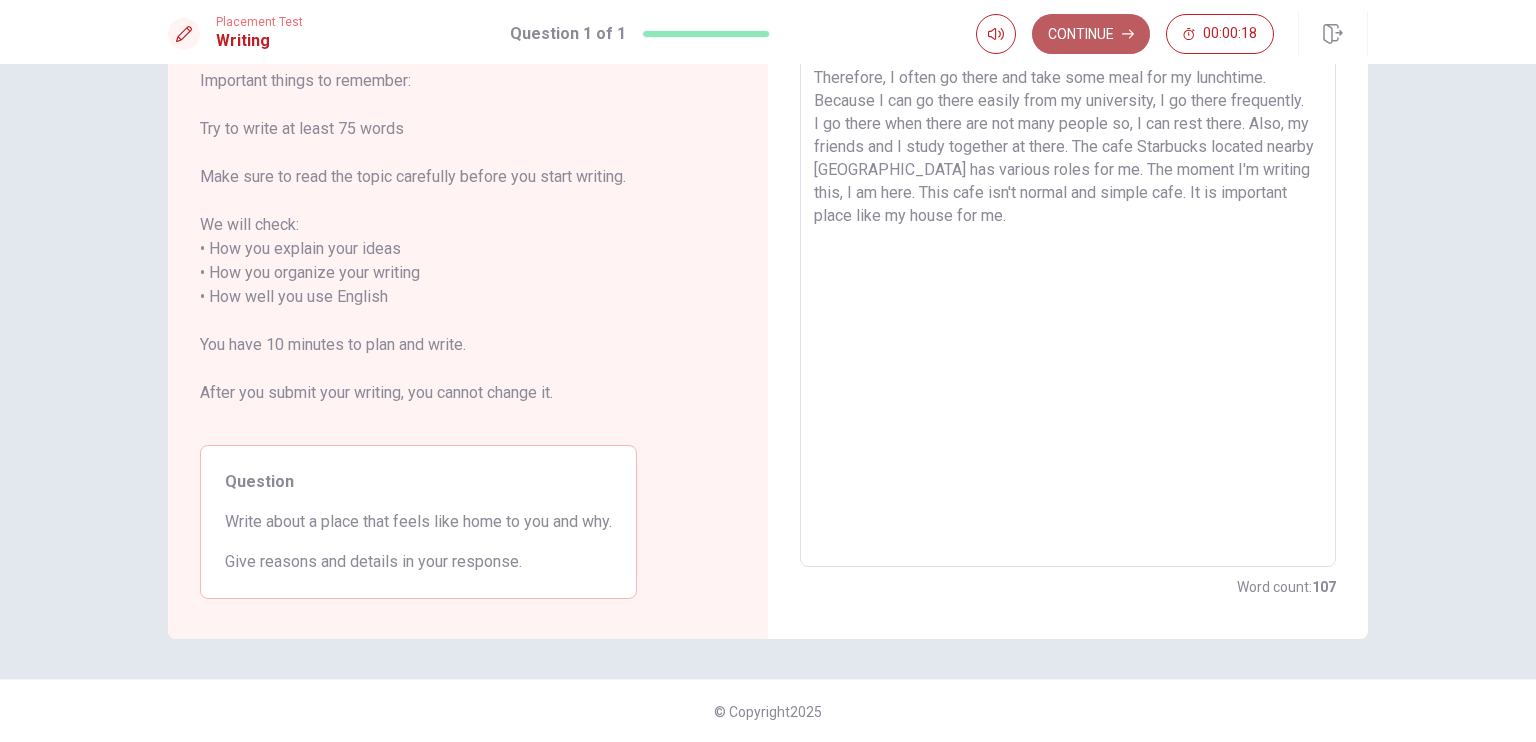click on "Continue" at bounding box center [1091, 34] 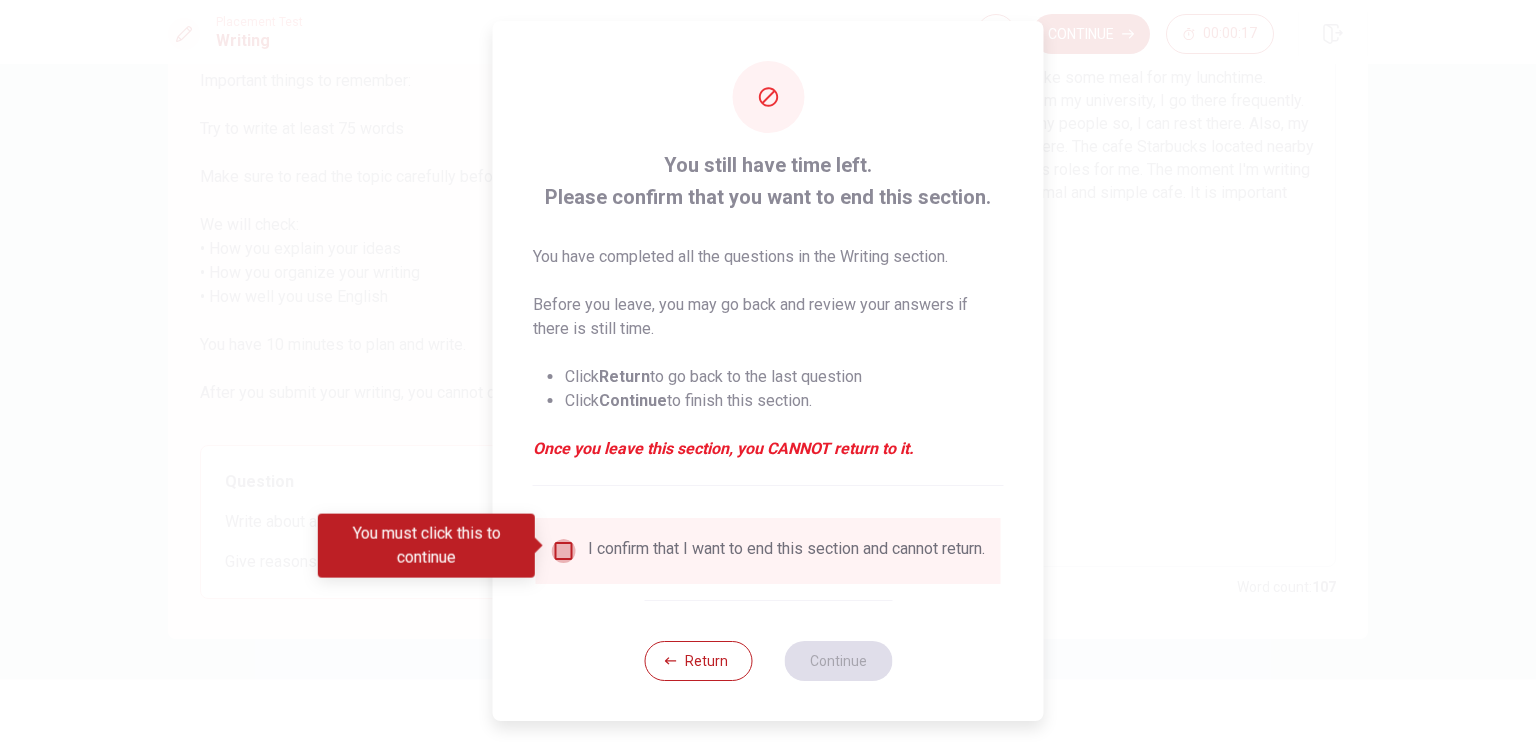click at bounding box center (564, 551) 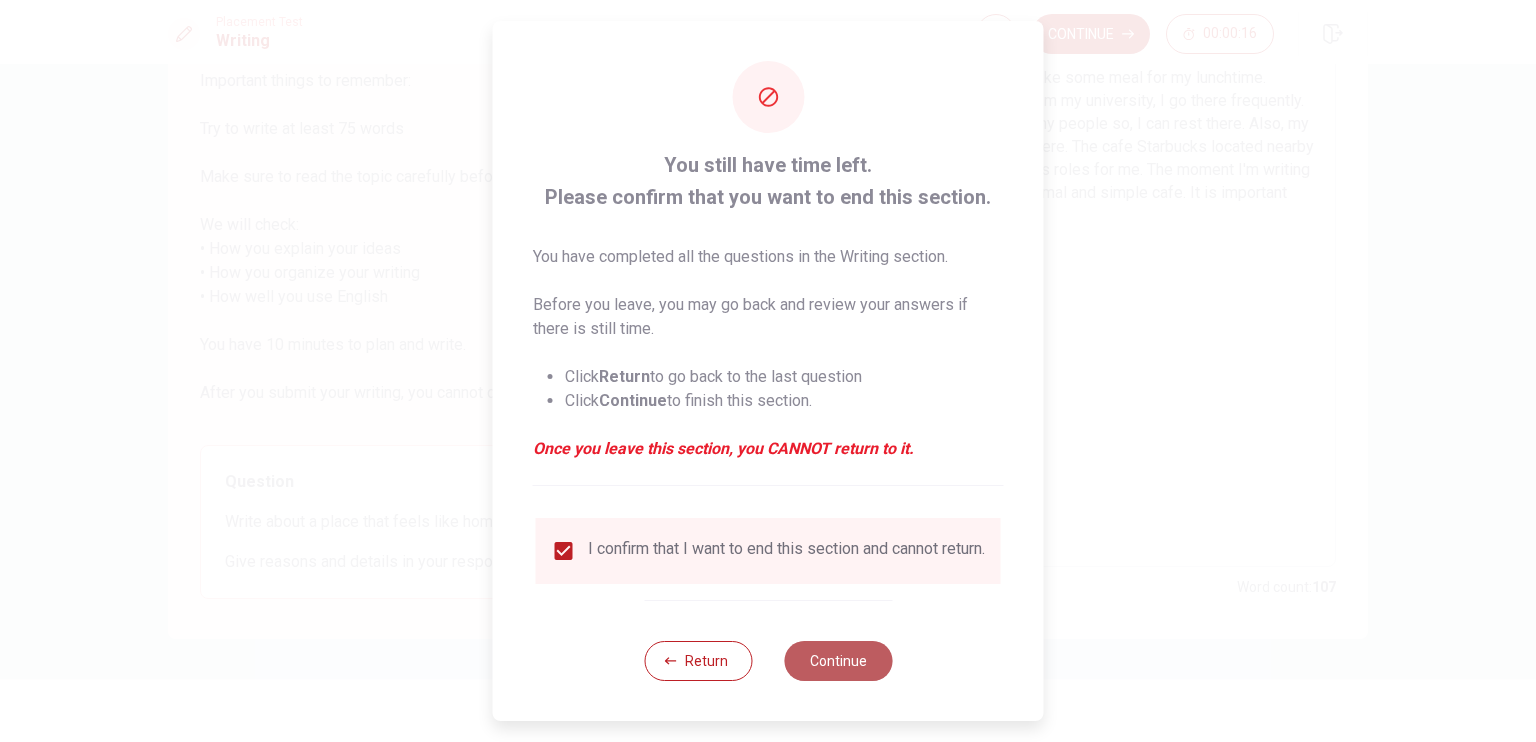 click on "Continue" at bounding box center (838, 661) 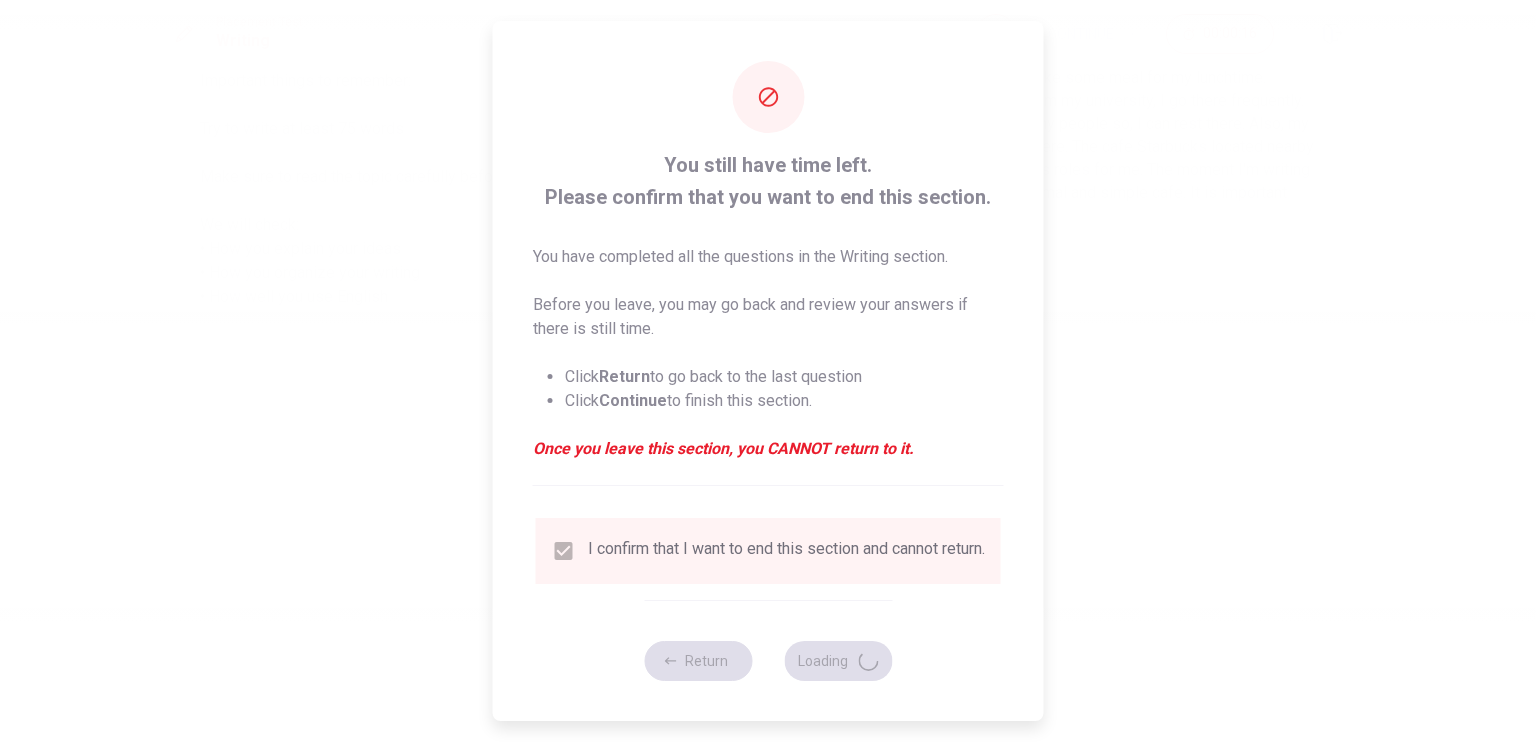 scroll, scrollTop: 0, scrollLeft: 0, axis: both 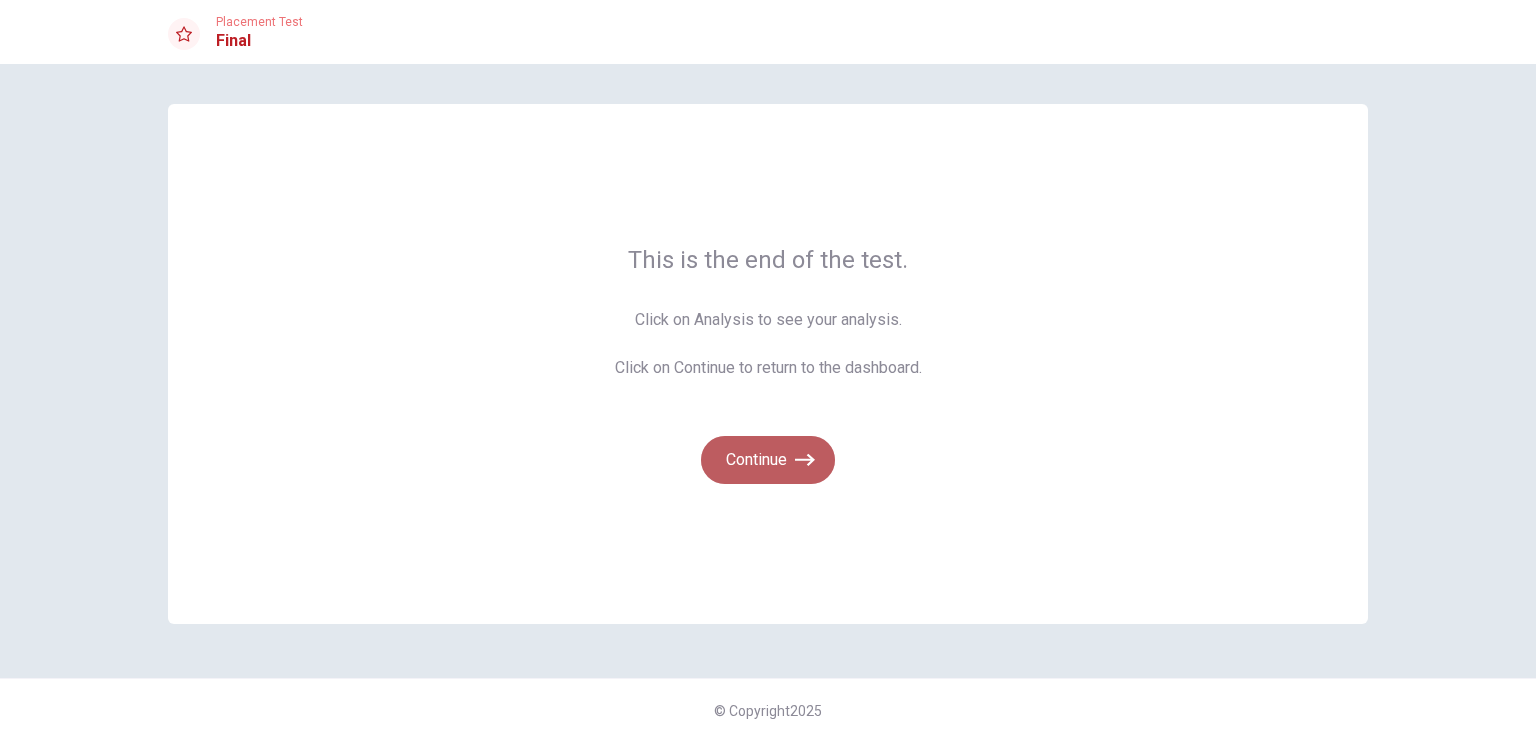 click 